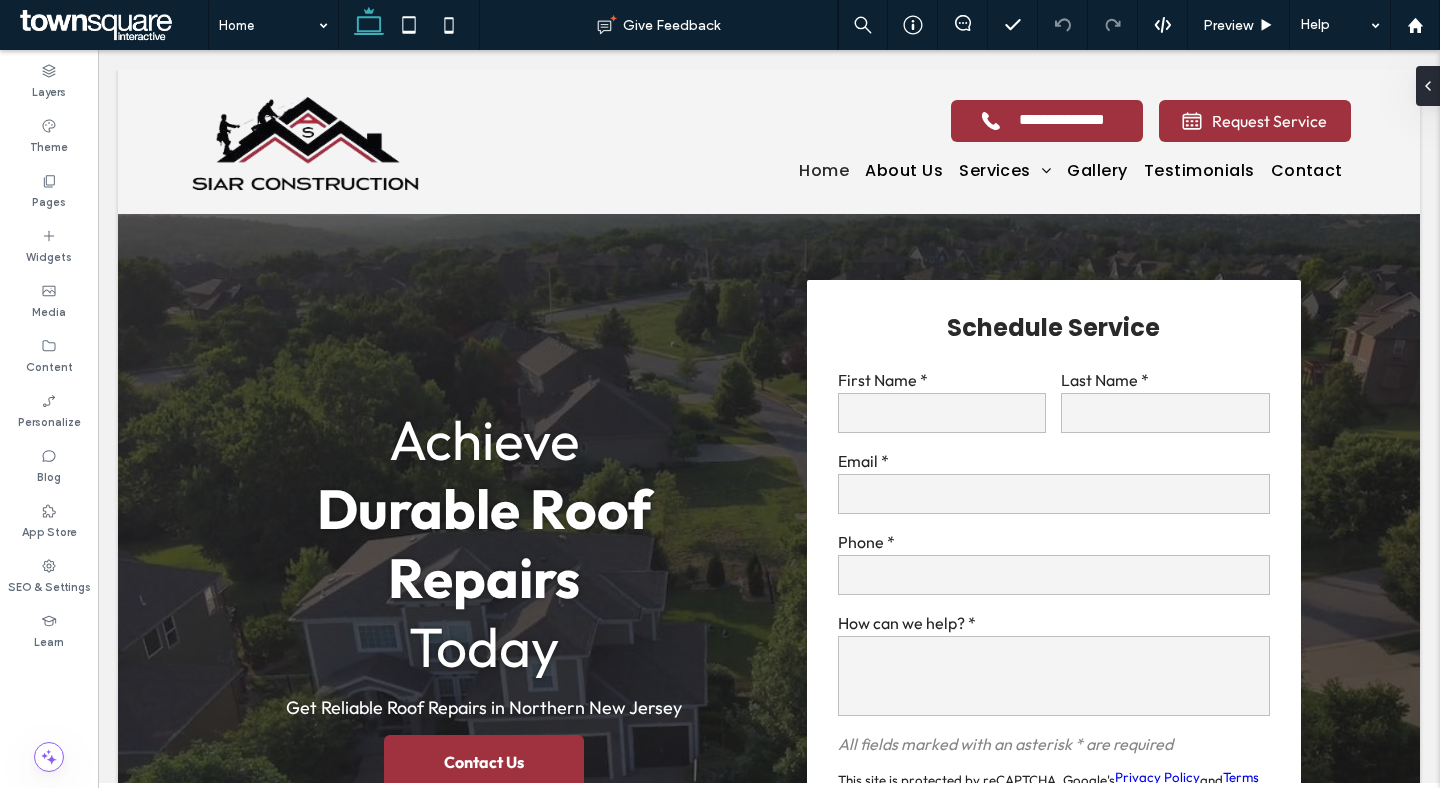 scroll, scrollTop: 0, scrollLeft: 0, axis: both 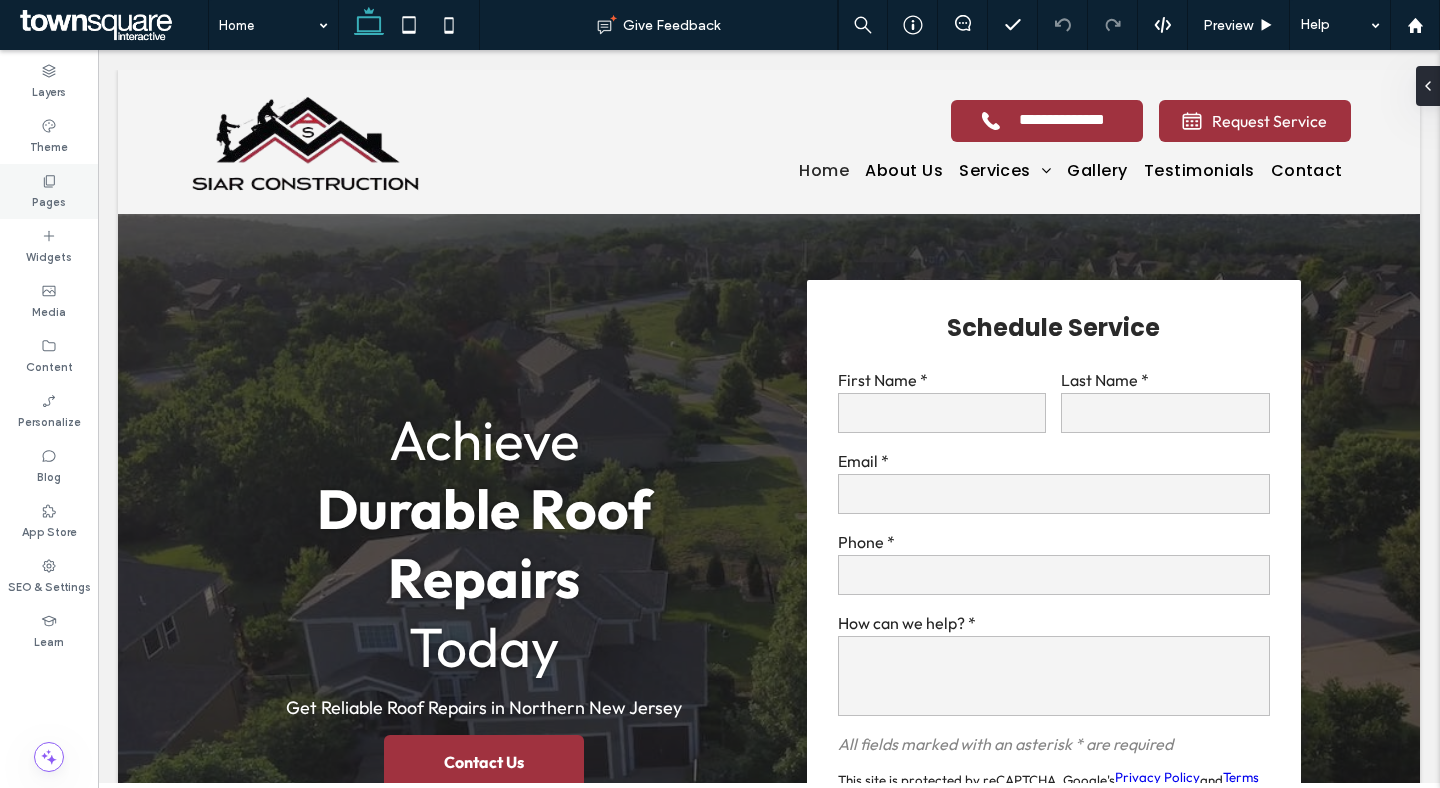 click on "Pages" at bounding box center (49, 200) 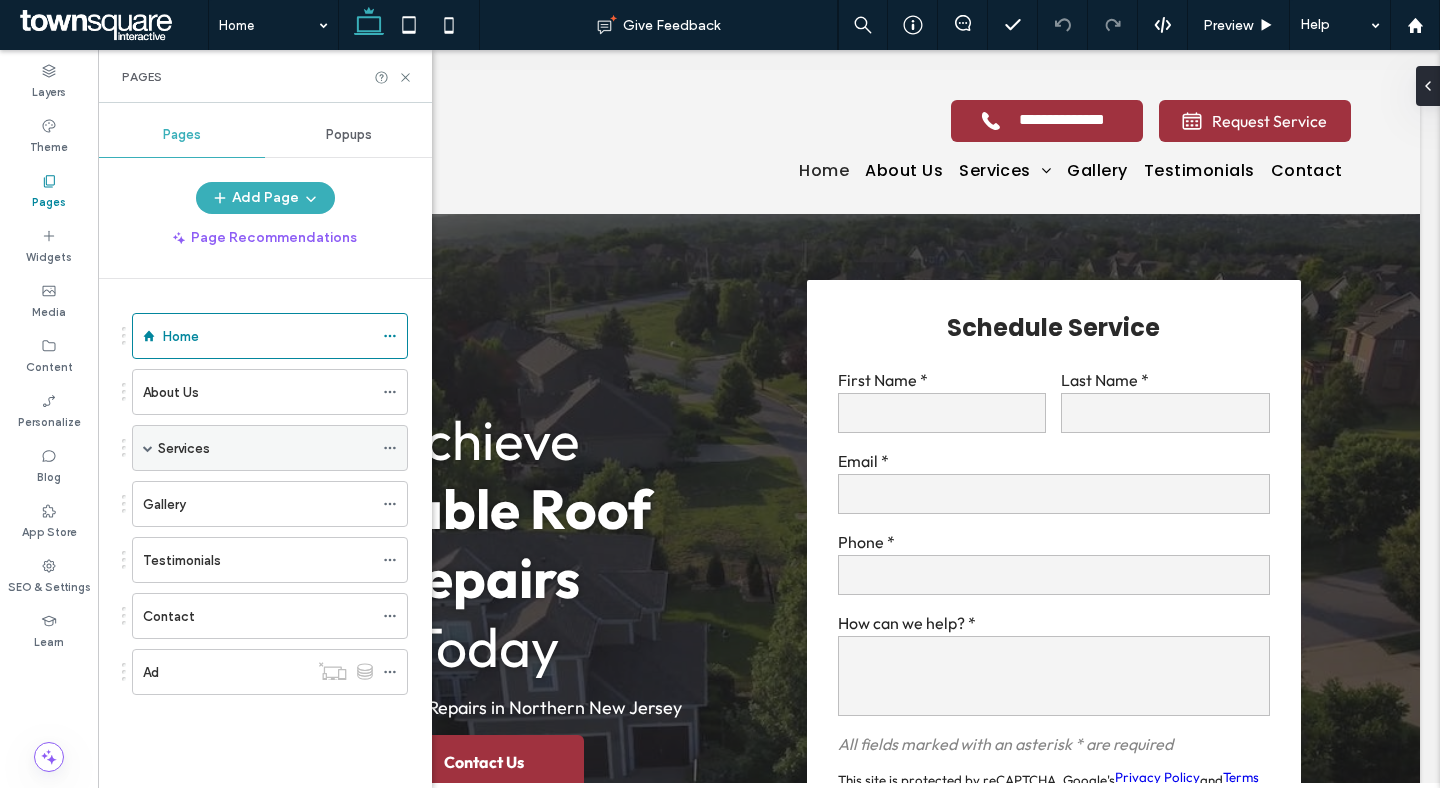 click at bounding box center [148, 448] 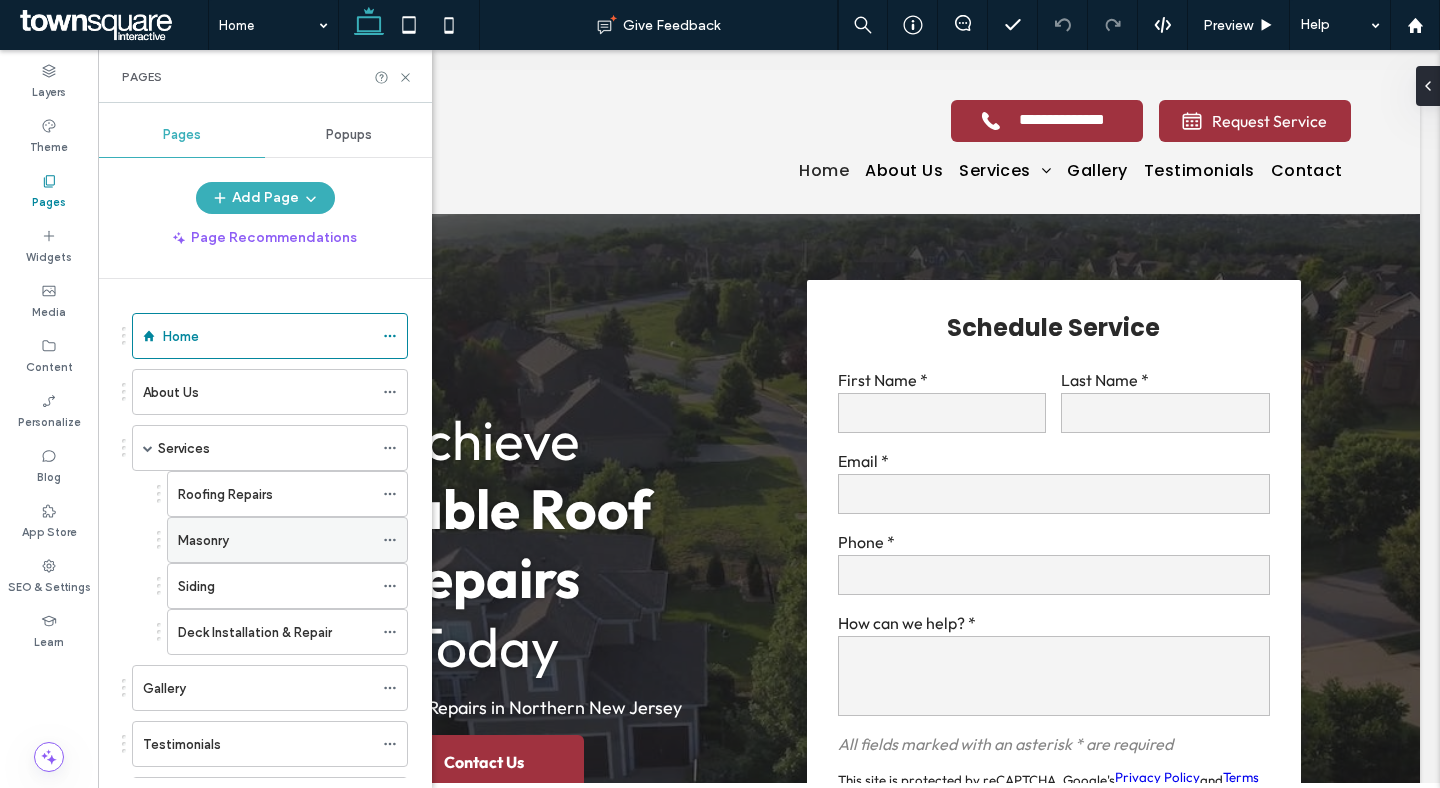 click on "Masonry" at bounding box center (275, 540) 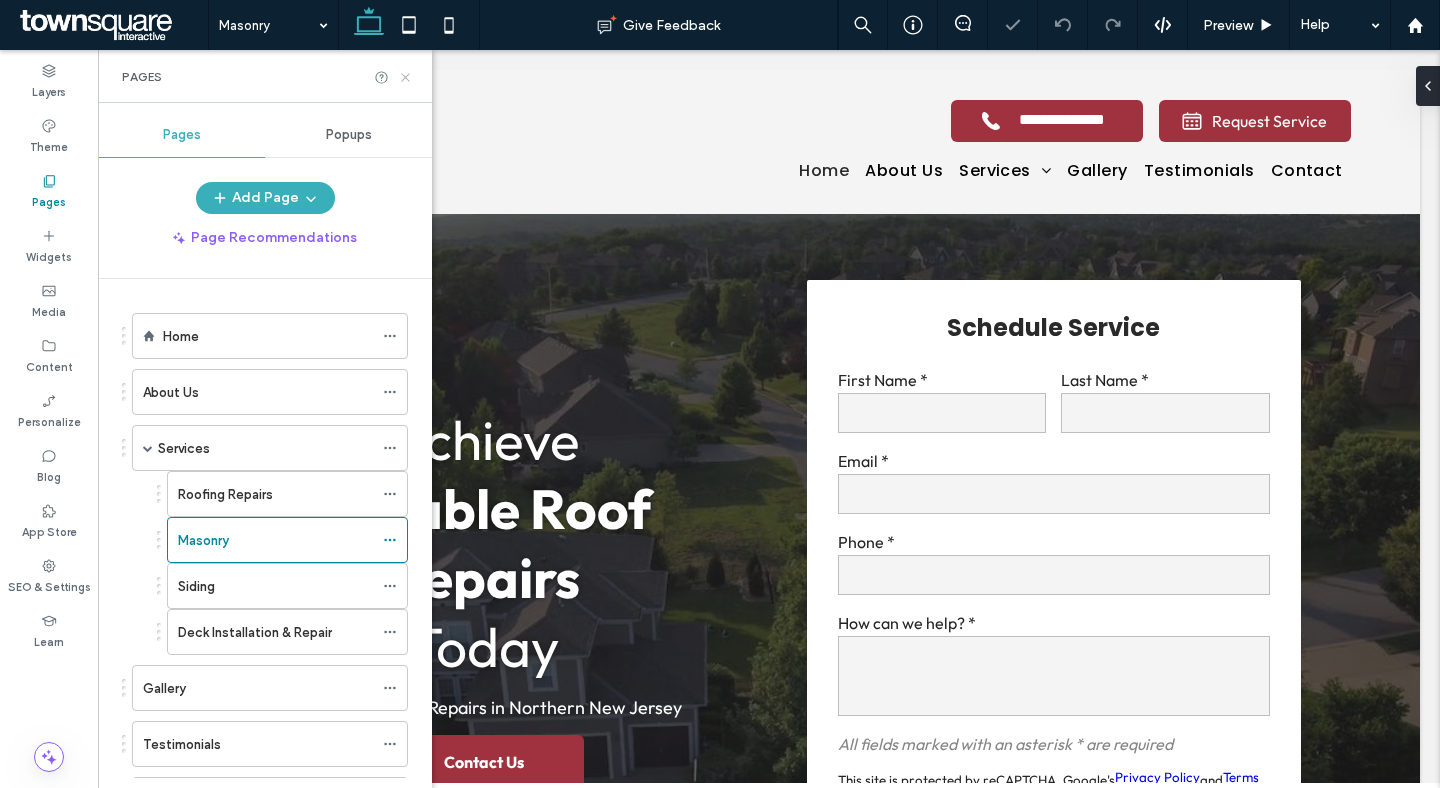 click 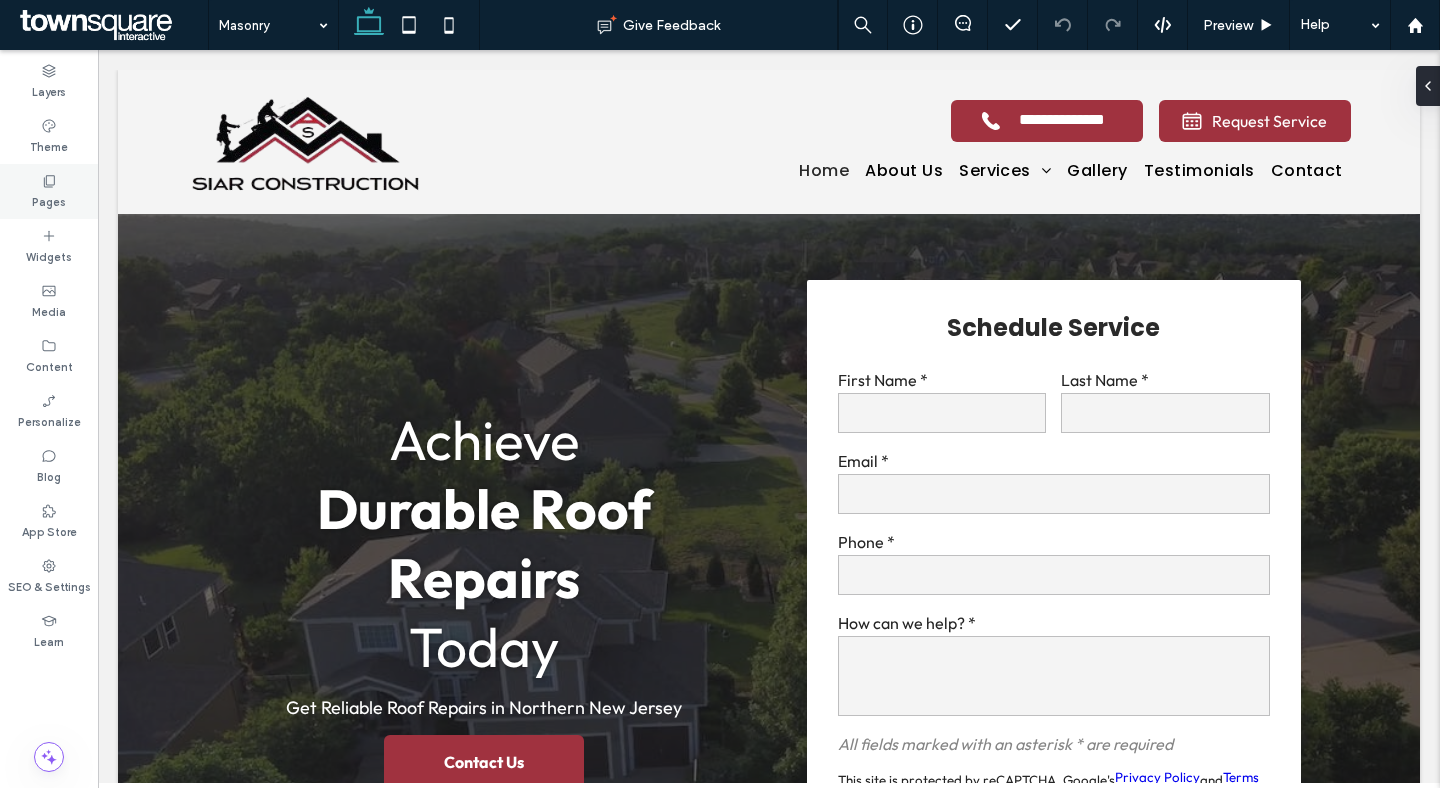 click on "Pages" at bounding box center [49, 191] 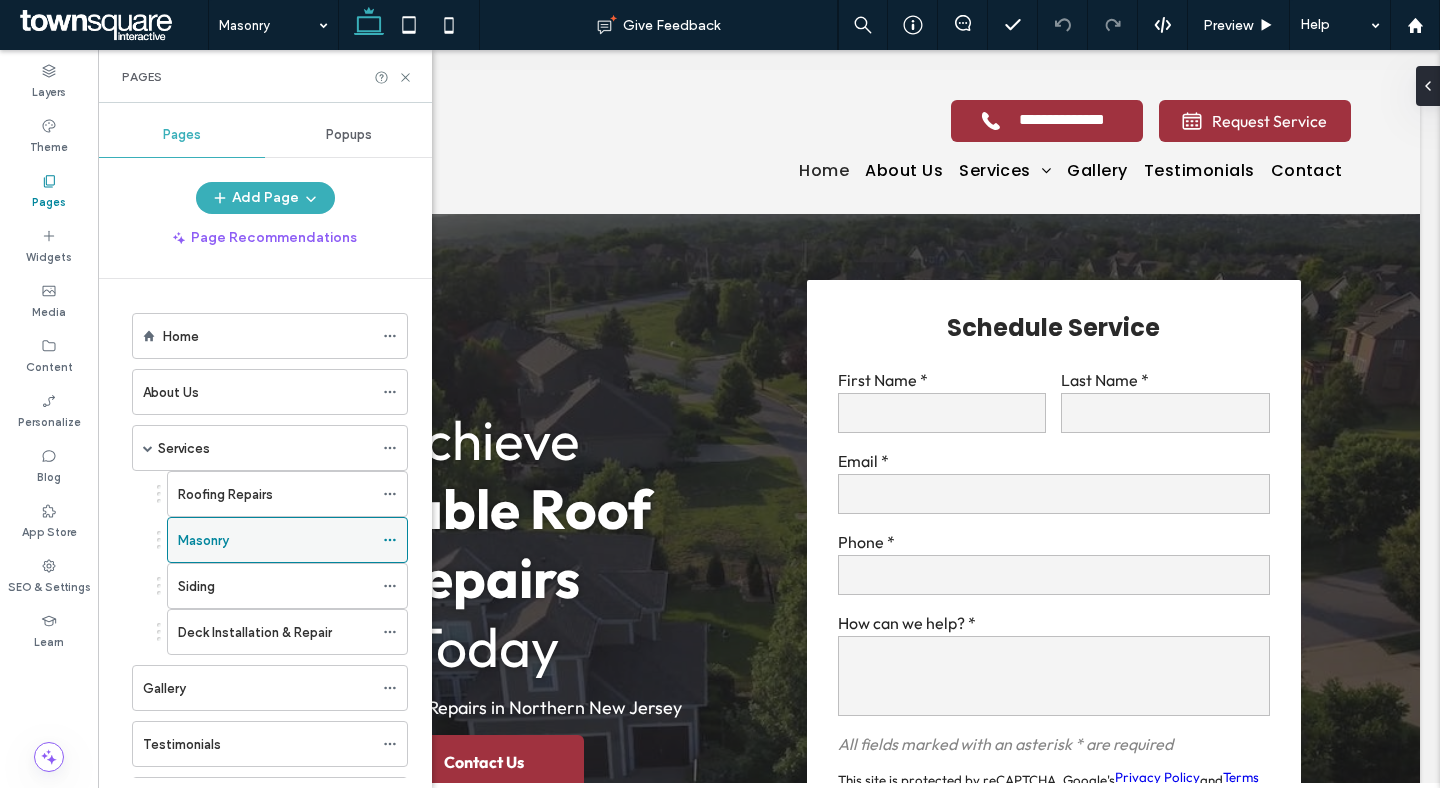 click 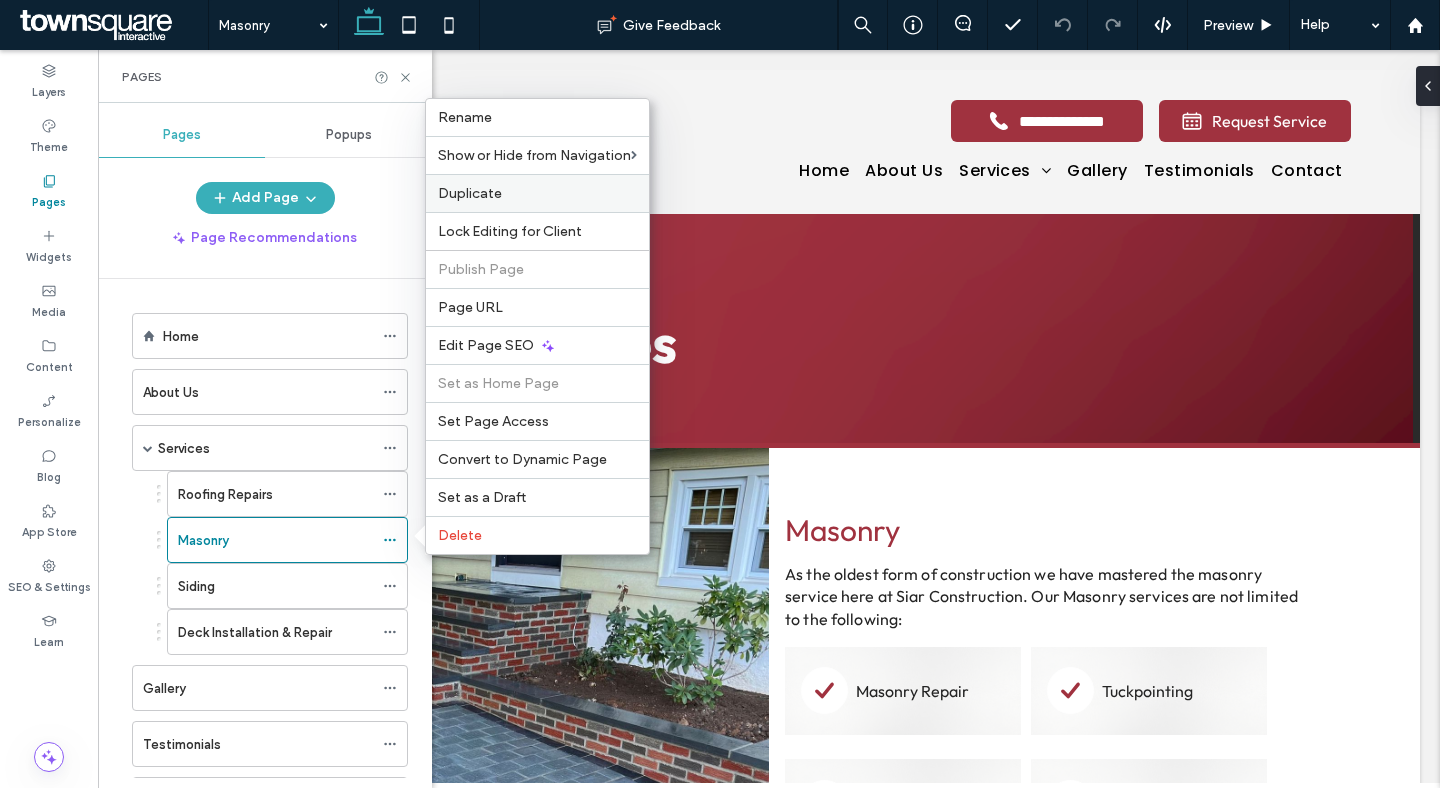 scroll, scrollTop: 0, scrollLeft: 0, axis: both 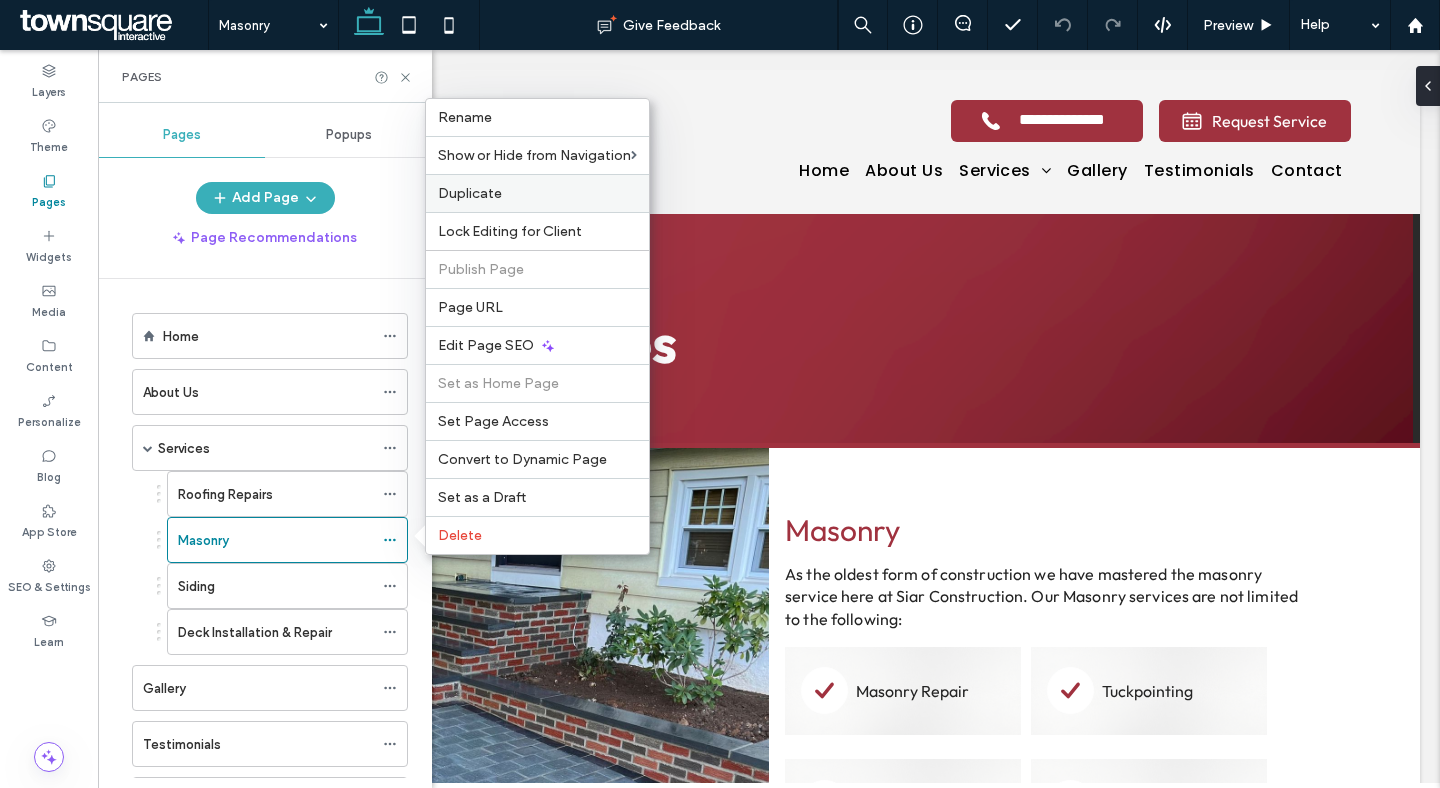 click on "Duplicate" at bounding box center (470, 193) 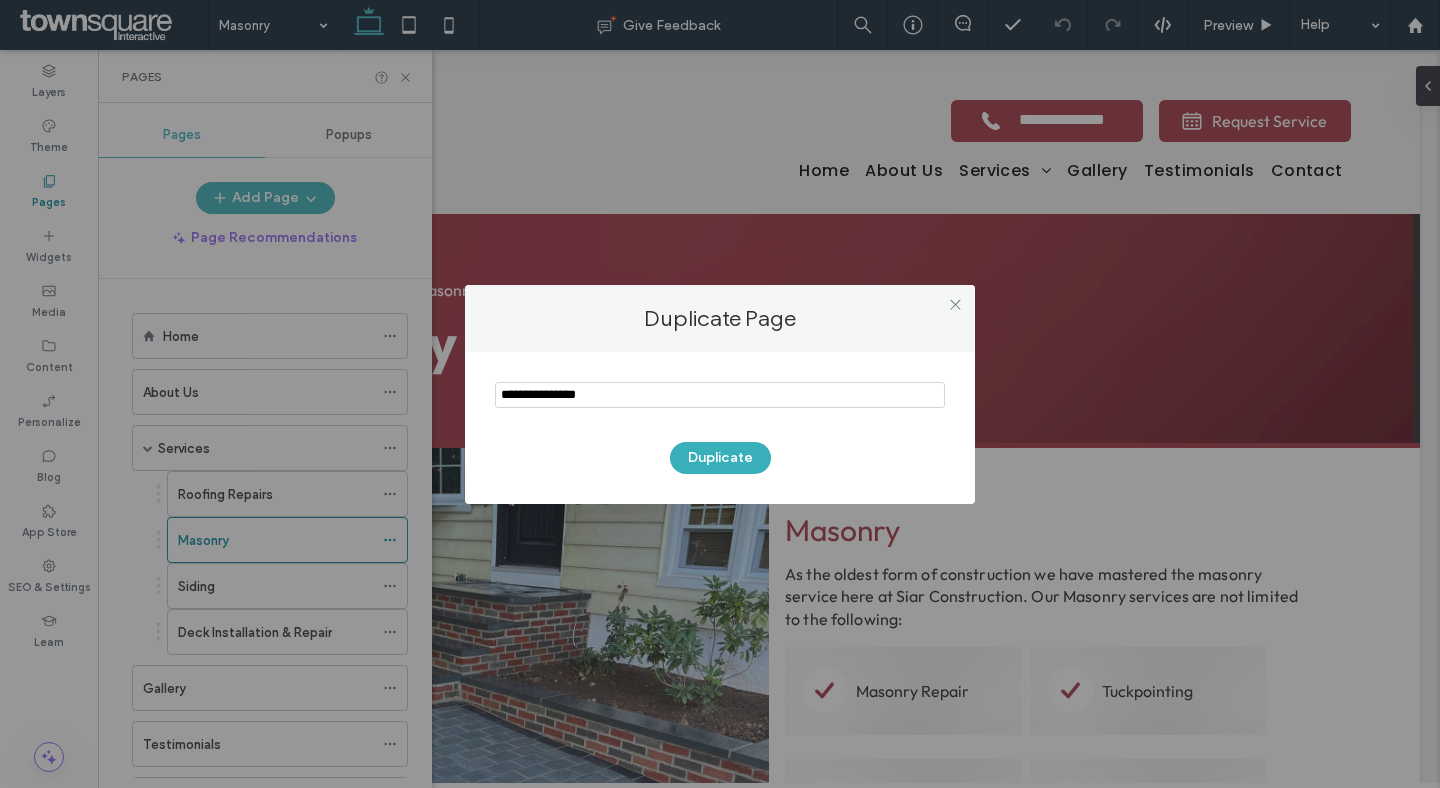 click at bounding box center (720, 395) 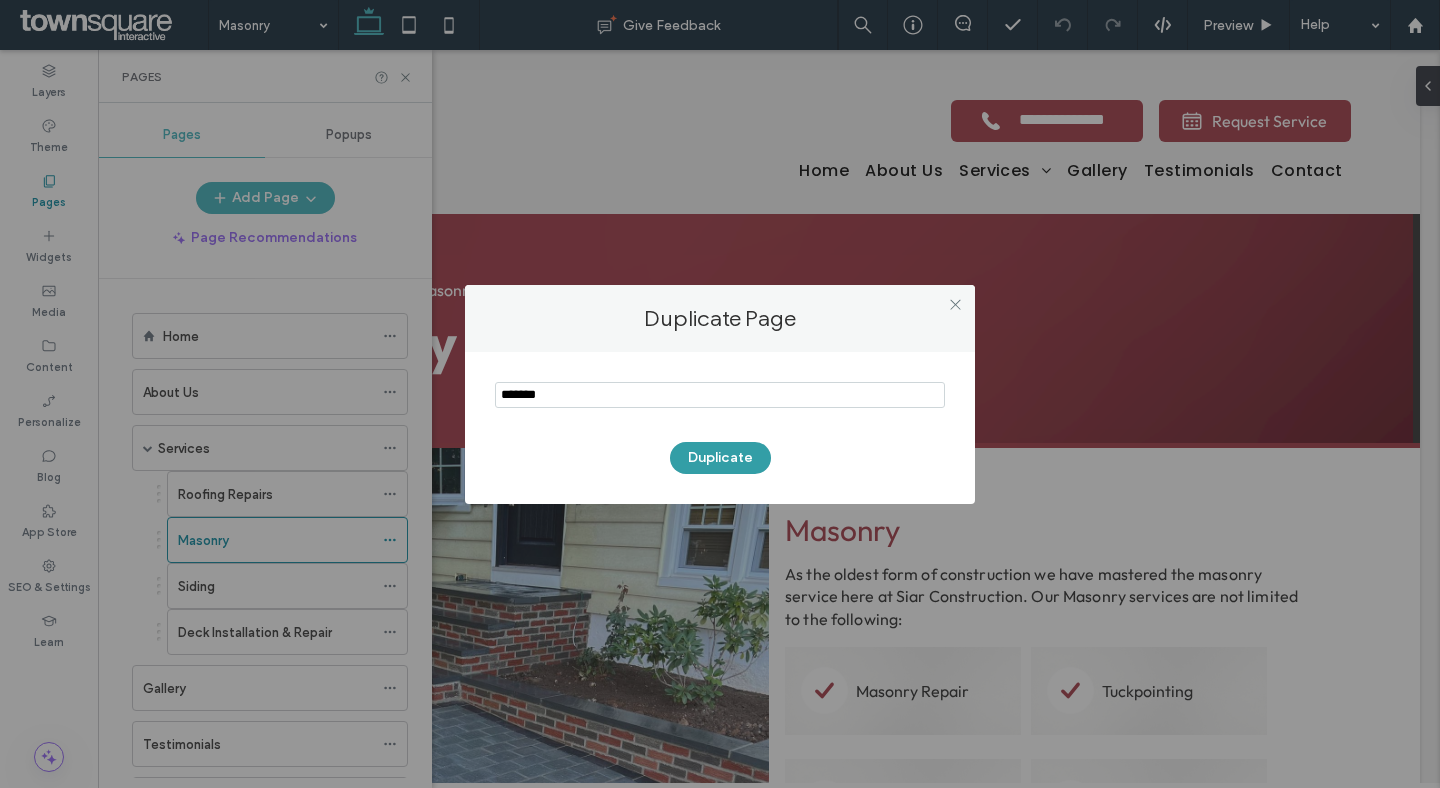 type on "*******" 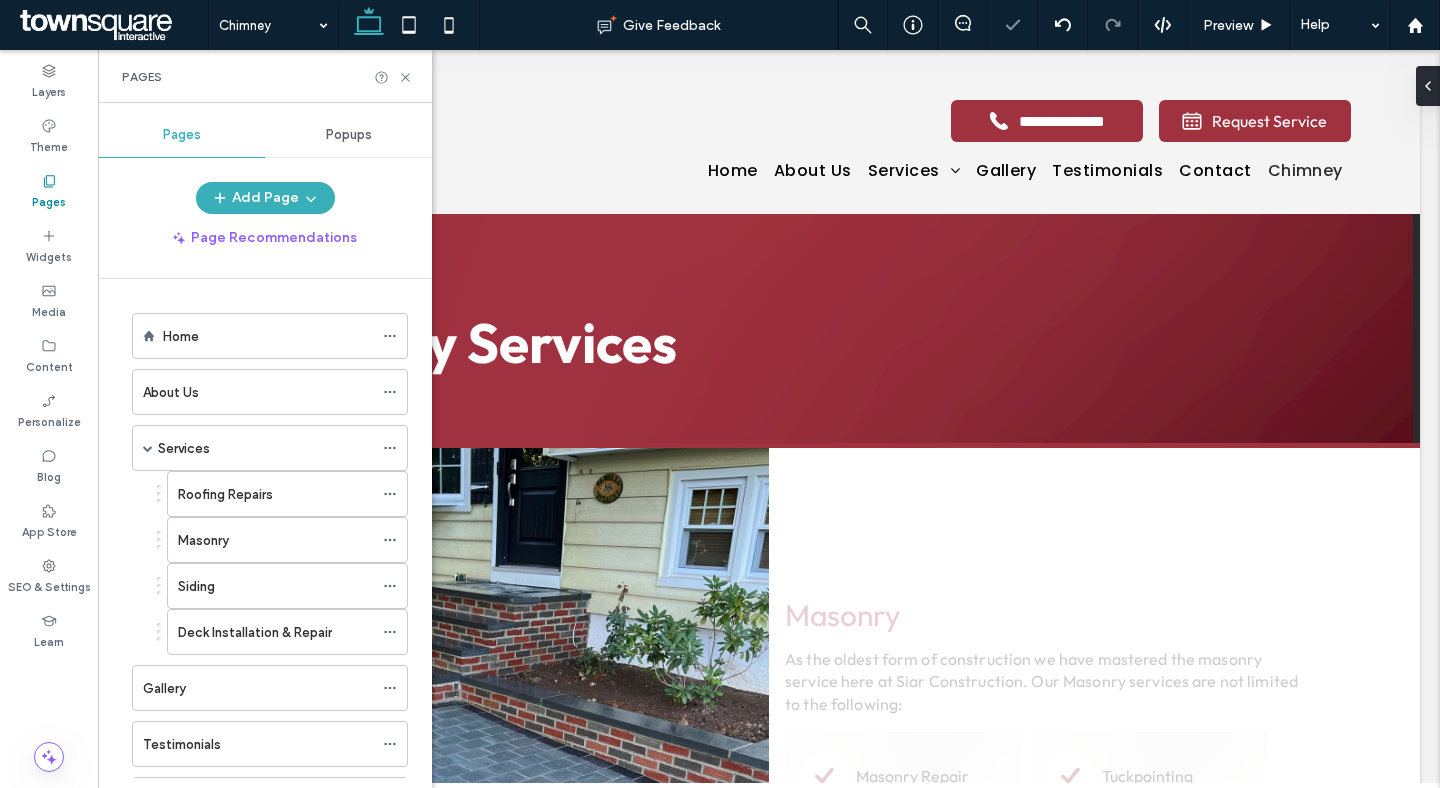 scroll, scrollTop: 0, scrollLeft: 0, axis: both 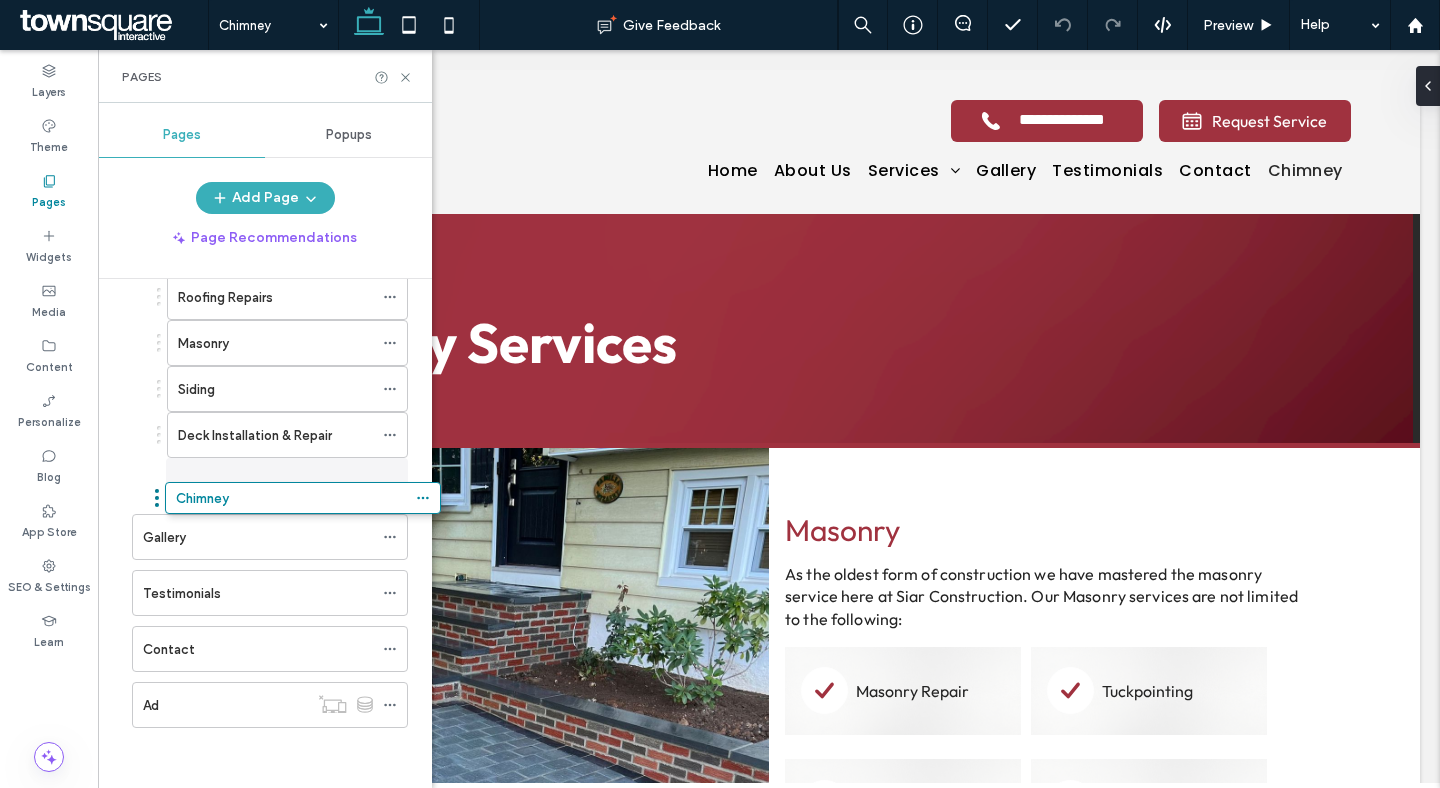 drag, startPoint x: 127, startPoint y: 699, endPoint x: 160, endPoint y: 493, distance: 208.62646 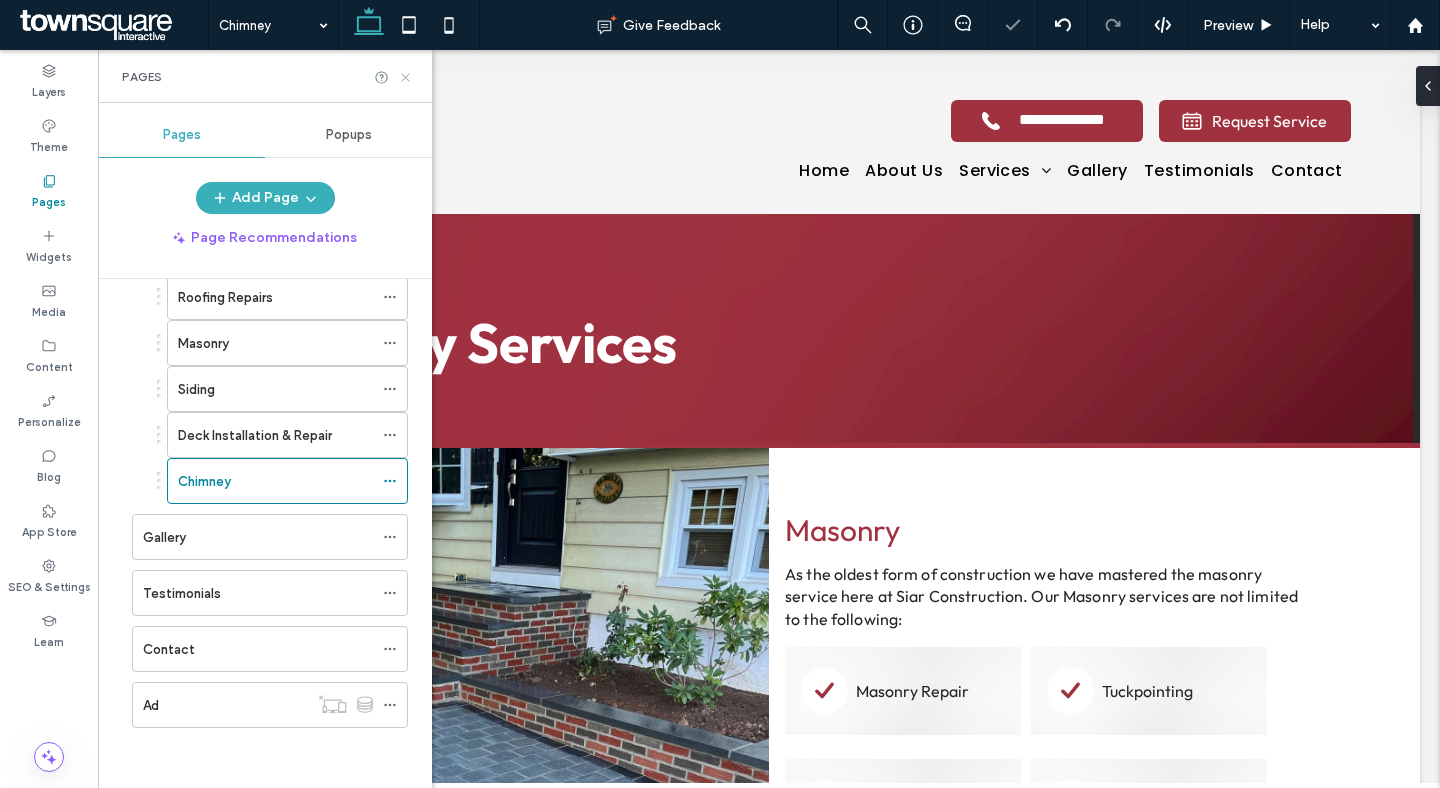 click 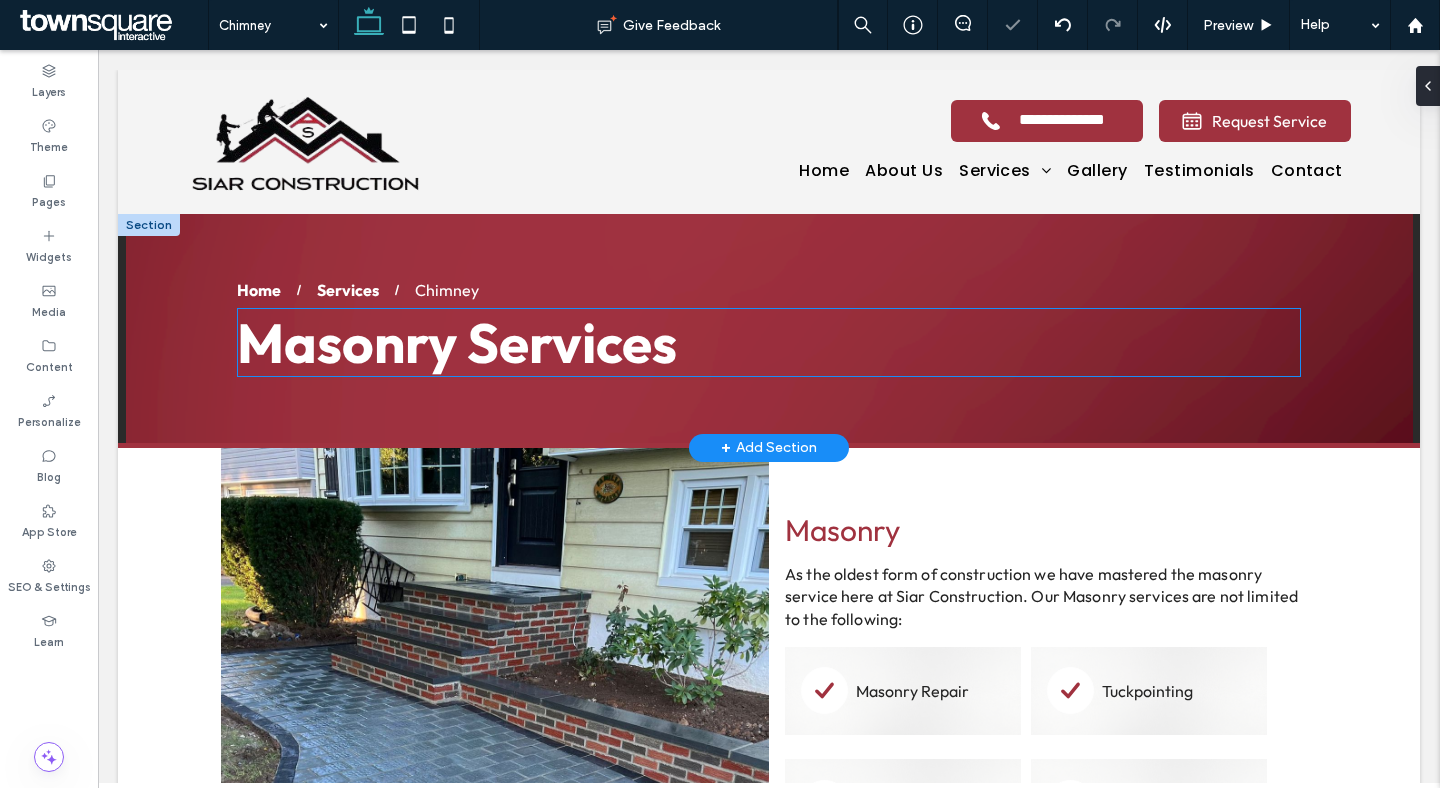 click on "Masonry Services" at bounding box center [457, 342] 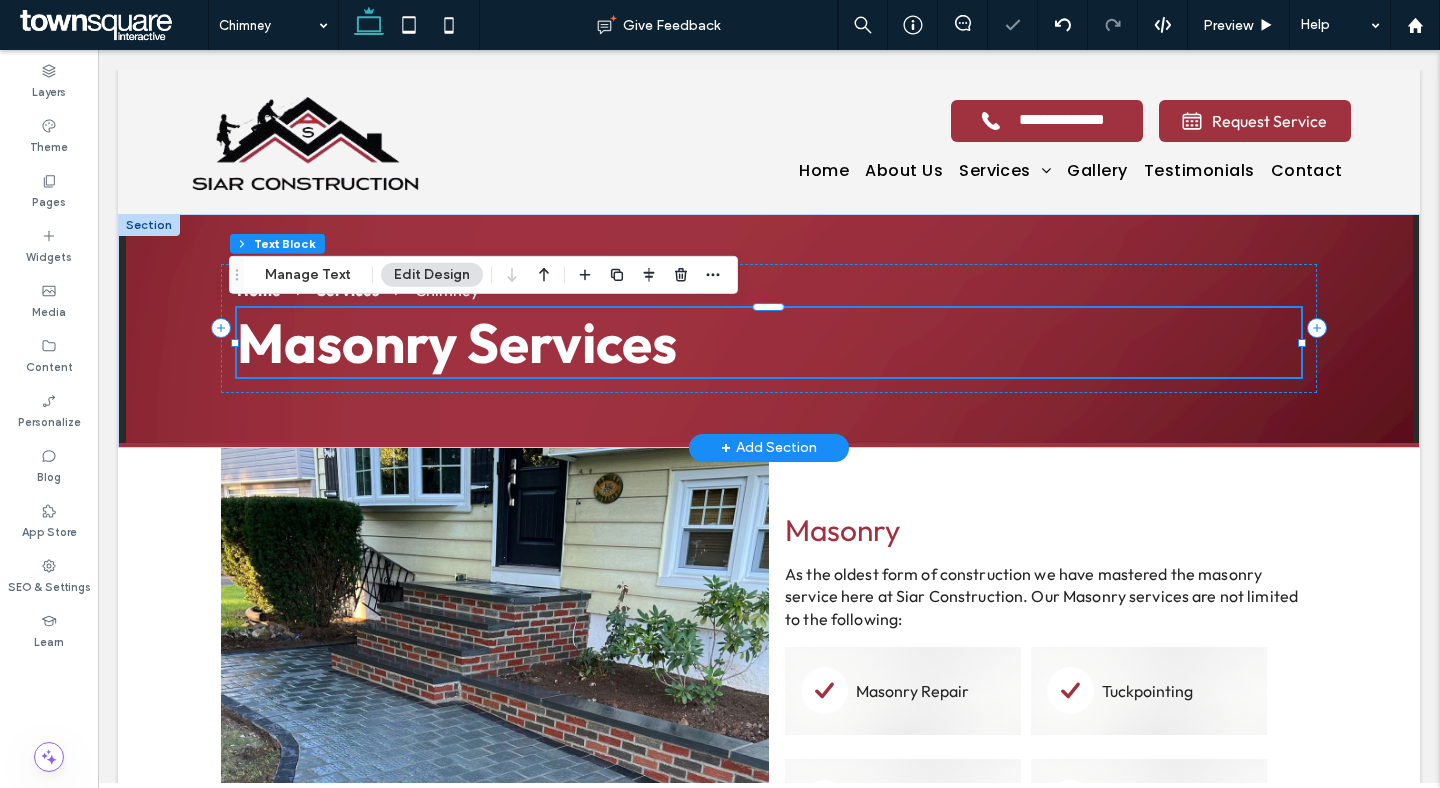 click on "Masonry Services" at bounding box center (457, 342) 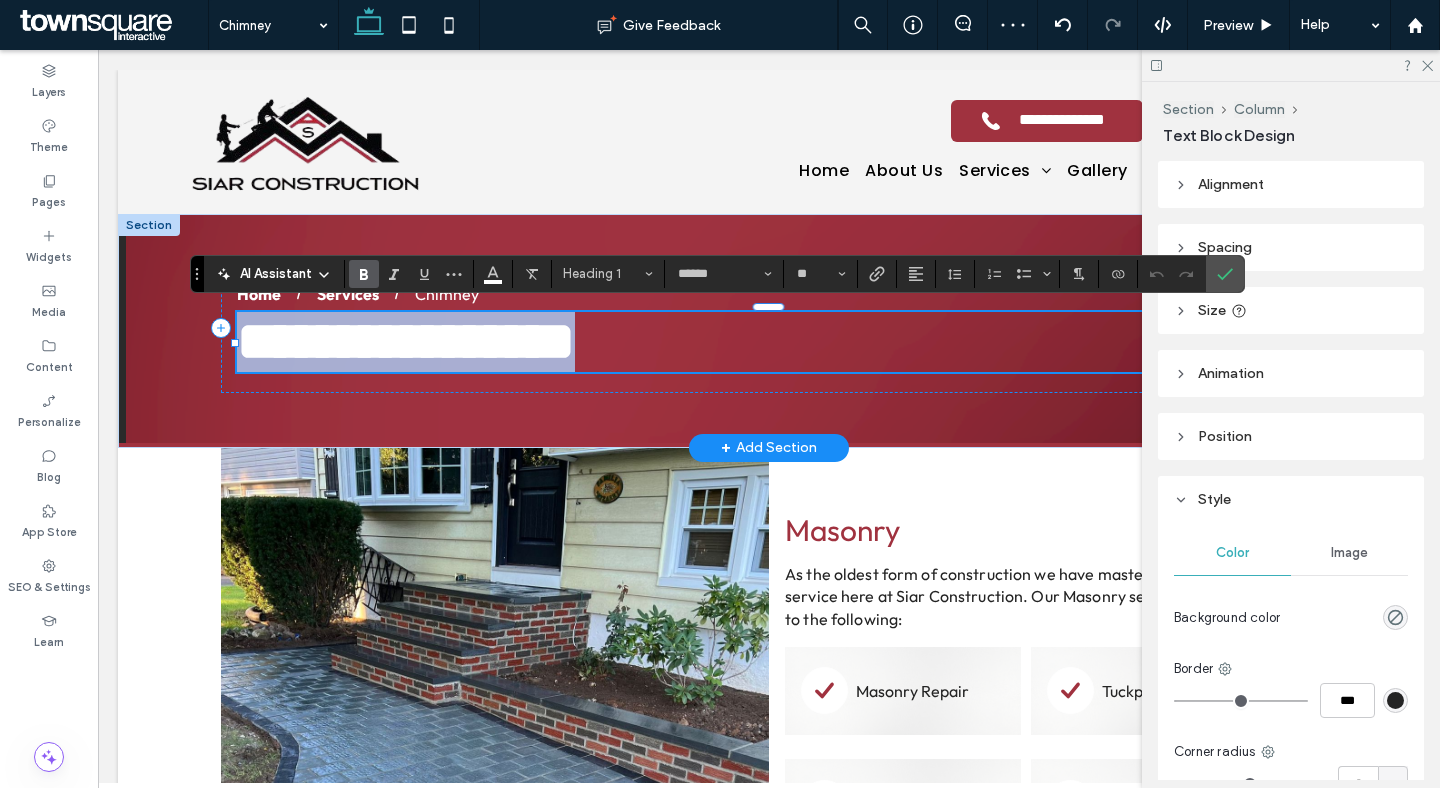 paste 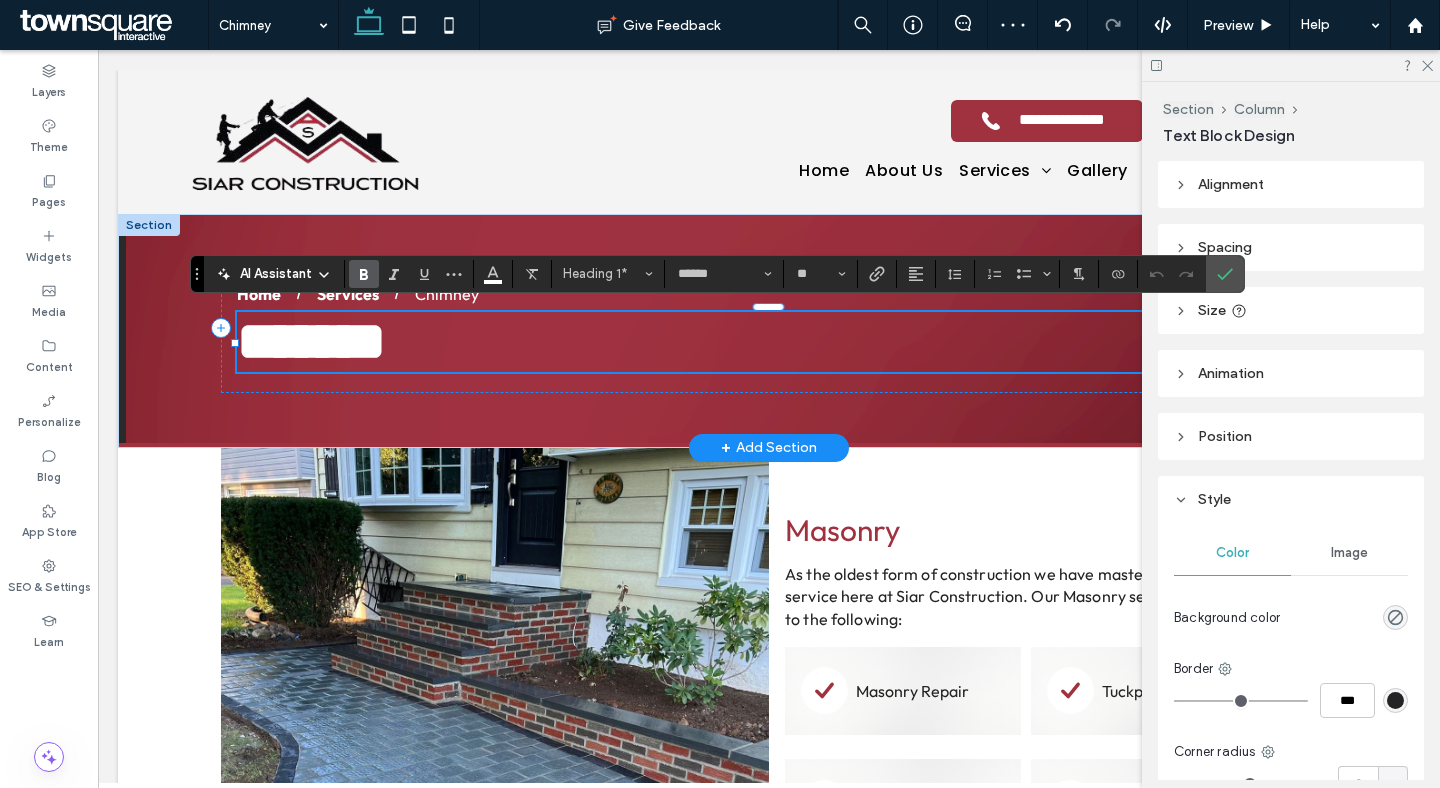 type 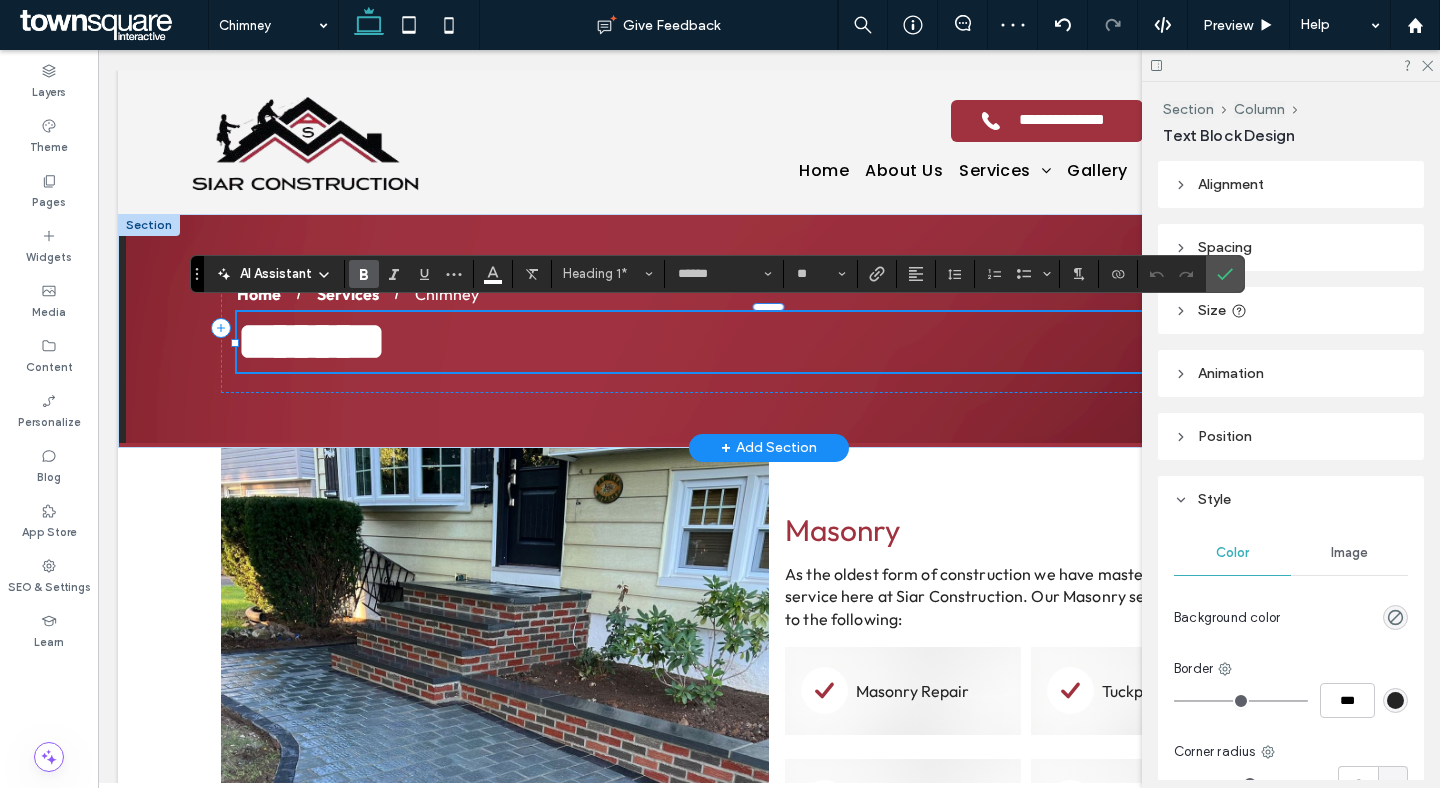 type on "**" 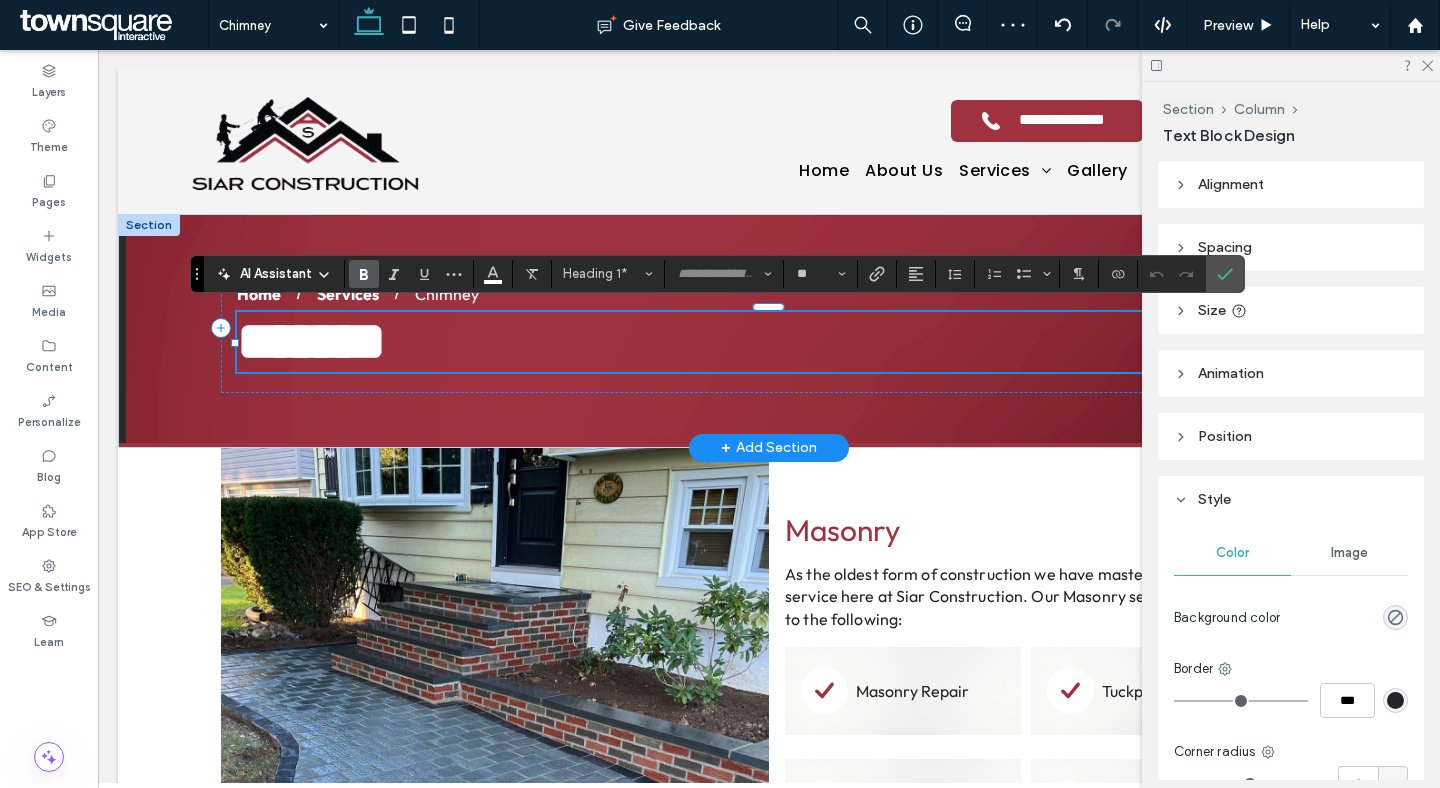 scroll, scrollTop: 2, scrollLeft: 0, axis: vertical 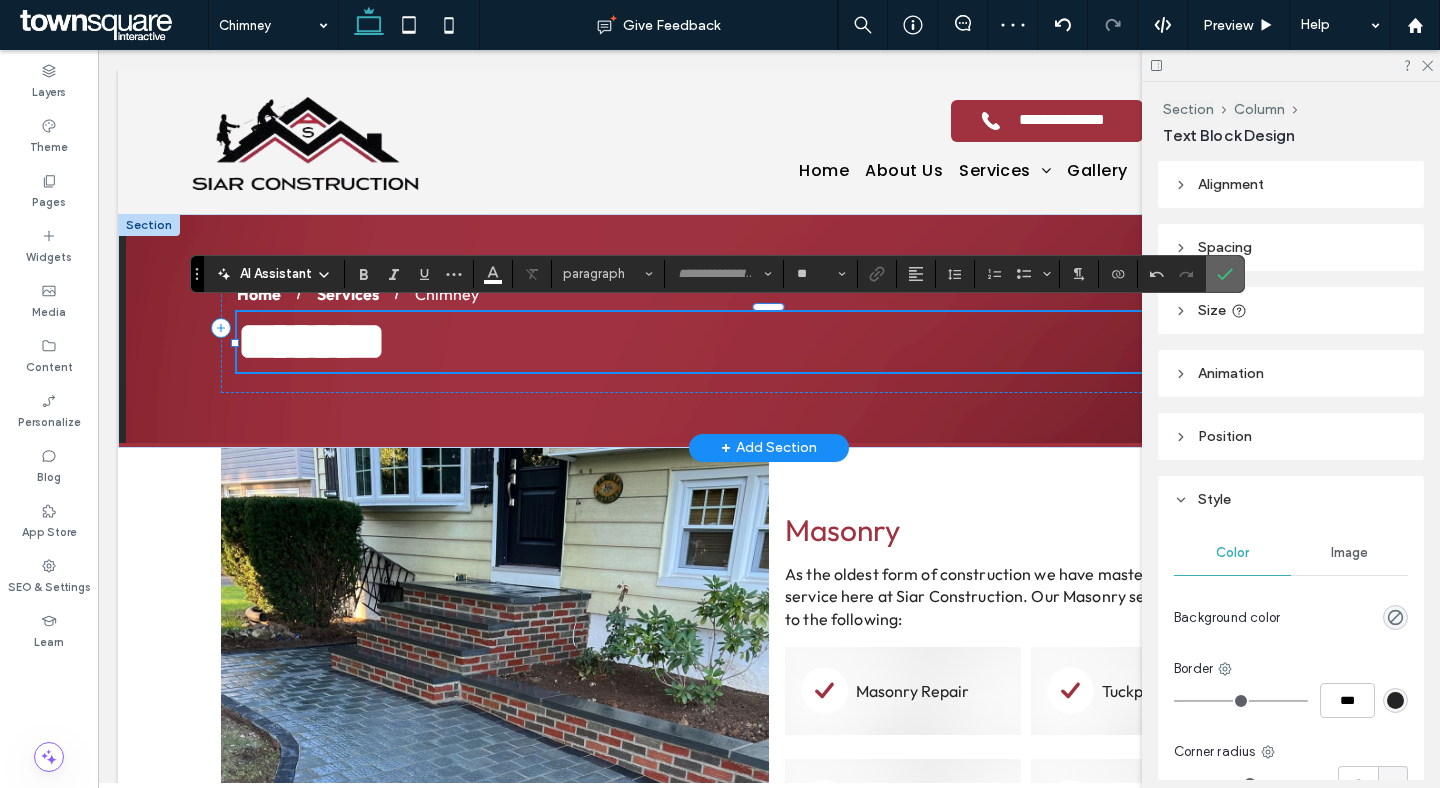 click at bounding box center [1225, 274] 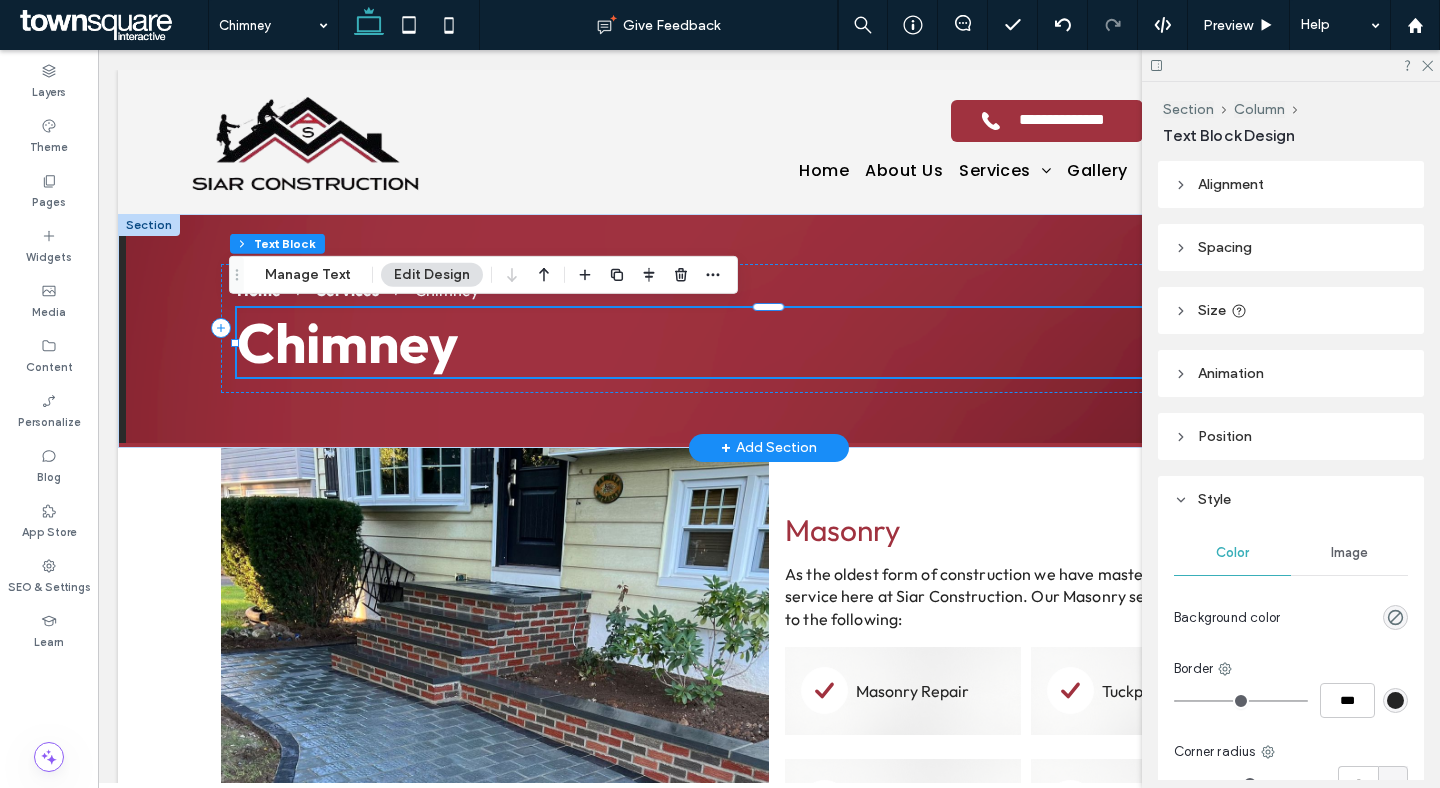 click at bounding box center [1291, 65] 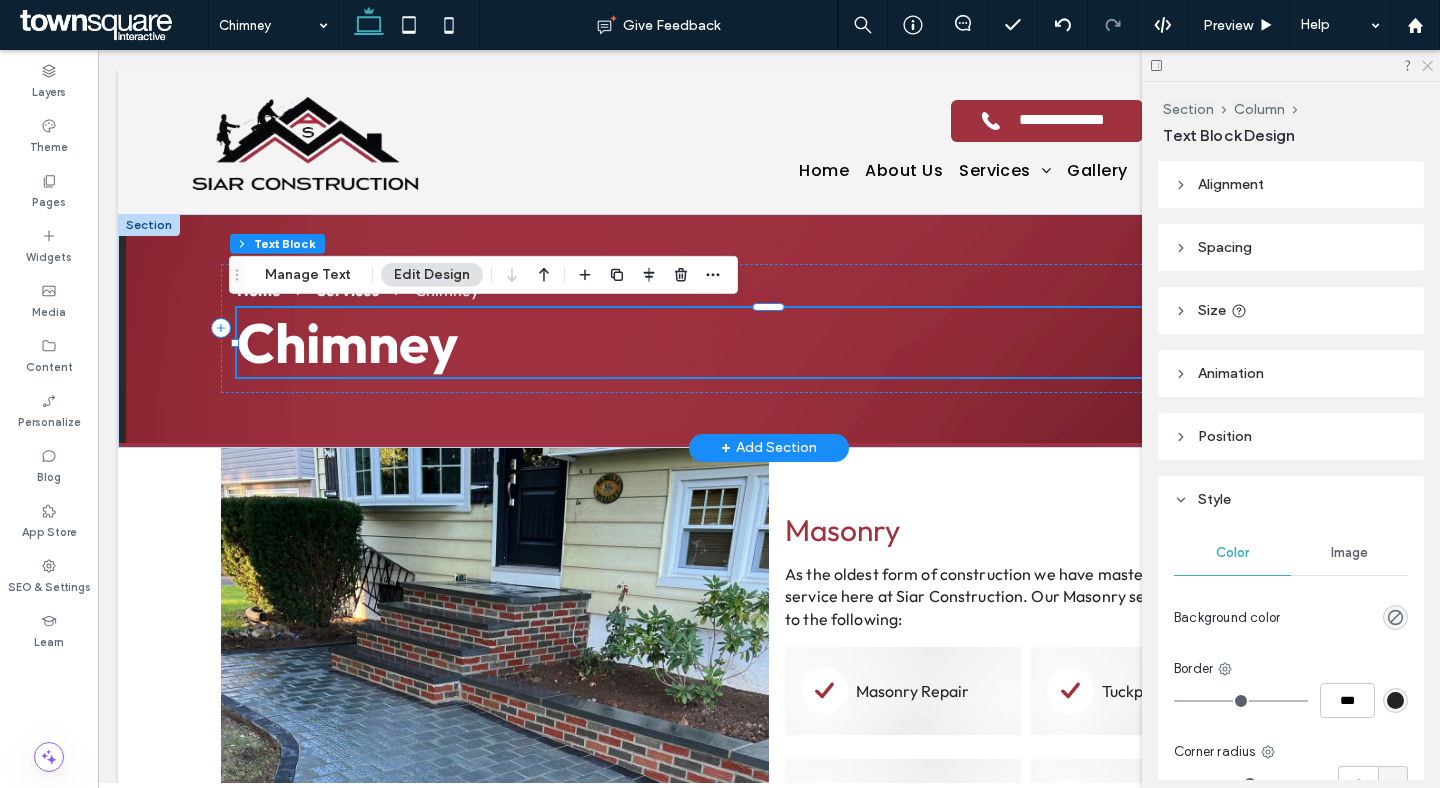 drag, startPoint x: 1428, startPoint y: 60, endPoint x: 949, endPoint y: 323, distance: 546.4522 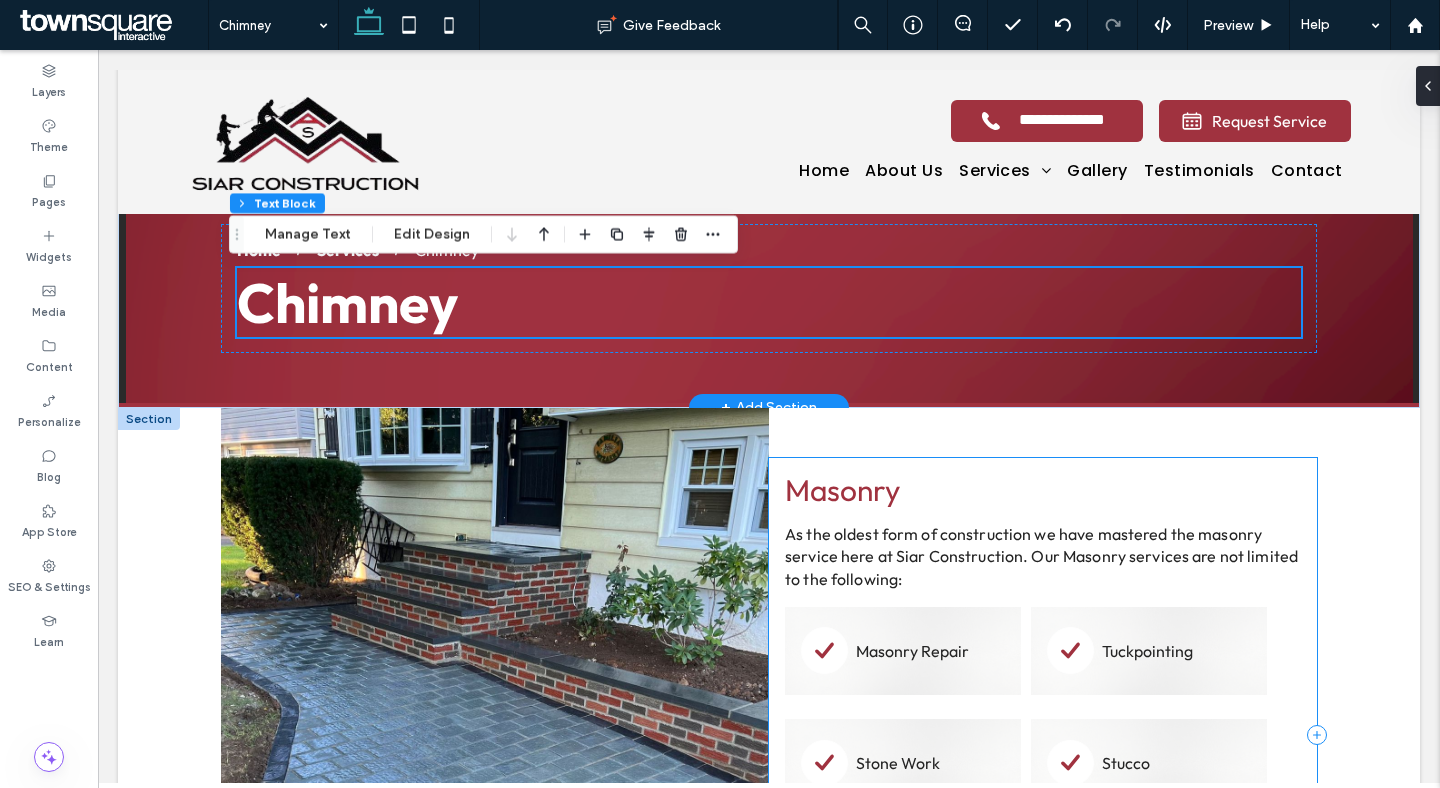 scroll, scrollTop: 40, scrollLeft: 0, axis: vertical 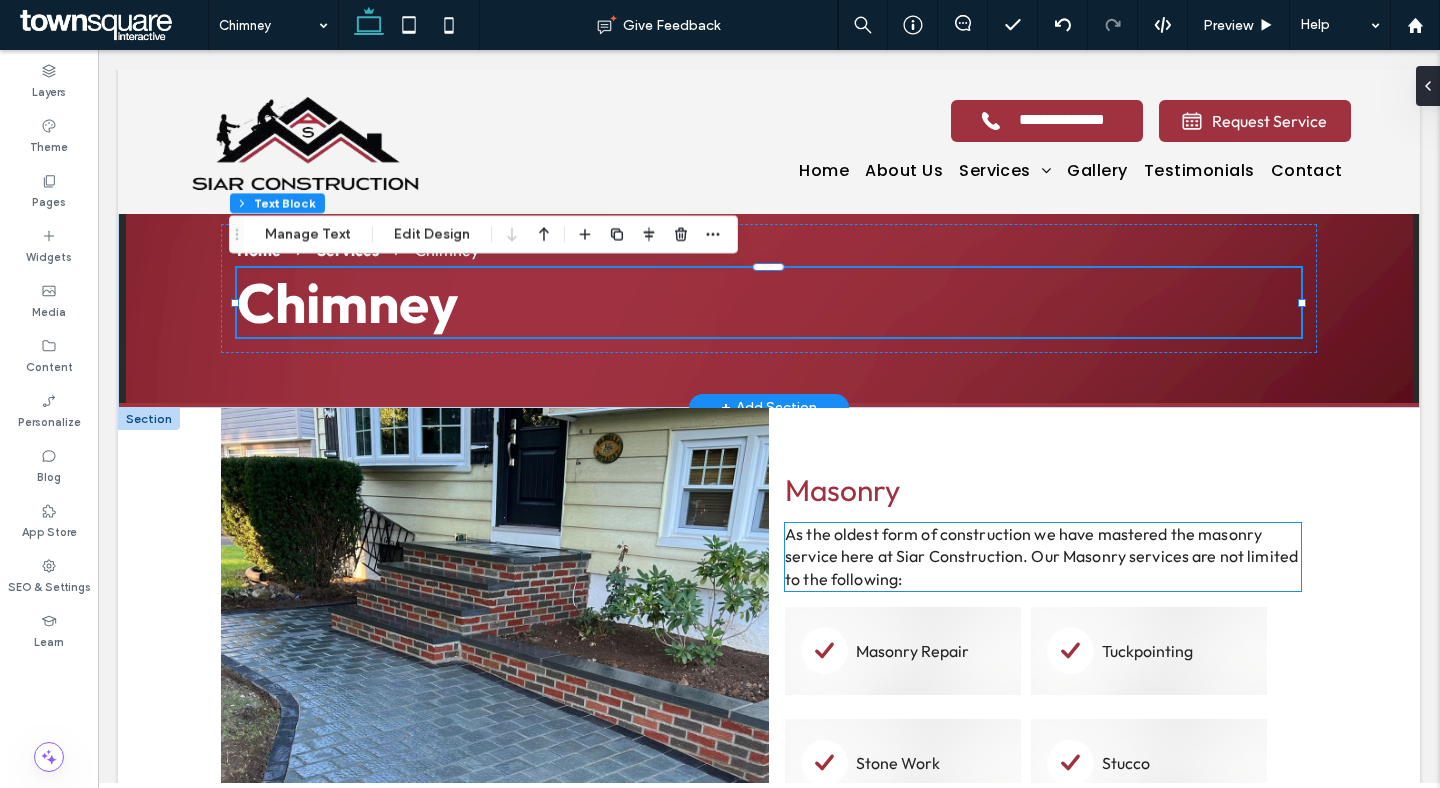click on "As the oldest form of construction we have mastered the masonry service here at Siar Construction. Our Masonry services are not limited to the following:" at bounding box center [1043, 557] 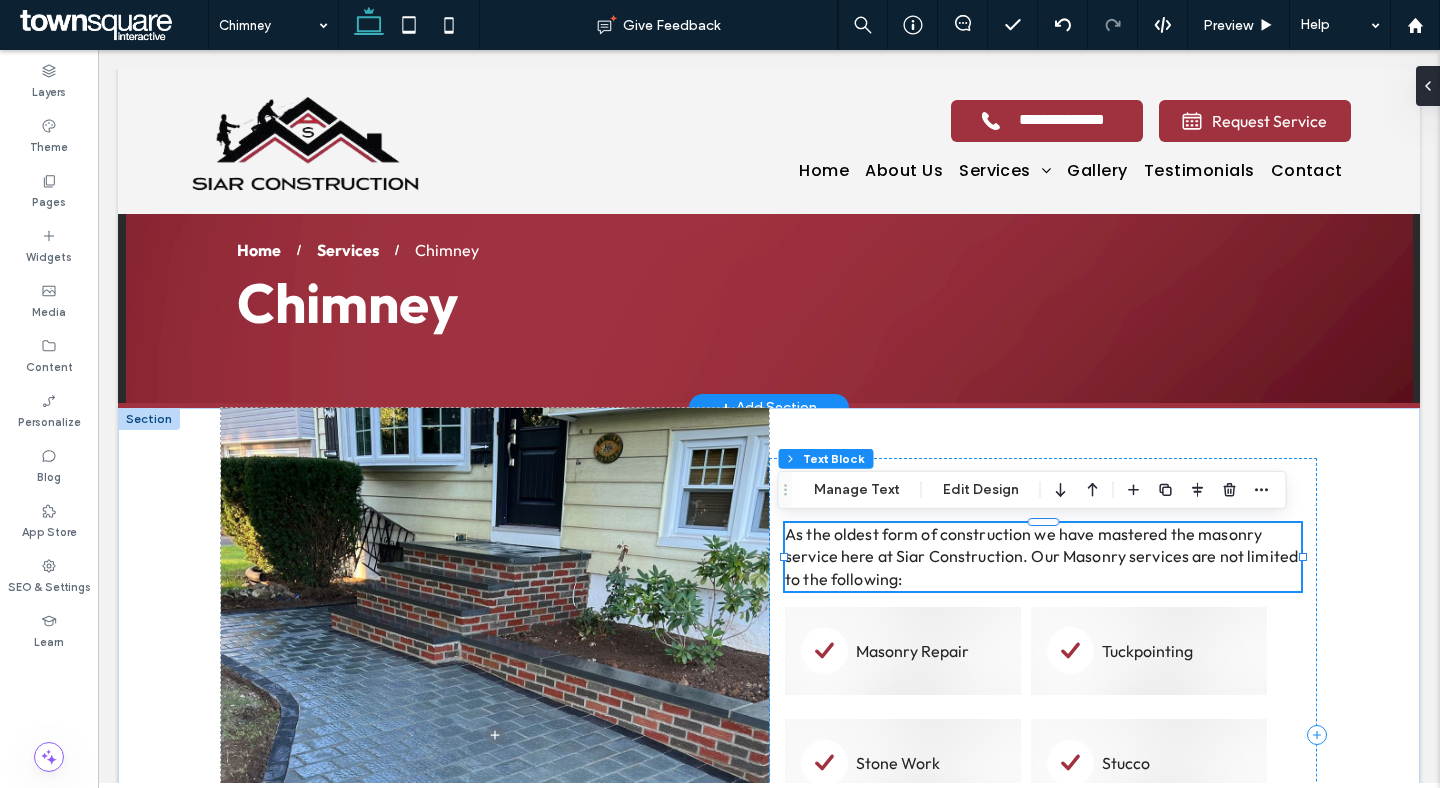 click on "As the oldest form of construction we have mastered the masonry service here at Siar Construction. Our Masonry services are not limited to the following:" at bounding box center [1043, 557] 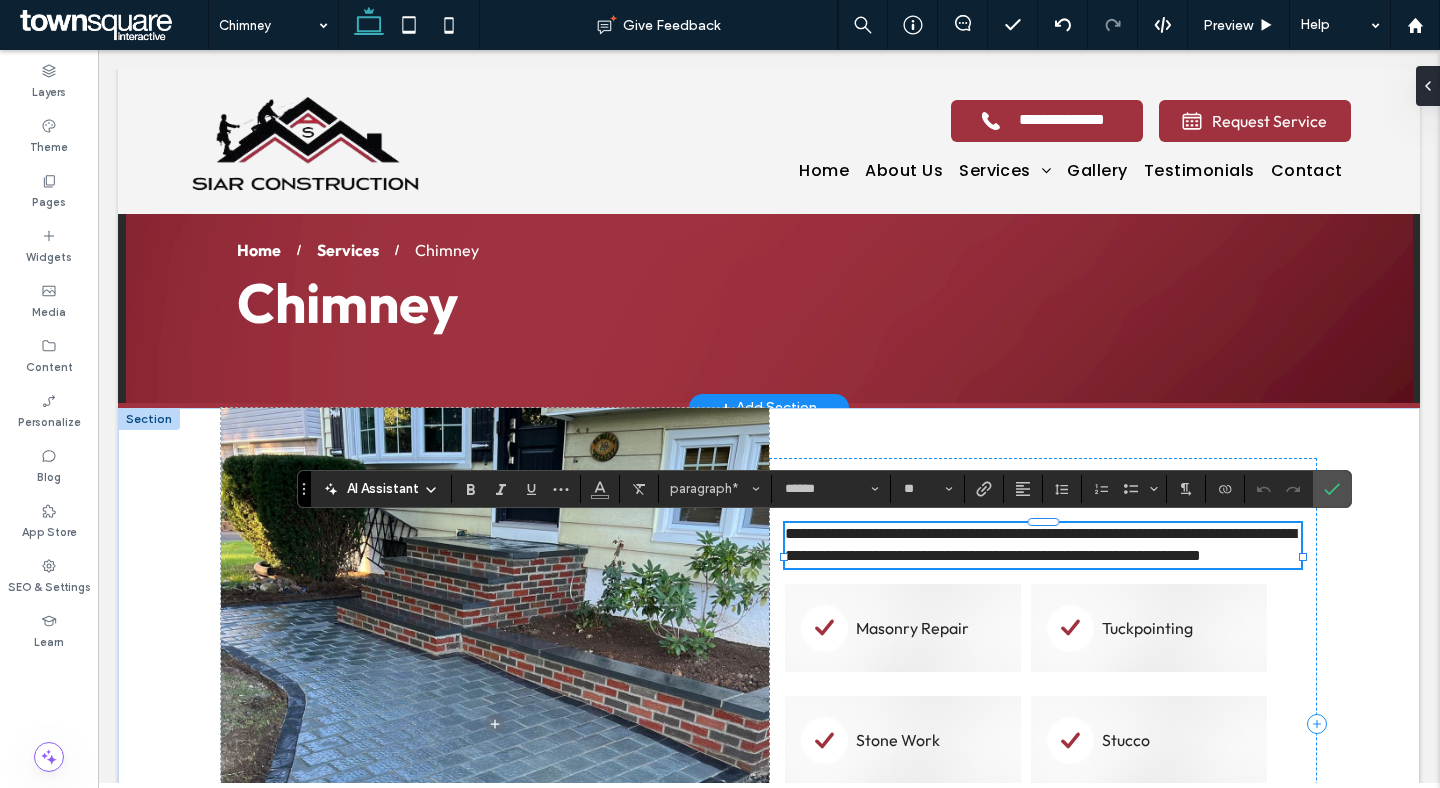 paste 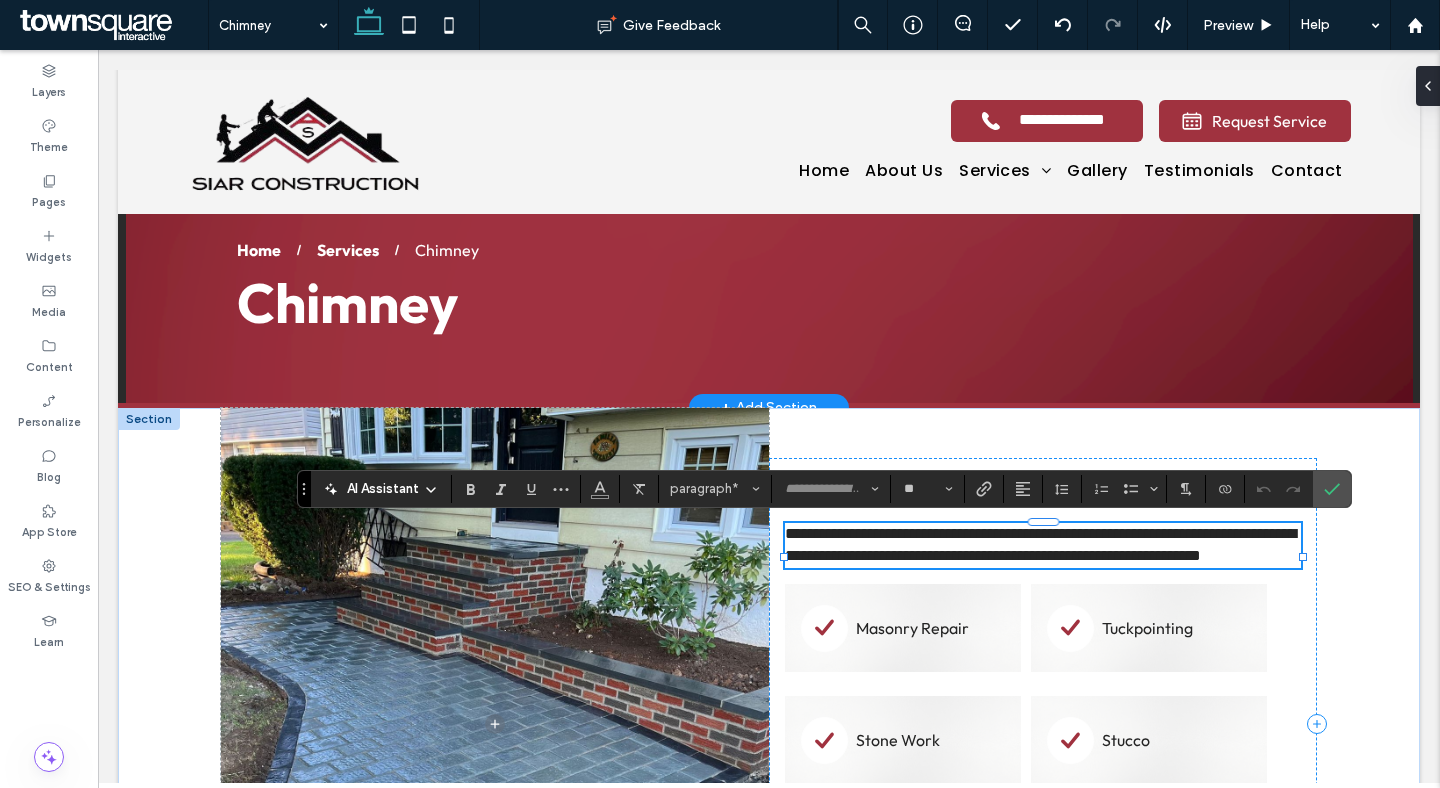 scroll, scrollTop: 2, scrollLeft: 0, axis: vertical 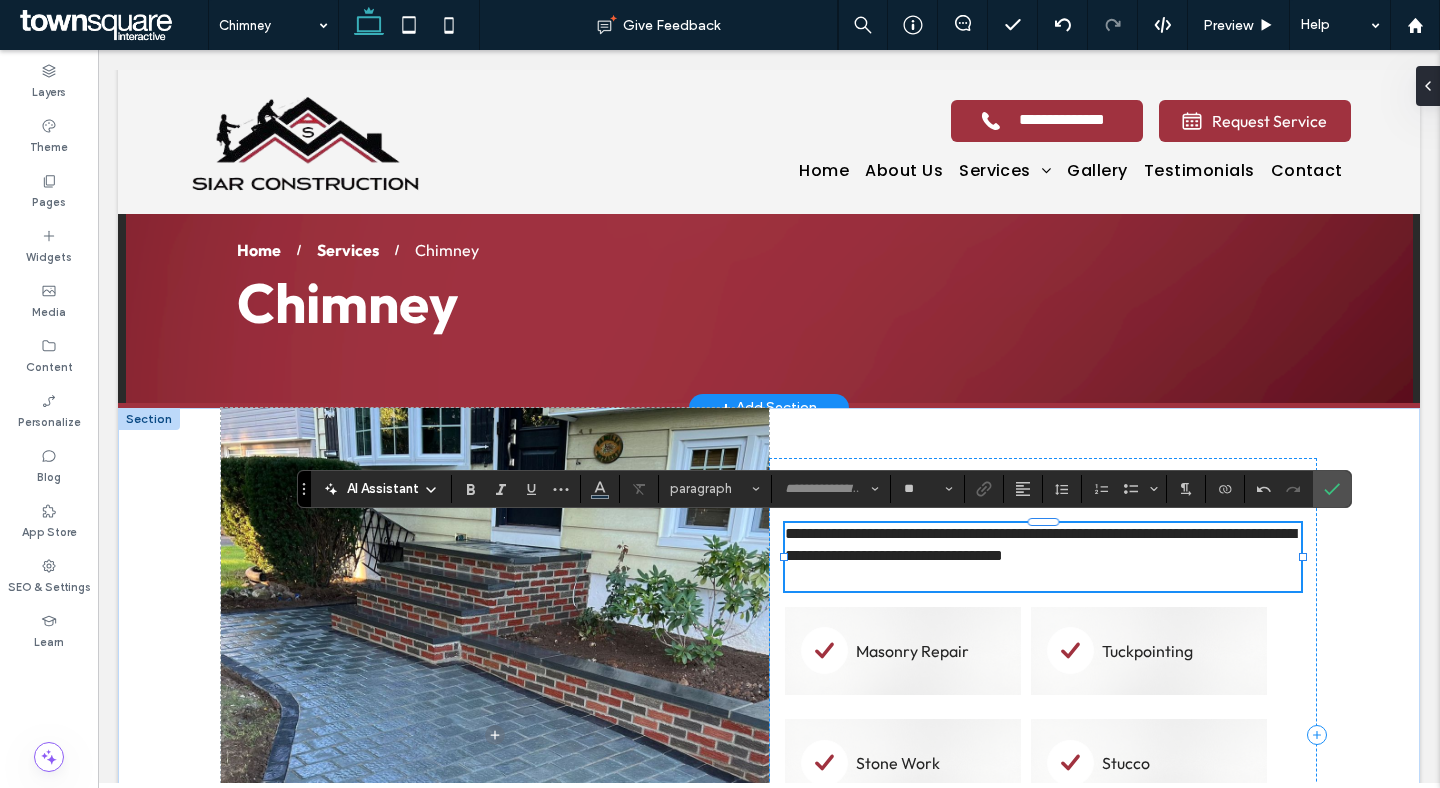 type on "******" 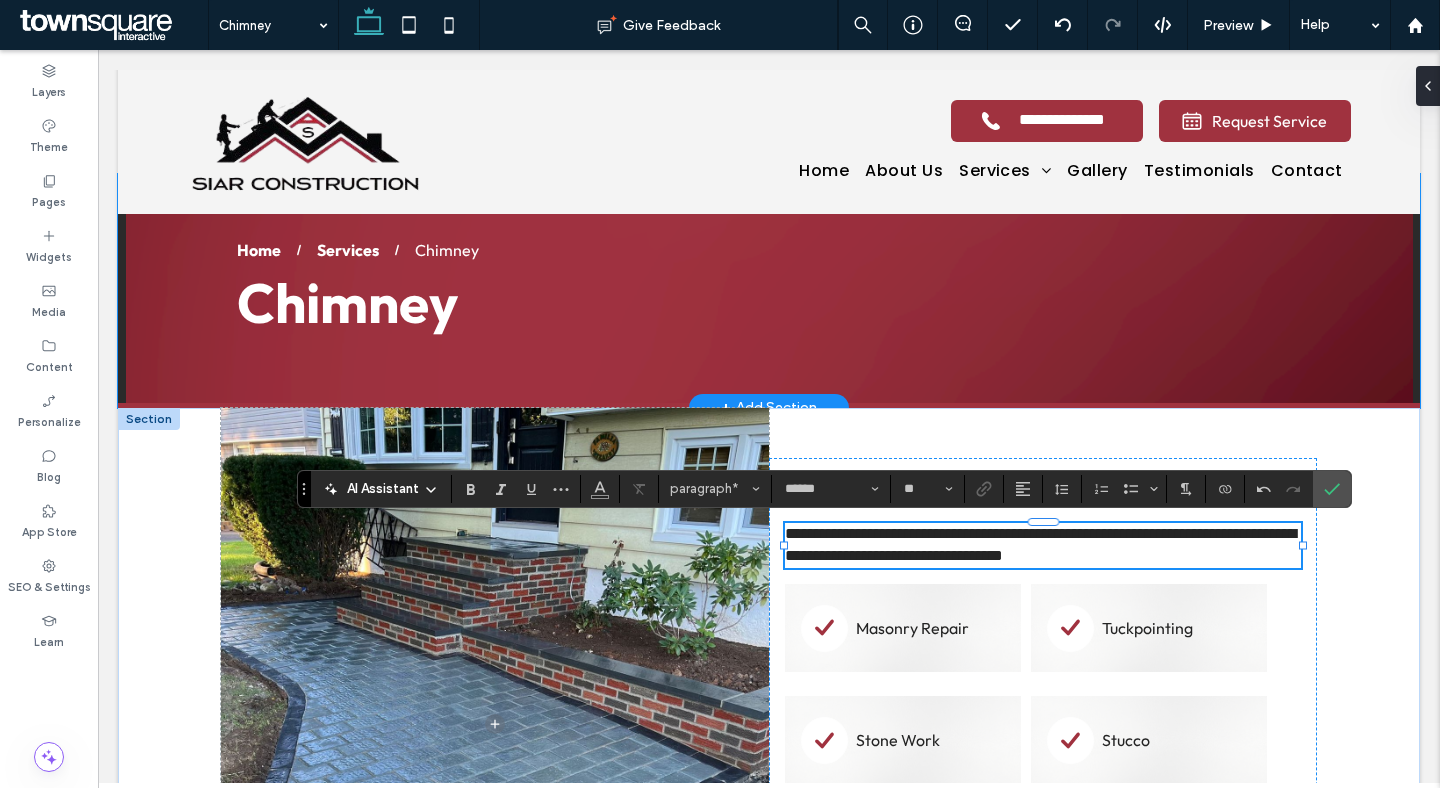 click on "Home Services Chimney
Chimney" at bounding box center (769, 288) 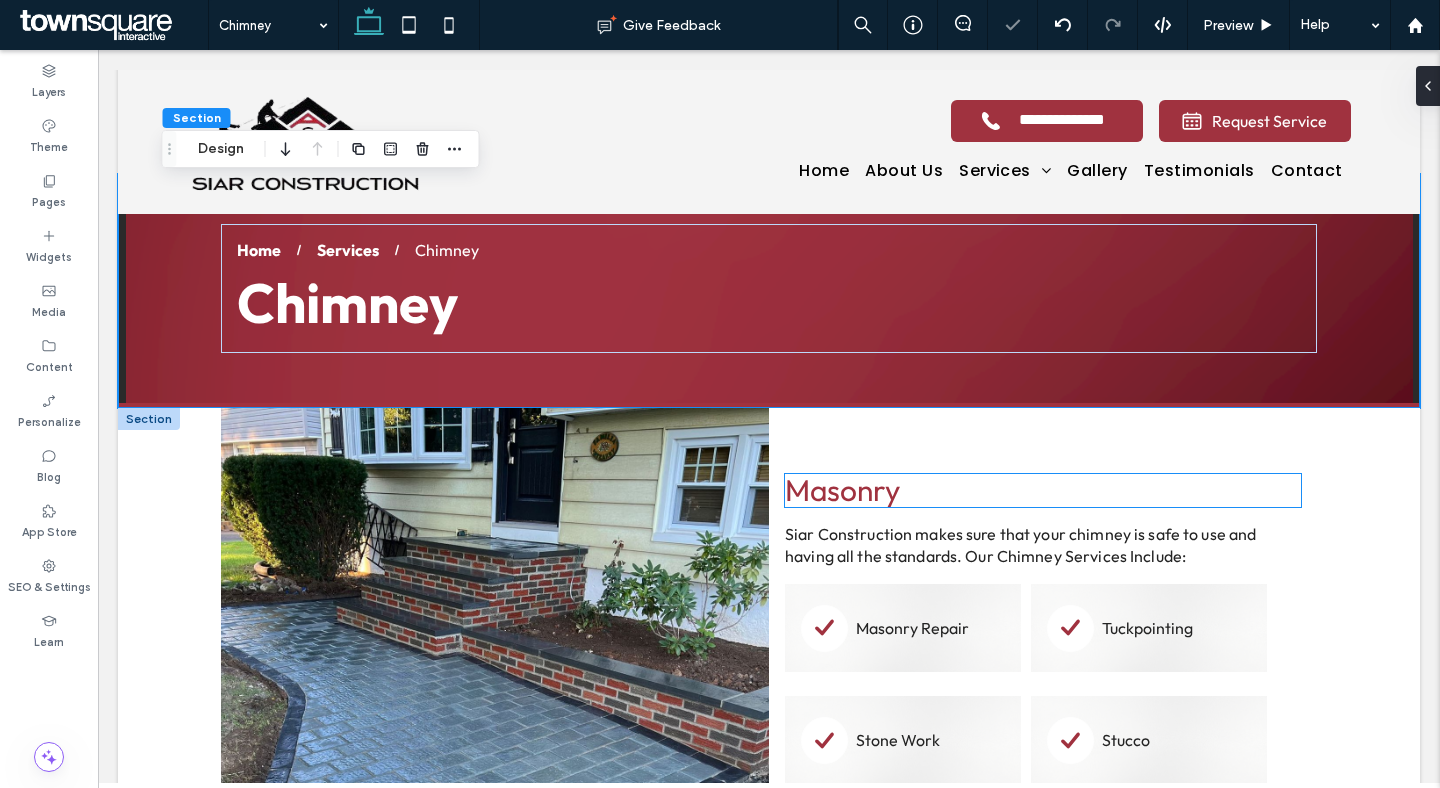 click on "Masonry" at bounding box center [842, 490] 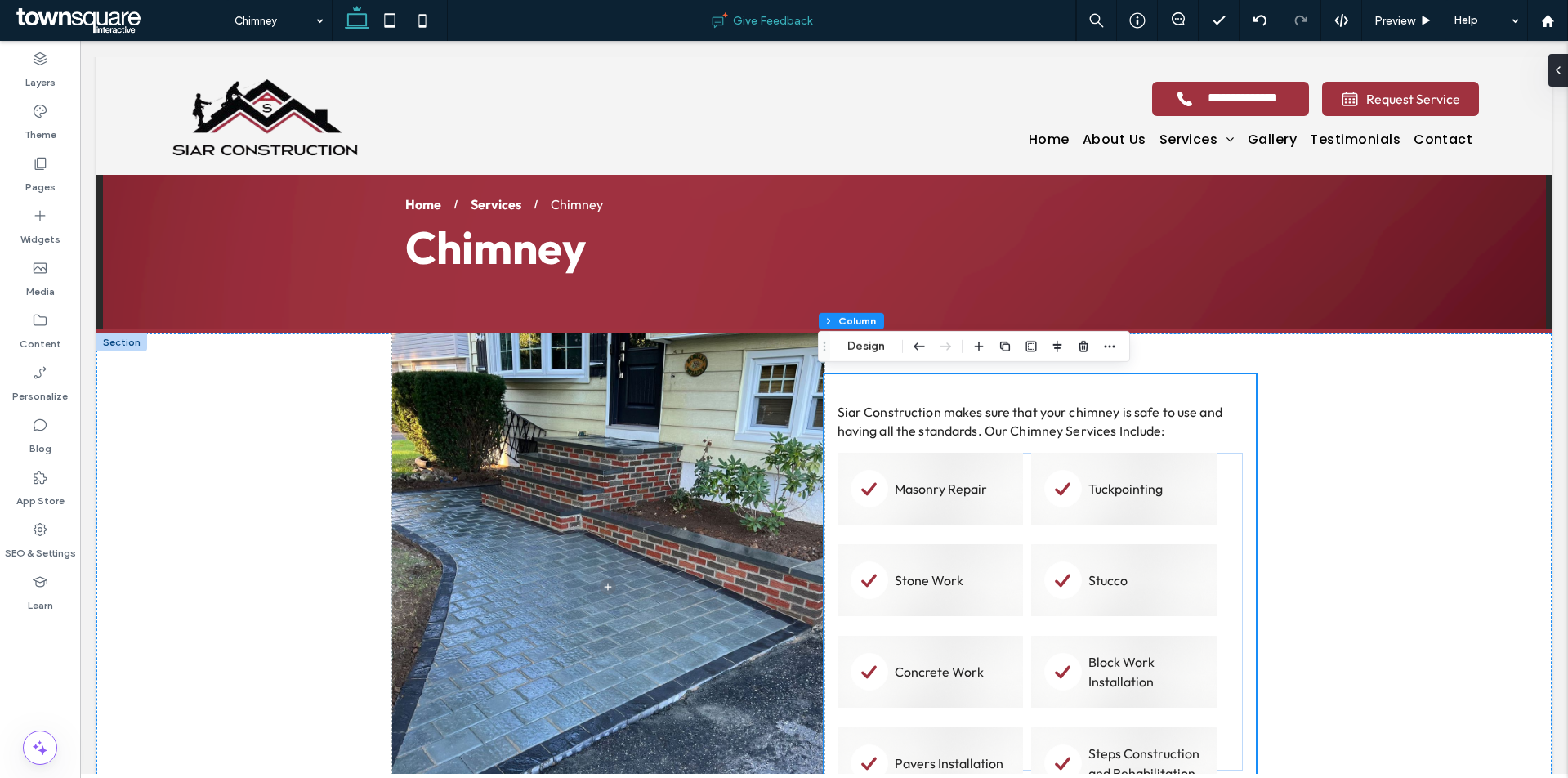 scroll, scrollTop: 34, scrollLeft: 0, axis: vertical 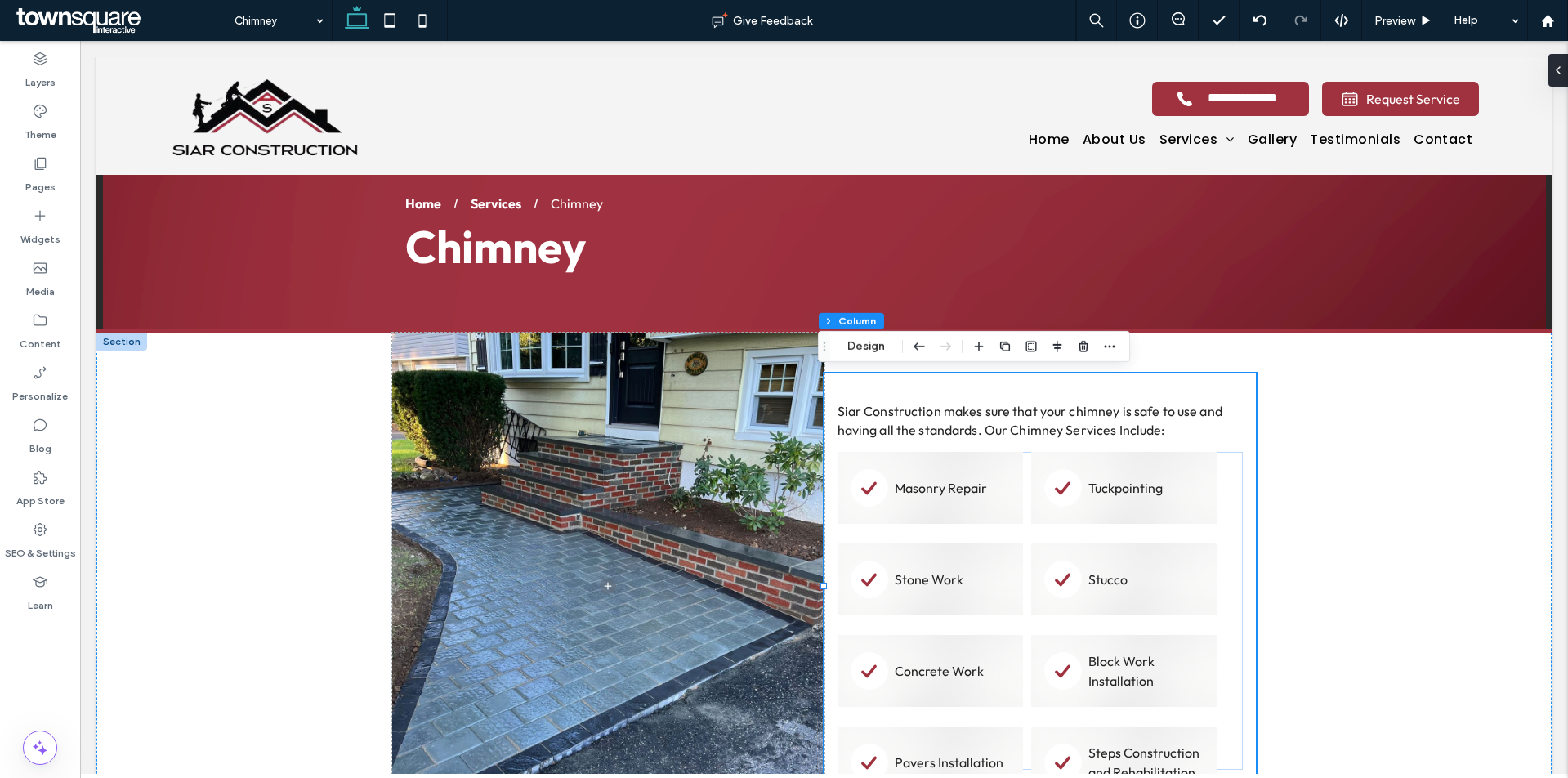 click on "Masonry Repair" at bounding box center (940, 488) 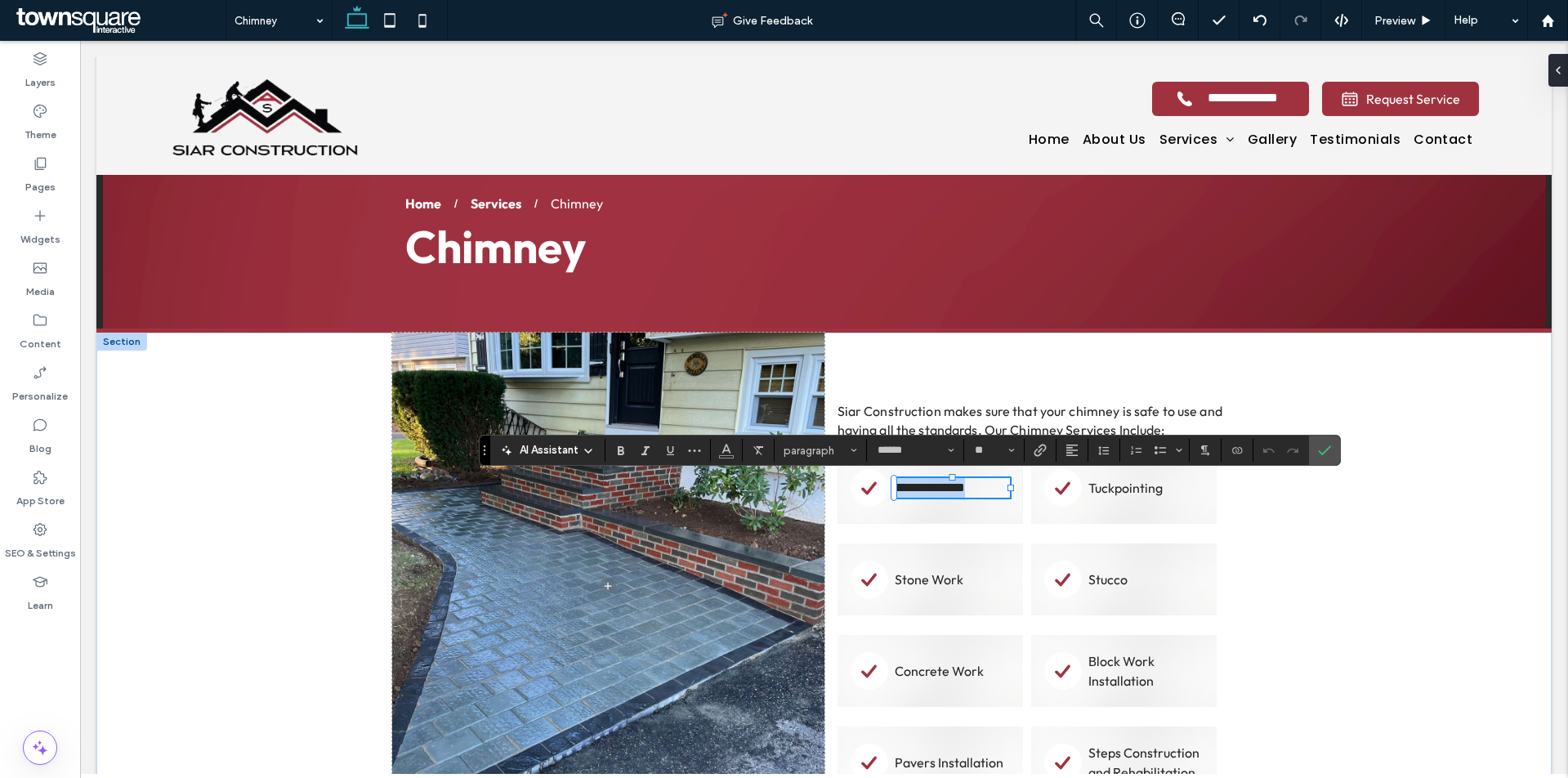paste 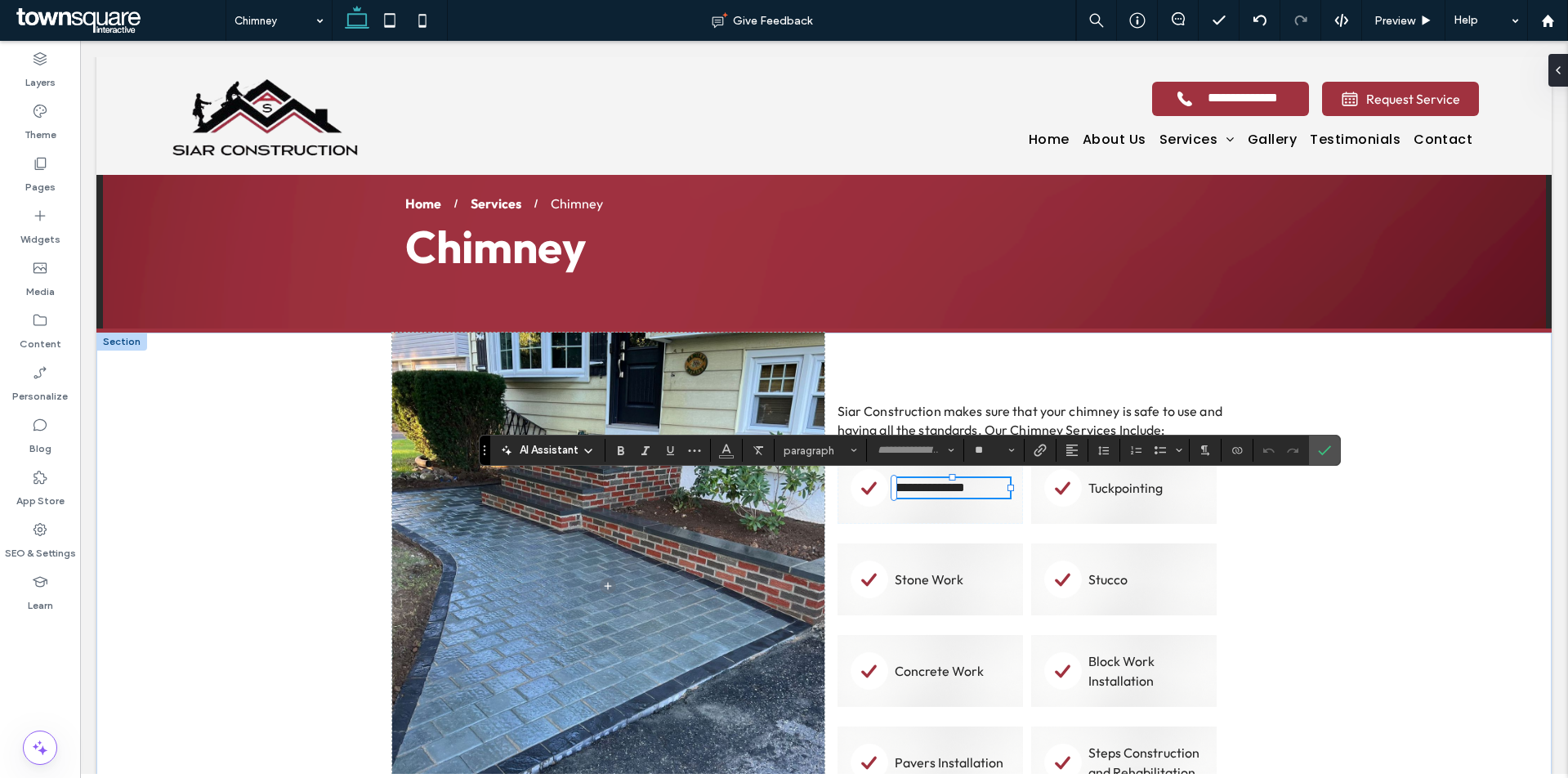 scroll, scrollTop: 2, scrollLeft: 0, axis: vertical 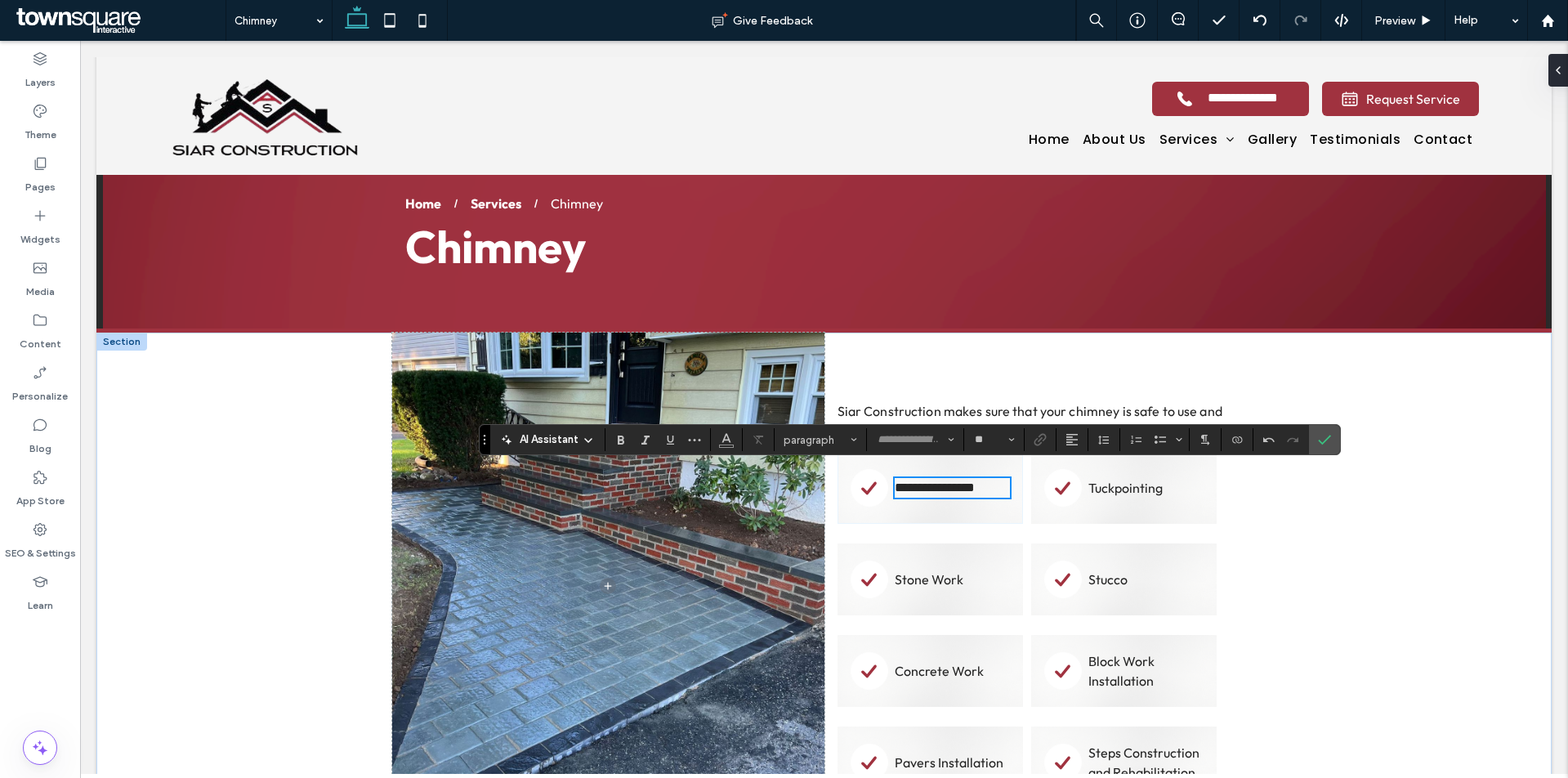 type on "******" 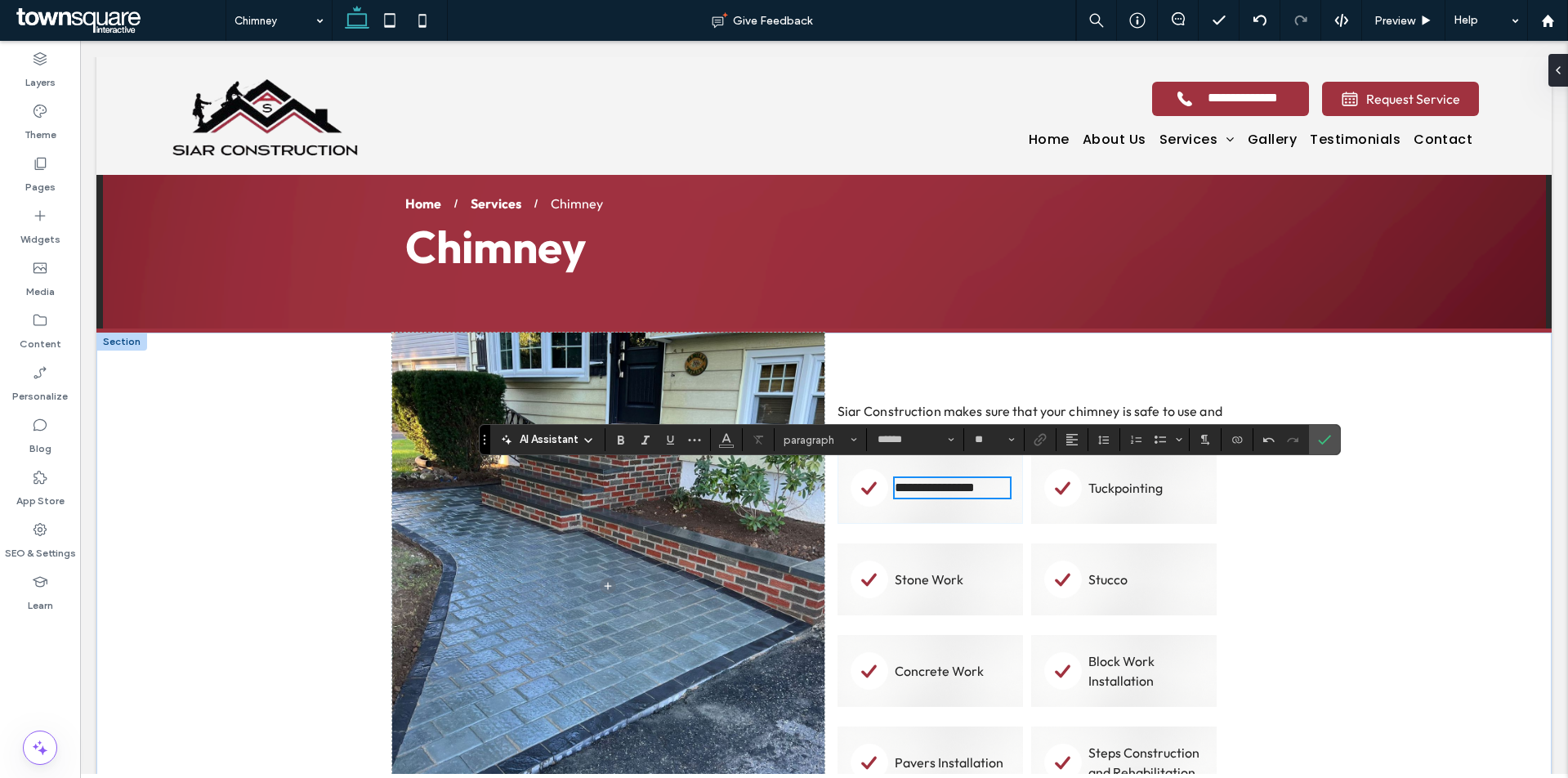scroll, scrollTop: 44, scrollLeft: 0, axis: vertical 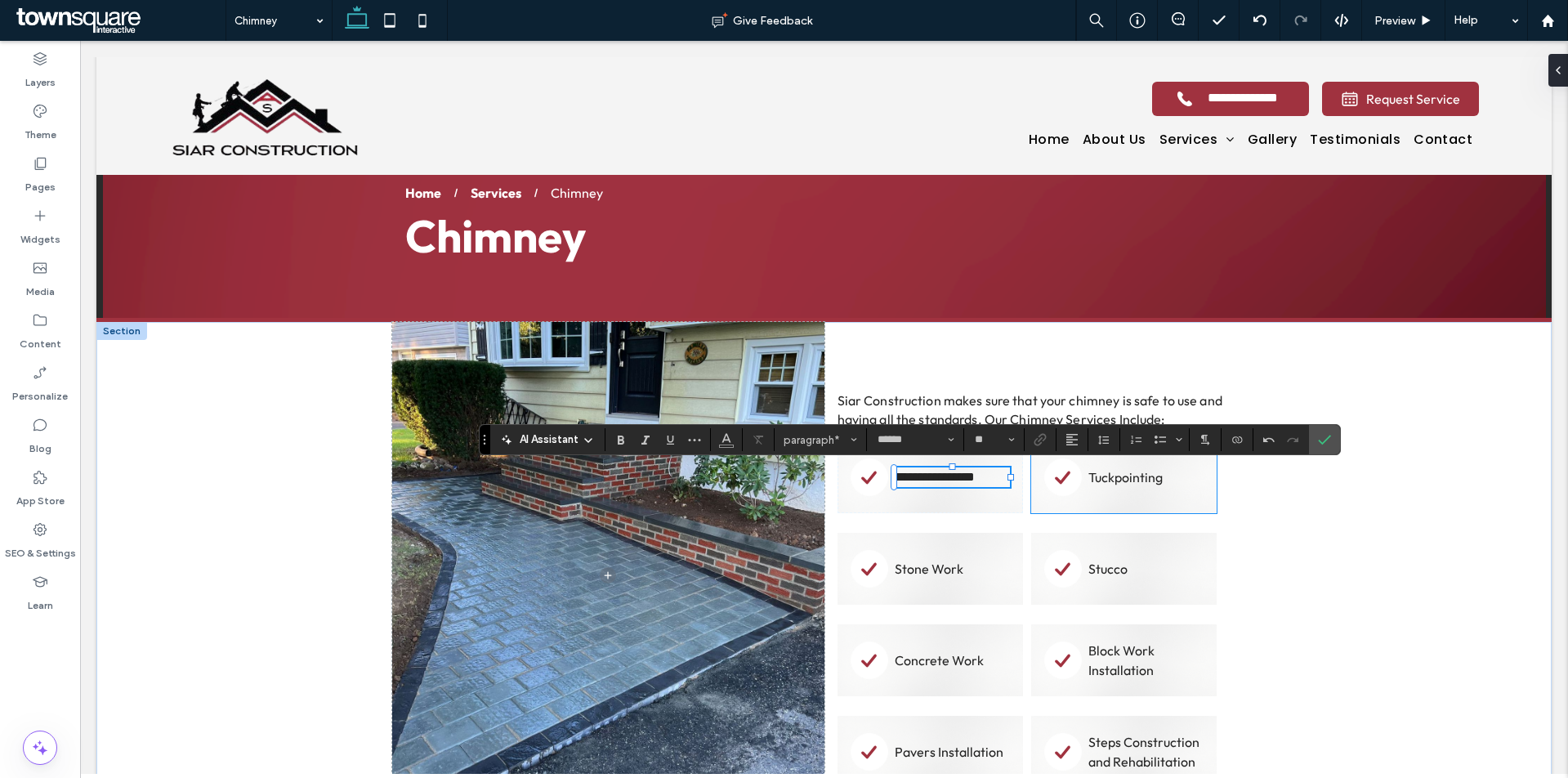 click on "Tuckpointing ﻿" at bounding box center (1124, 477) 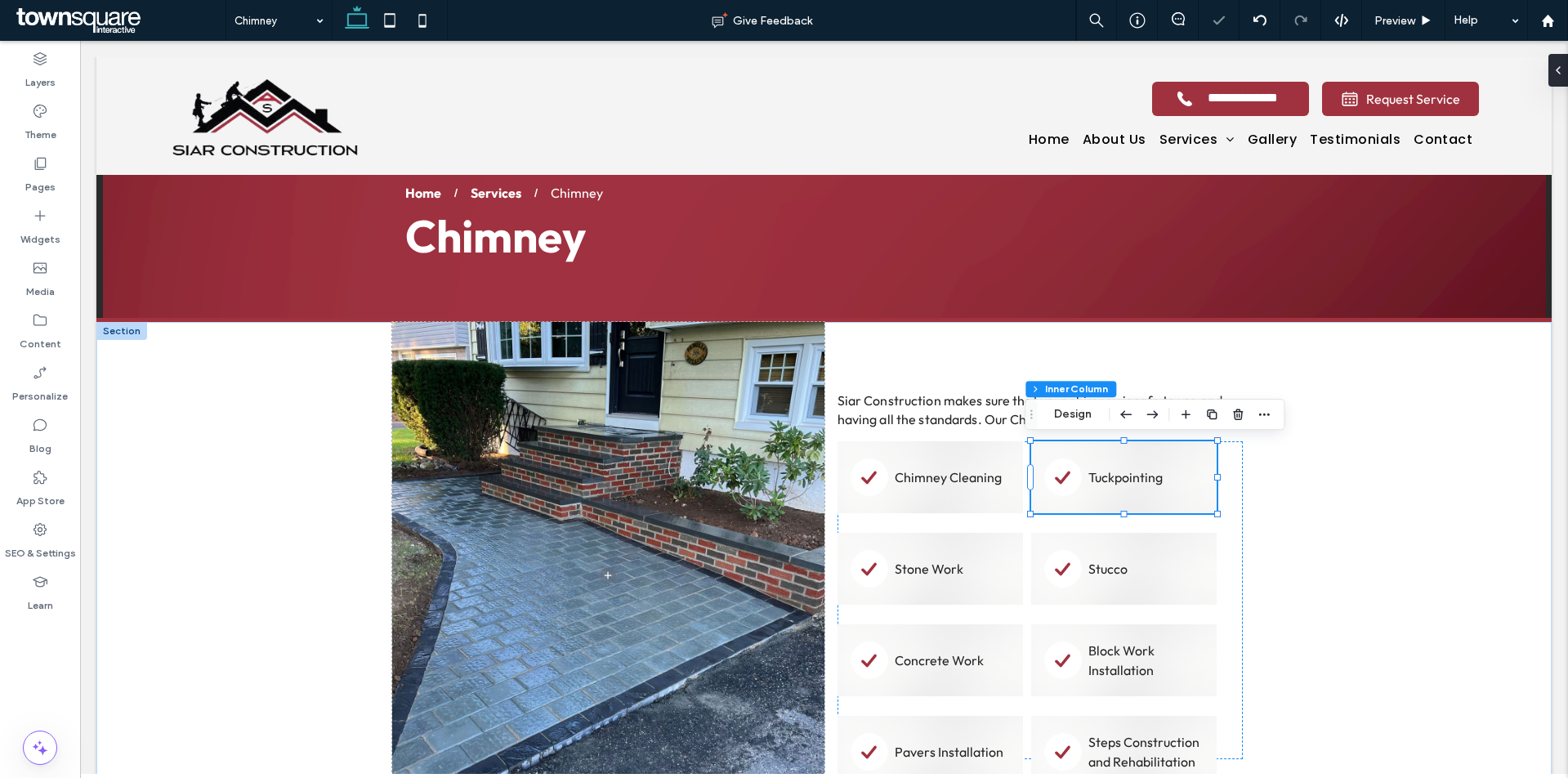 click on "Tuckpointing ﻿" at bounding box center (1124, 477) 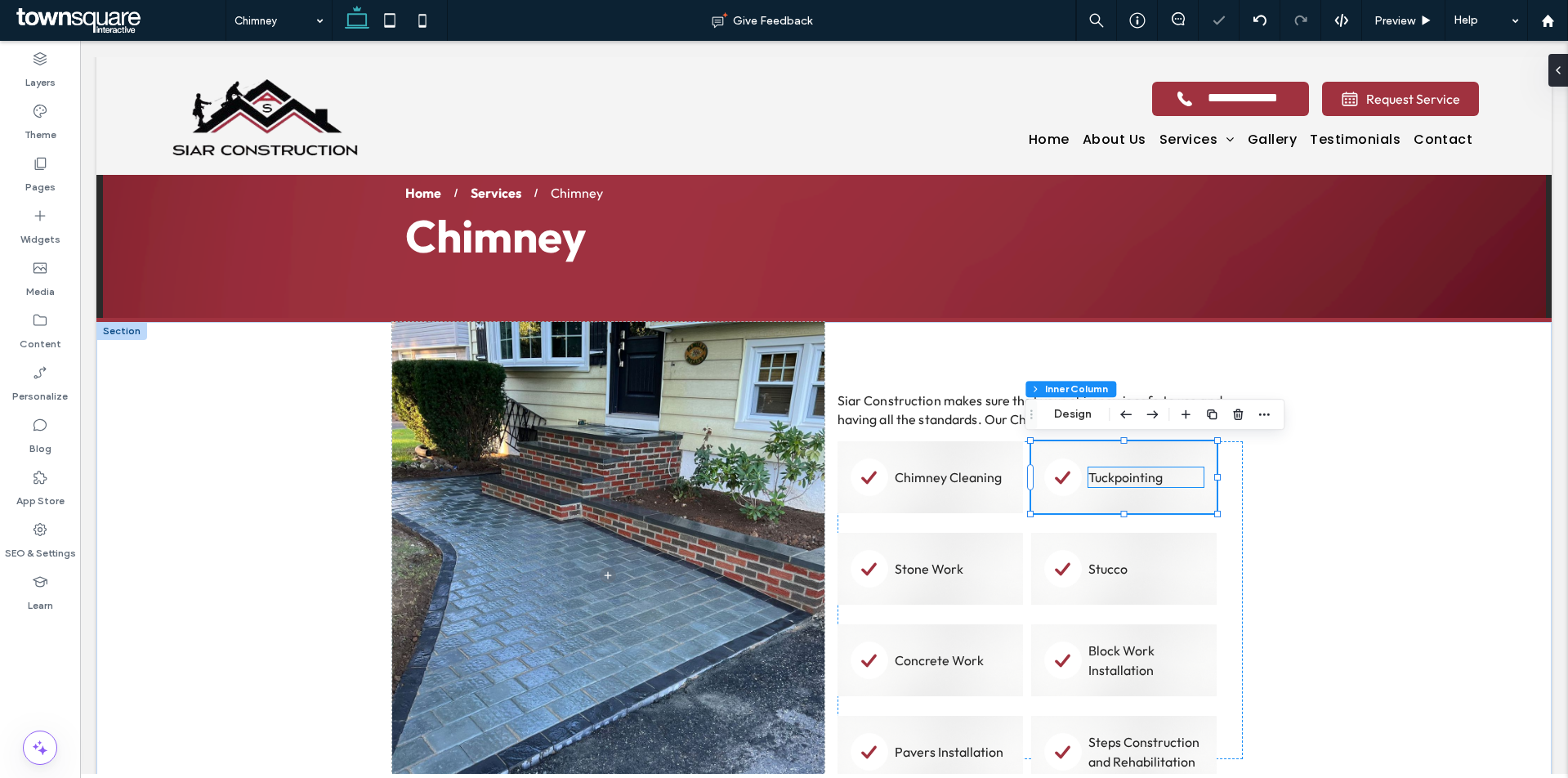 click on "Tuckpointing" at bounding box center (1125, 477) 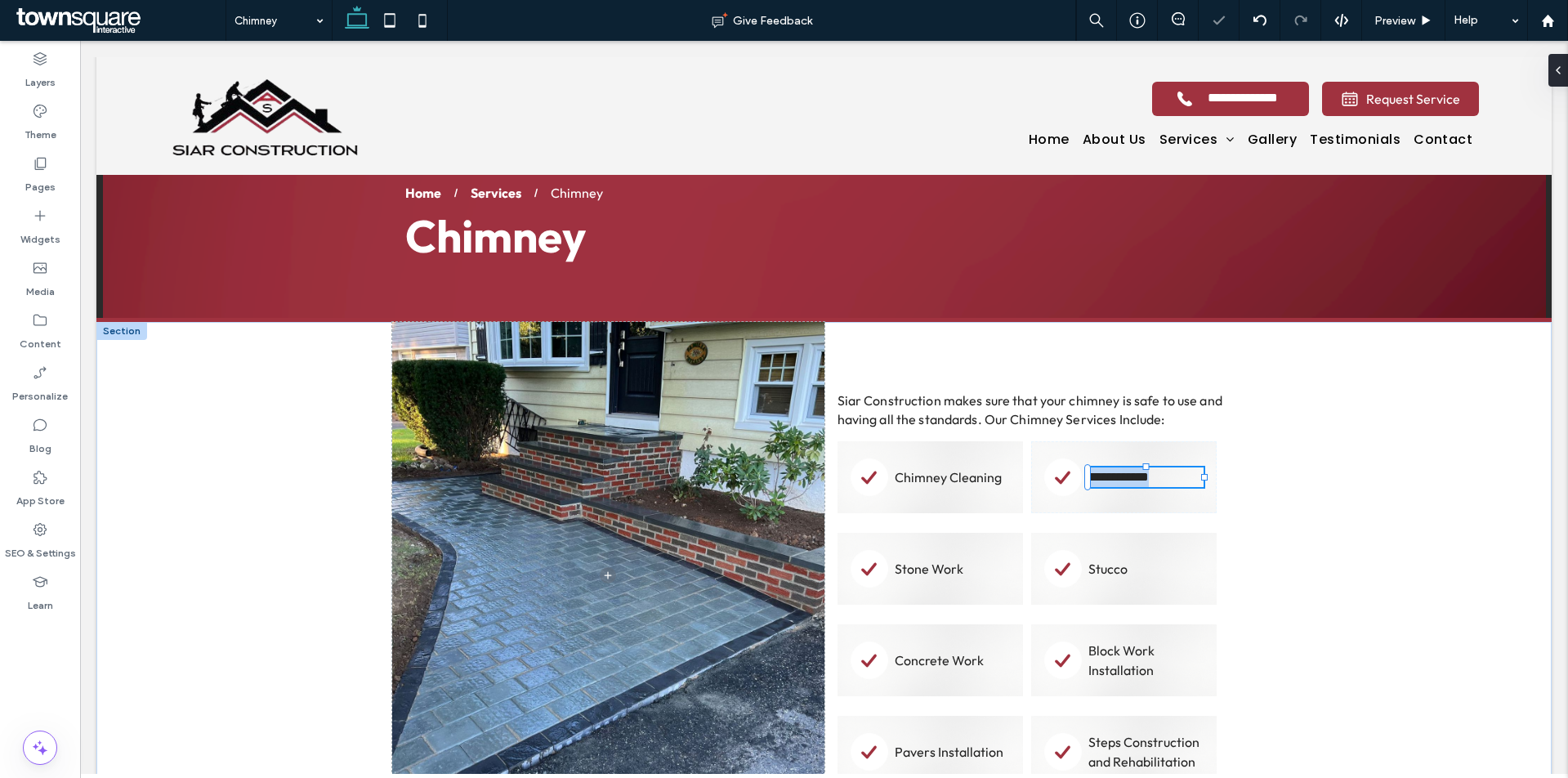 paste 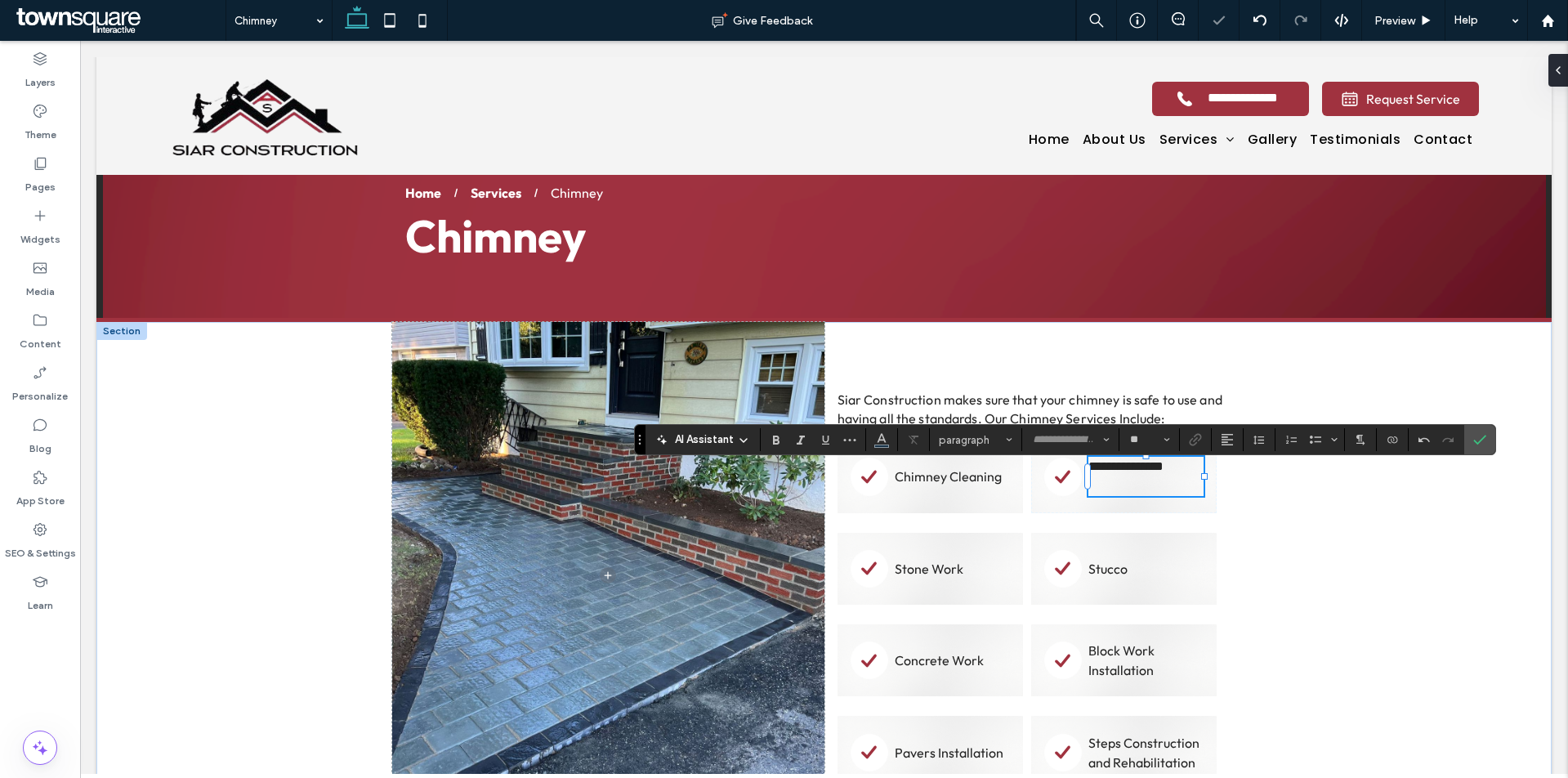 scroll, scrollTop: 55, scrollLeft: 0, axis: vertical 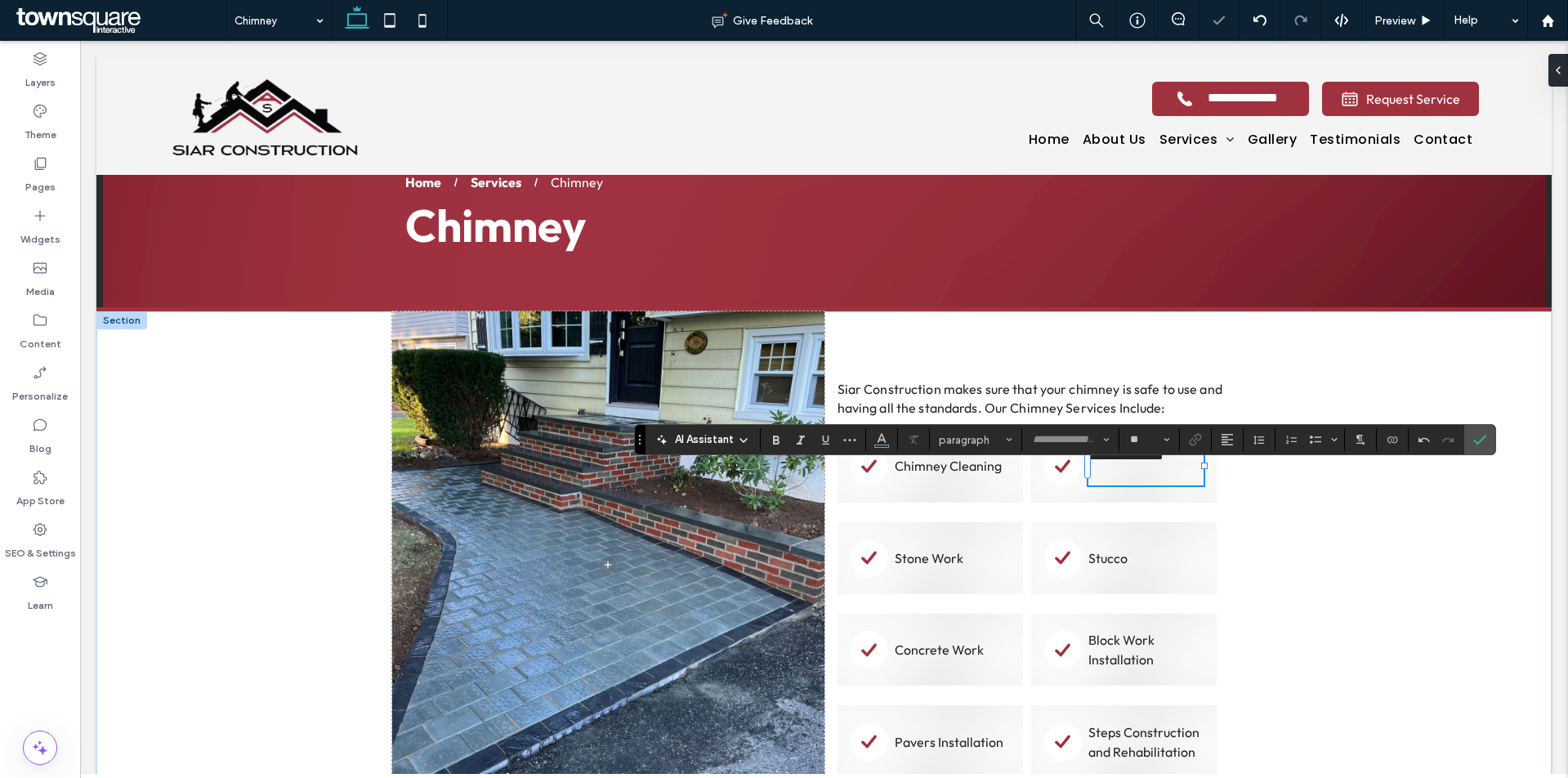 type on "******" 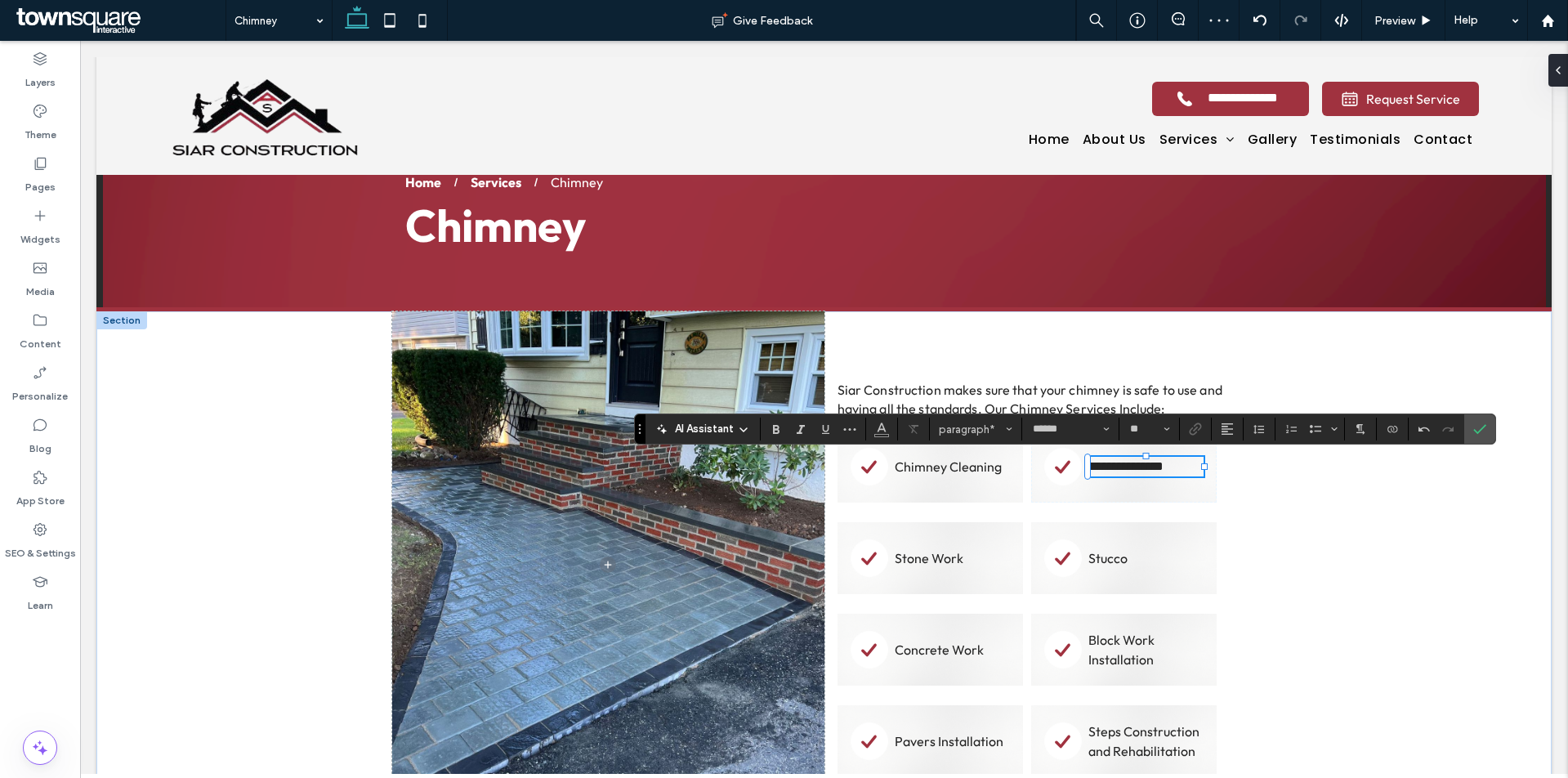 click on "Stone Work" at bounding box center [929, 558] 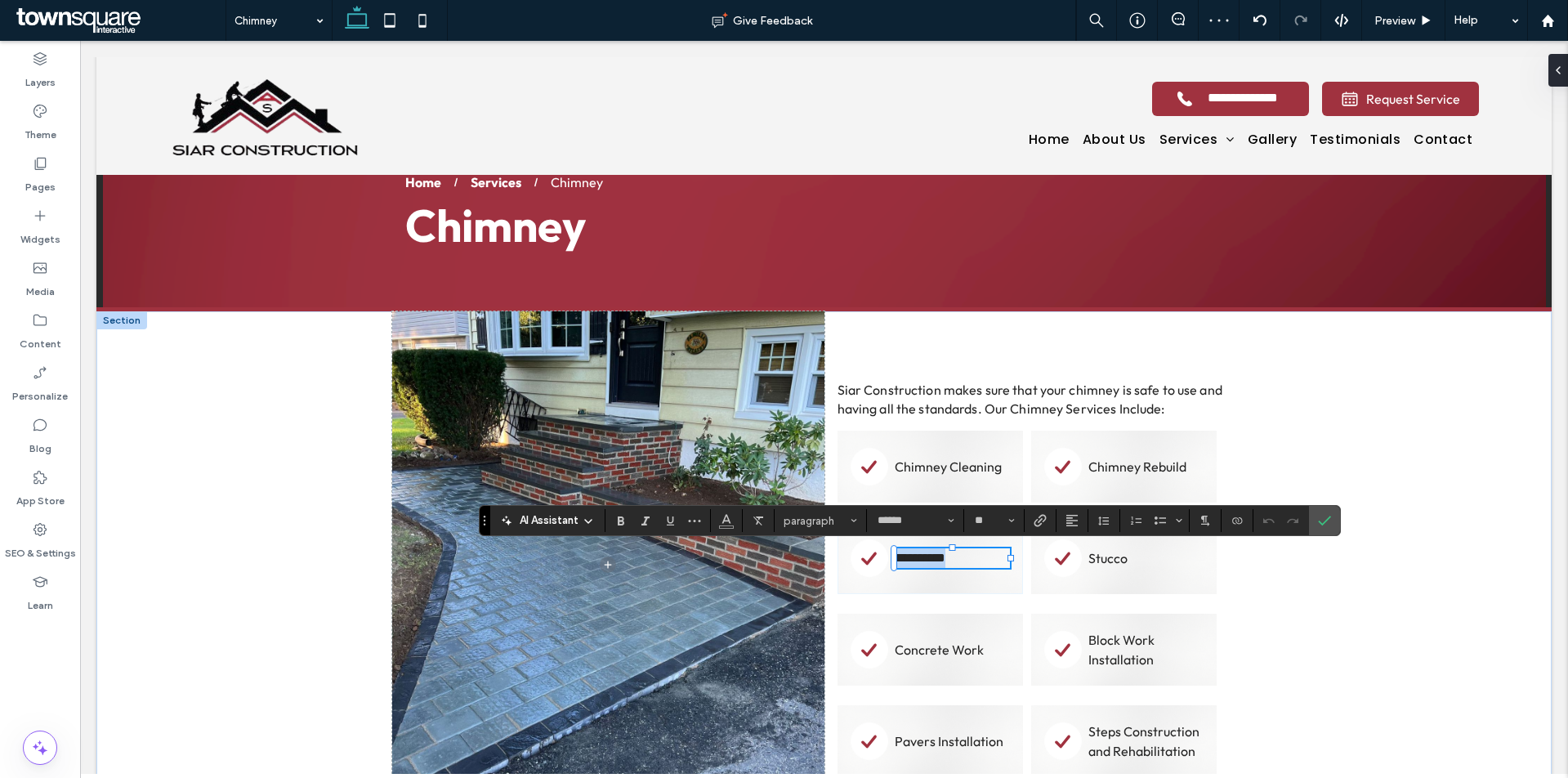 paste 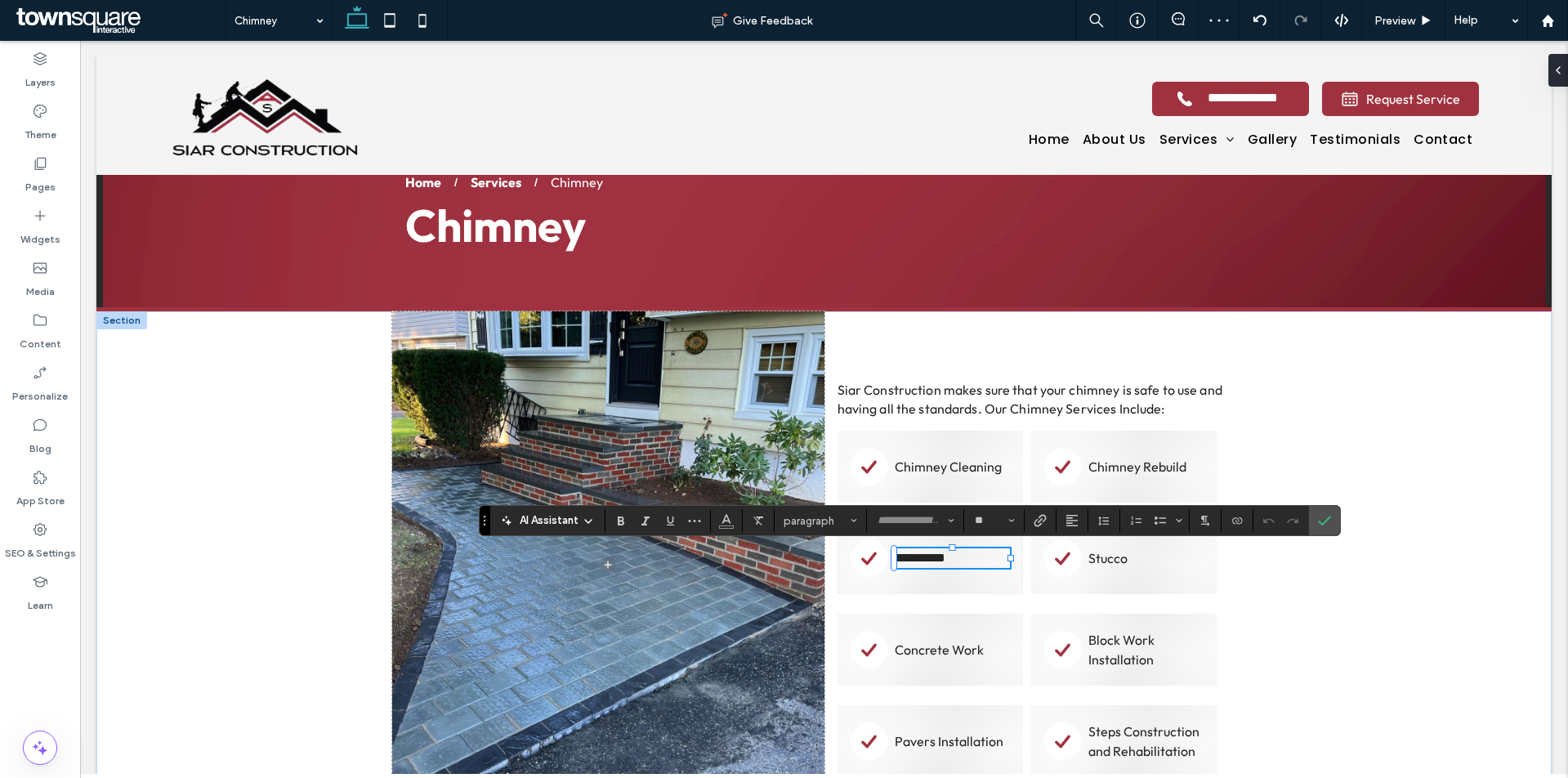 scroll, scrollTop: 2, scrollLeft: 0, axis: vertical 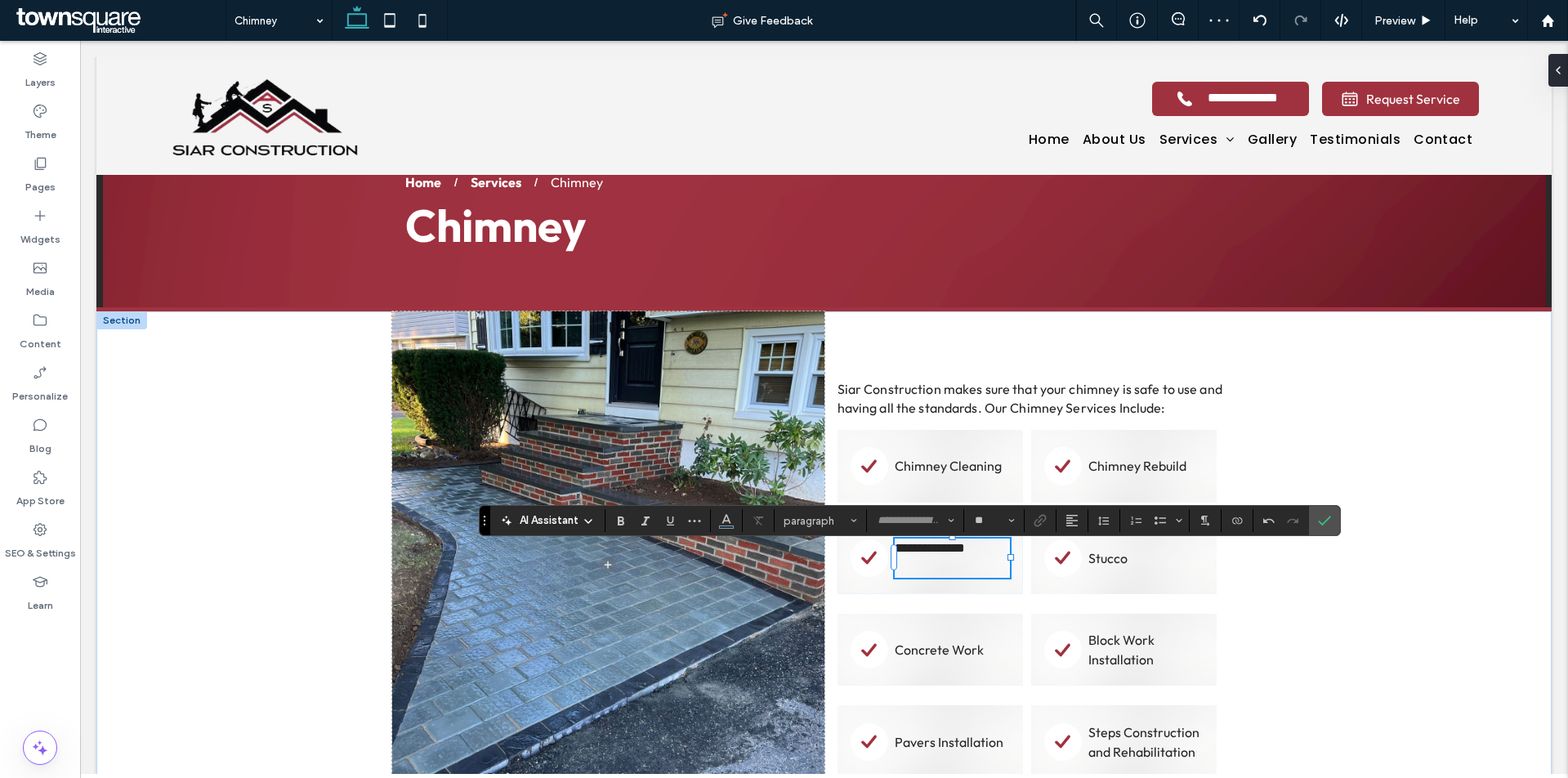 type on "******" 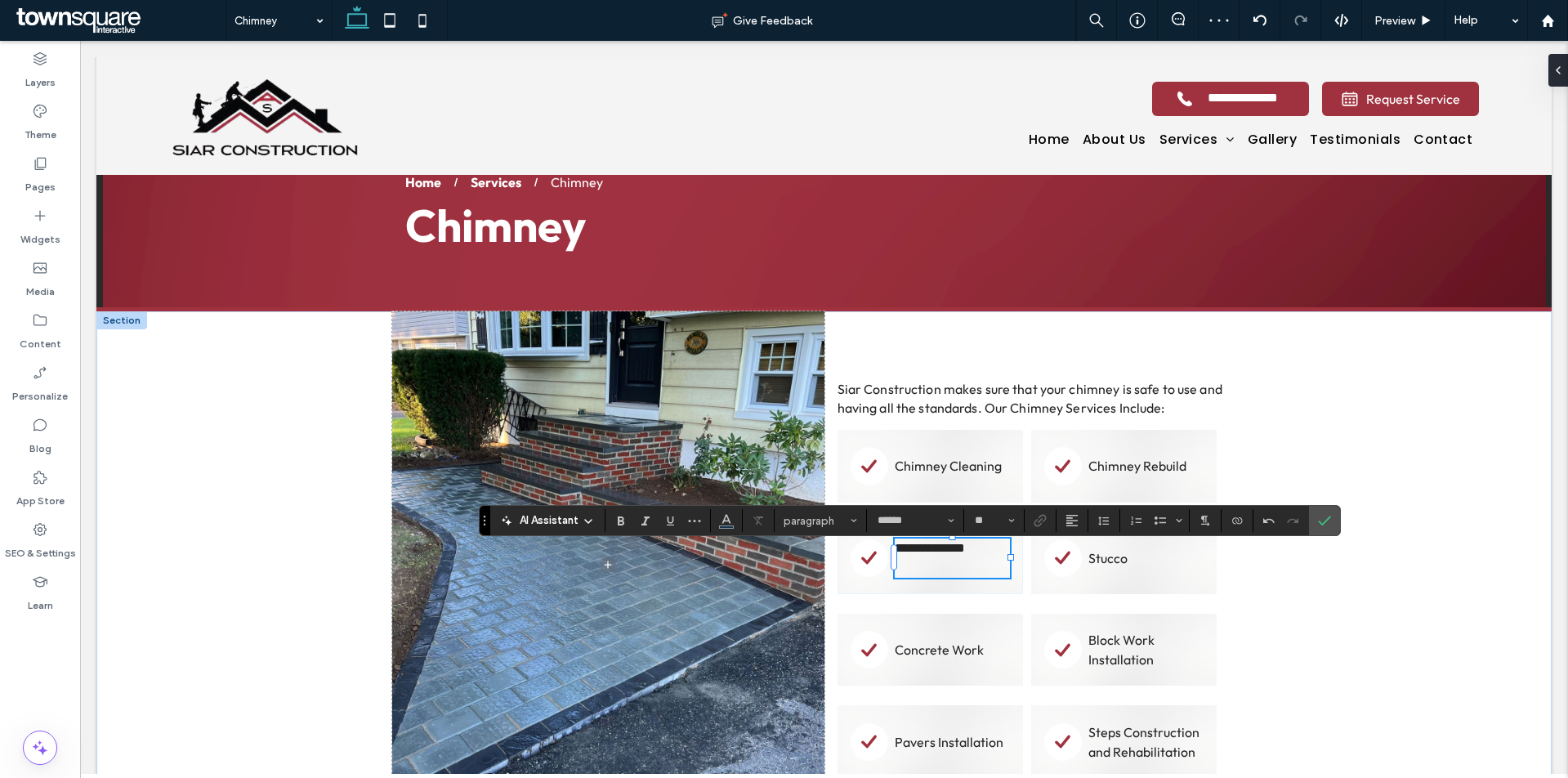 scroll, scrollTop: 65, scrollLeft: 0, axis: vertical 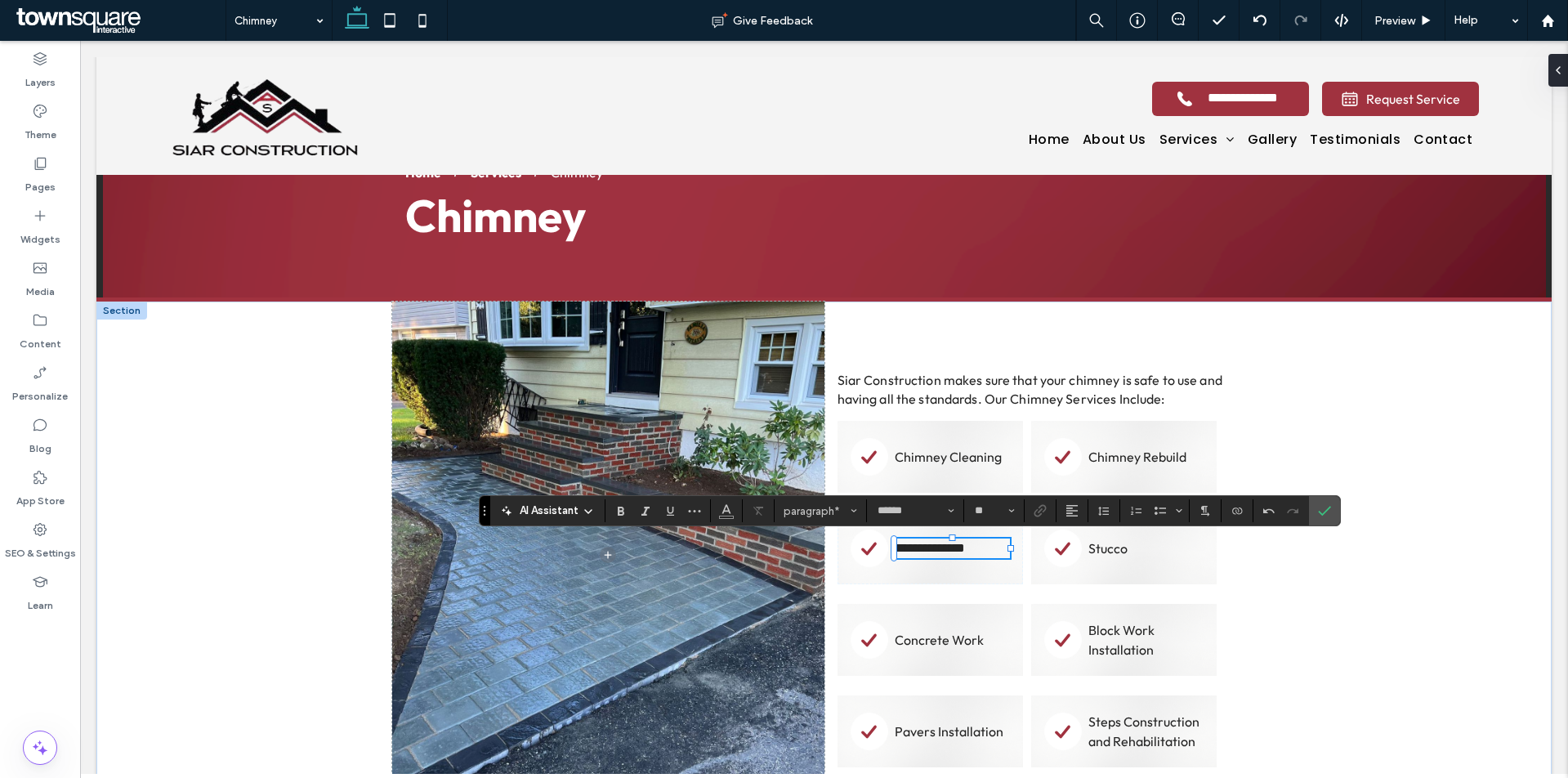click on "Stucco" at bounding box center [1108, 548] 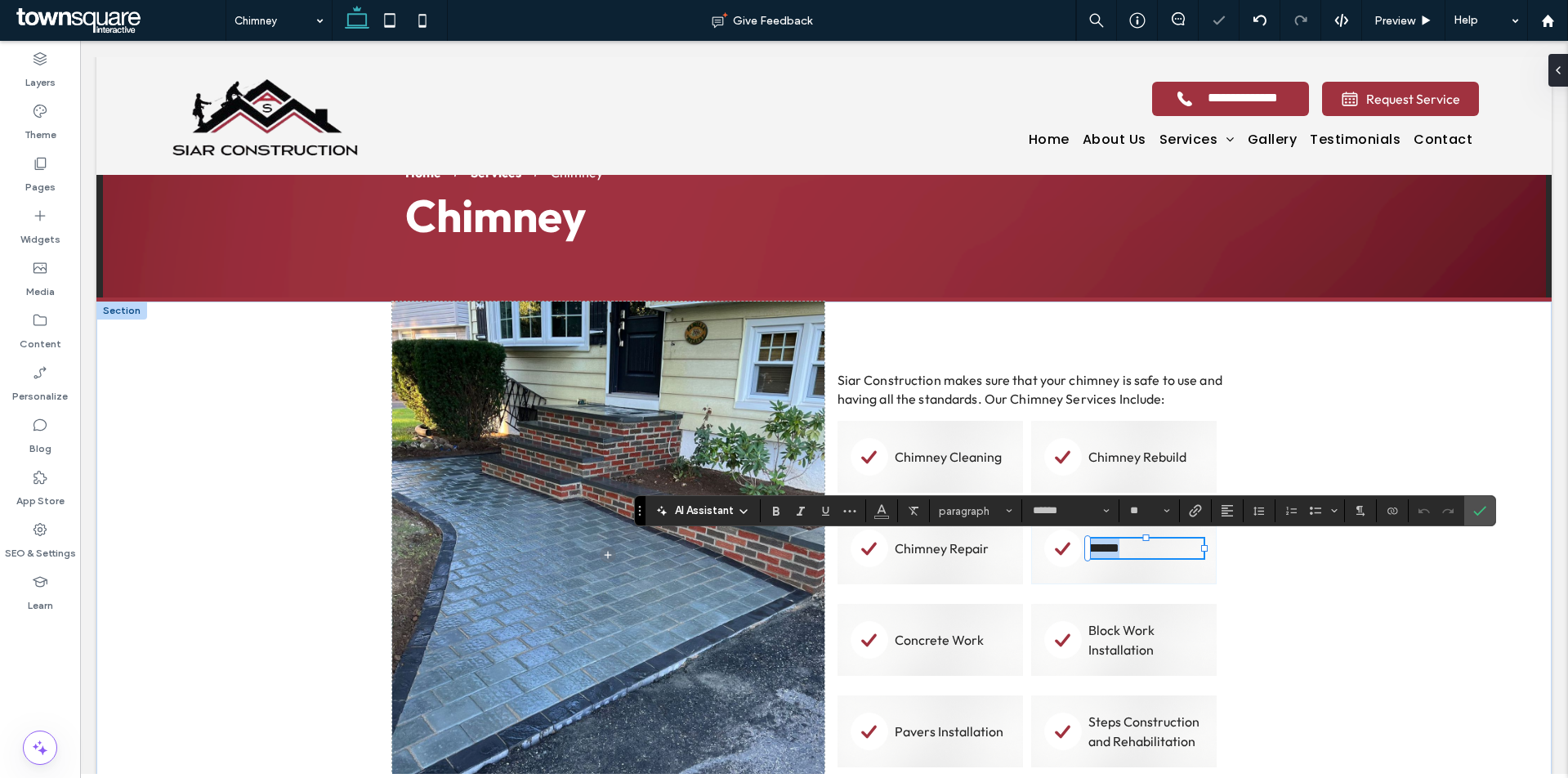 paste 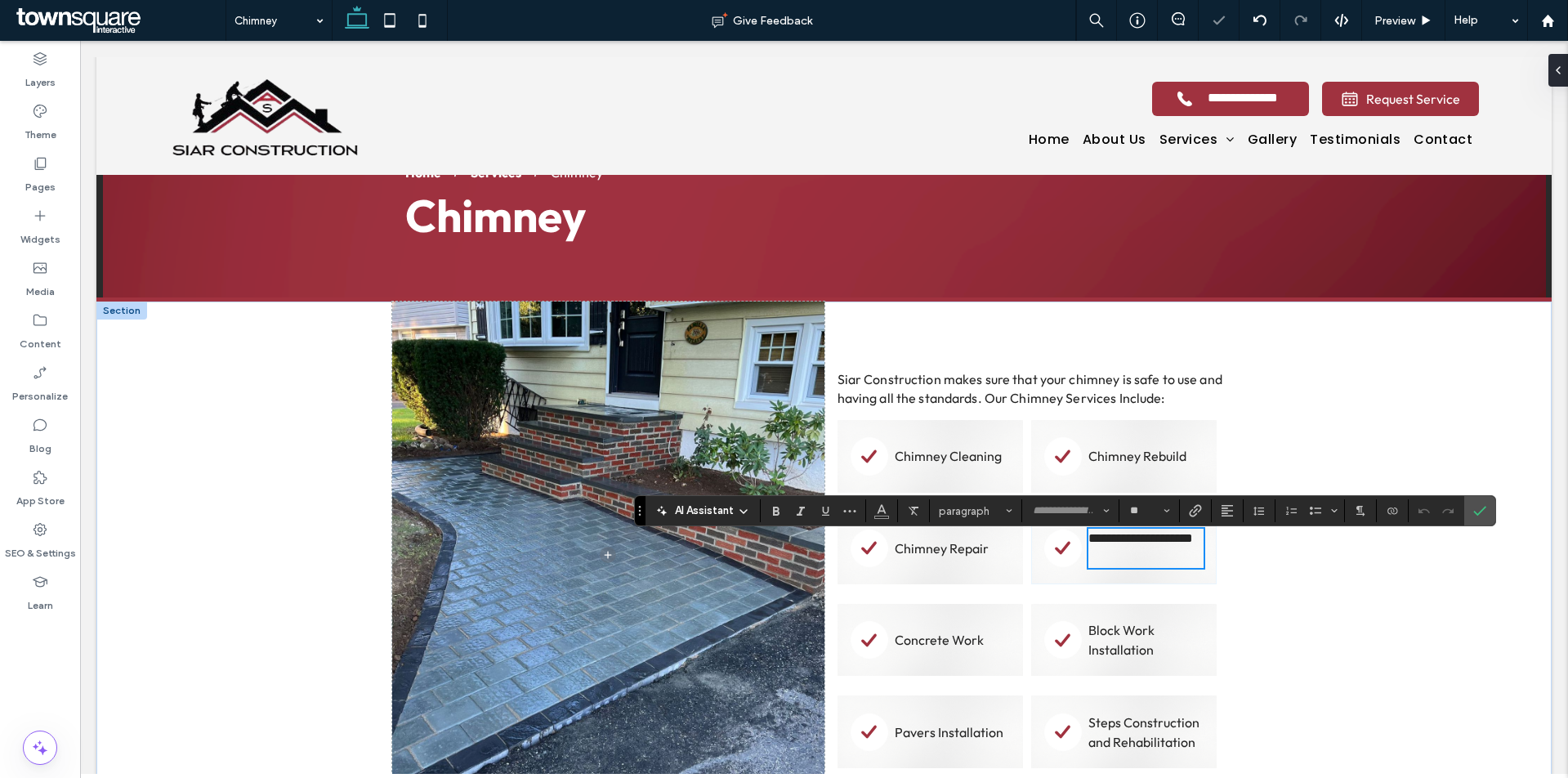 scroll, scrollTop: 2, scrollLeft: 0, axis: vertical 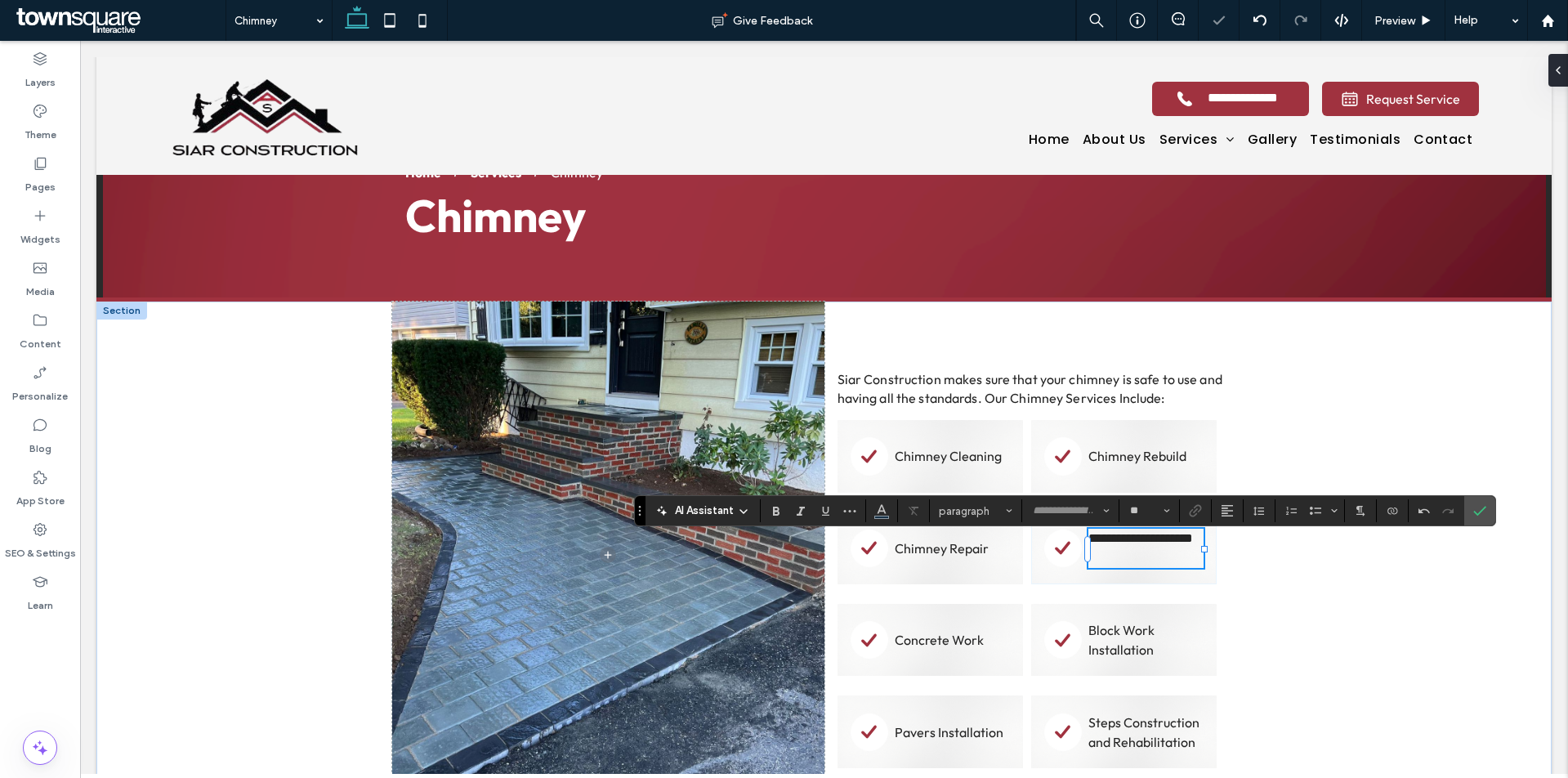 type on "******" 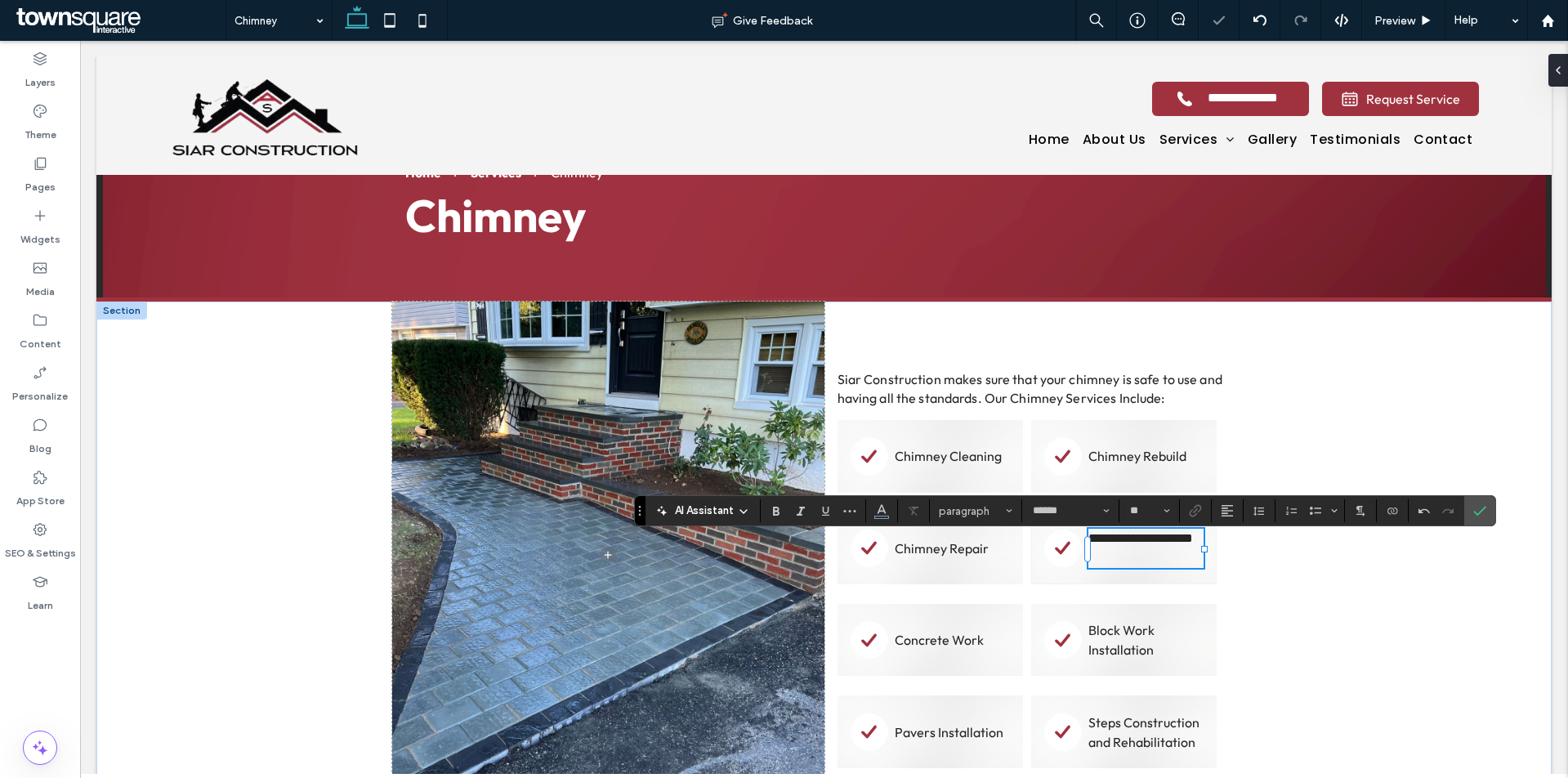scroll, scrollTop: 74, scrollLeft: 0, axis: vertical 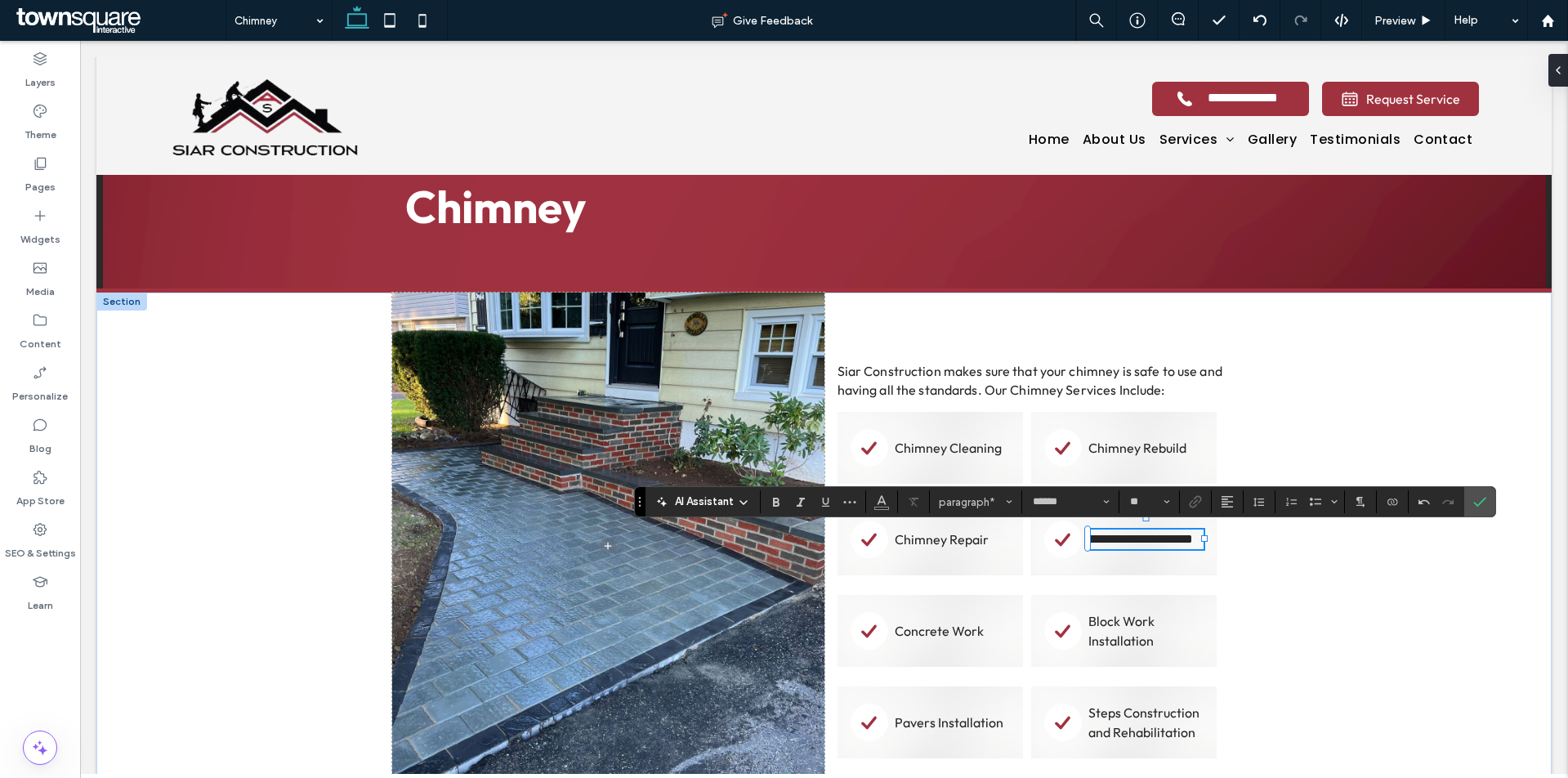 click on "Concrete Work" at bounding box center [939, 631] 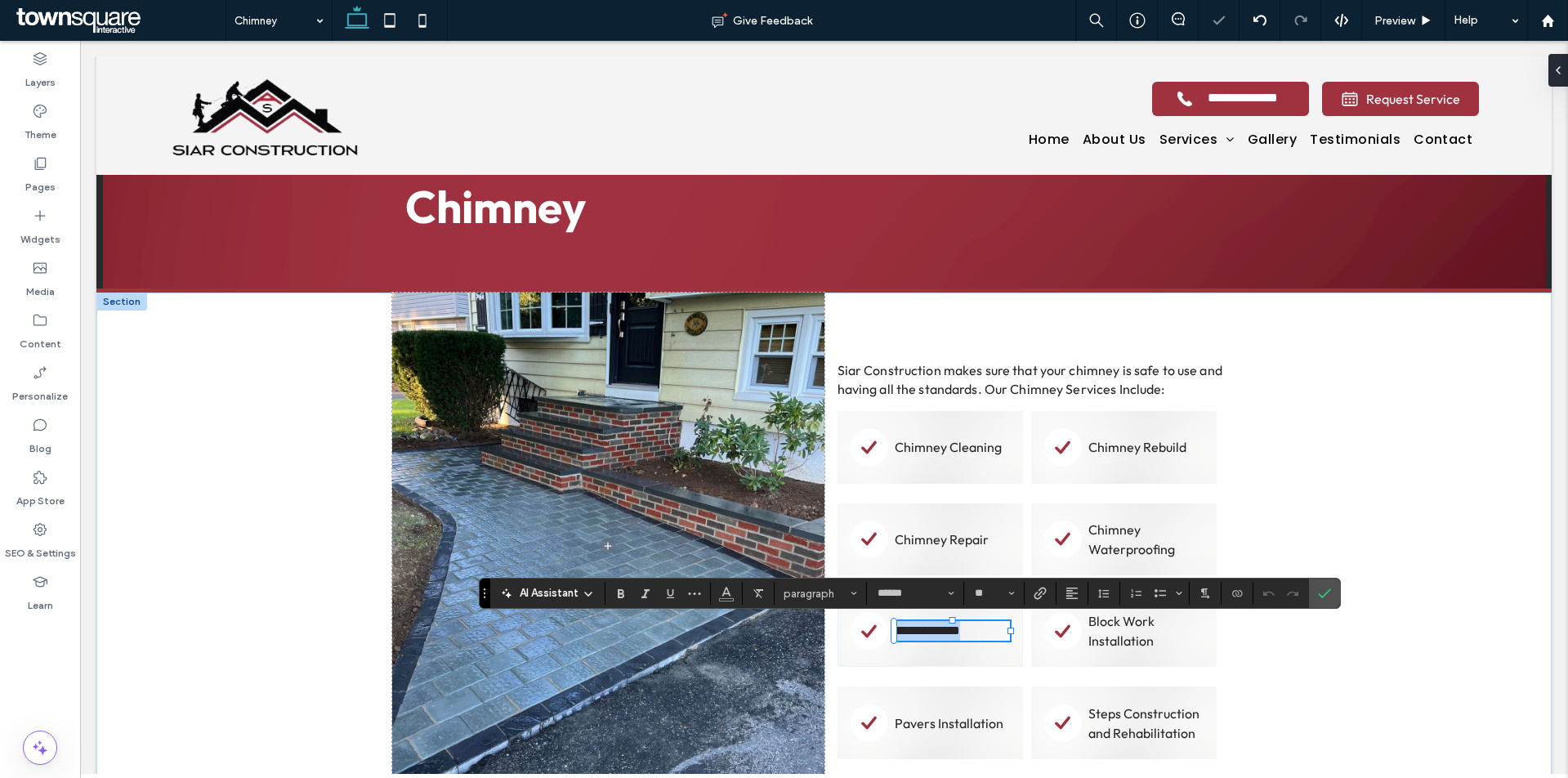 paste 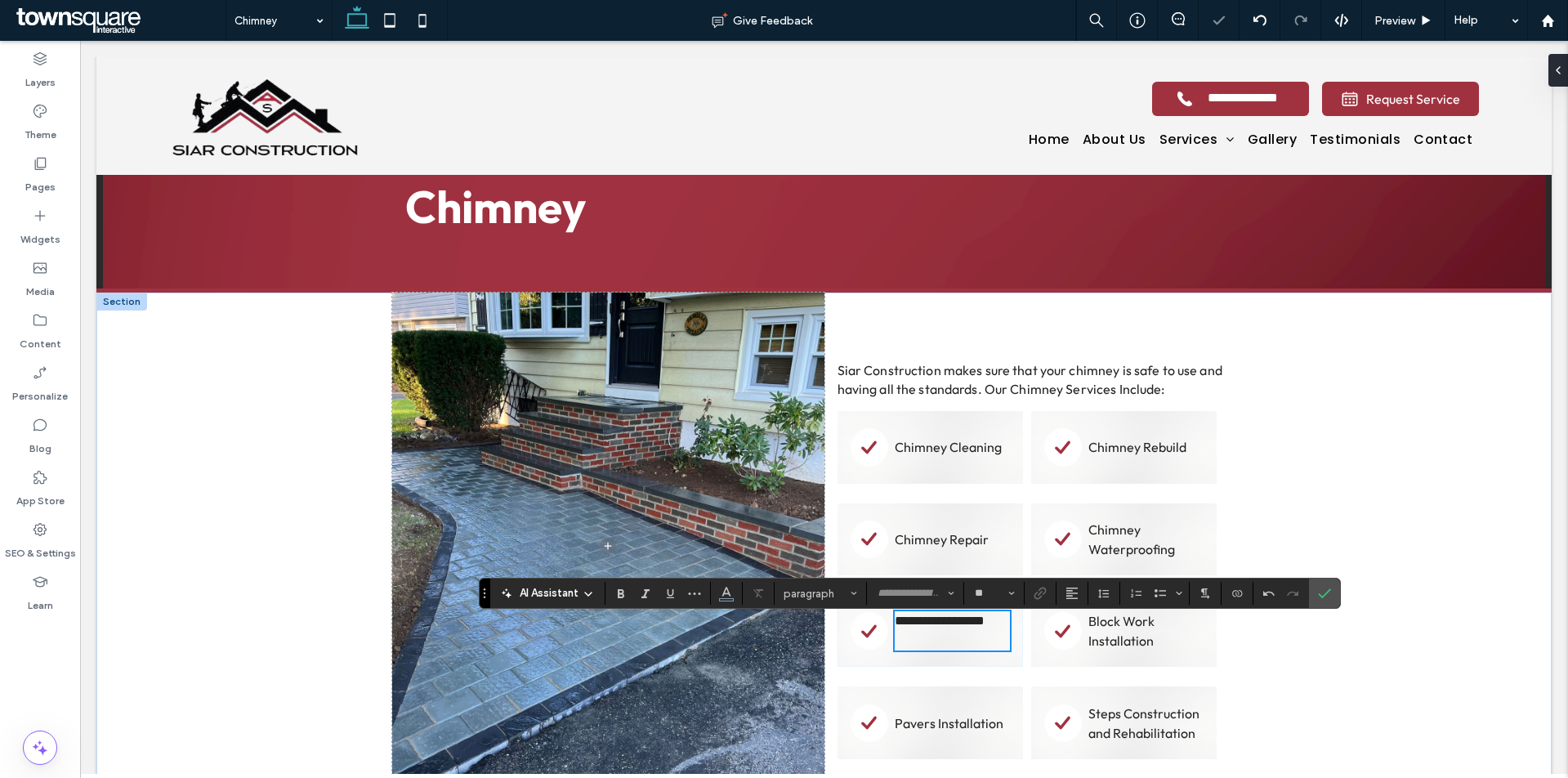 scroll, scrollTop: 2, scrollLeft: 0, axis: vertical 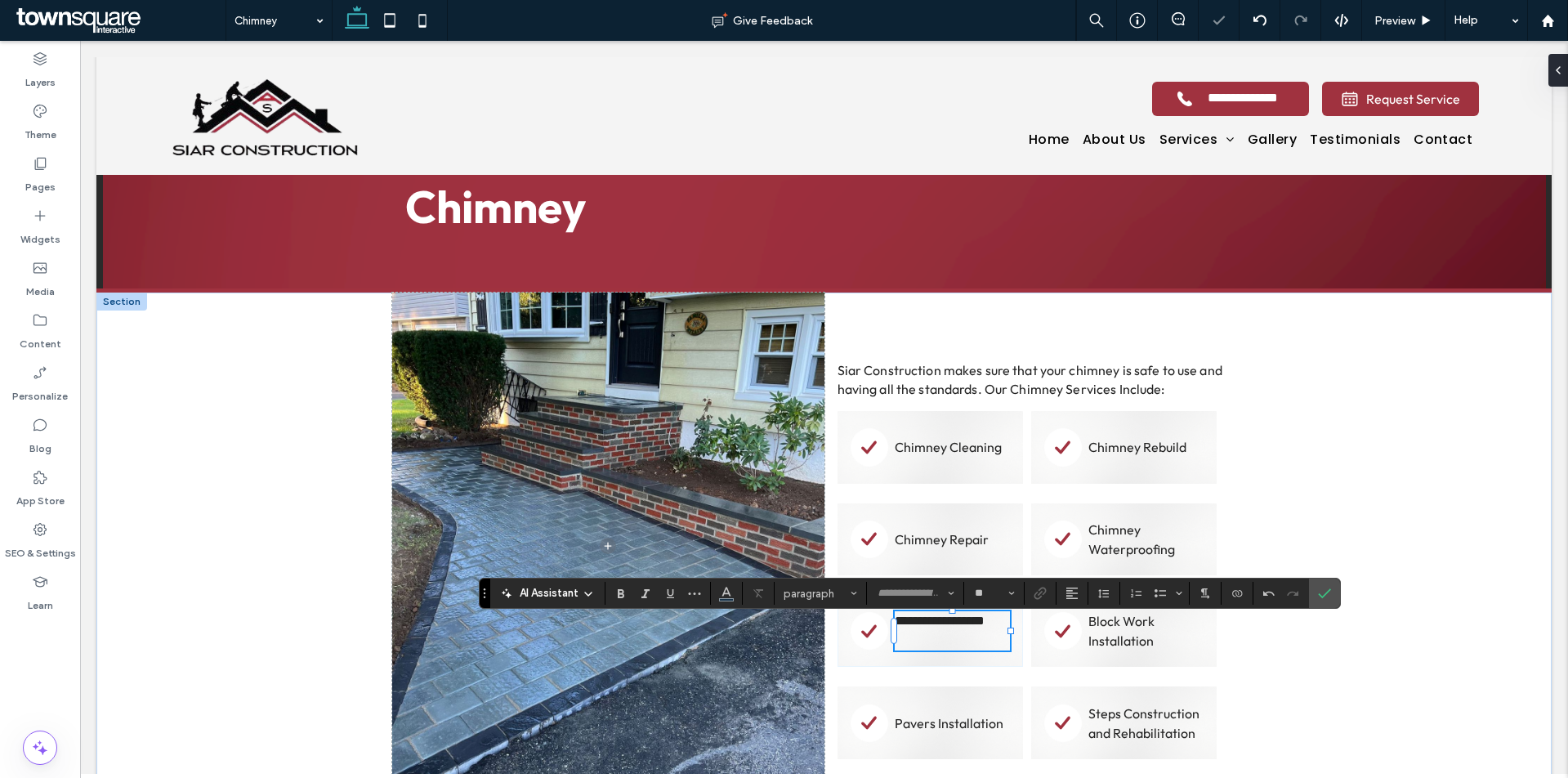 type on "******" 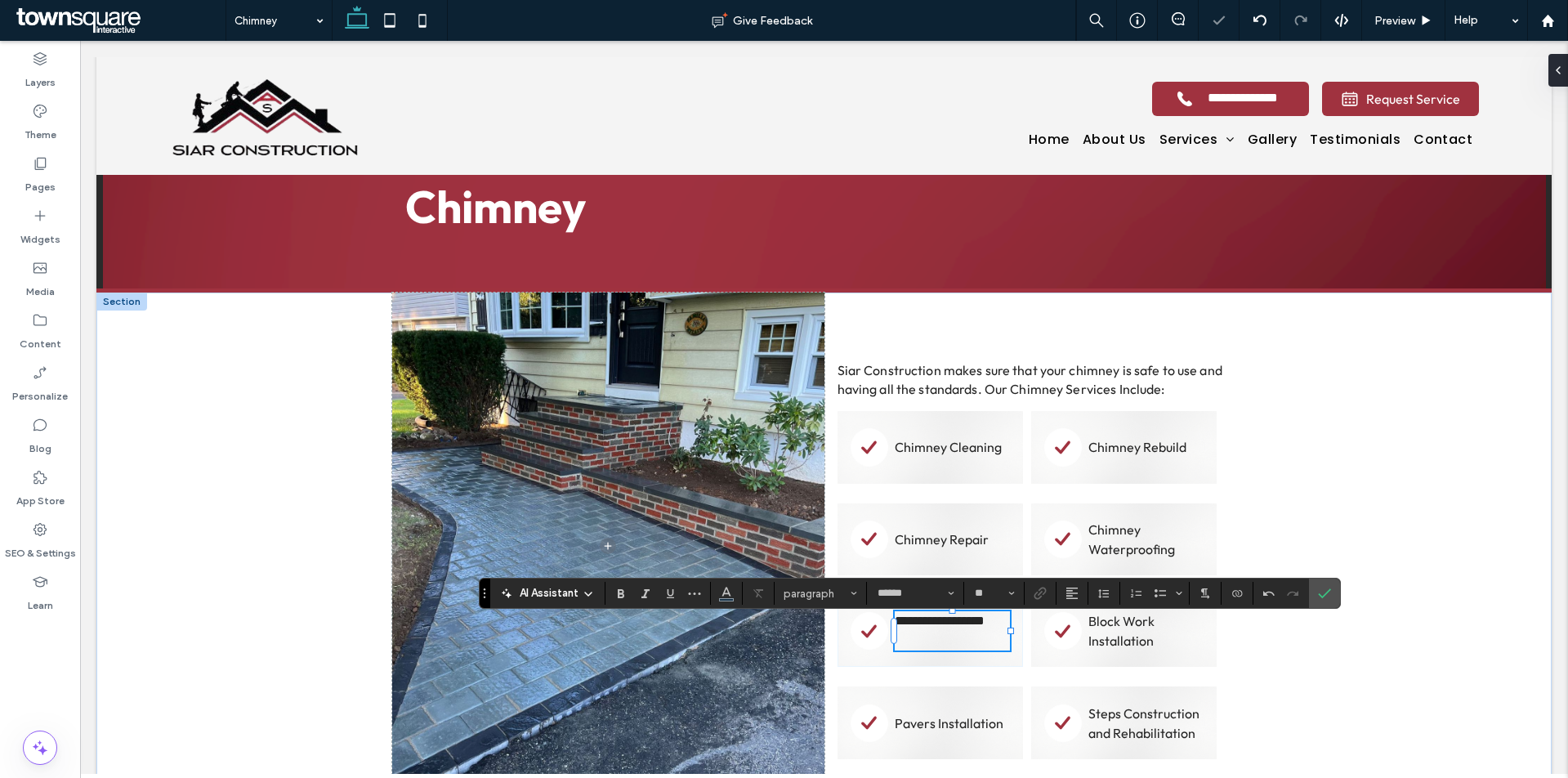 type on "**" 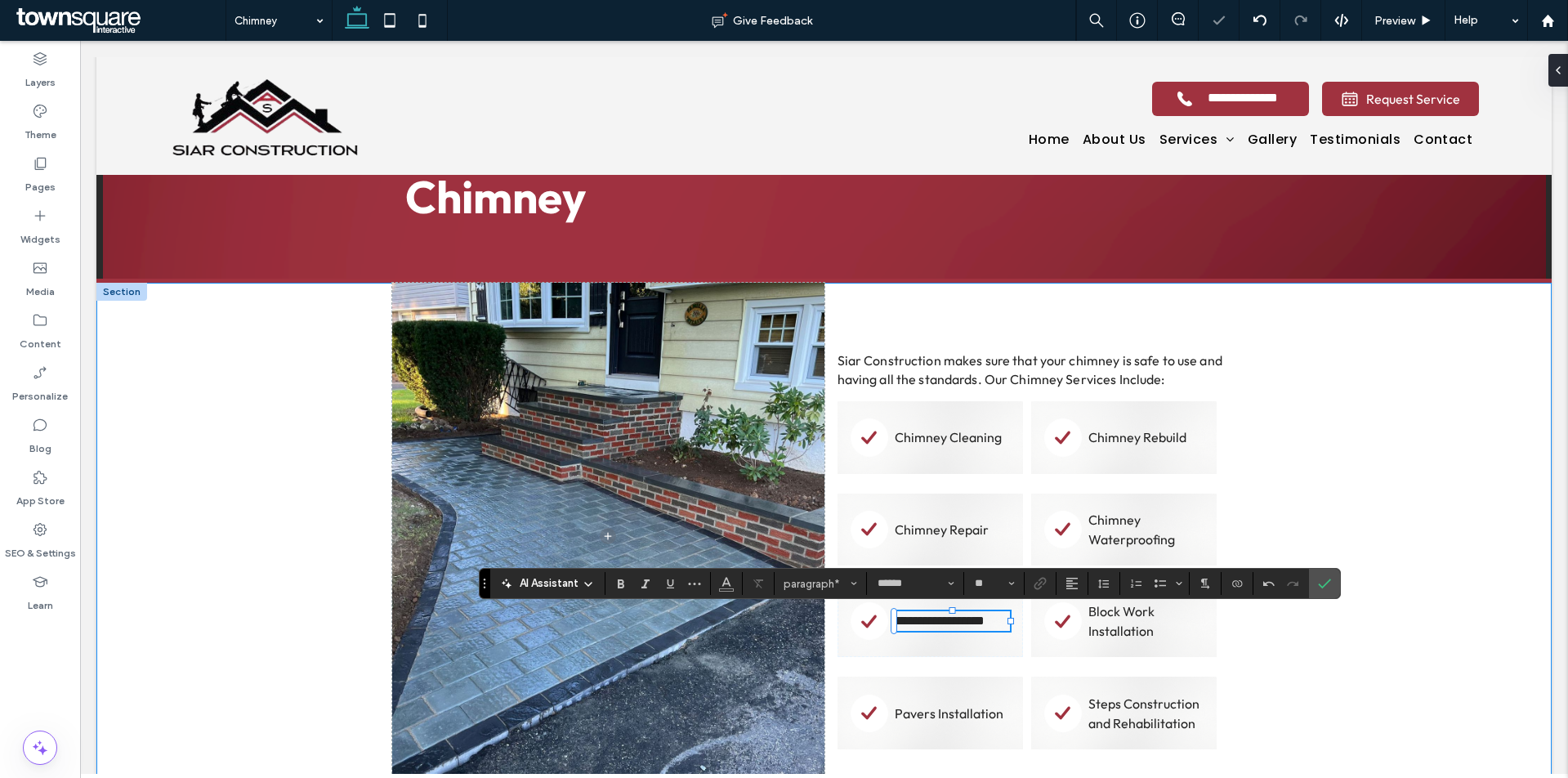 click on "**********" at bounding box center [824, 536] 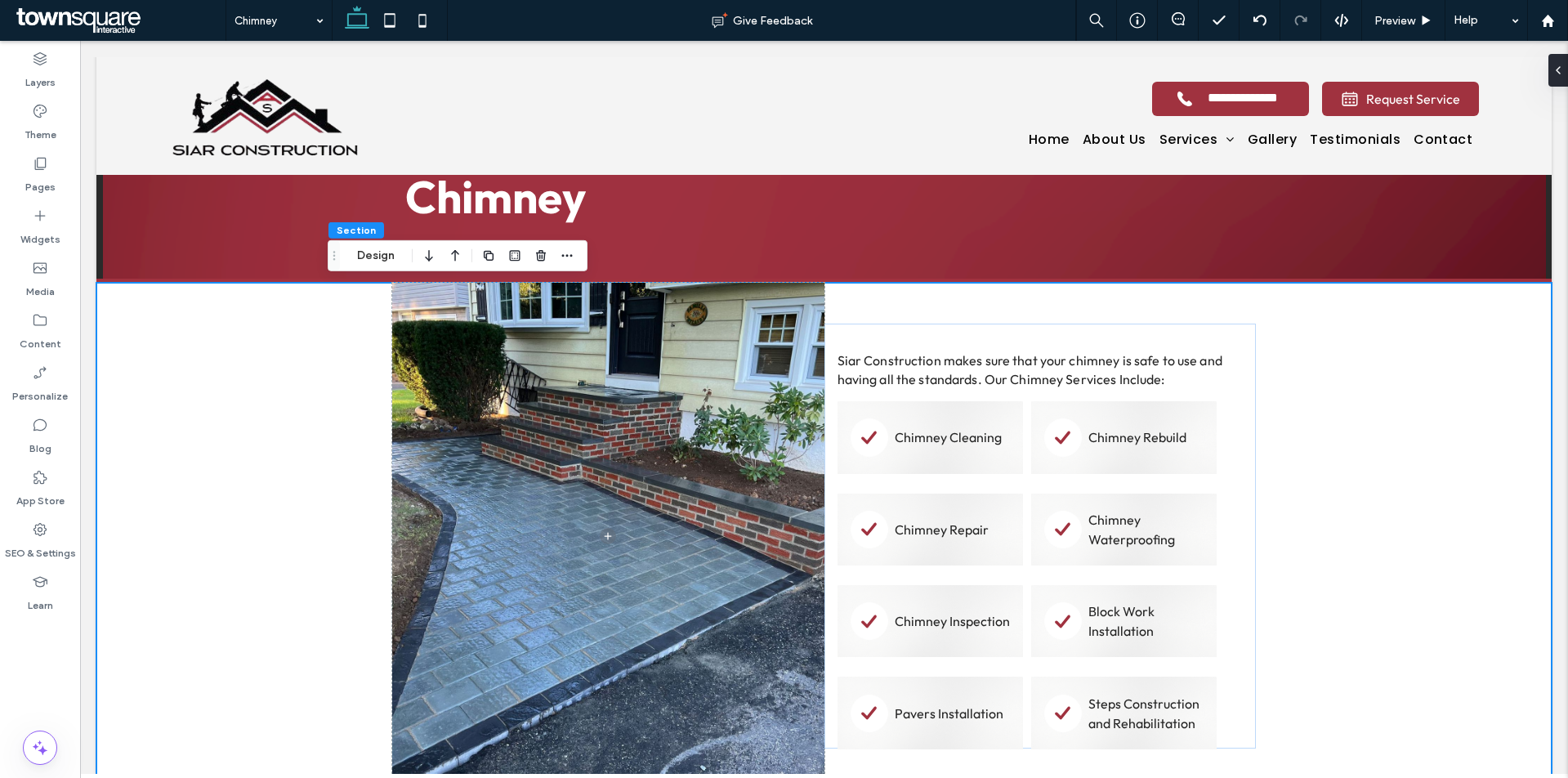 click on "Block Work Installation ﻿" at bounding box center (1124, 621) 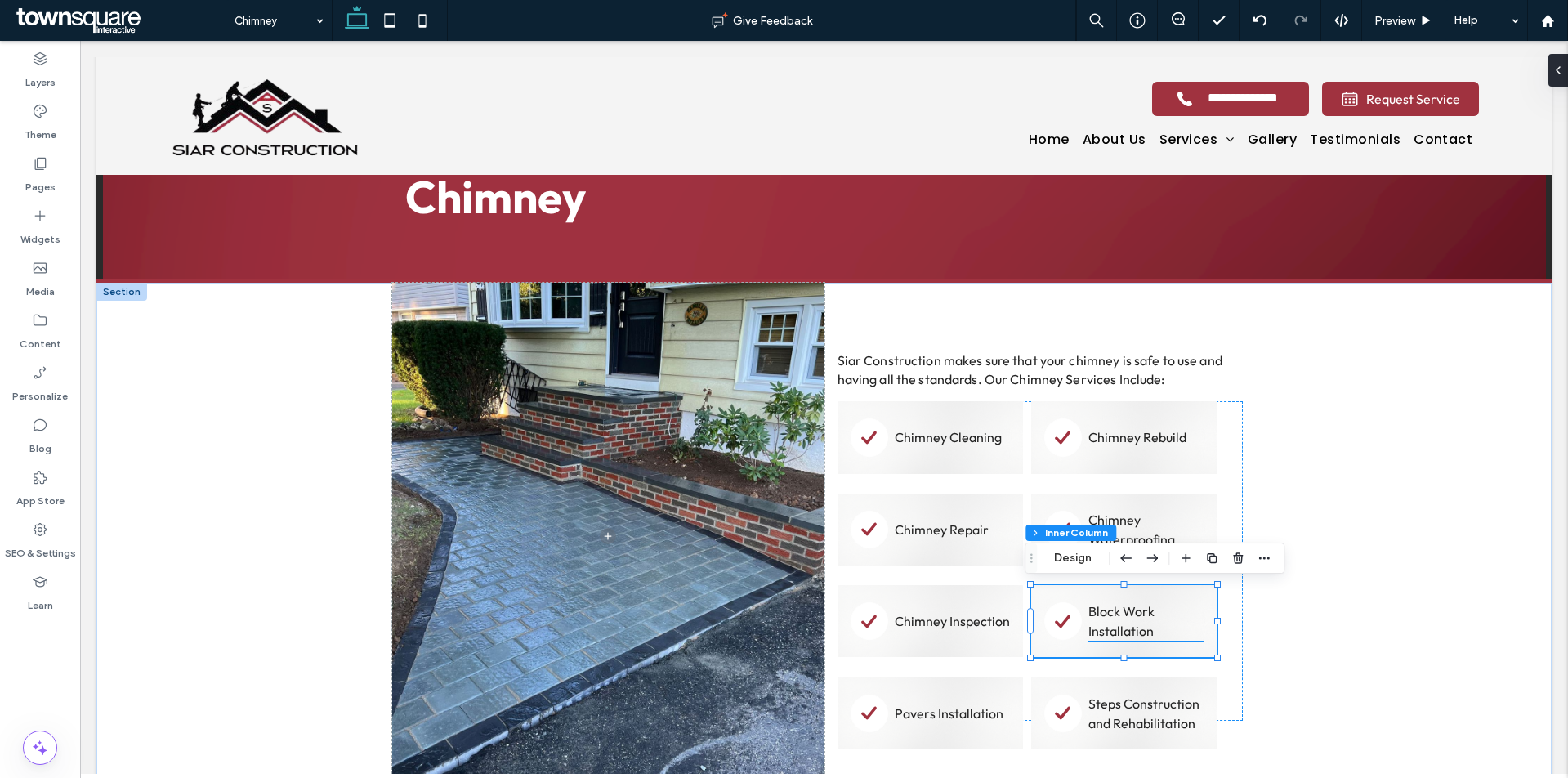 click on "Block Work Installation ﻿" at bounding box center (1146, 621) 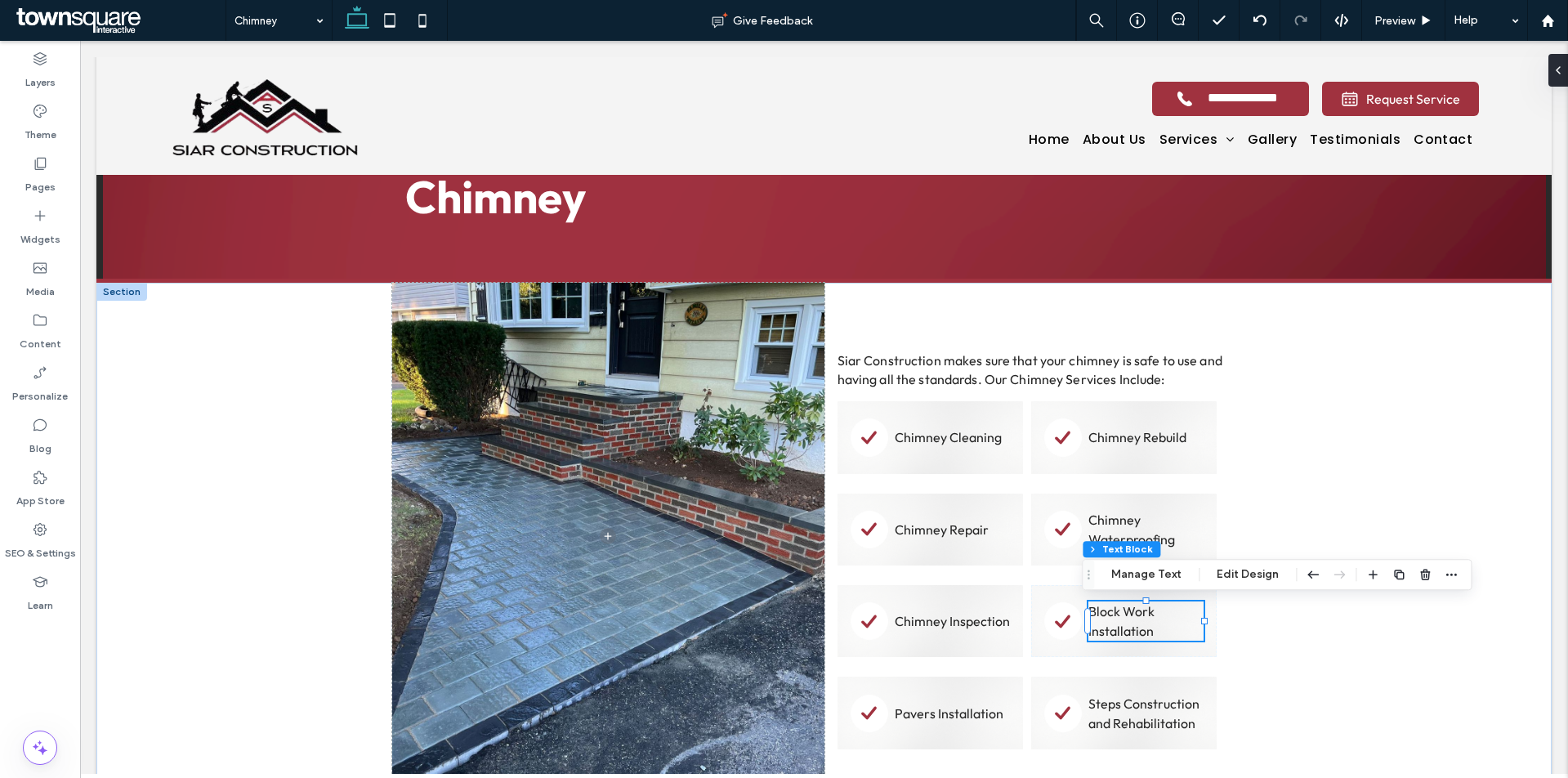 click on "Block Work Installation ﻿" at bounding box center [1146, 621] 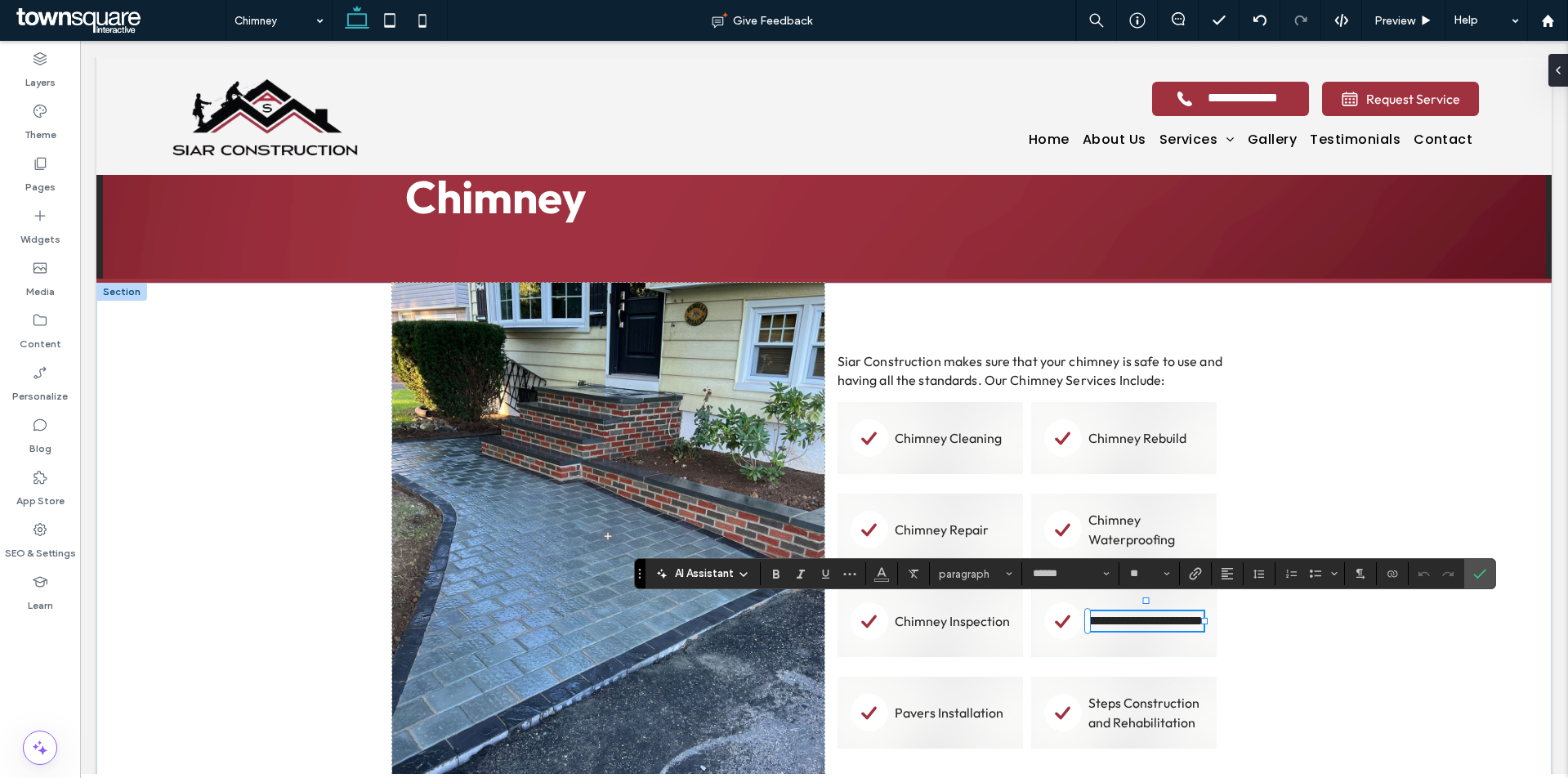 paste 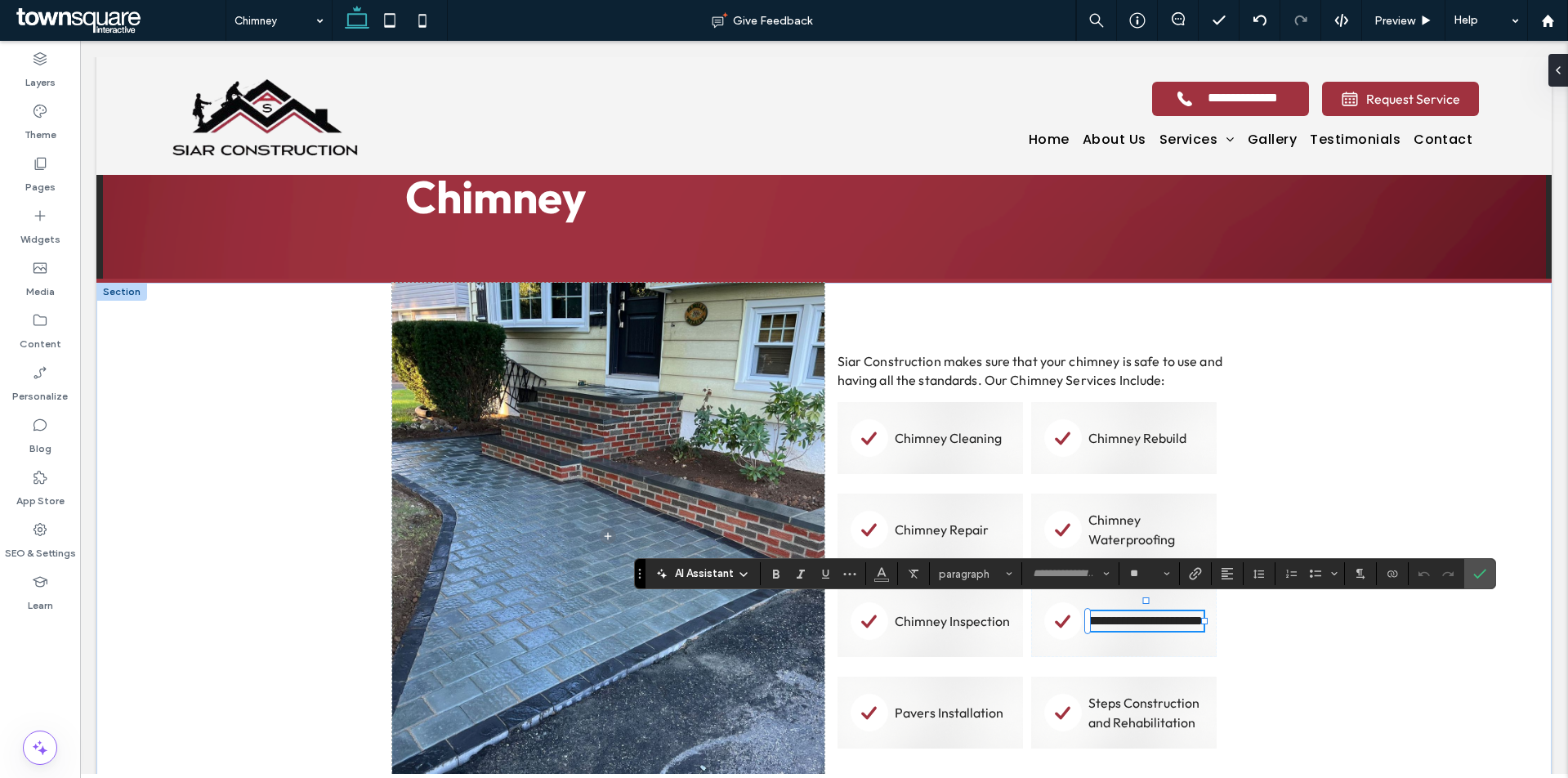 scroll, scrollTop: 2, scrollLeft: 0, axis: vertical 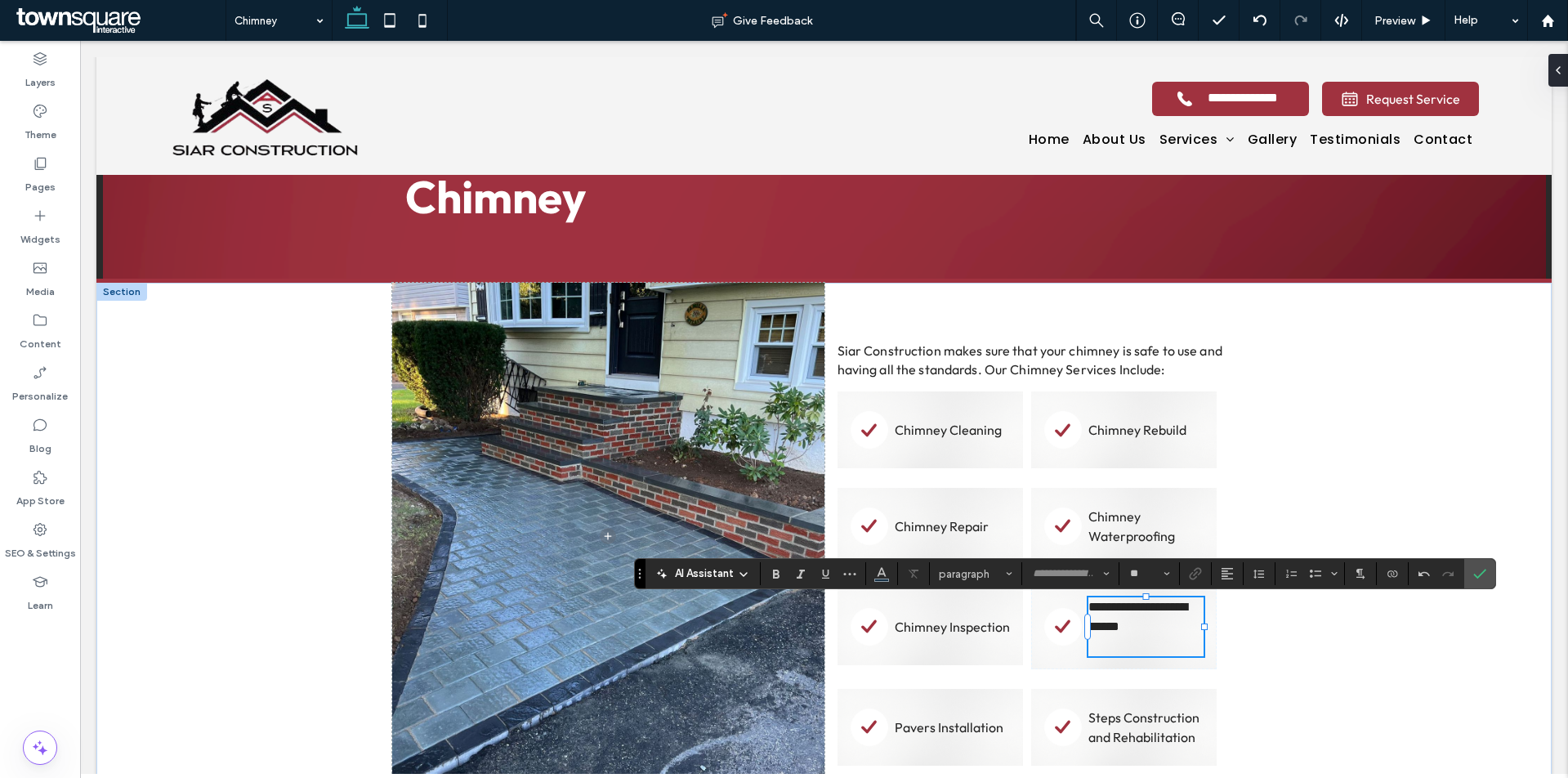 type on "******" 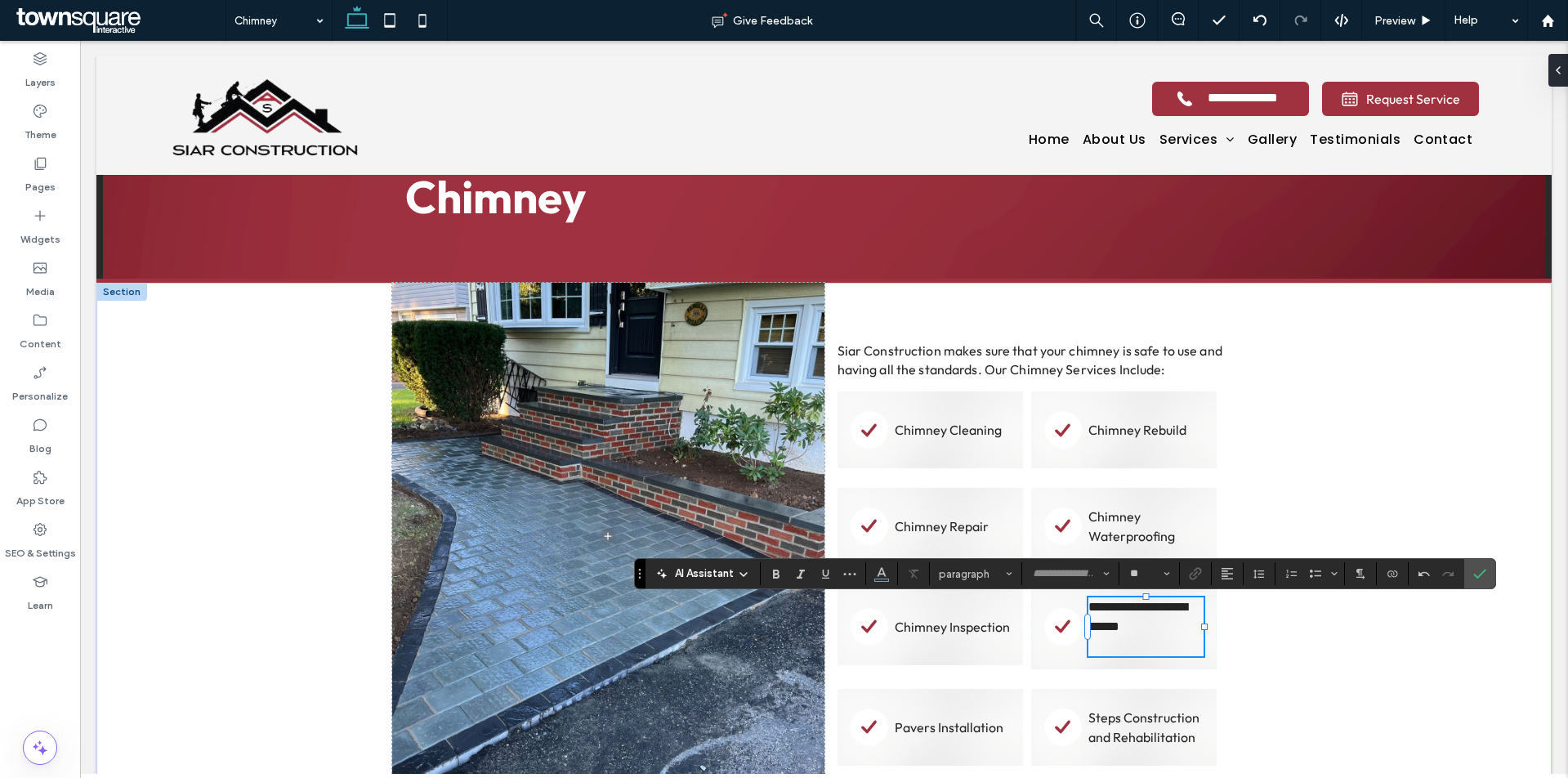 type on "**" 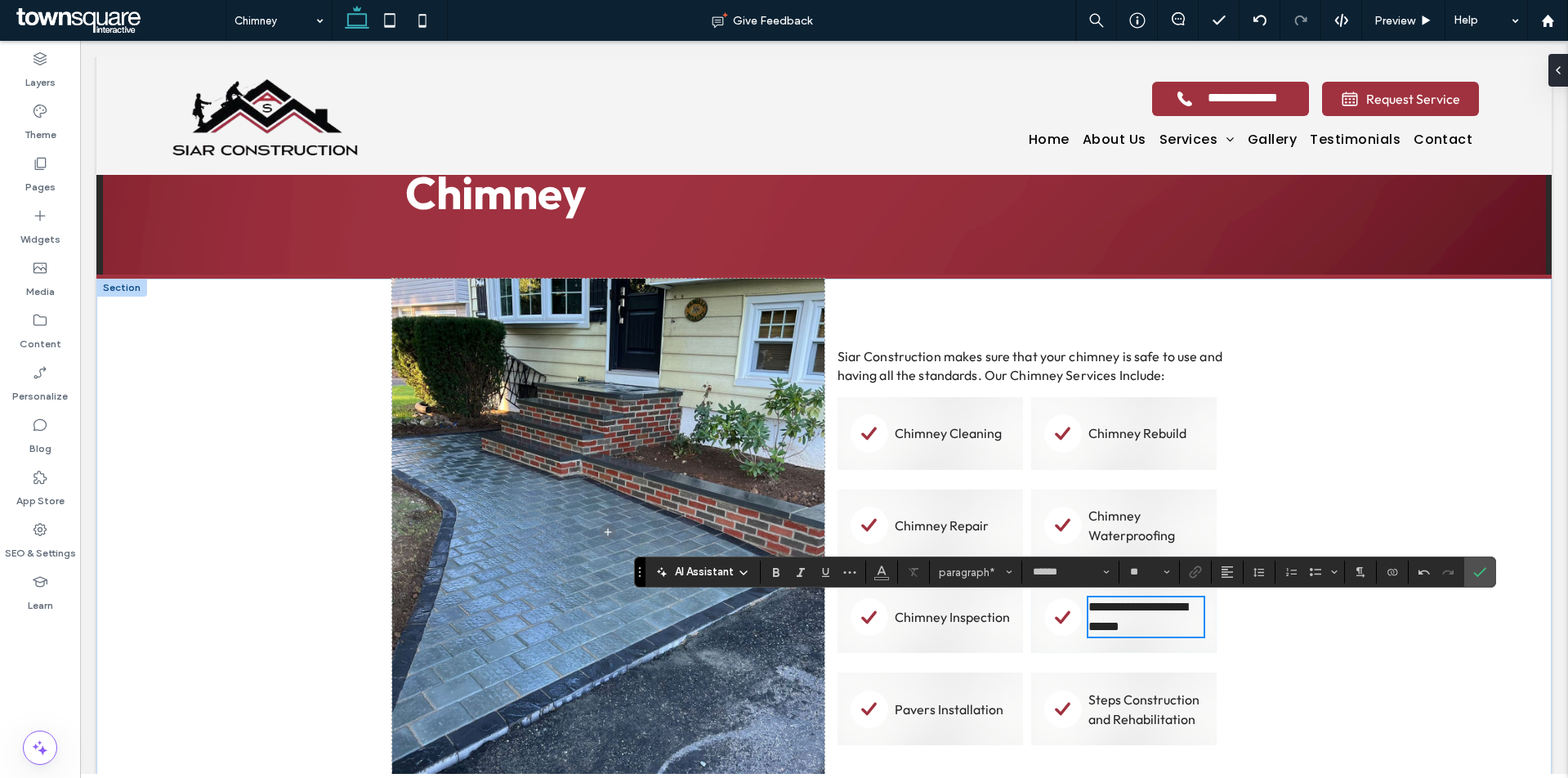 scroll, scrollTop: 84, scrollLeft: 0, axis: vertical 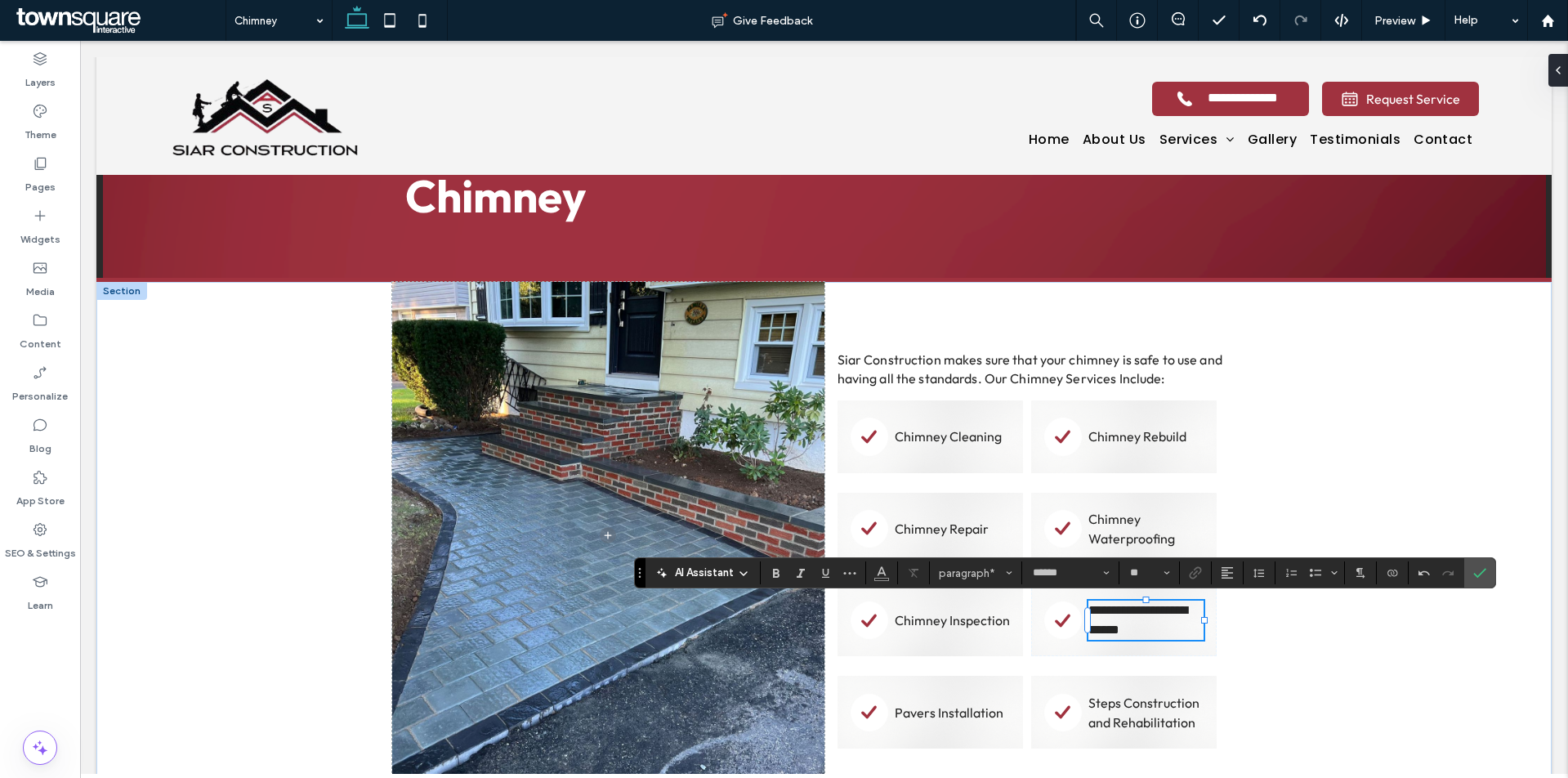 click on "Pavers Installation" at bounding box center (949, 713) 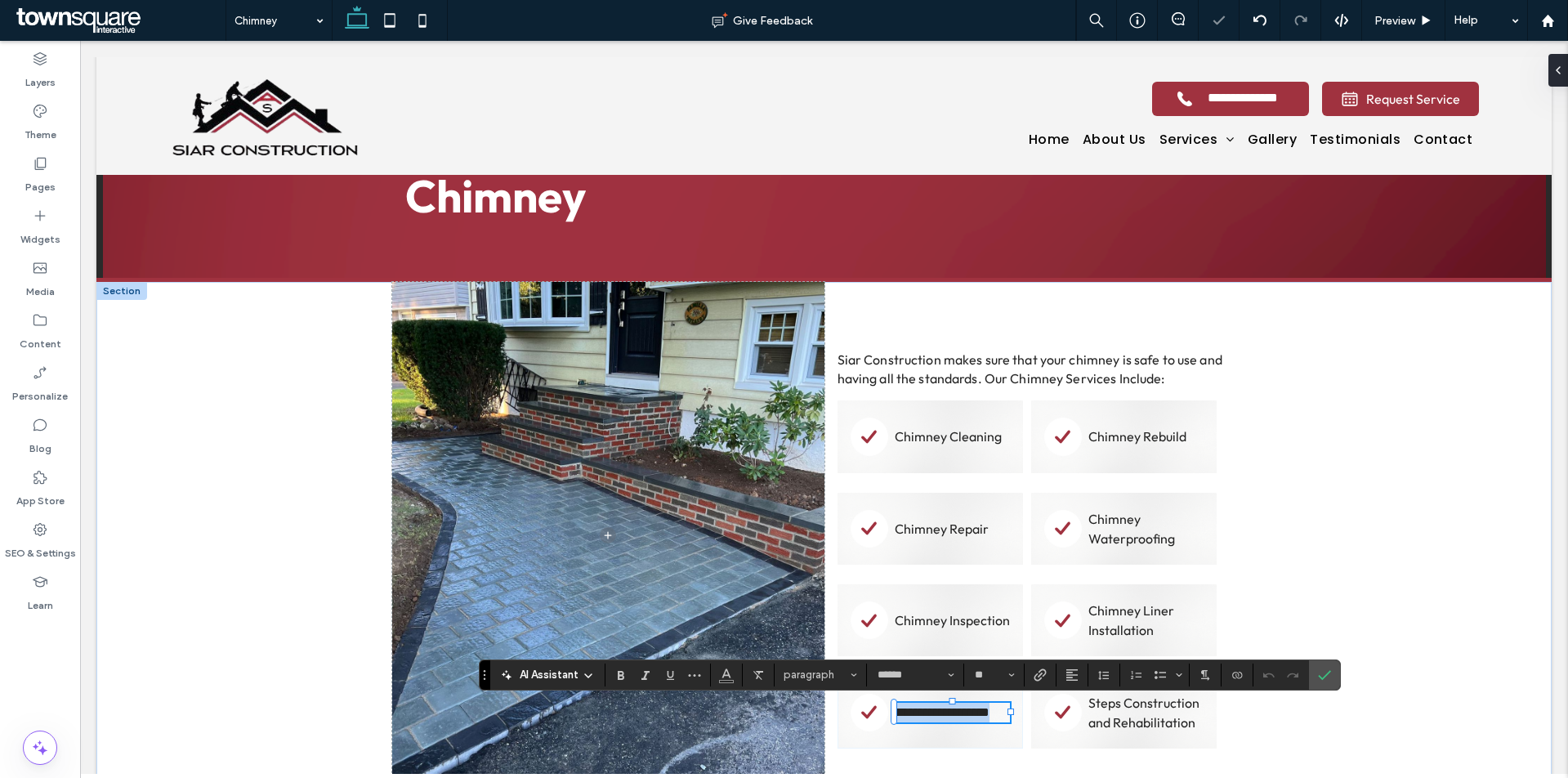paste 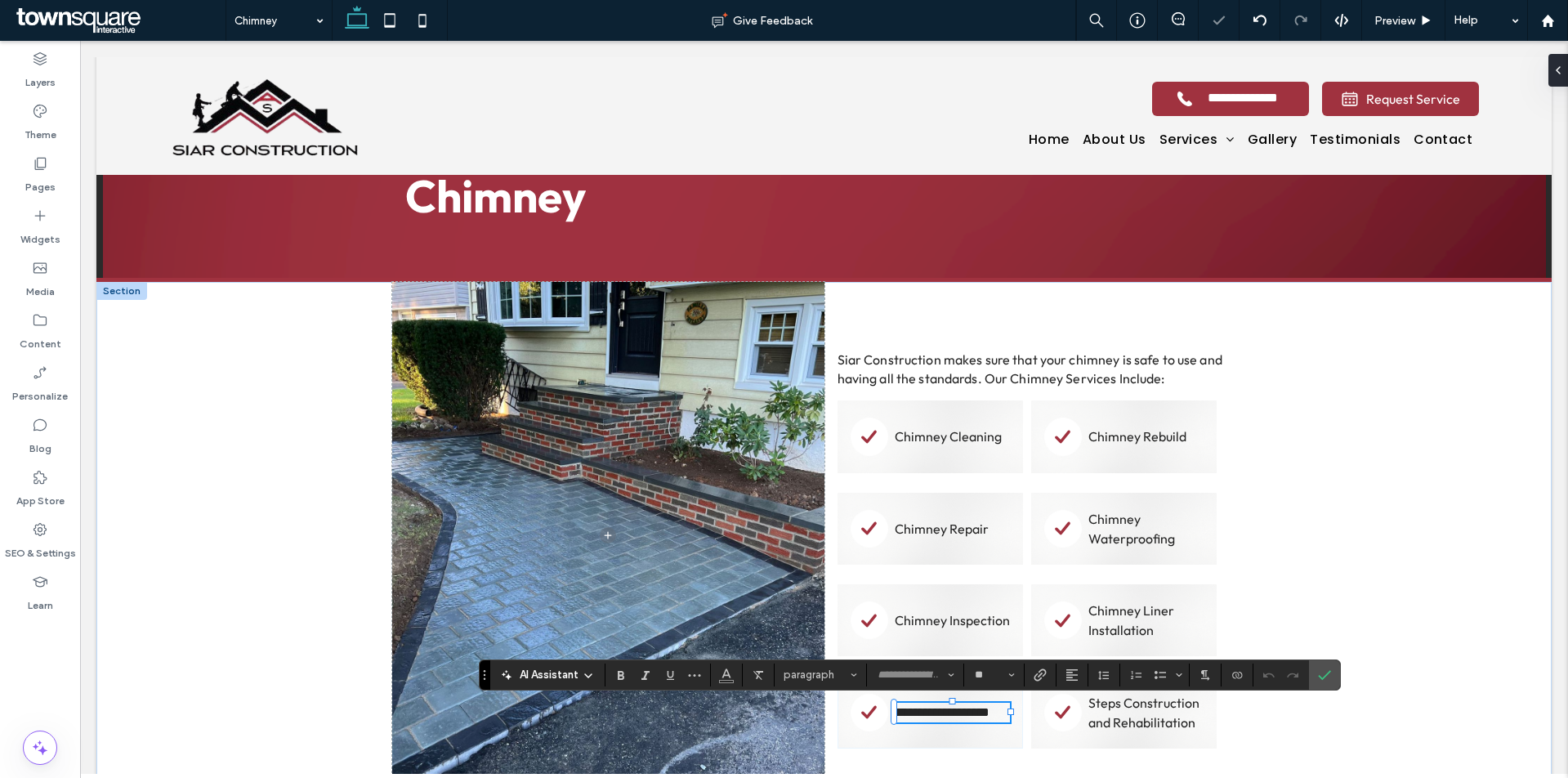 scroll, scrollTop: 1, scrollLeft: 0, axis: vertical 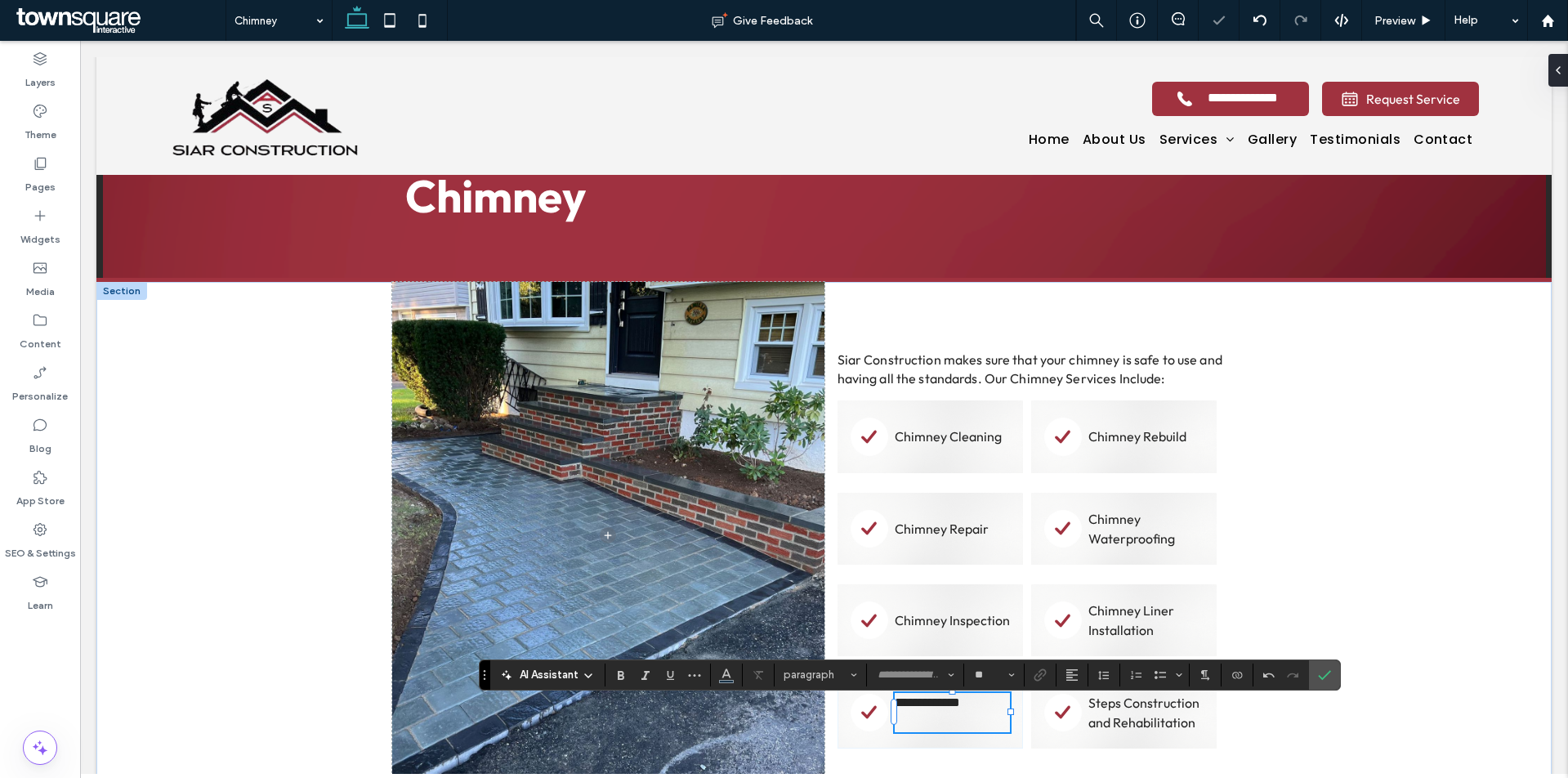 type on "******" 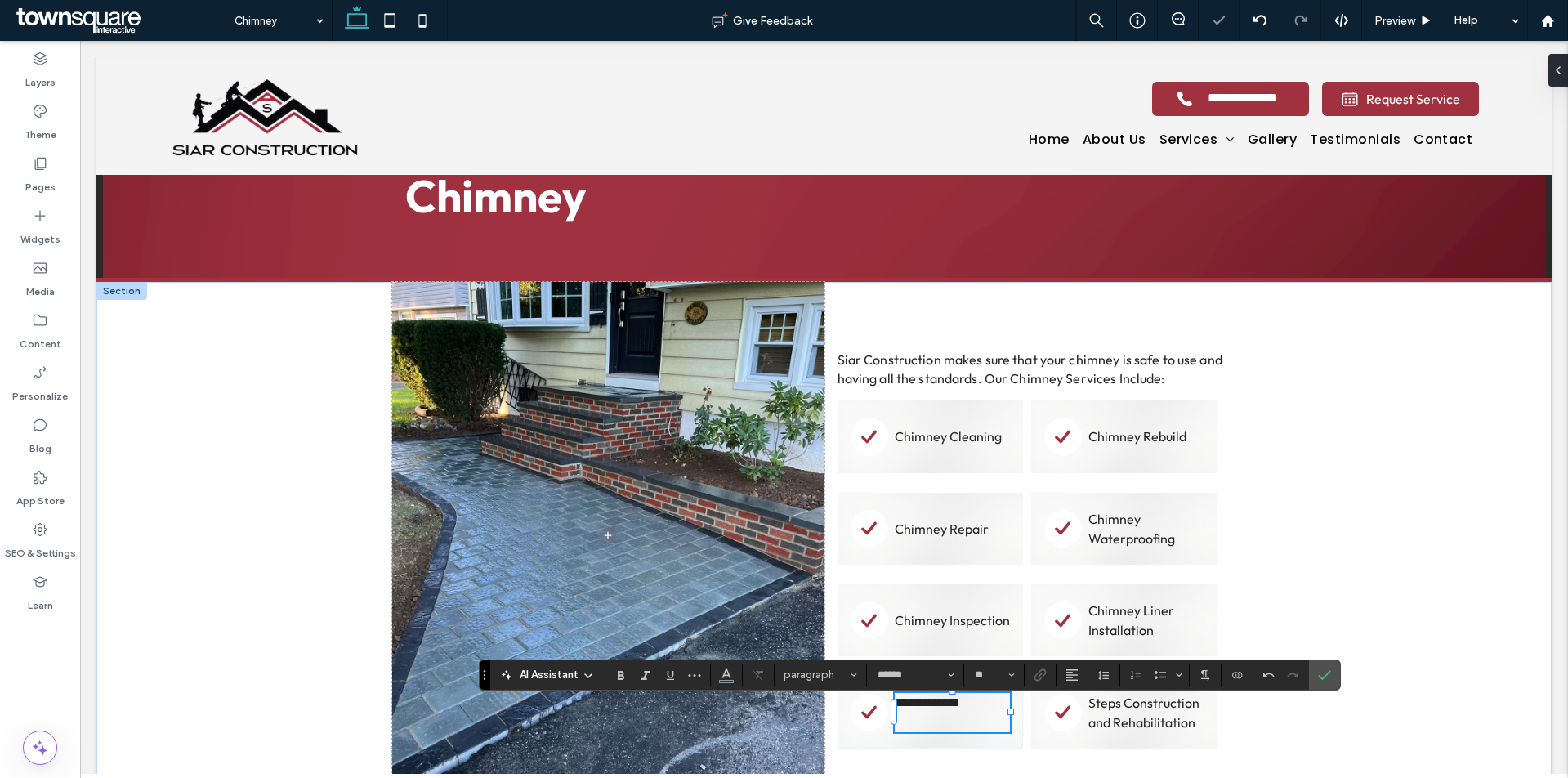 scroll, scrollTop: 94, scrollLeft: 0, axis: vertical 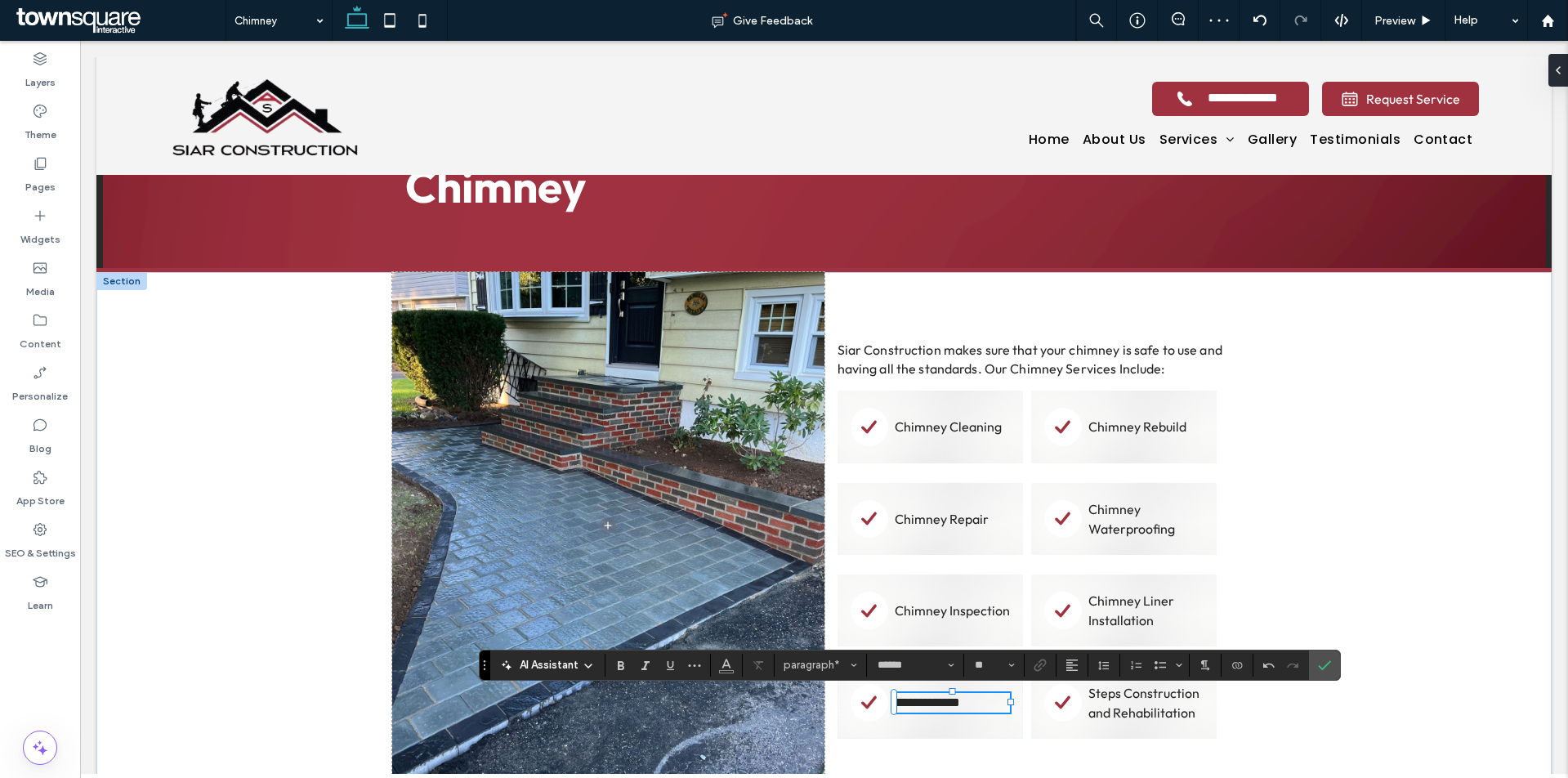 click on "Steps Construction and Rehabilitation" at bounding box center (1144, 703) 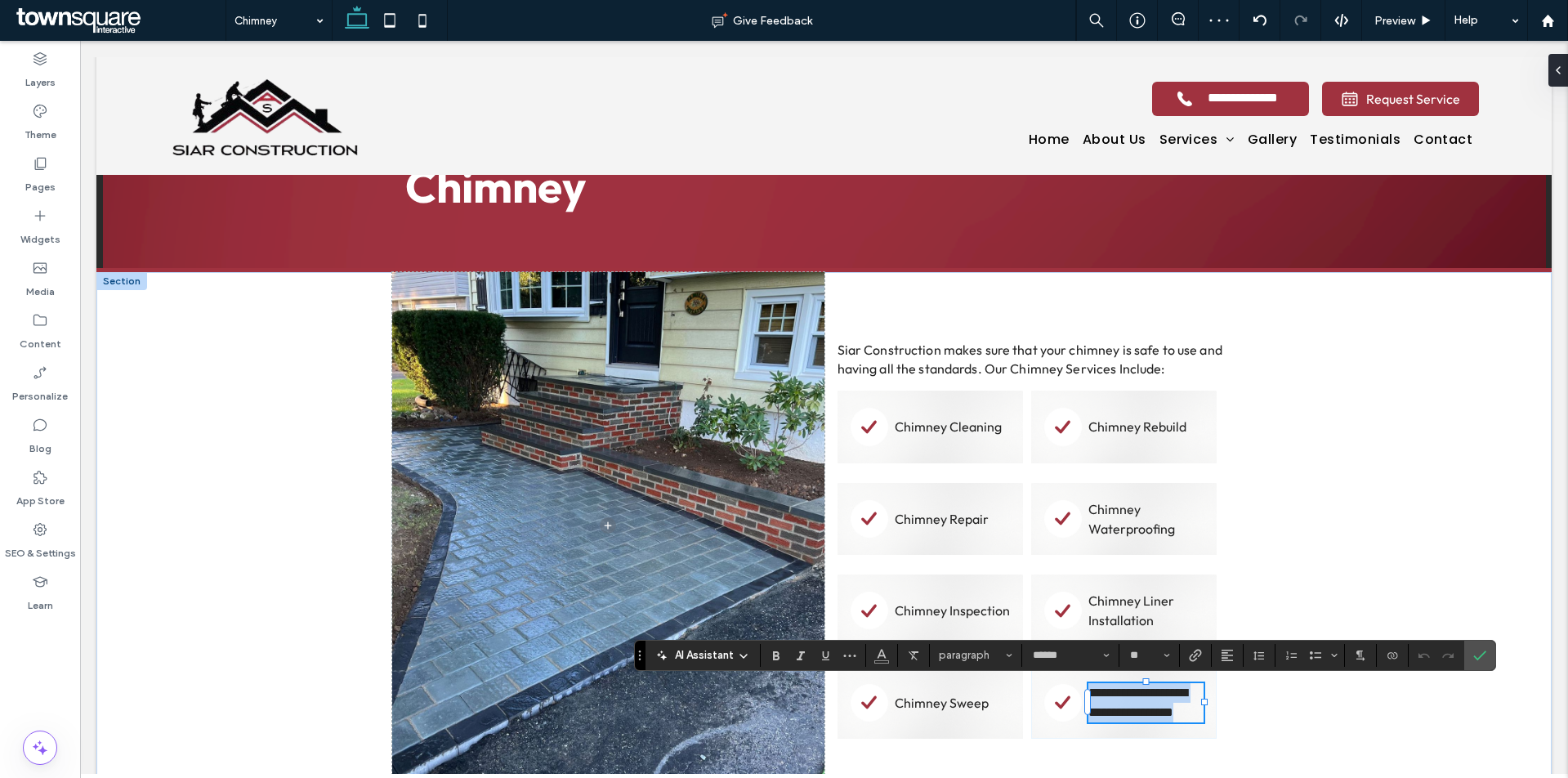 paste 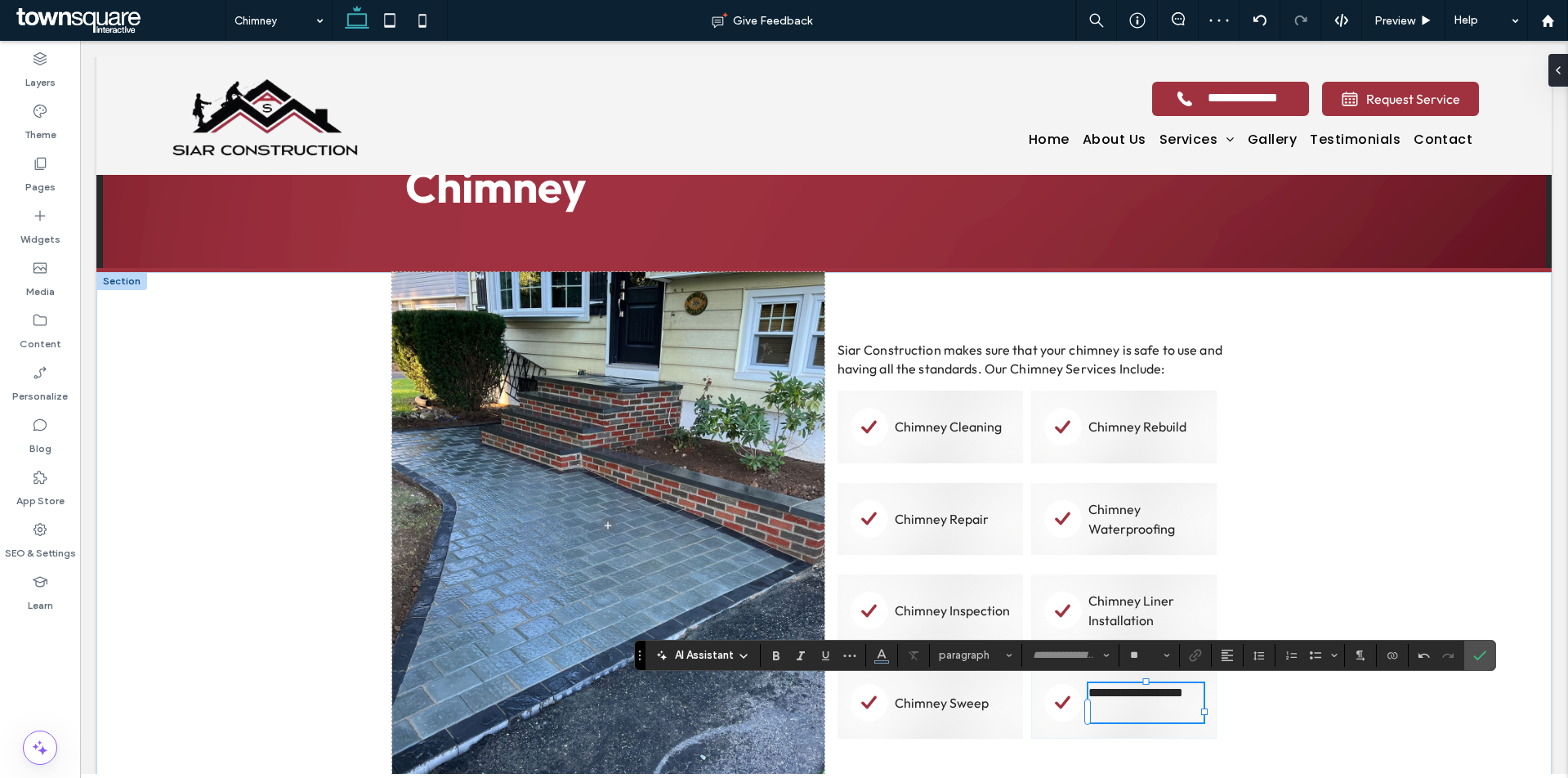 scroll, scrollTop: 1, scrollLeft: 0, axis: vertical 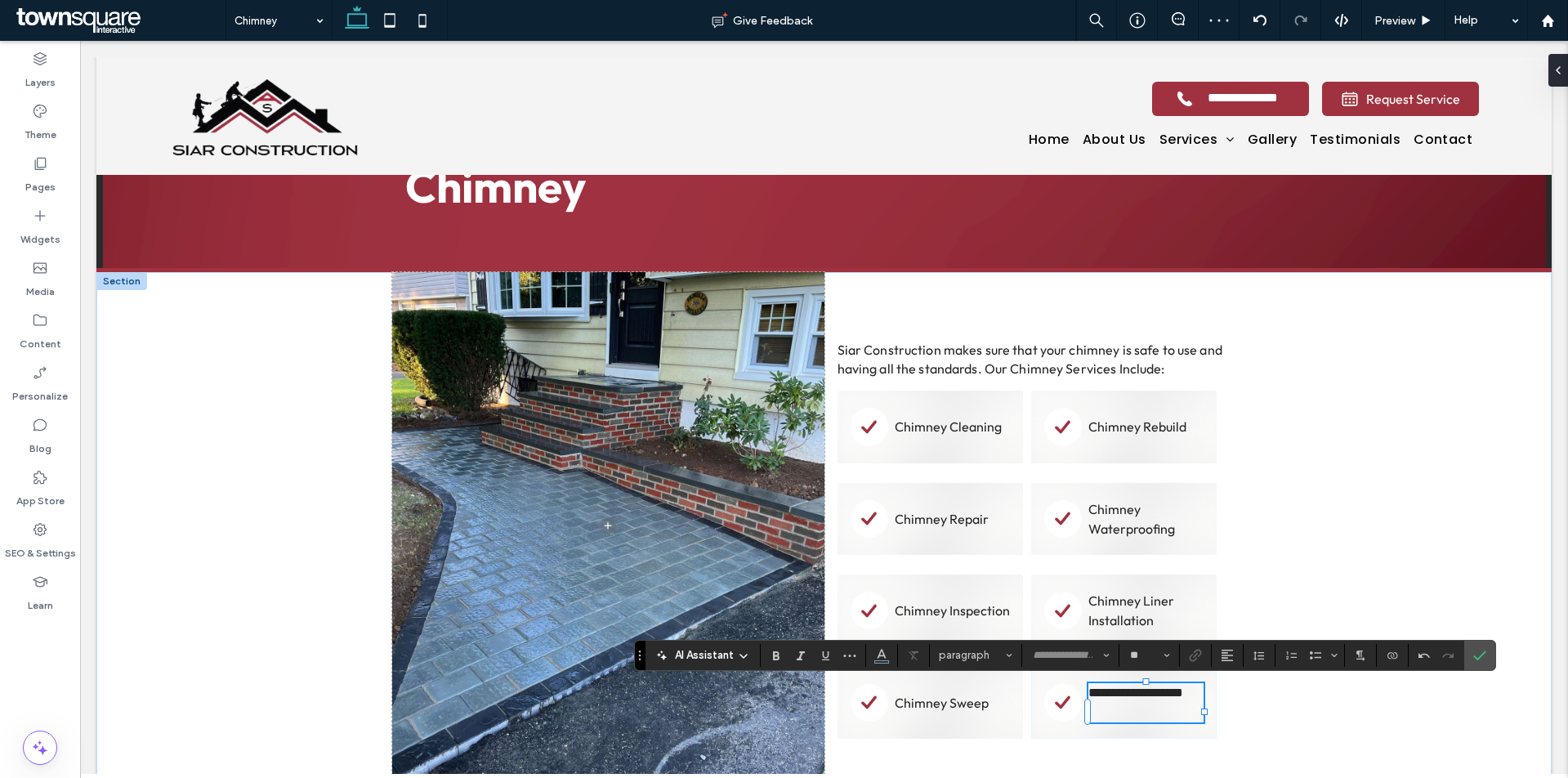 type on "**" 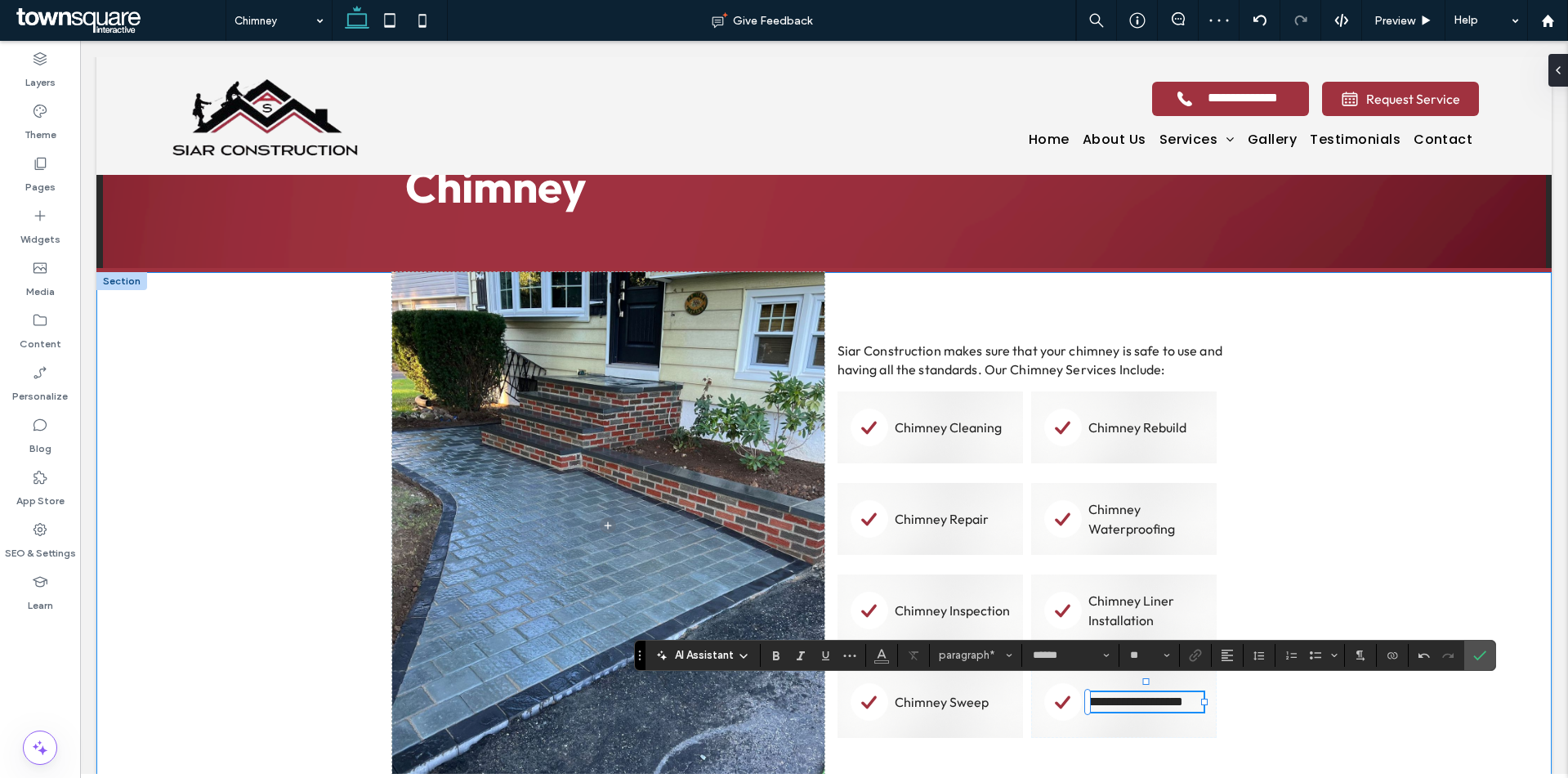 click on "**********" at bounding box center [824, 525] 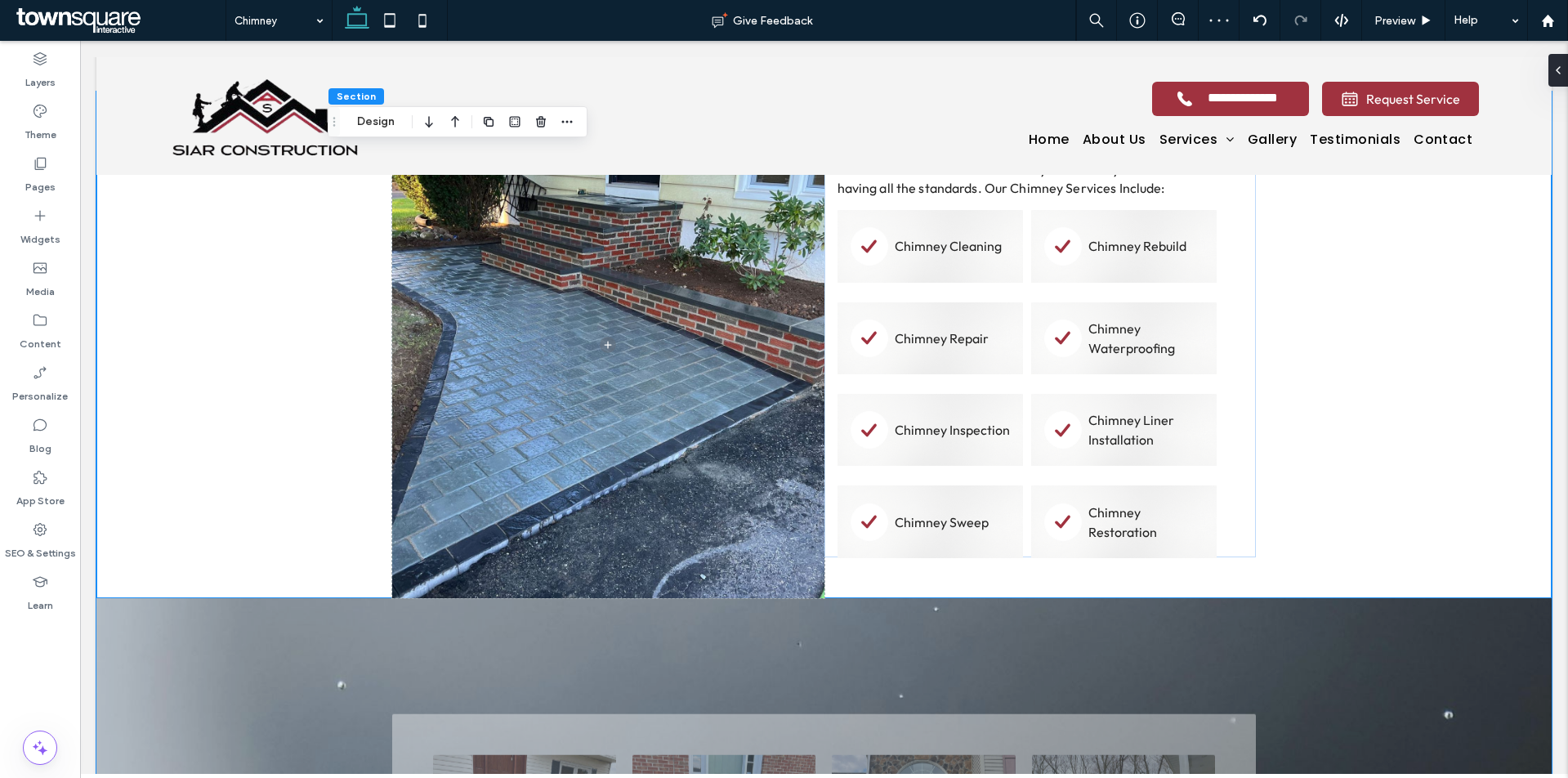 scroll, scrollTop: 215, scrollLeft: 0, axis: vertical 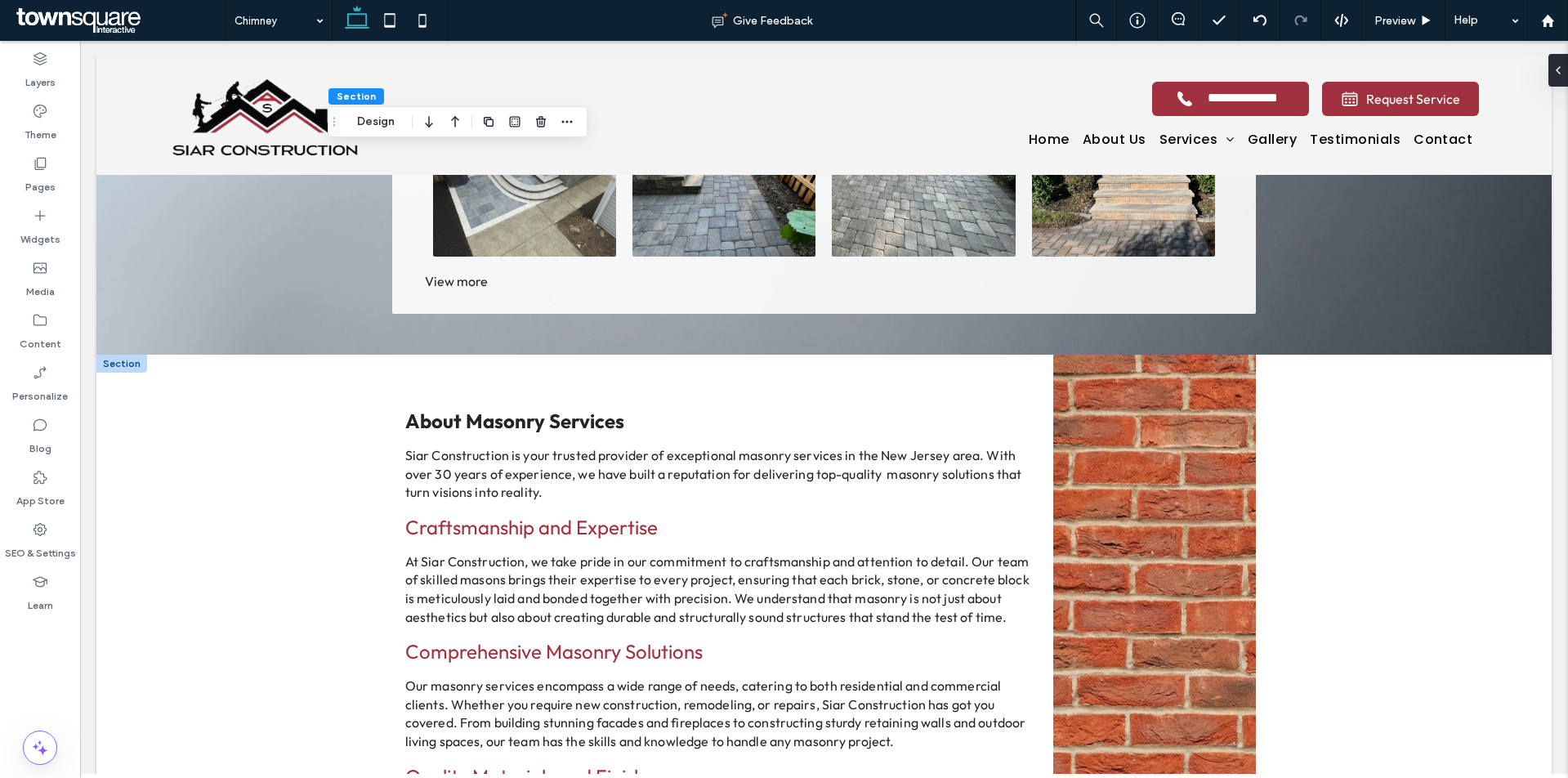 click on "About Masonry Services" at bounding box center [515, 421] 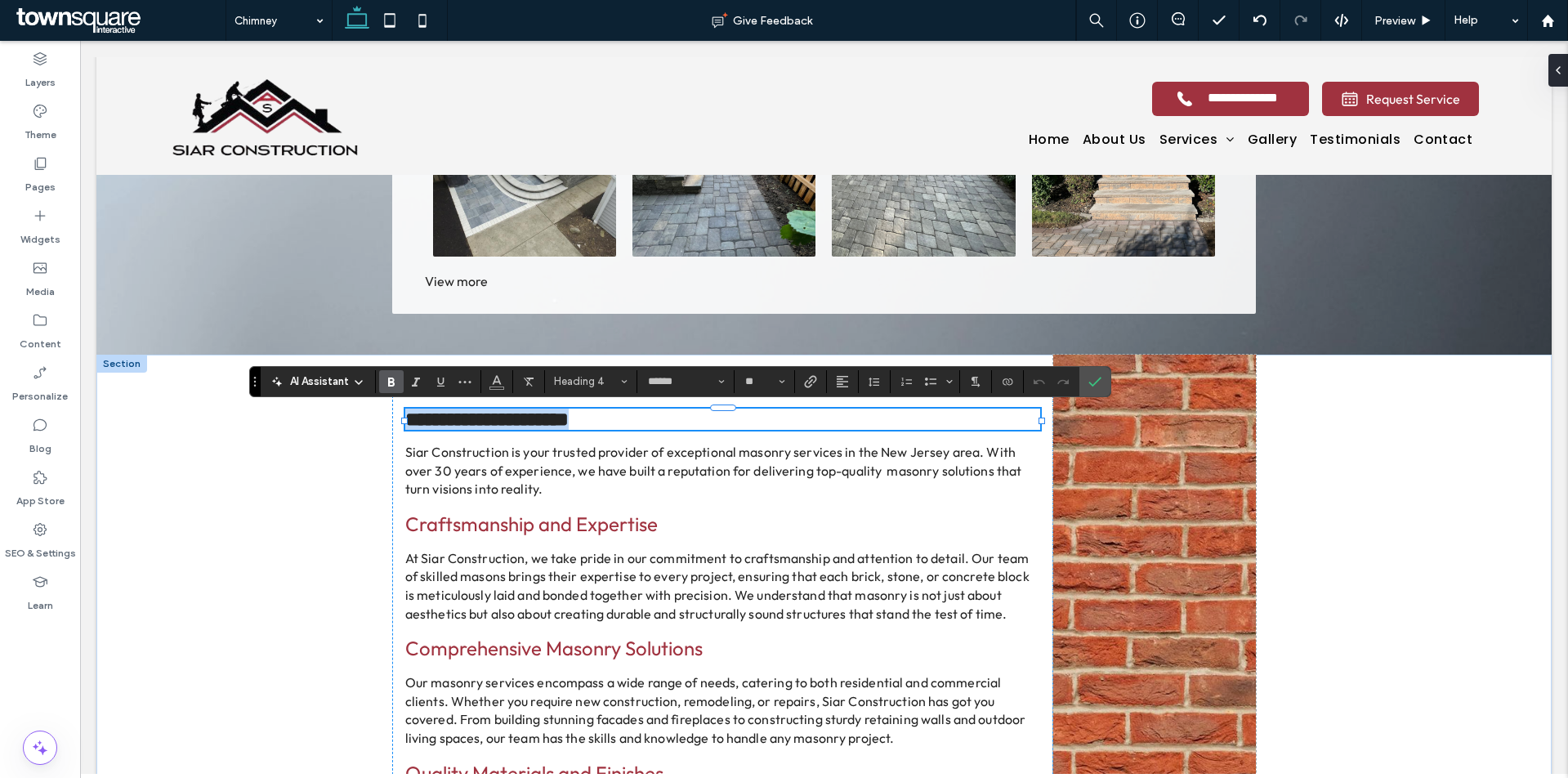 paste 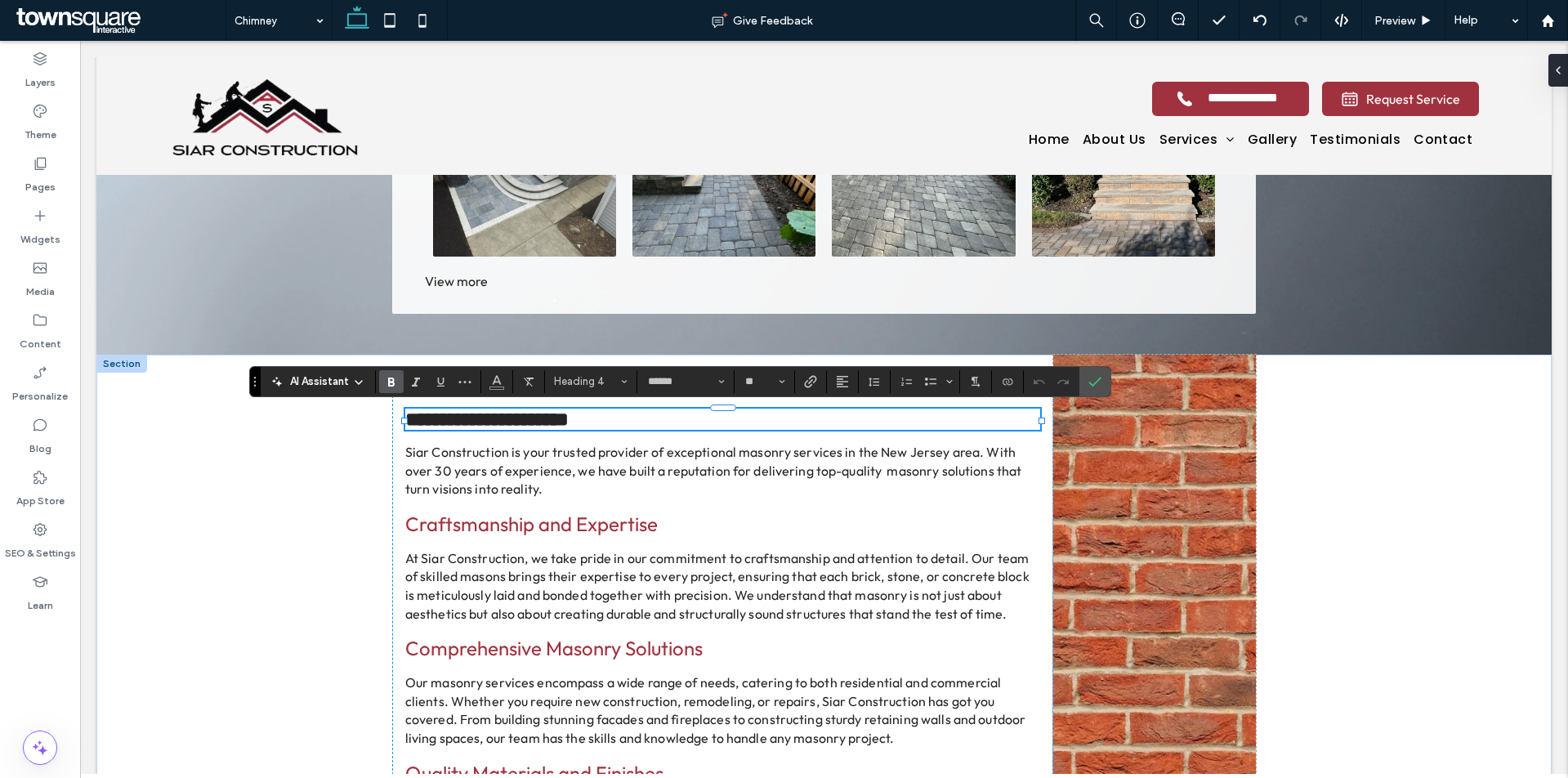 type 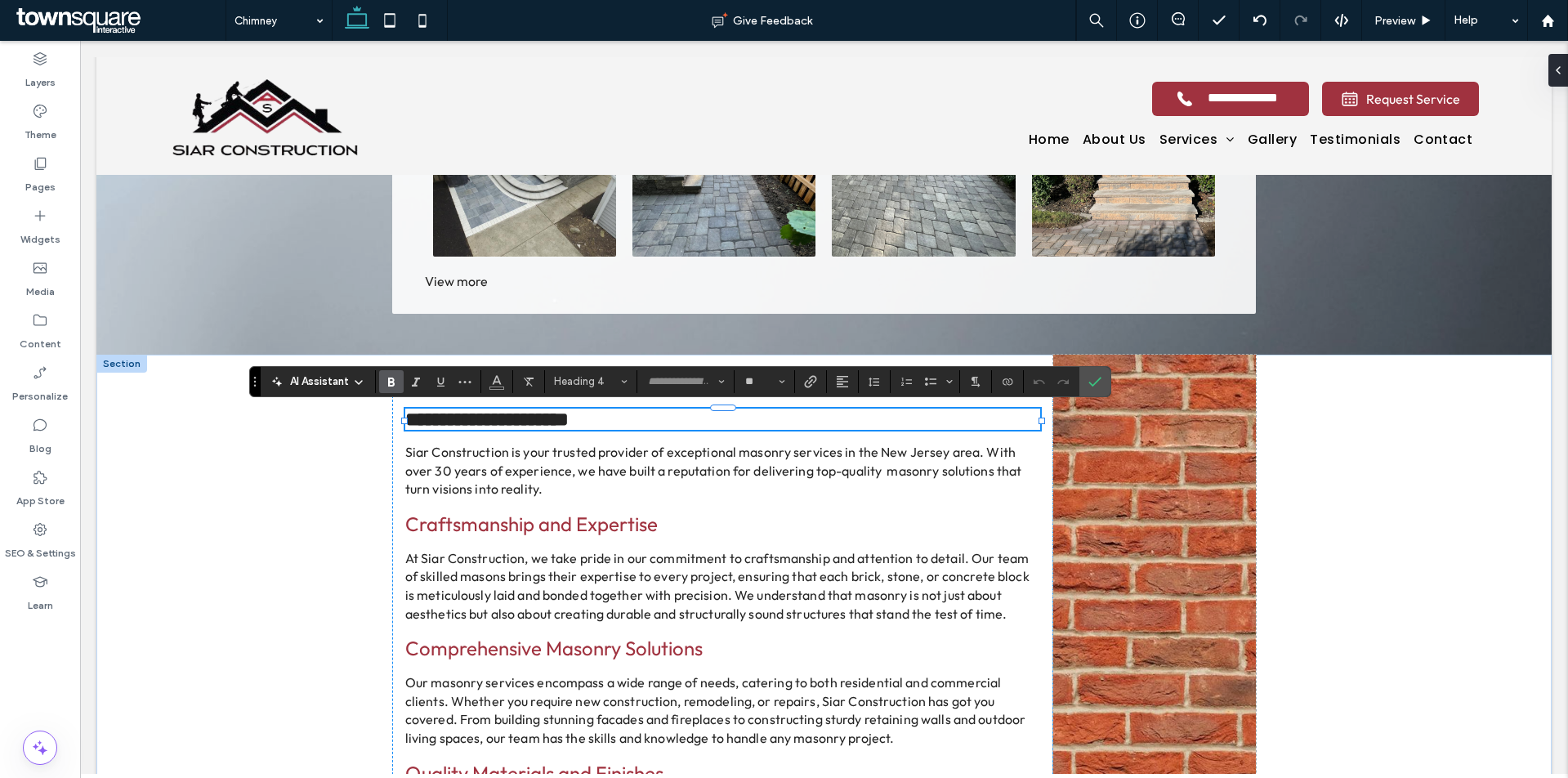 scroll, scrollTop: 1, scrollLeft: 0, axis: vertical 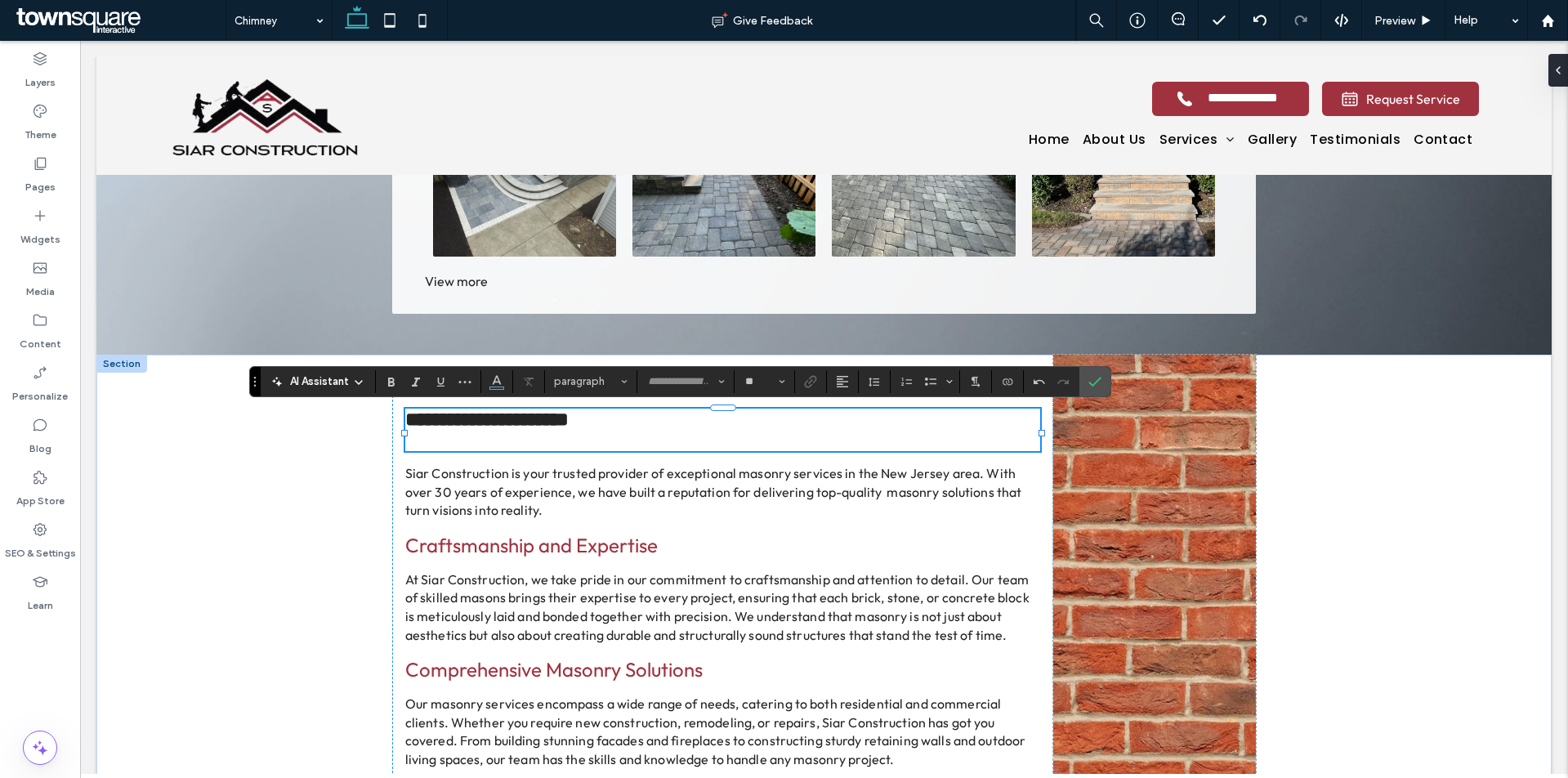 type on "******" 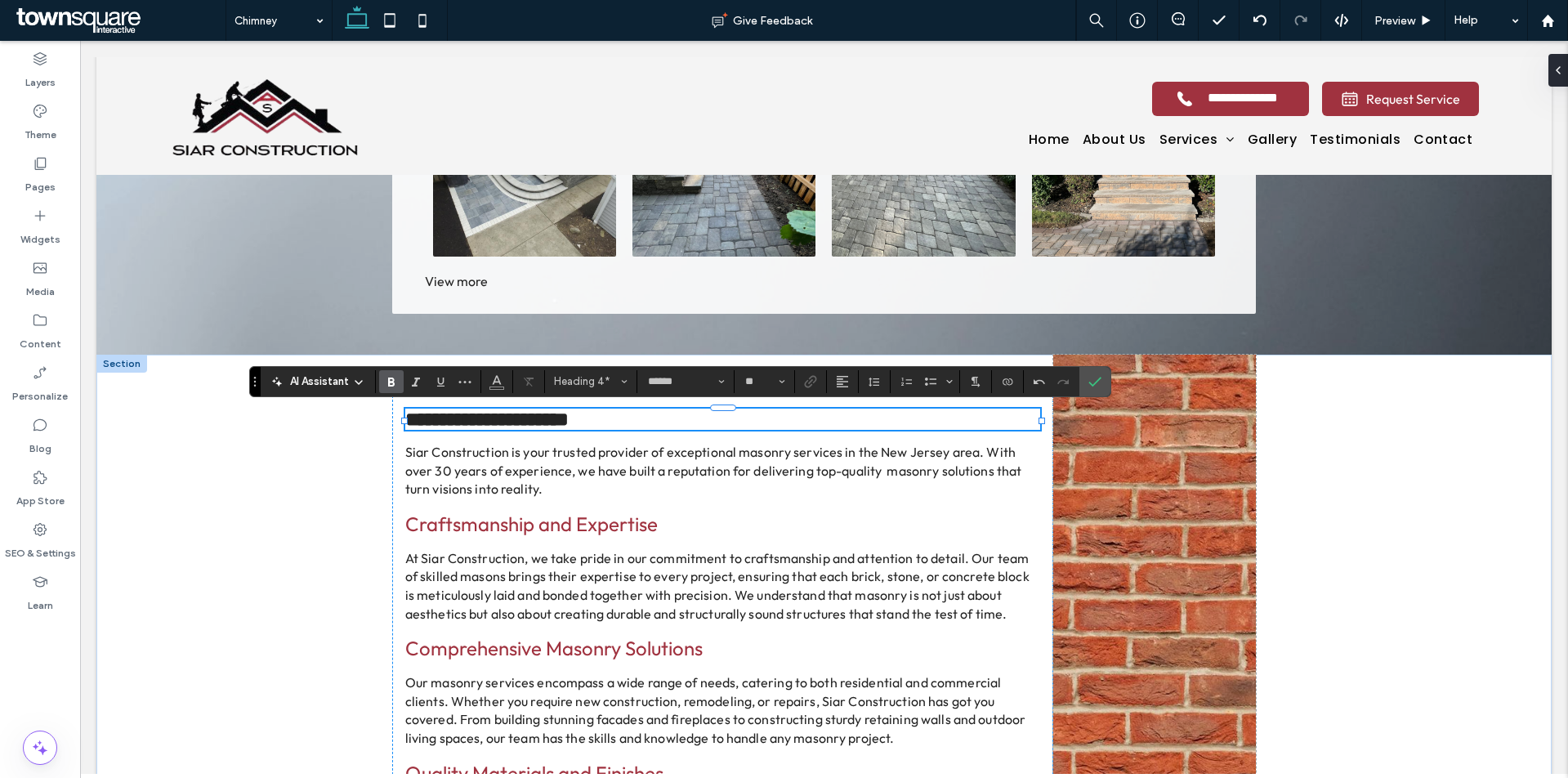click on "Siar Construction is your trusted provider of exceptional masonry services in the New Jersey area. With over 30 years of experience, we have built a reputation for delivering top-quality  masonry solutions that turn visions into reality." at bounding box center [713, 470] 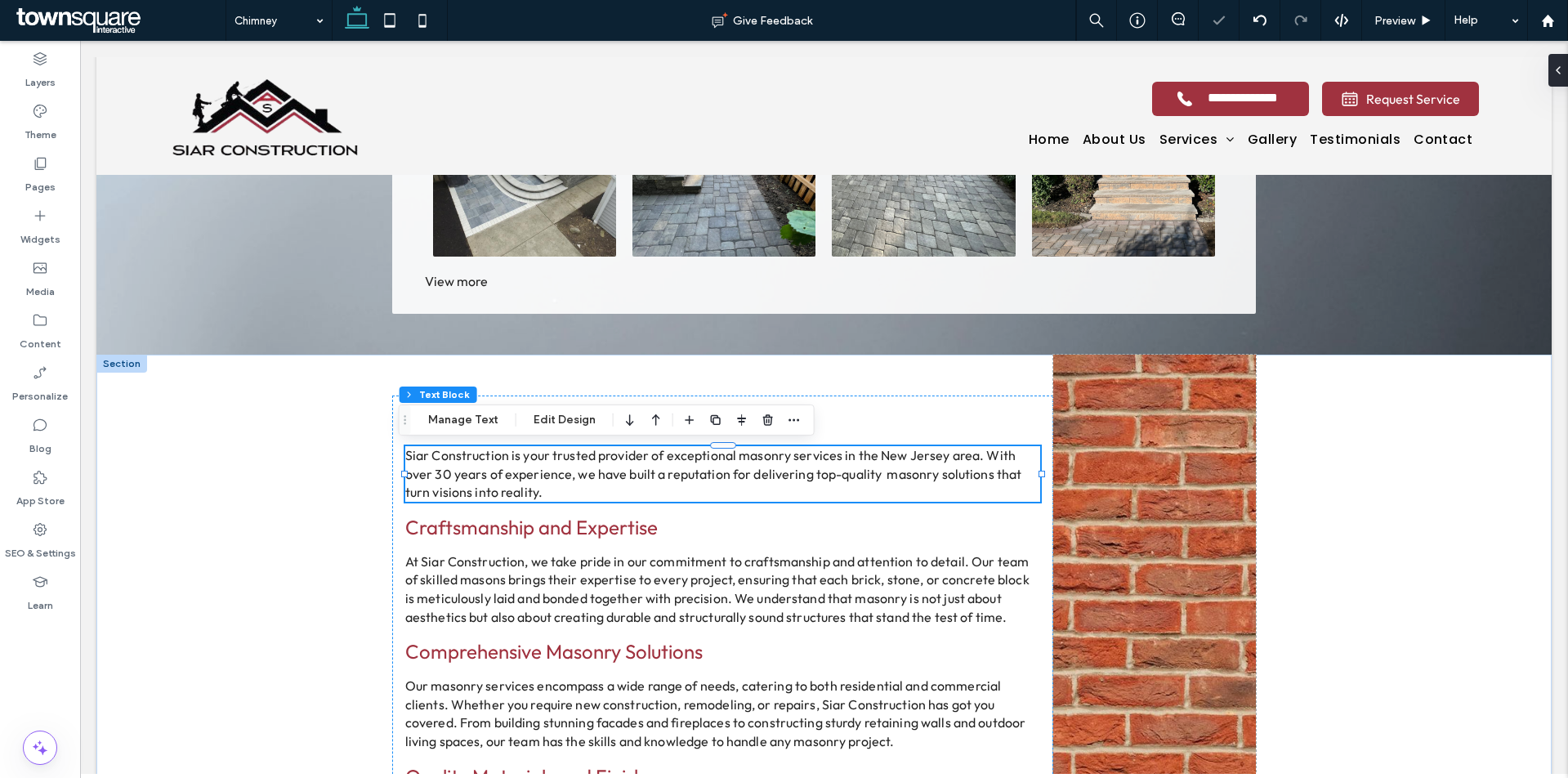 click on "Siar Construction is your trusted provider of exceptional masonry services in the New Jersey area. With over 30 years of experience, we have built a reputation for delivering top-quality  masonry solutions that turn visions into reality." at bounding box center (713, 473) 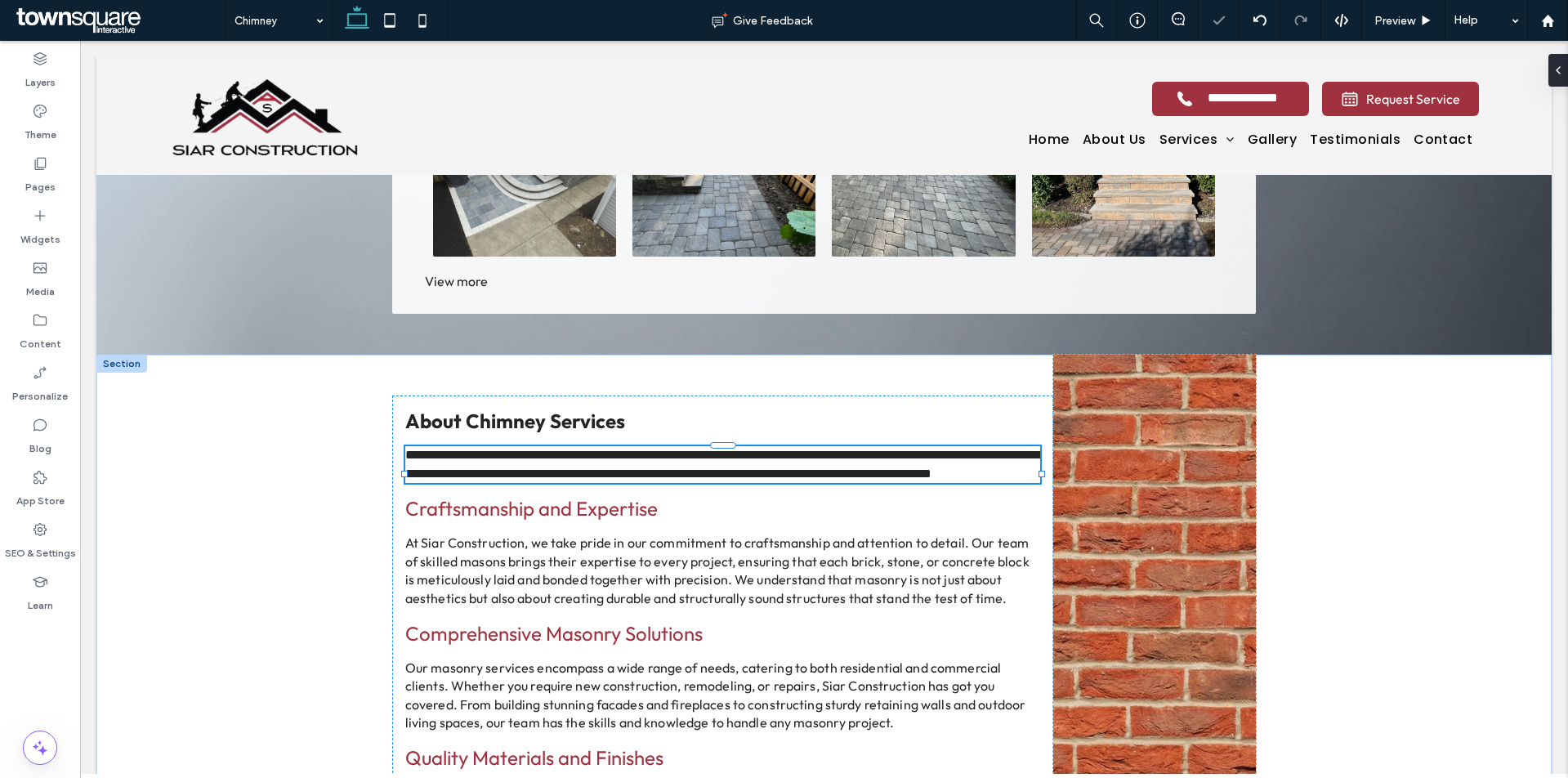 type on "******" 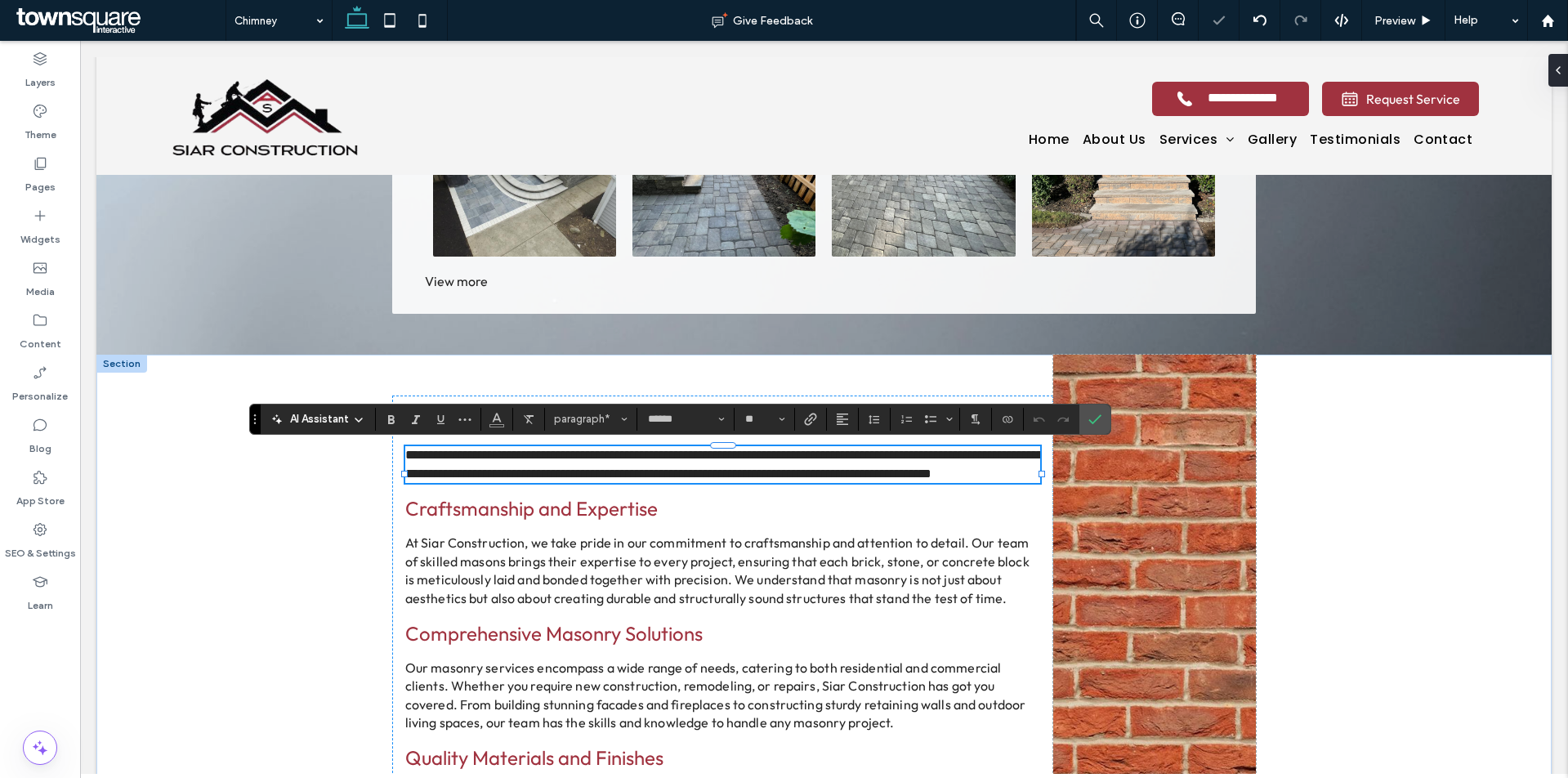 paste 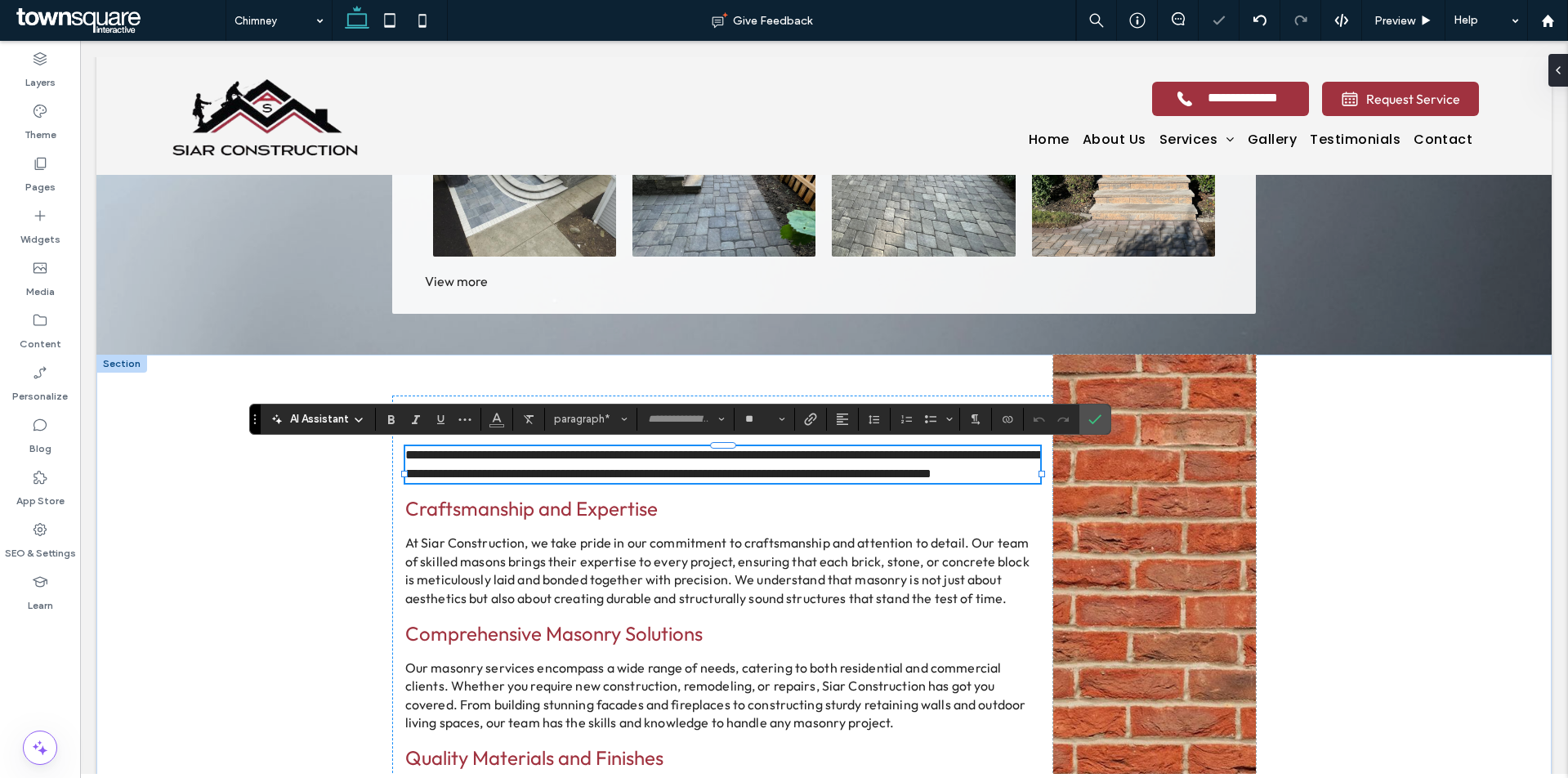 scroll, scrollTop: 1, scrollLeft: 0, axis: vertical 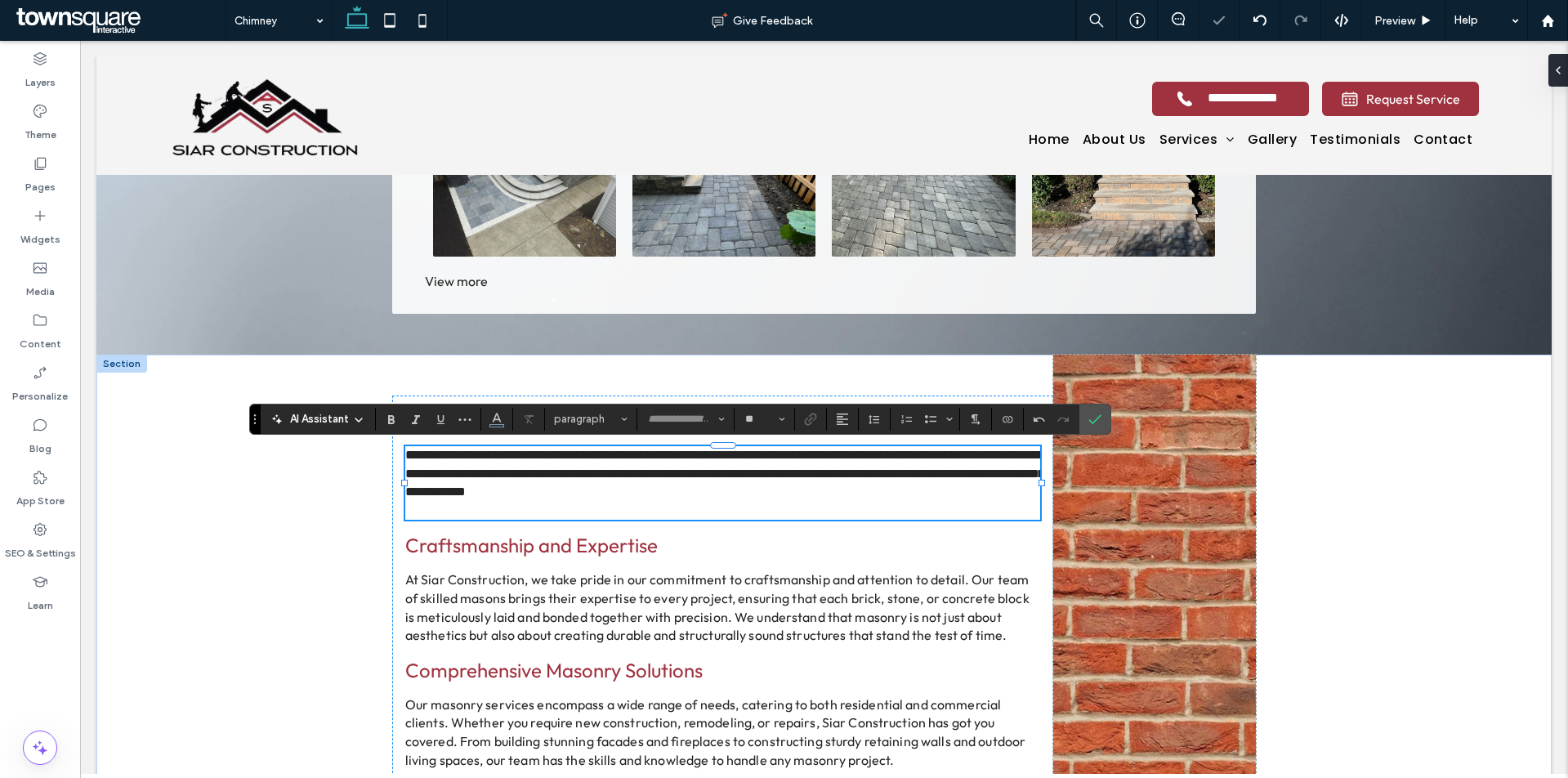 type on "******" 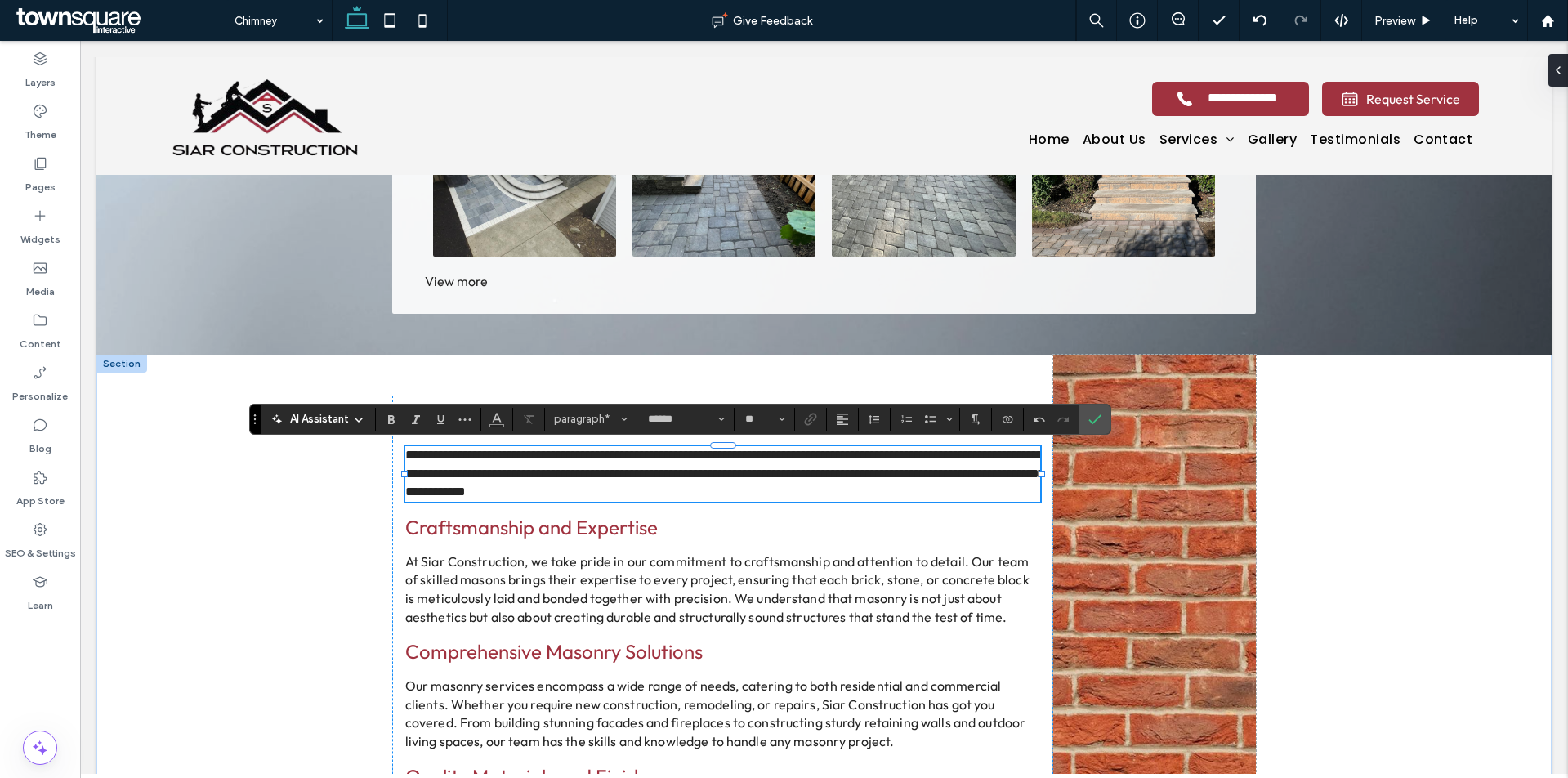 click on "Craftsmanship and Expertise" at bounding box center (531, 527) 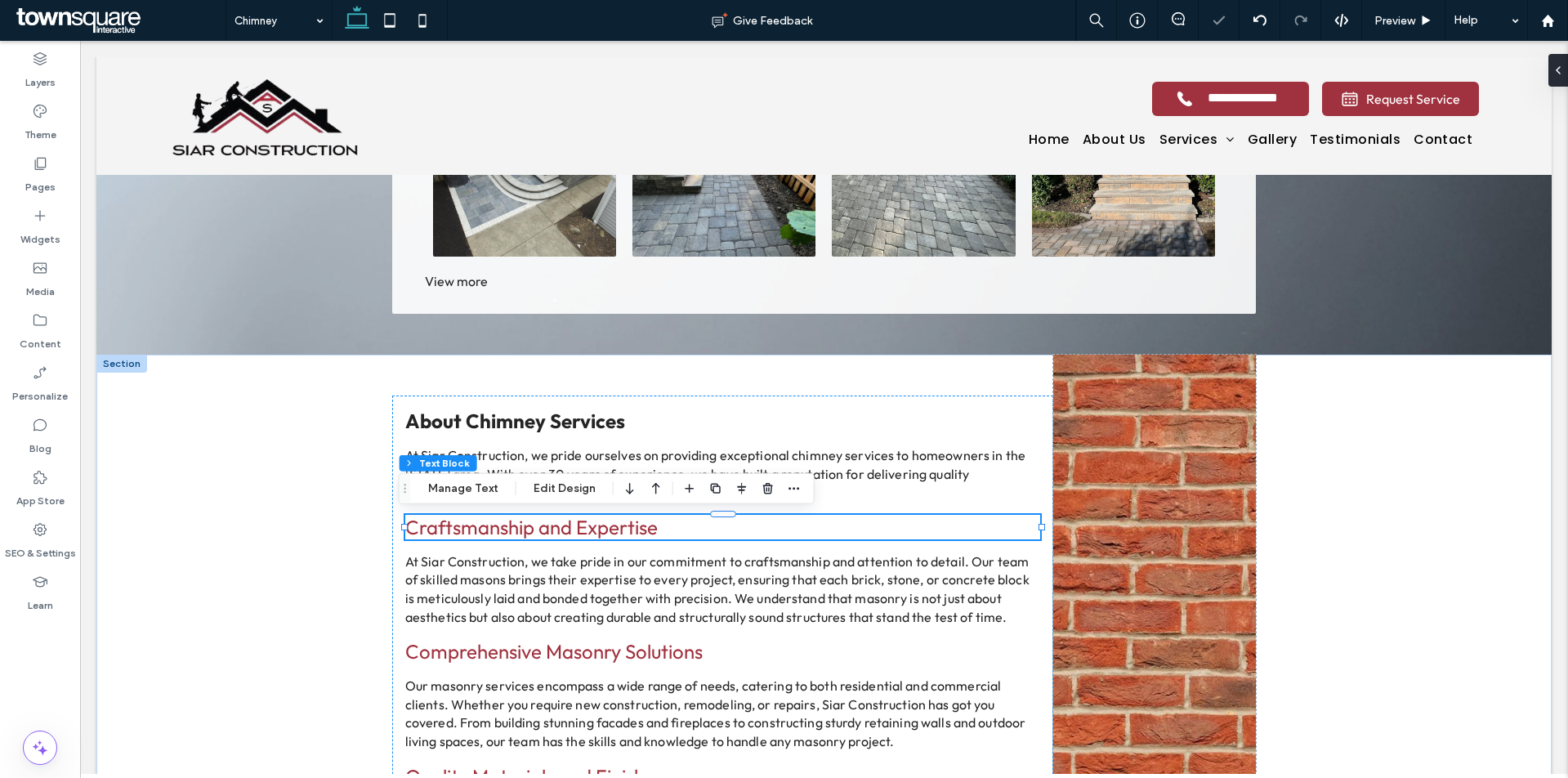 click on "Craftsmanship and Expertise" at bounding box center [722, 527] 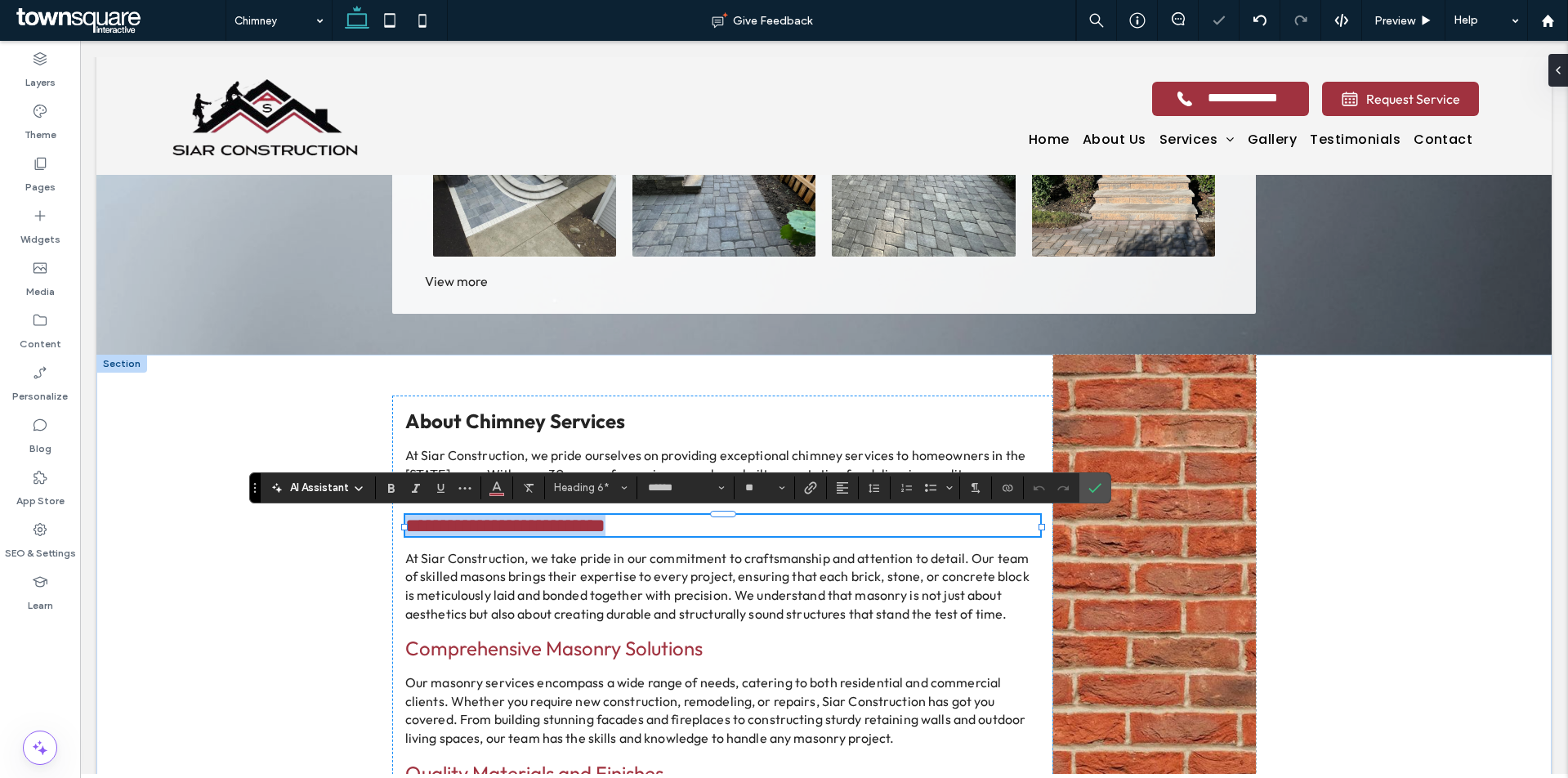 paste 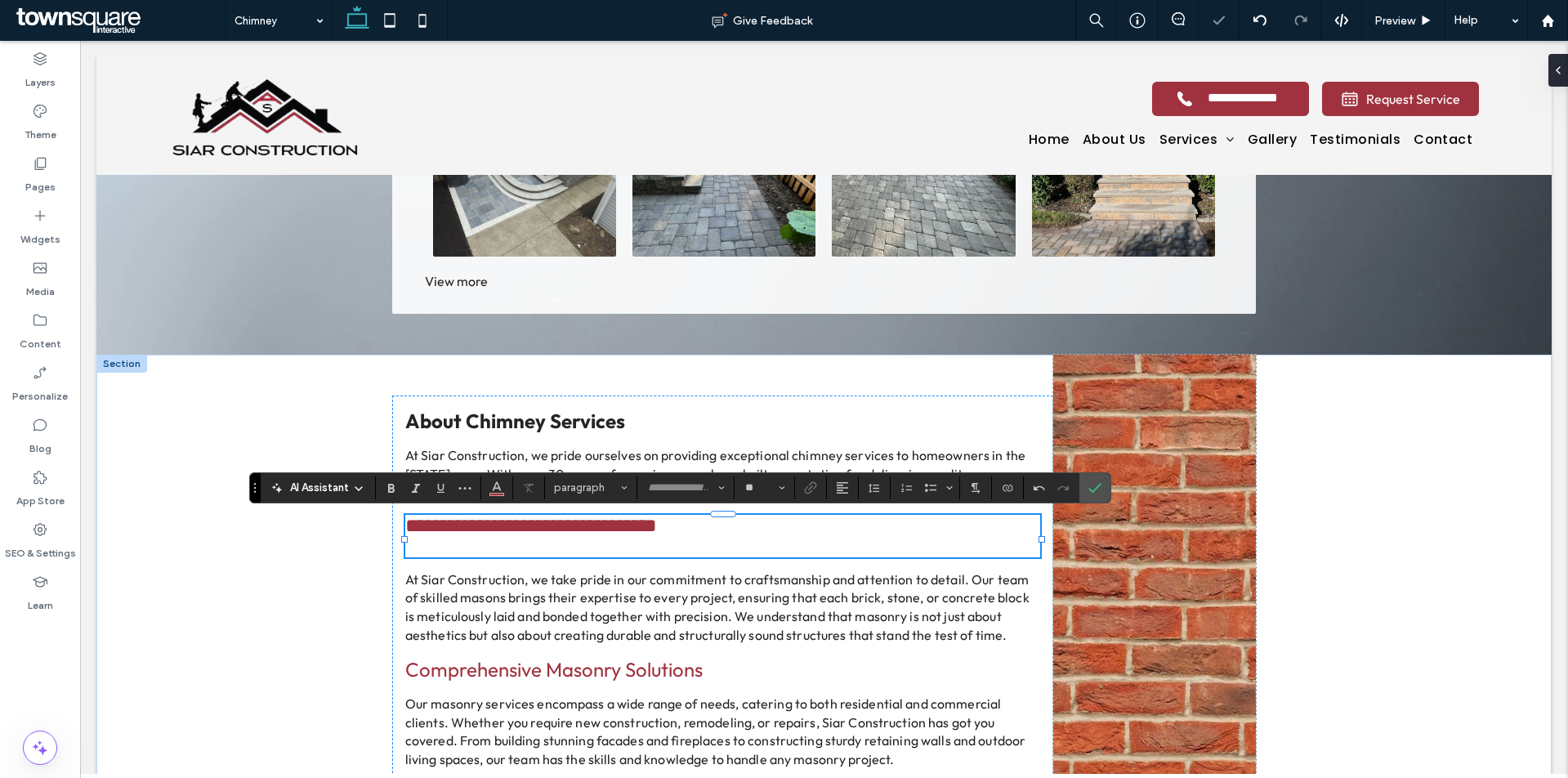 scroll, scrollTop: 1, scrollLeft: 0, axis: vertical 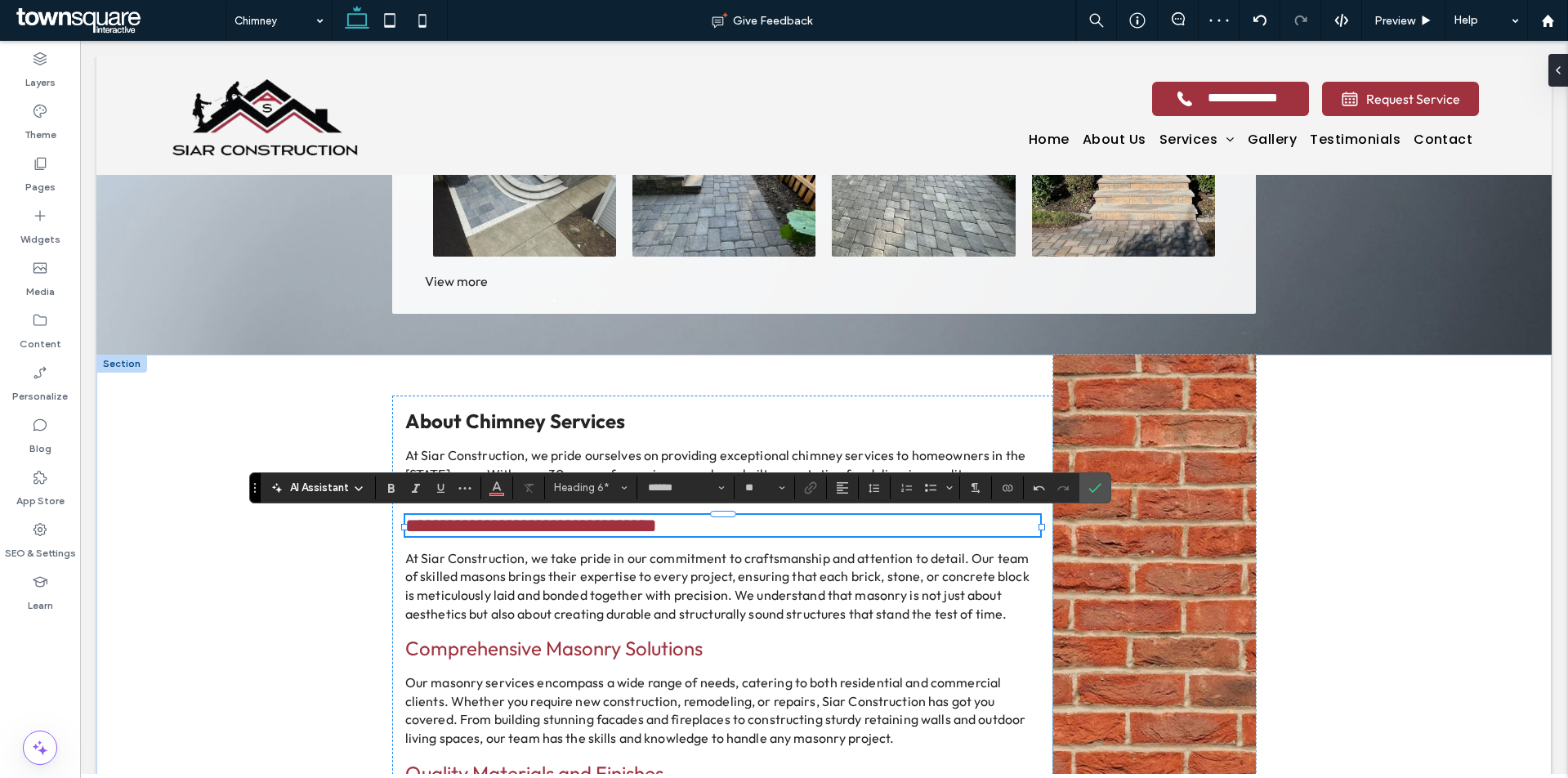 click on "At Siar Construction, we take pride in our commitment to craftsmanship and attention to detail. Our team of skilled masons brings their expertise to every project, ensuring that each brick, stone, or concrete block is meticulously laid and bonded together with precision. We understand that masonry is not just about aesthetics but also about creating durable and structurally sound structures that stand the test of time." at bounding box center [717, 586] 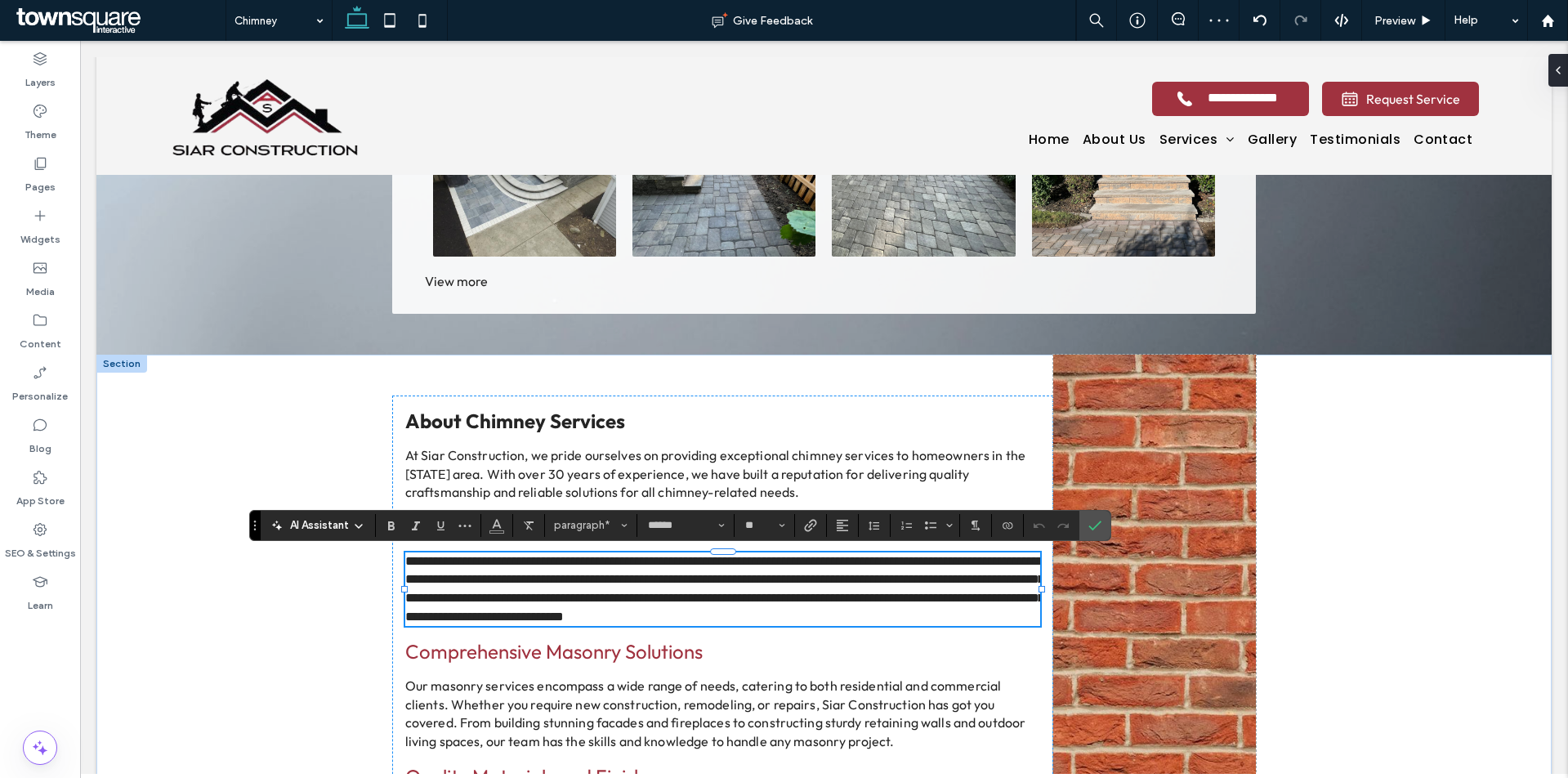 paste 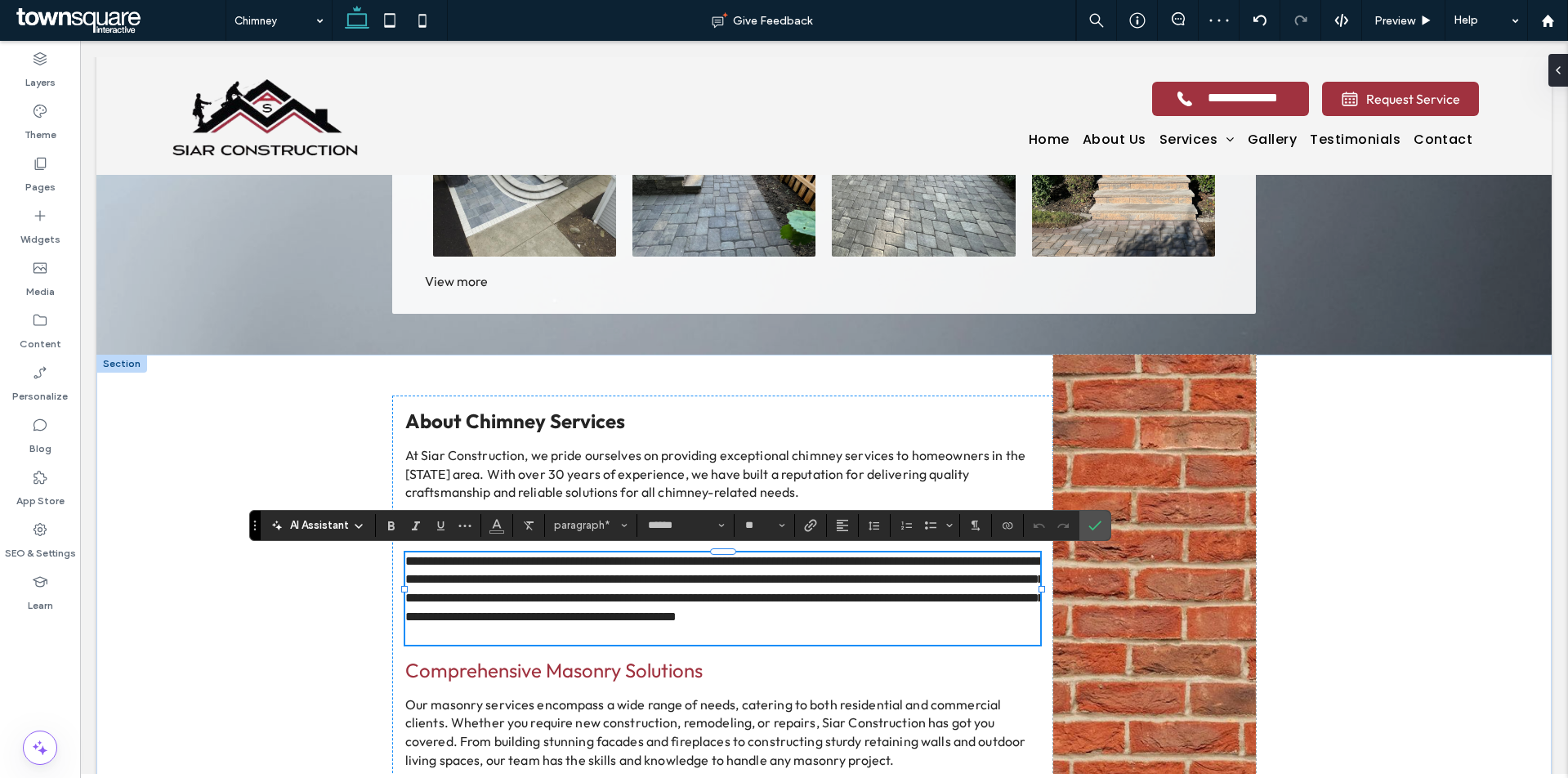 type 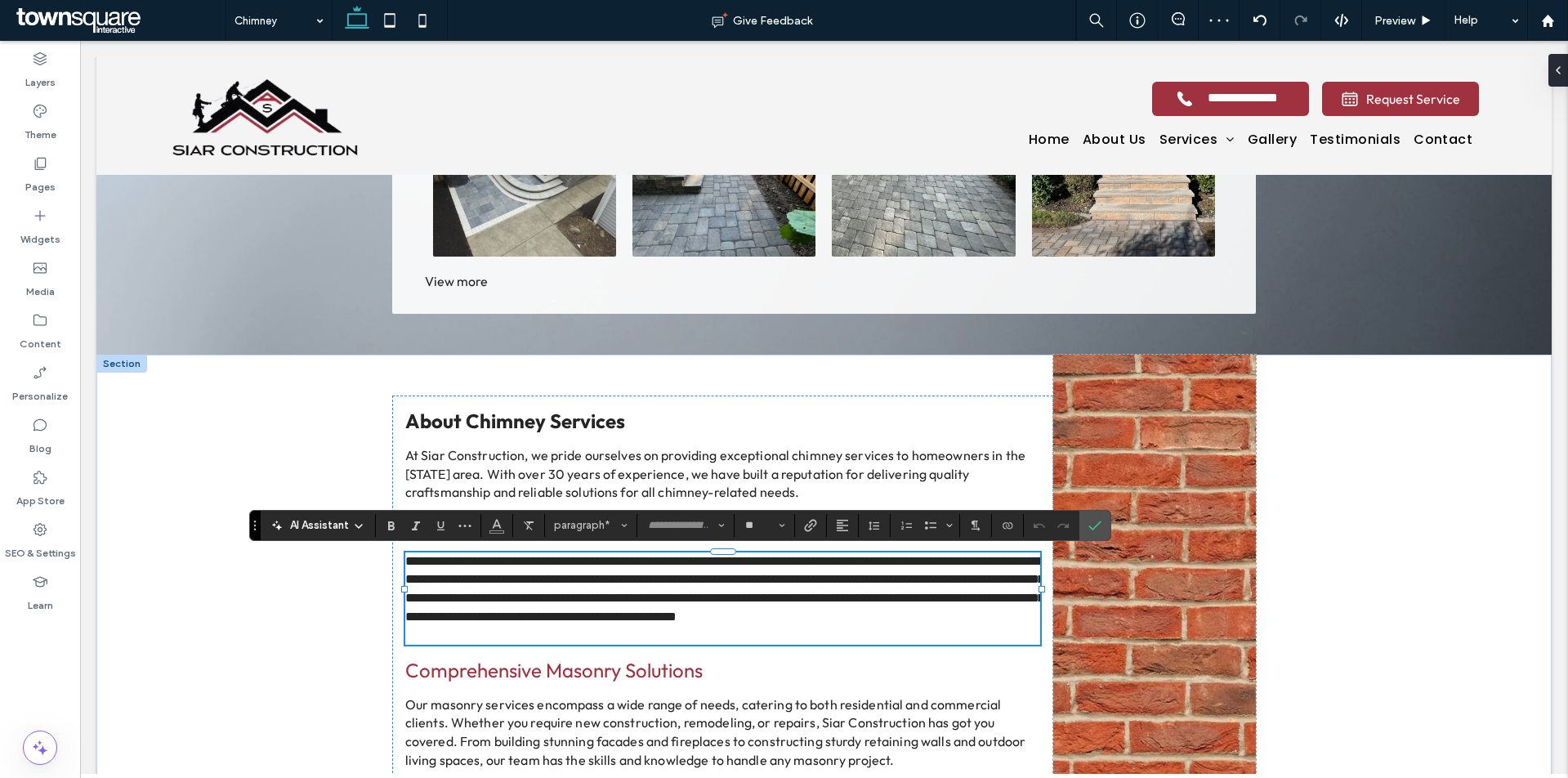 scroll, scrollTop: 1, scrollLeft: 0, axis: vertical 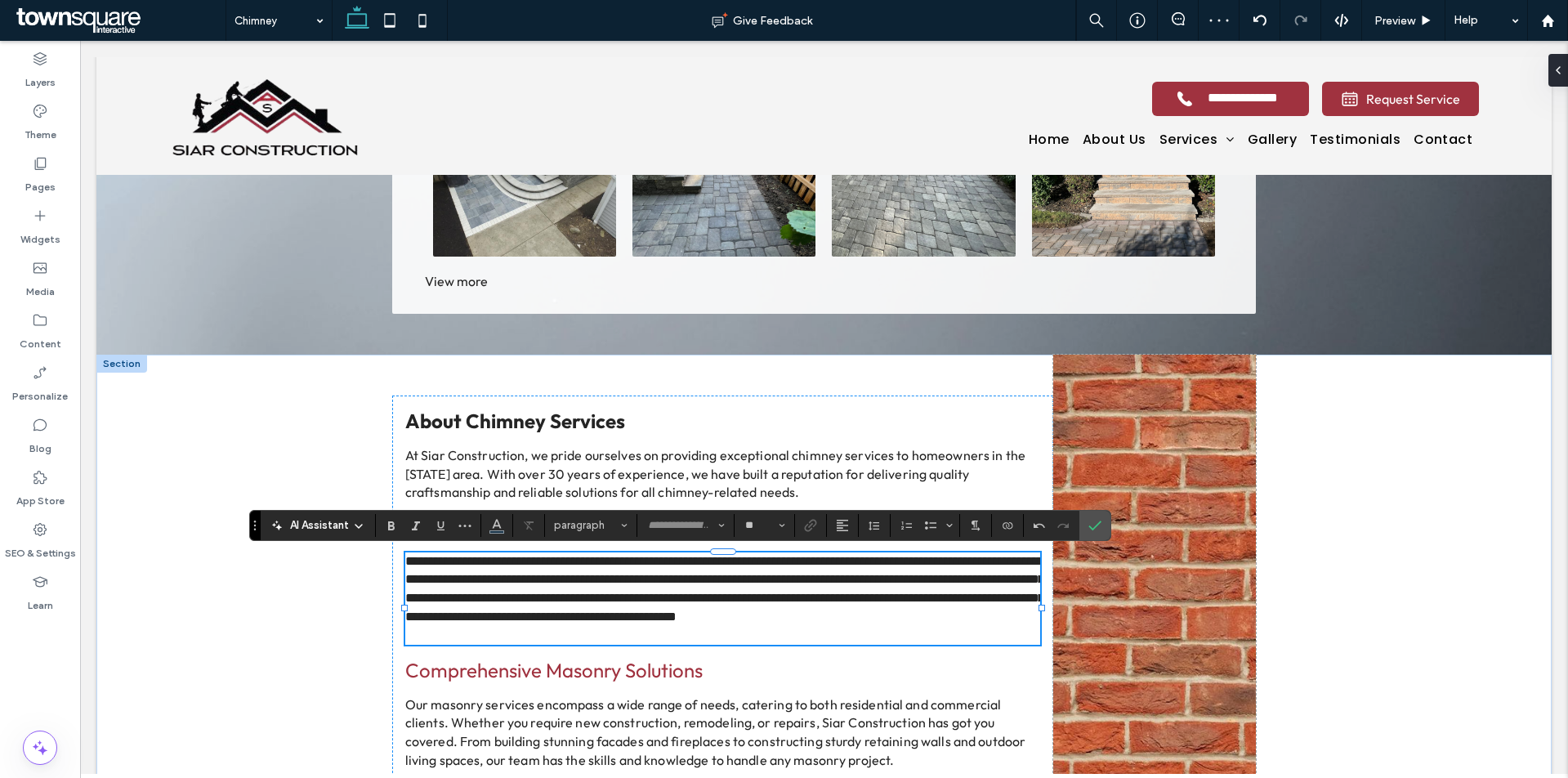 type on "******" 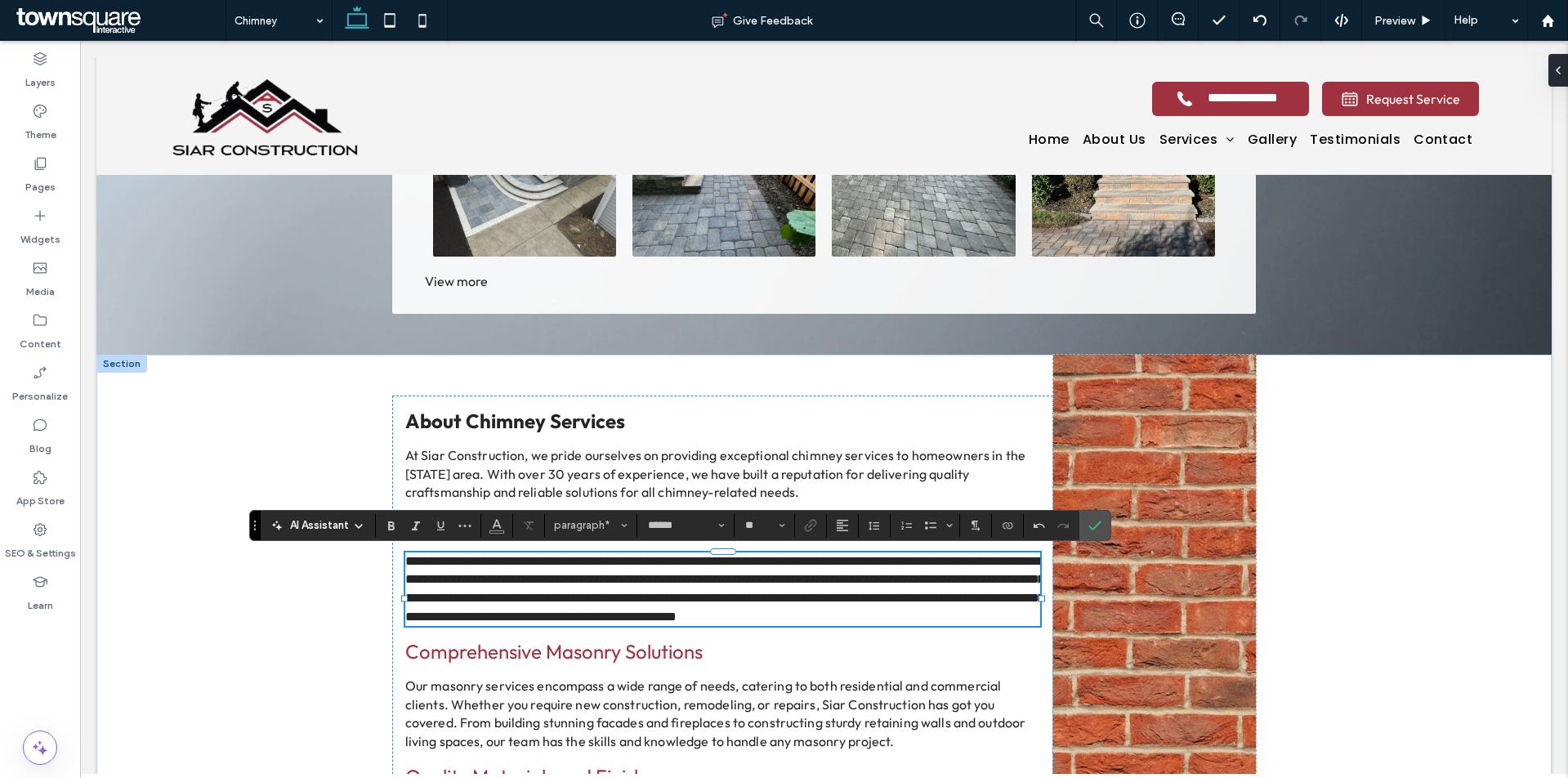 click on "**********" at bounding box center (722, 795) 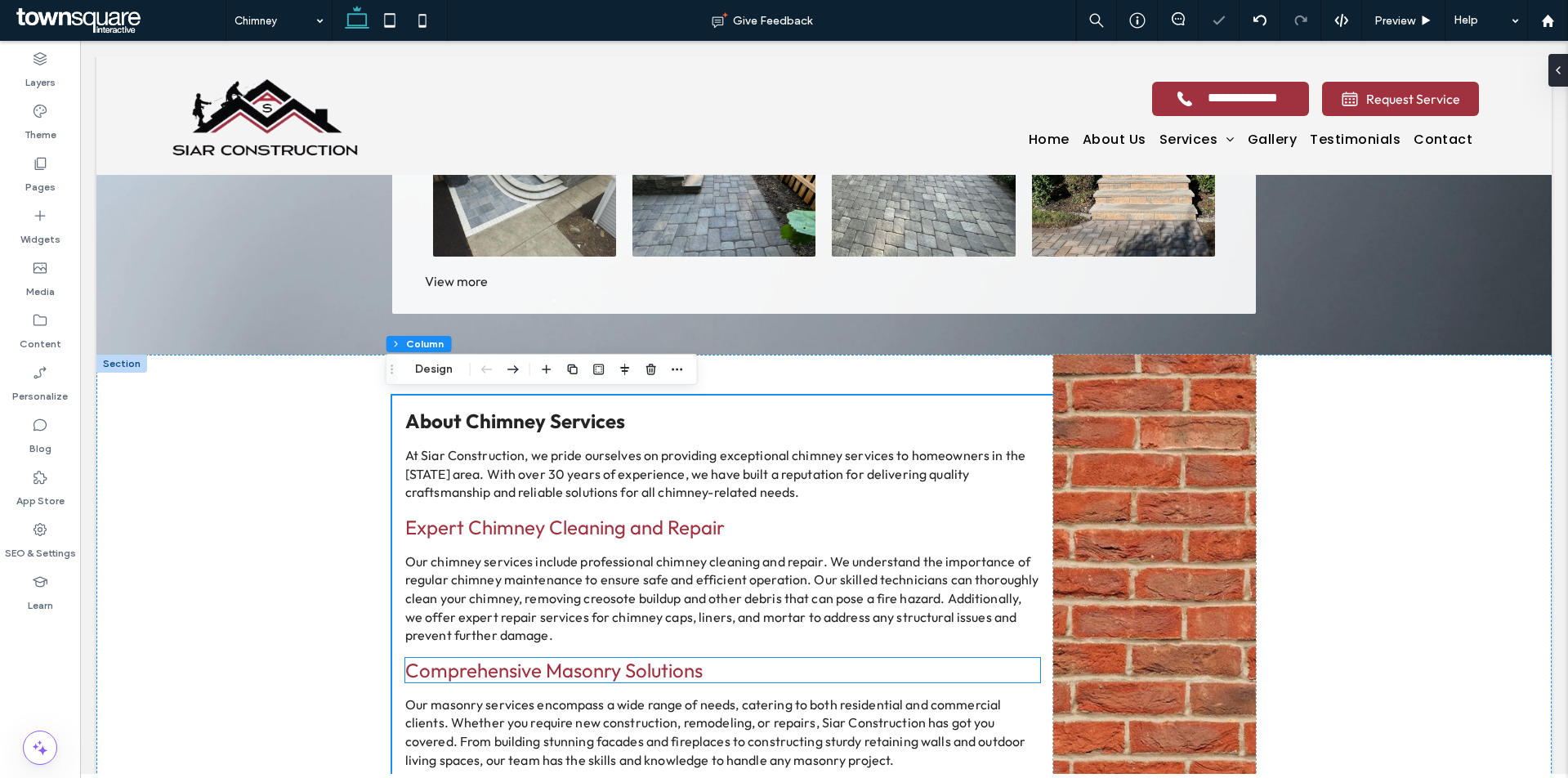 click on "Comprehensive Masonry Solutions" at bounding box center [554, 670] 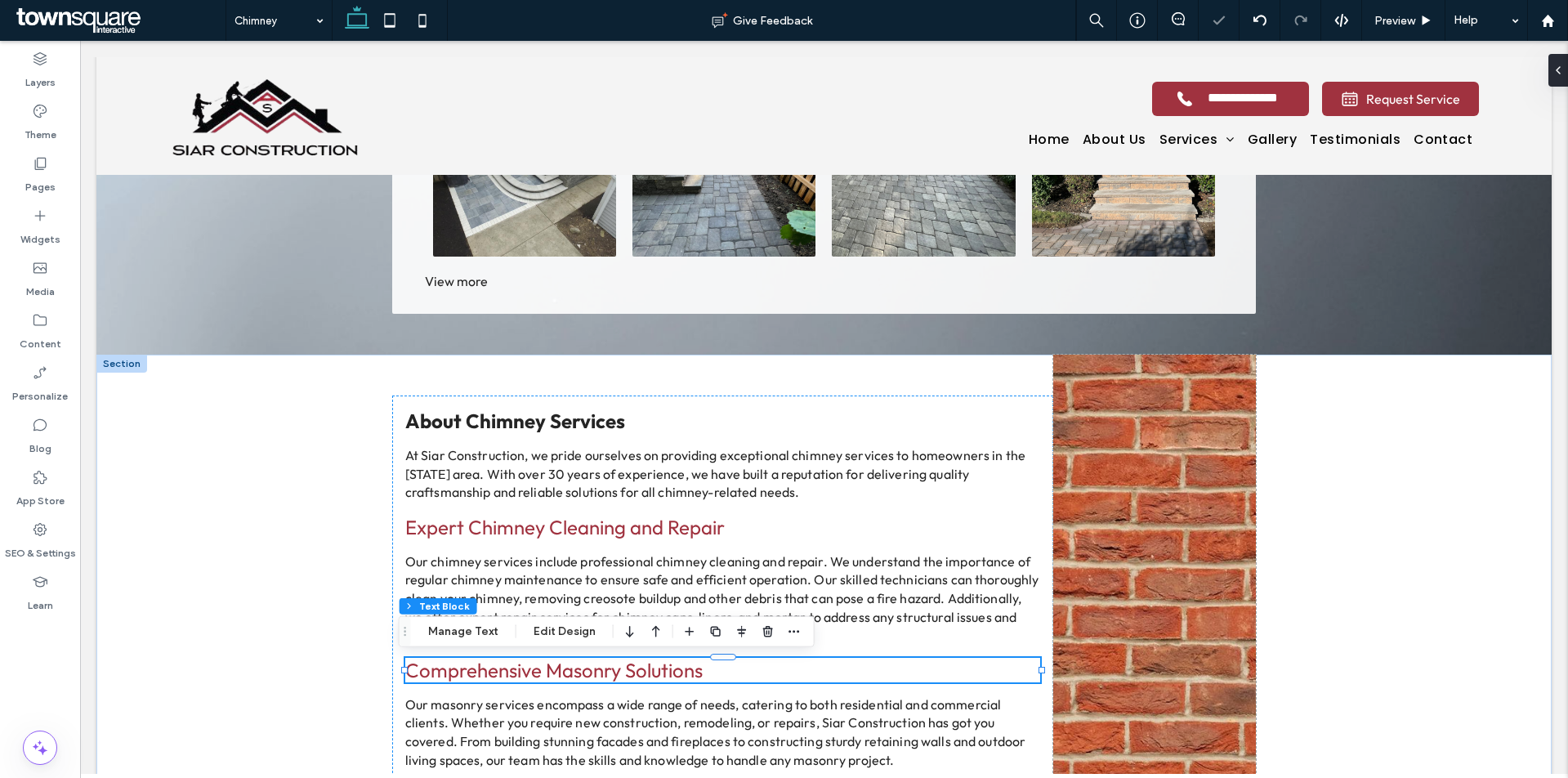 click on "Comprehensive Masonry Solutions" at bounding box center (554, 670) 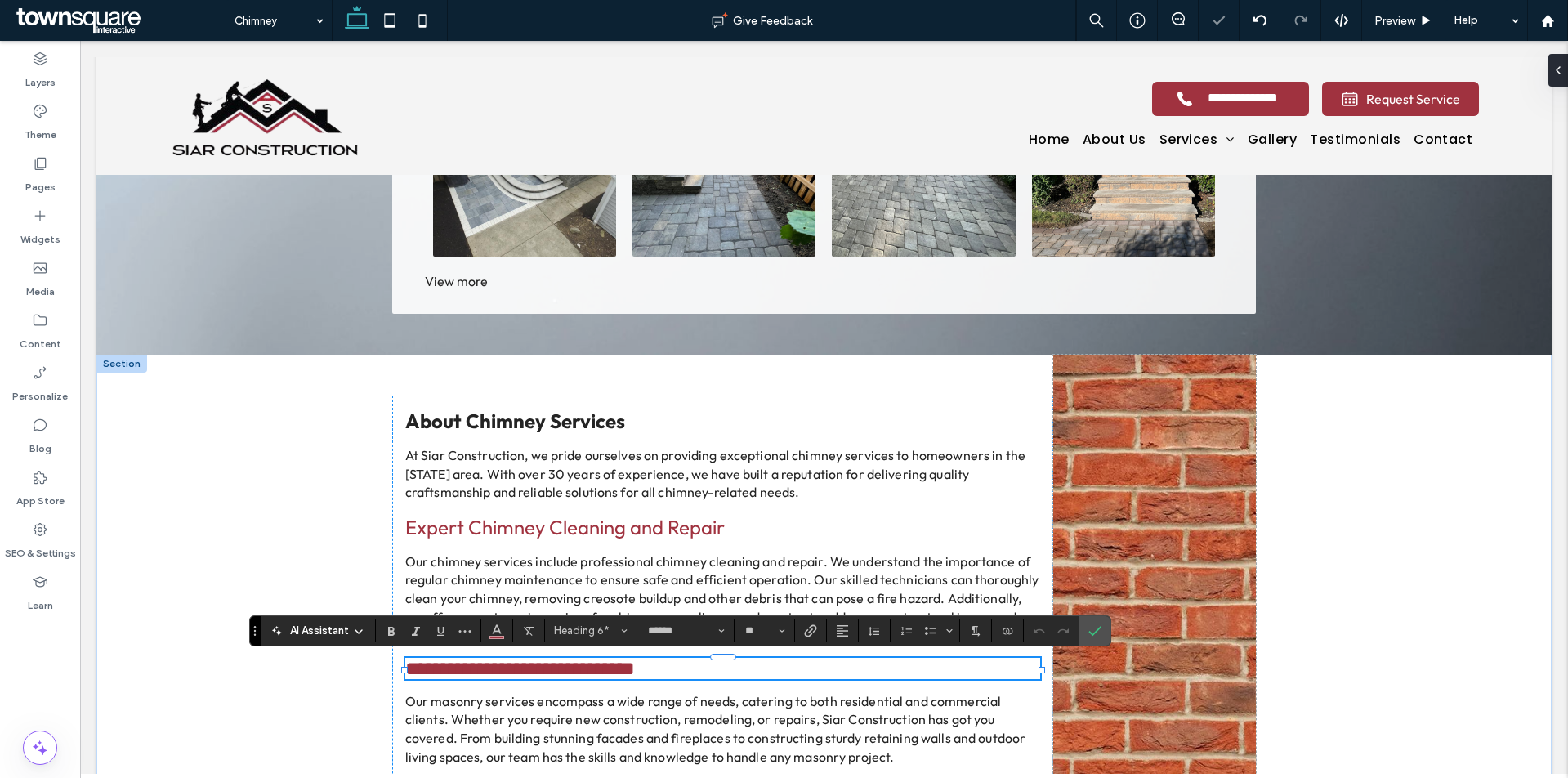 paste 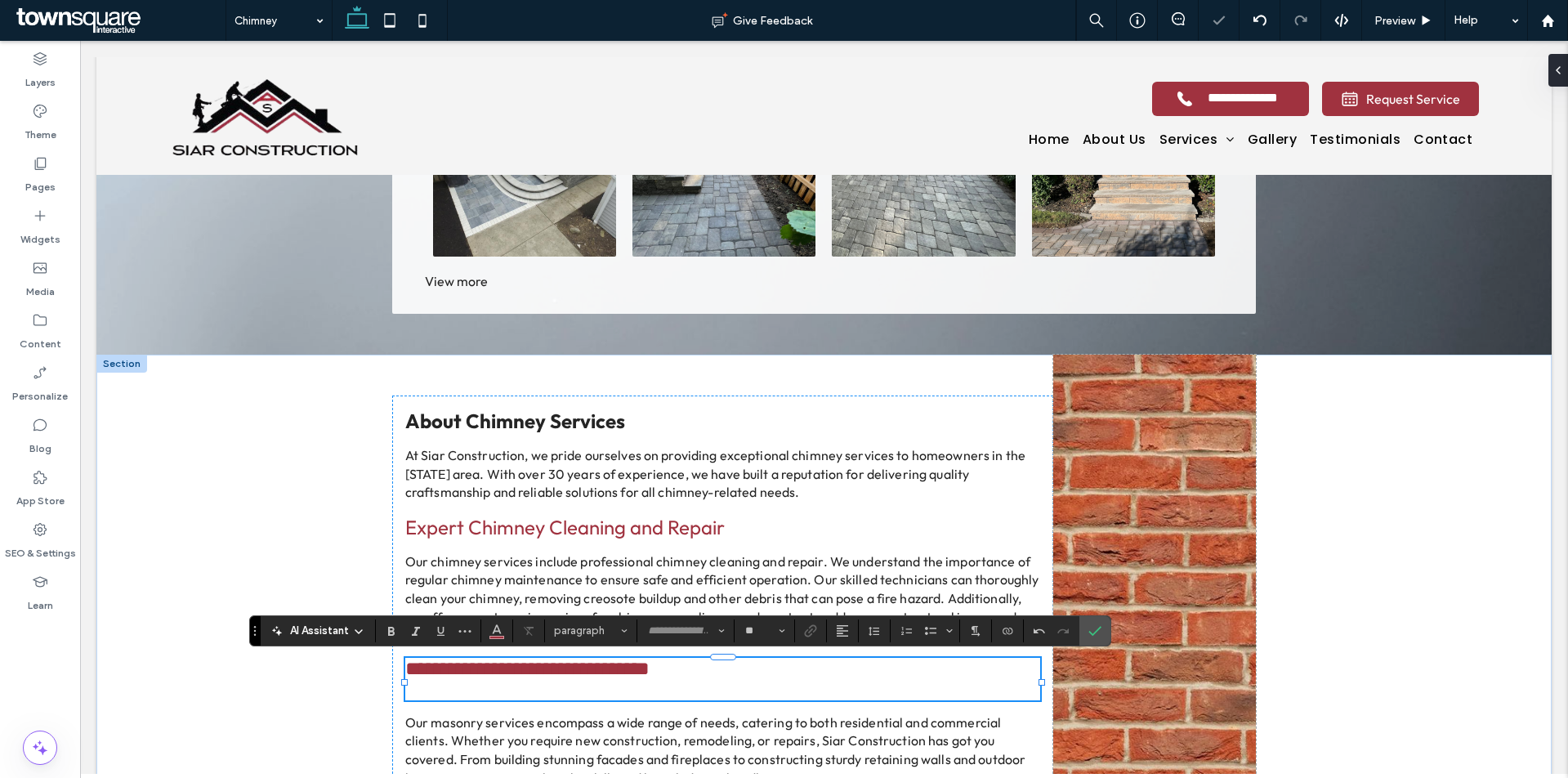 scroll, scrollTop: 1, scrollLeft: 0, axis: vertical 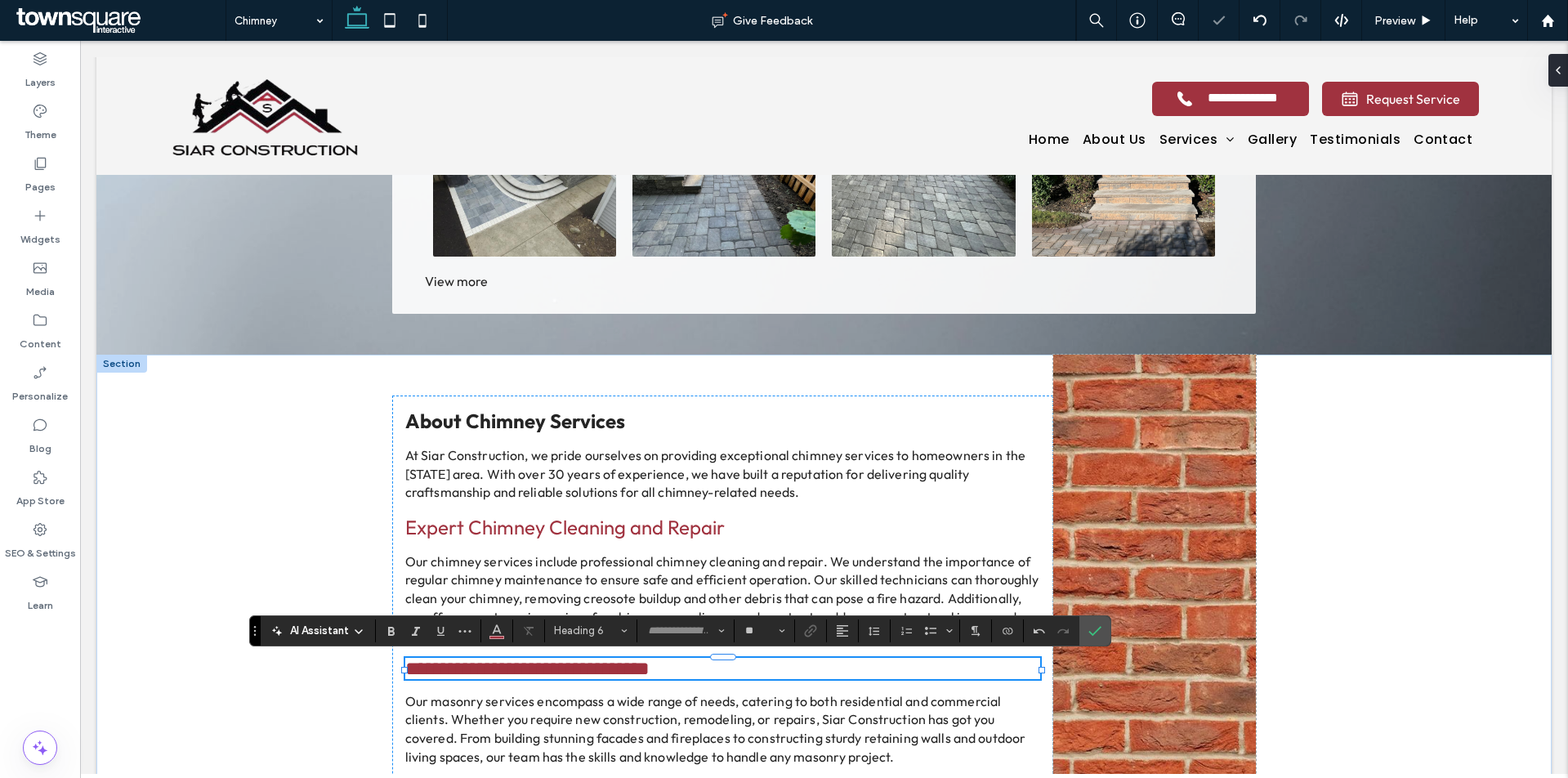 type on "******" 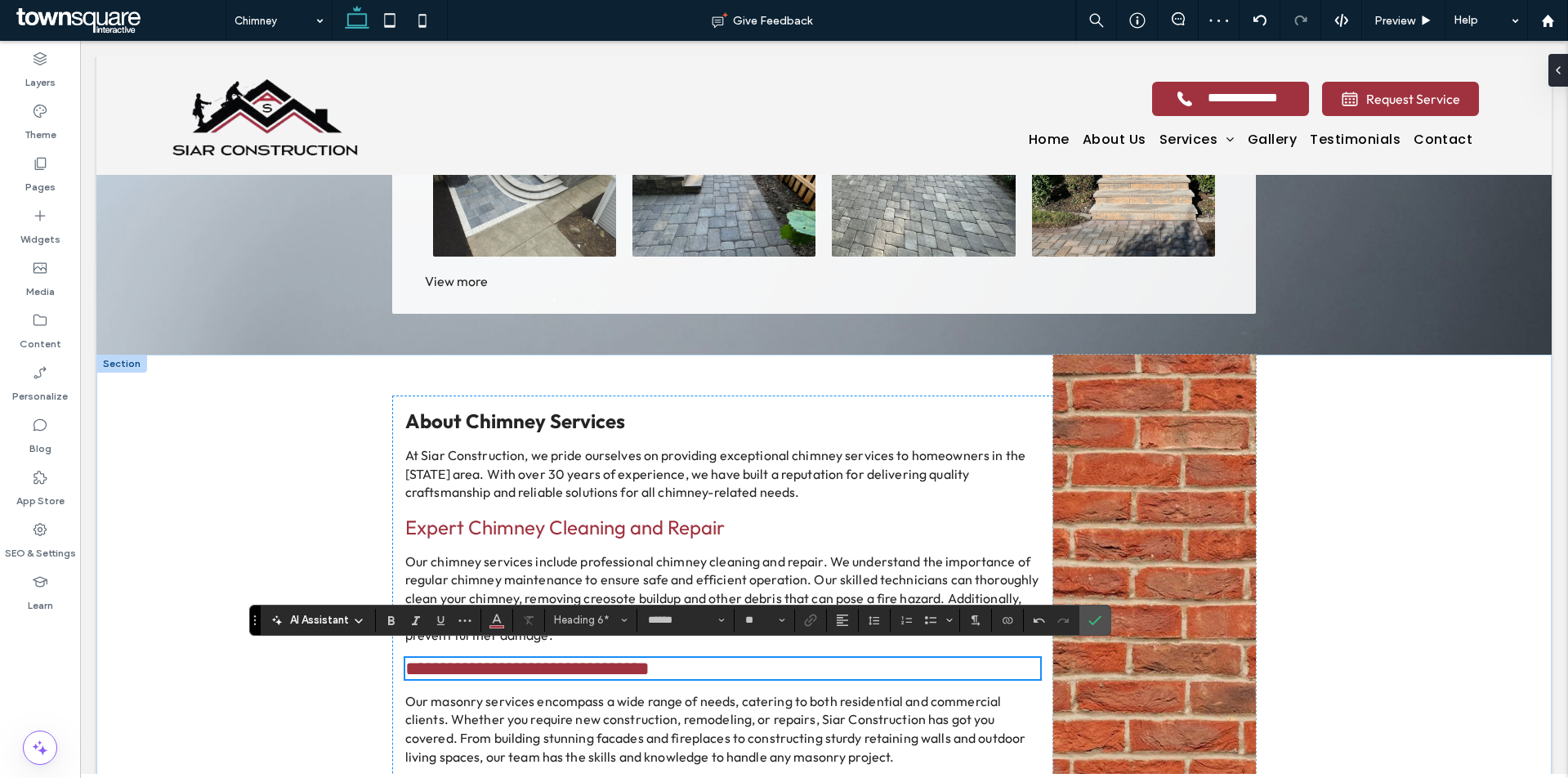 scroll, scrollTop: 1464, scrollLeft: 0, axis: vertical 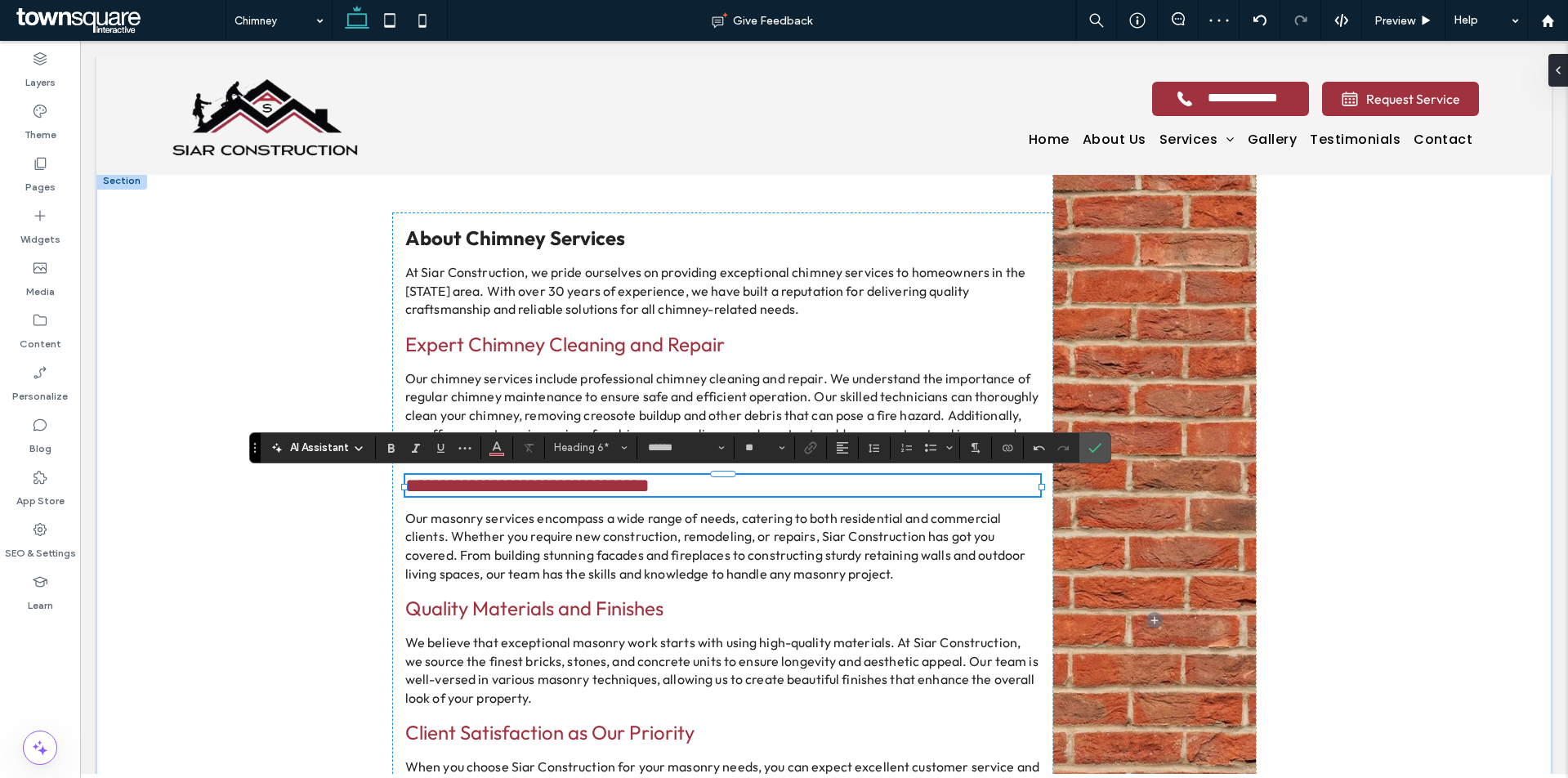 click on "Our masonry services encompass a wide range of needs, catering to both residential and commercial clients. Whether you require new construction, remodeling, or repairs, Siar Construction has got you covered. From building stunning facades and fireplaces to constructing sturdy retaining walls and outdoor living spaces, our team has the skills and knowledge to handle any masonry project." at bounding box center [715, 546] 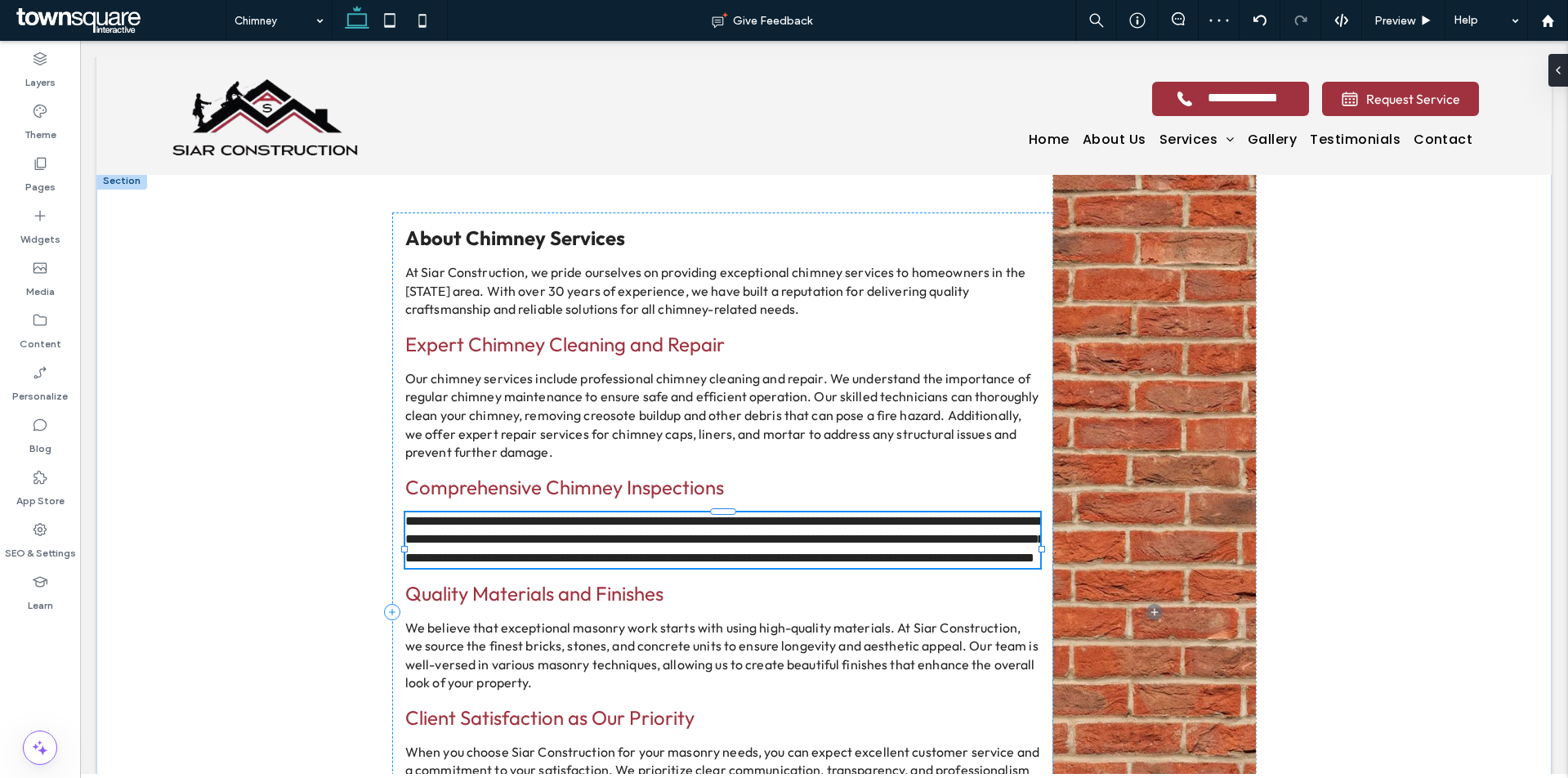 paste 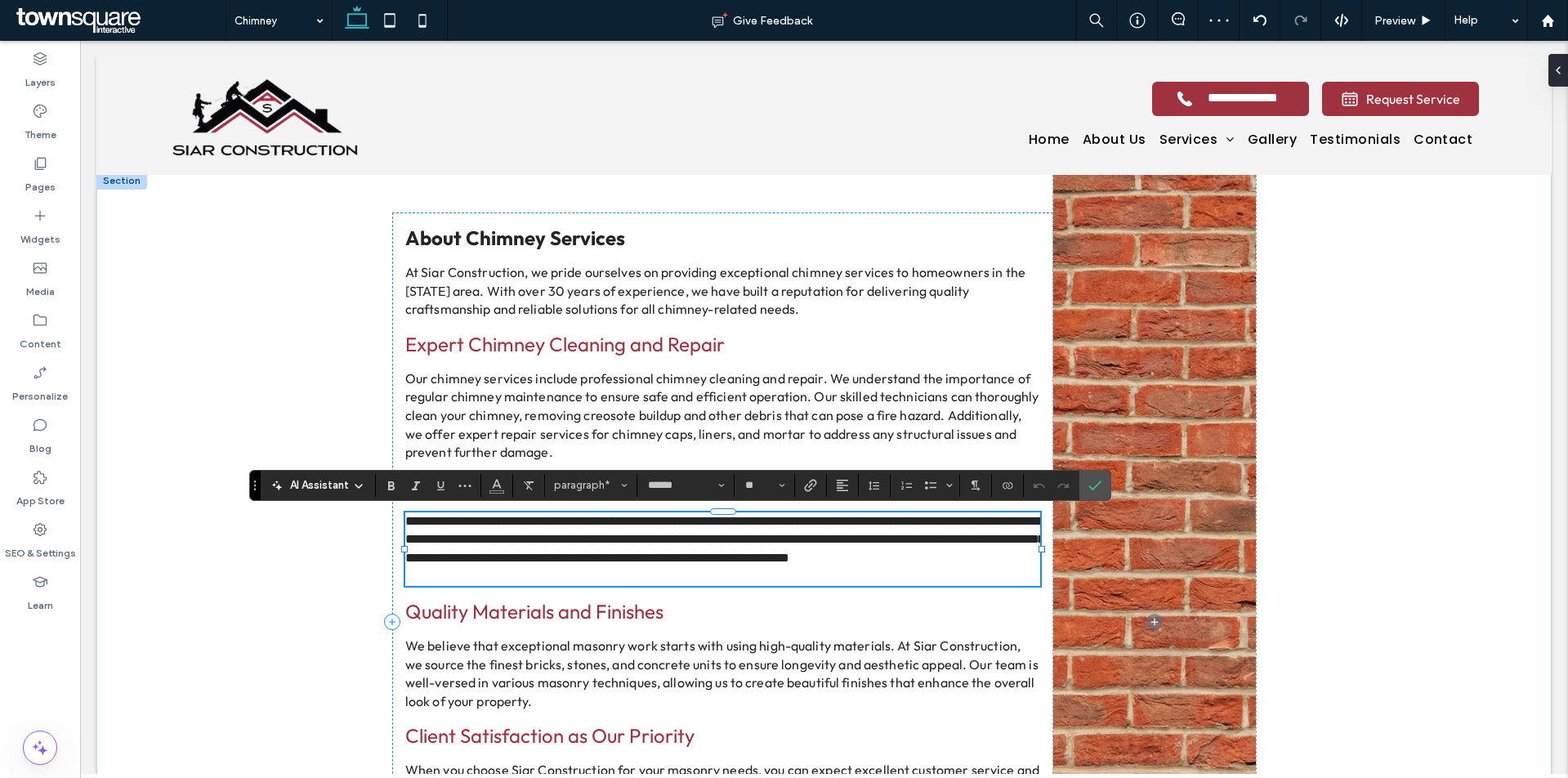 type 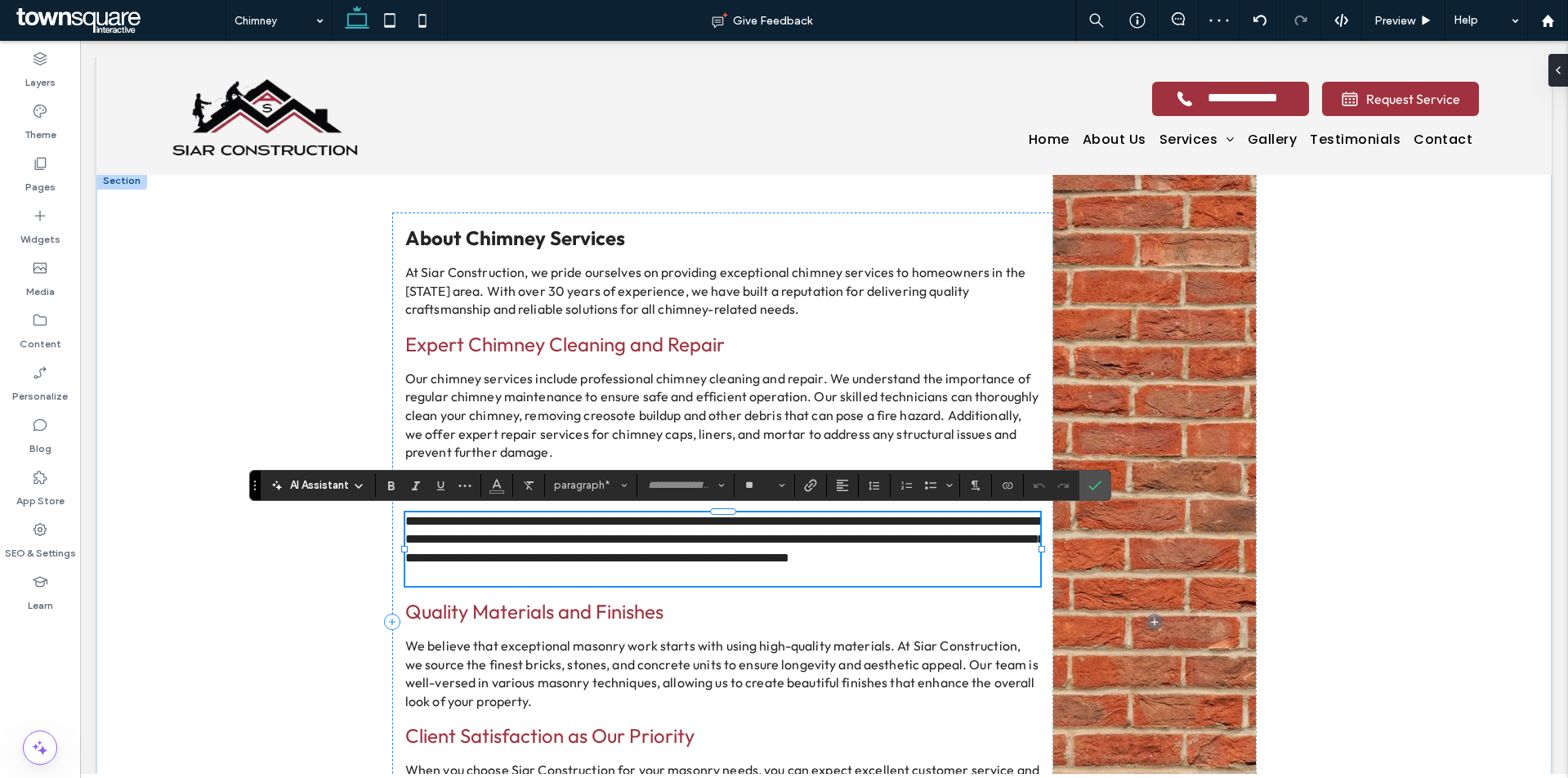 scroll, scrollTop: 1, scrollLeft: 0, axis: vertical 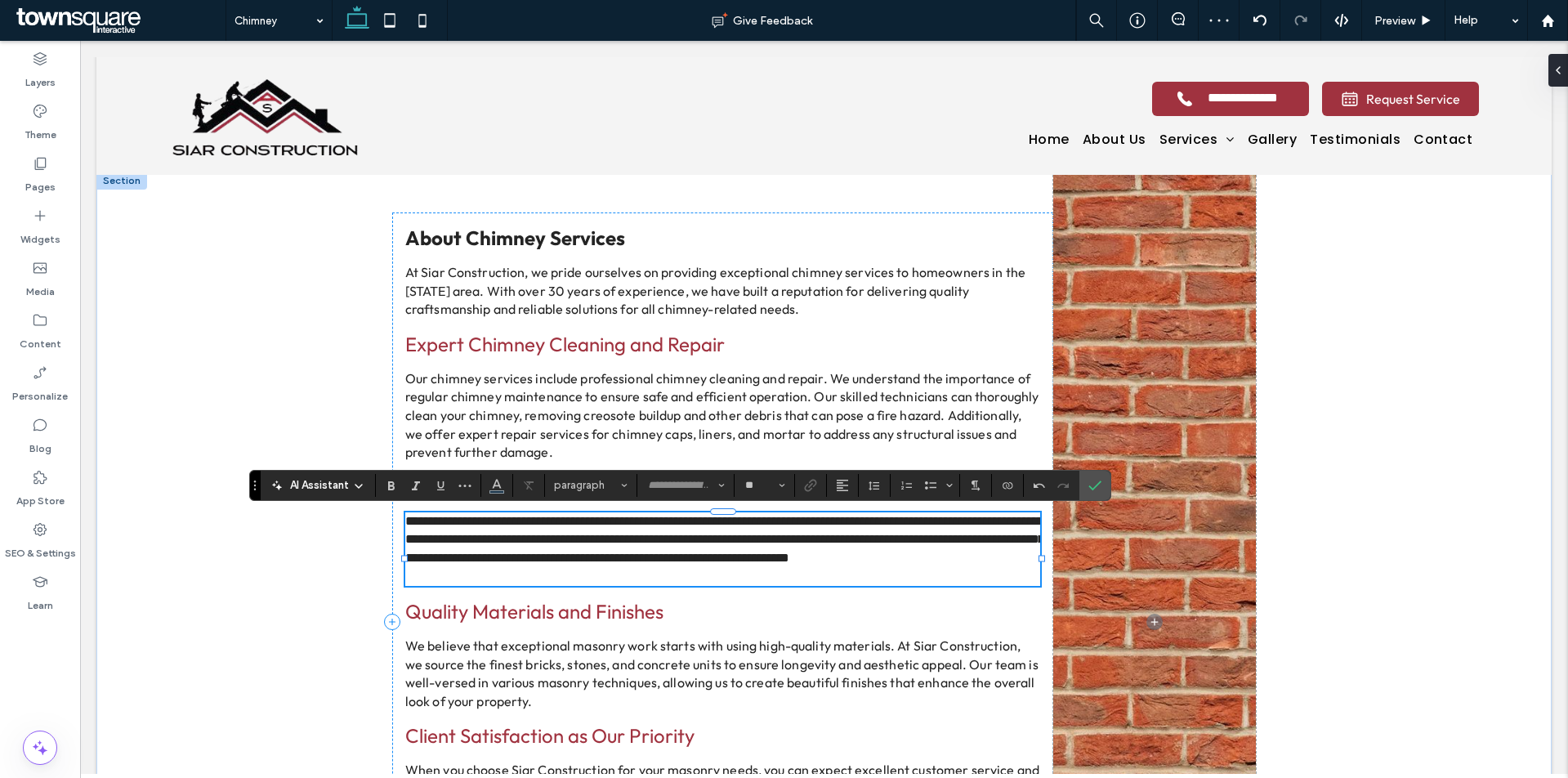 type on "******" 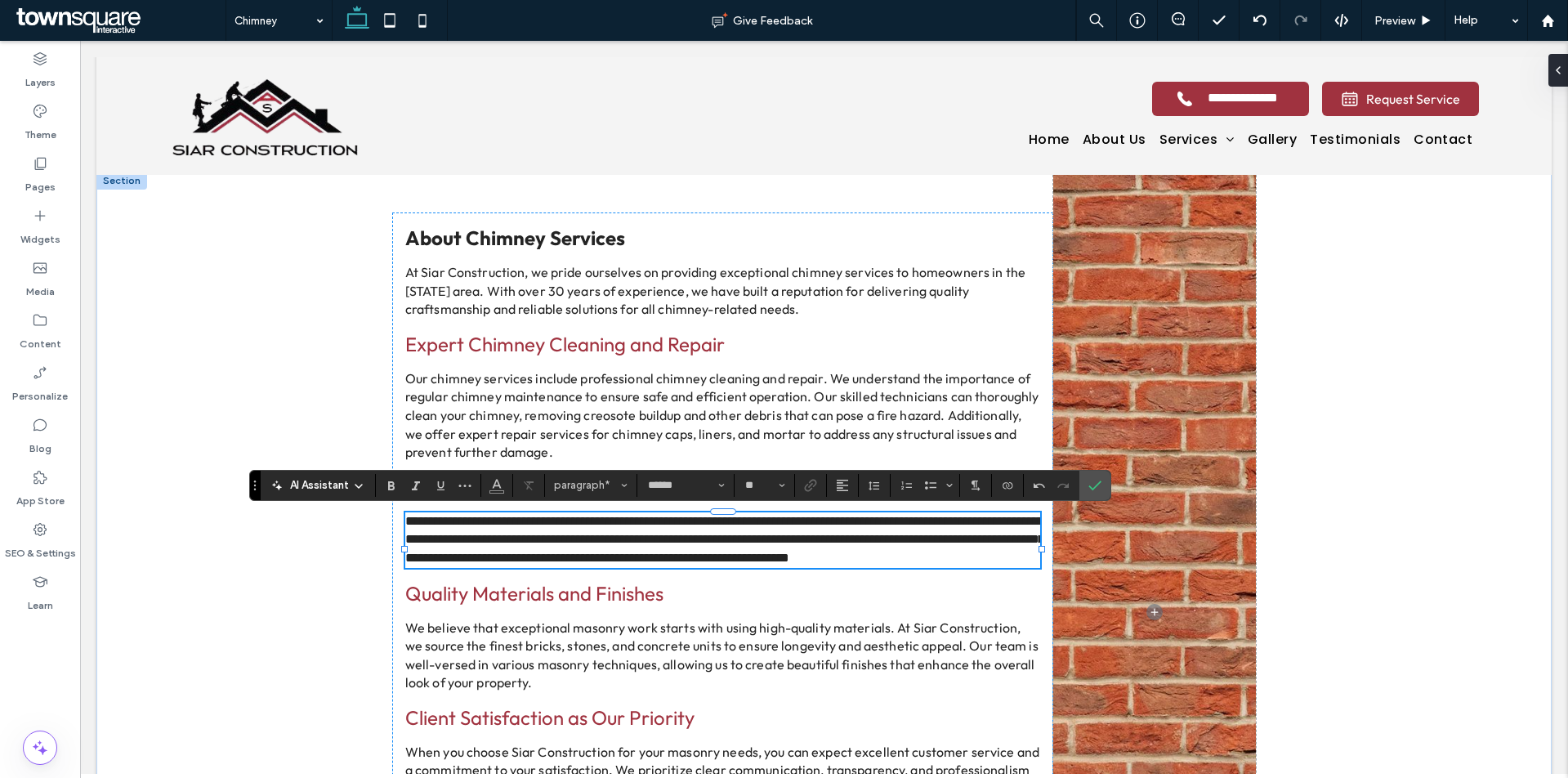 click on "Quality Materials and Finishes" at bounding box center [534, 593] 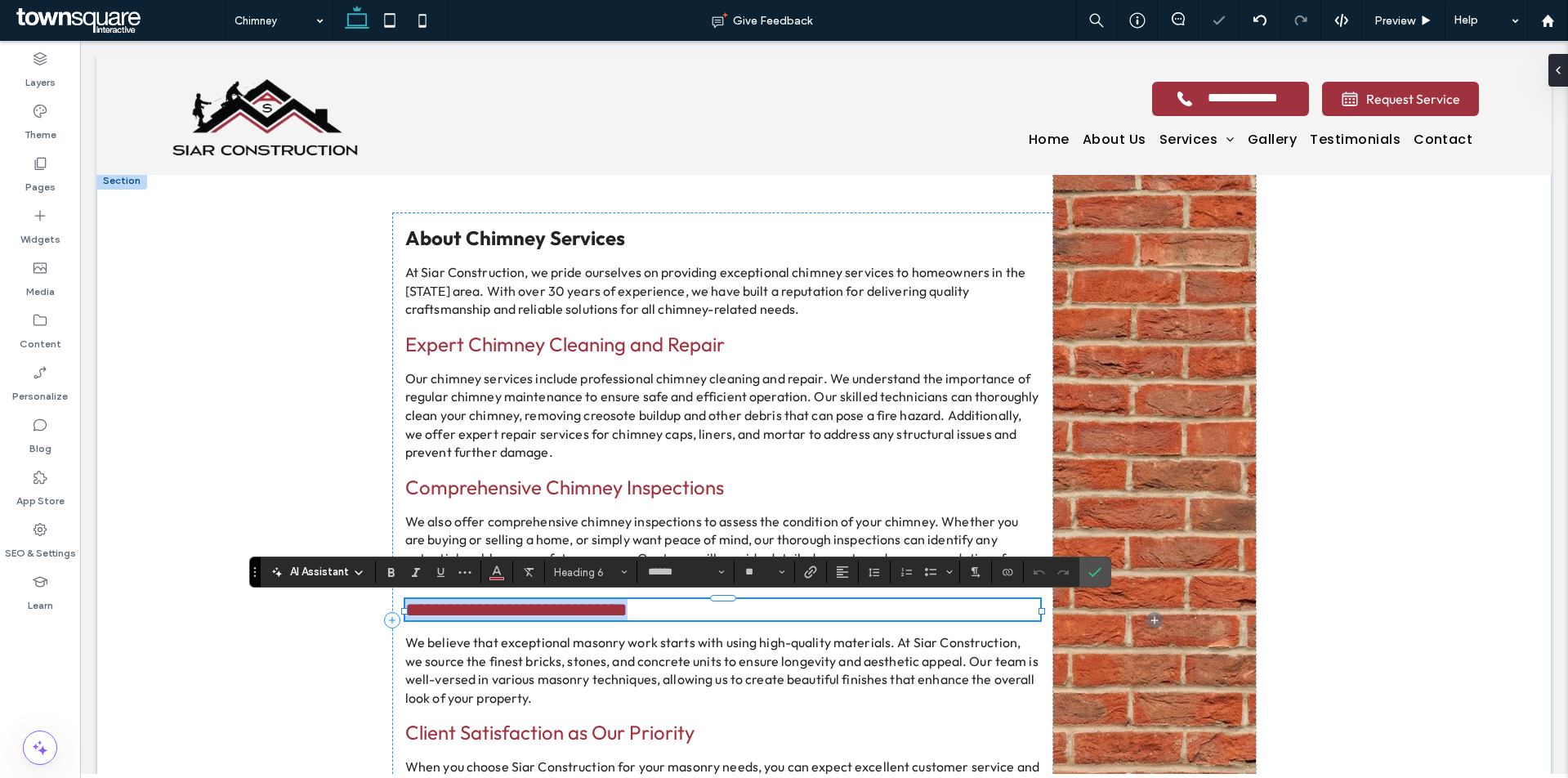 paste 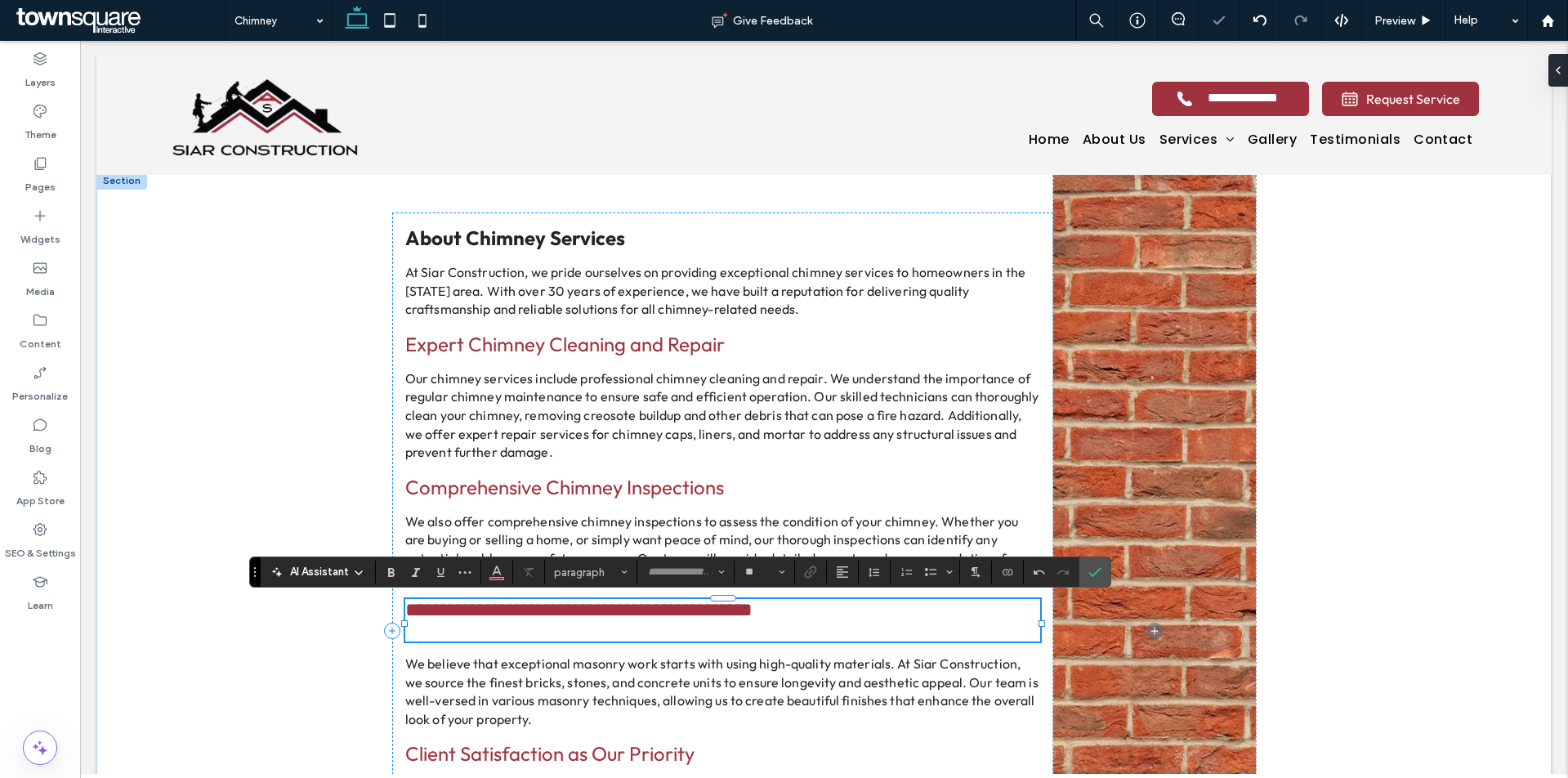 scroll, scrollTop: 2, scrollLeft: 0, axis: vertical 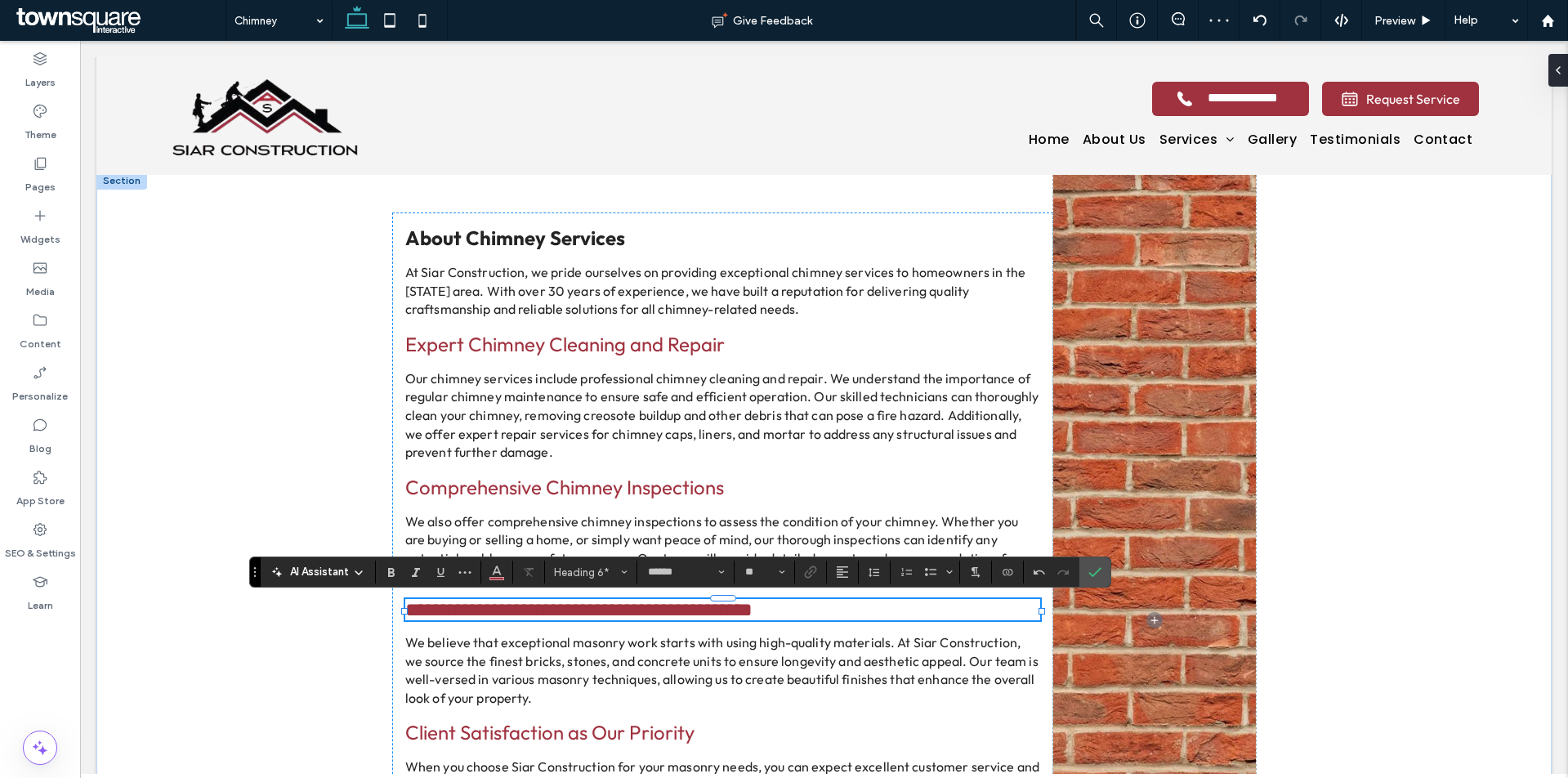 click on "We believe that exceptional masonry work starts with using high-quality materials. At Siar Construction, we source the finest bricks, stones, and concrete units to ensure longevity and aesthetic appeal. Our team is well-versed in various masonry techniques, allowing us to create beautiful finishes that enhance the overall look of your property." at bounding box center [721, 670] 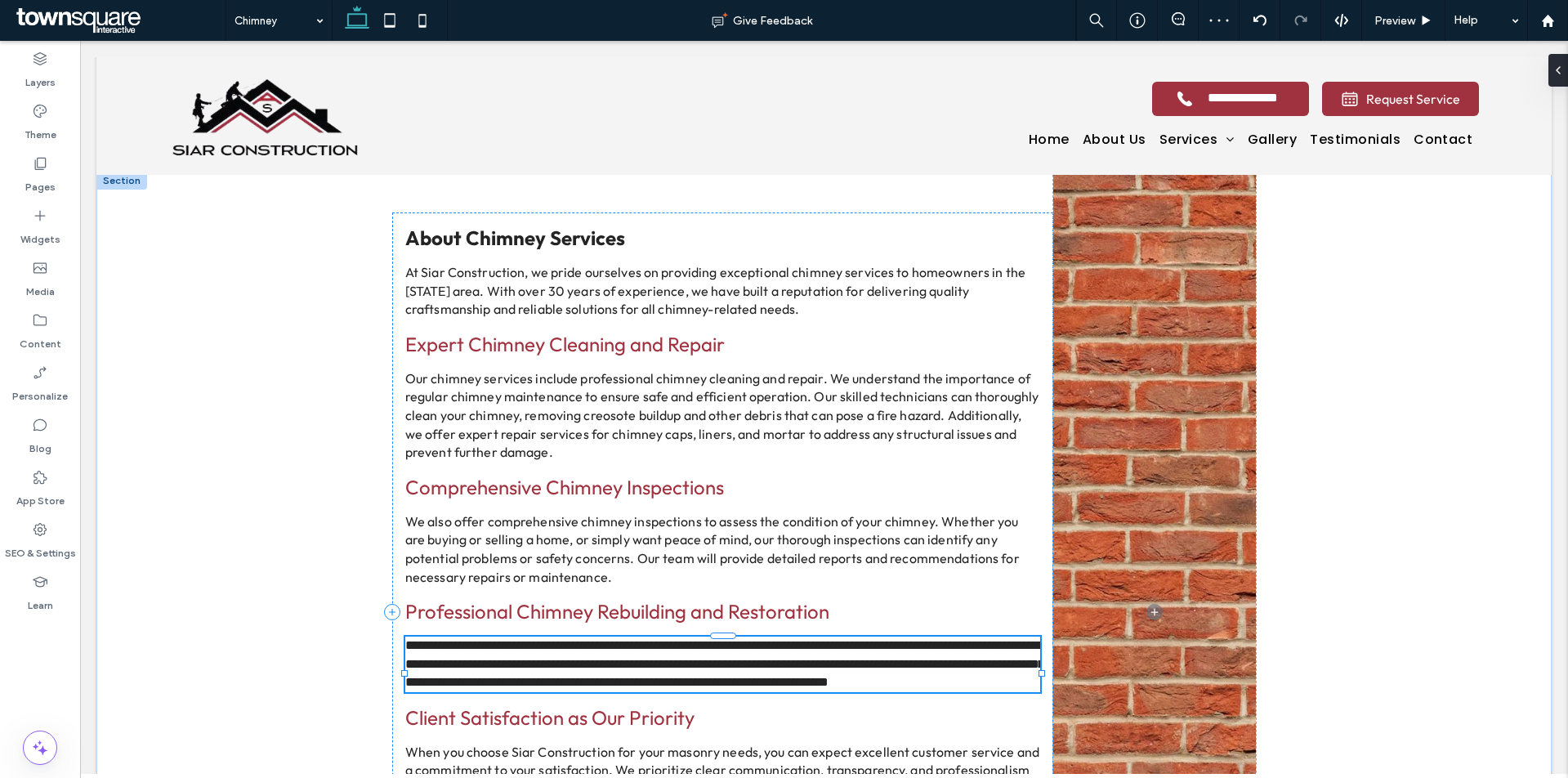 paste 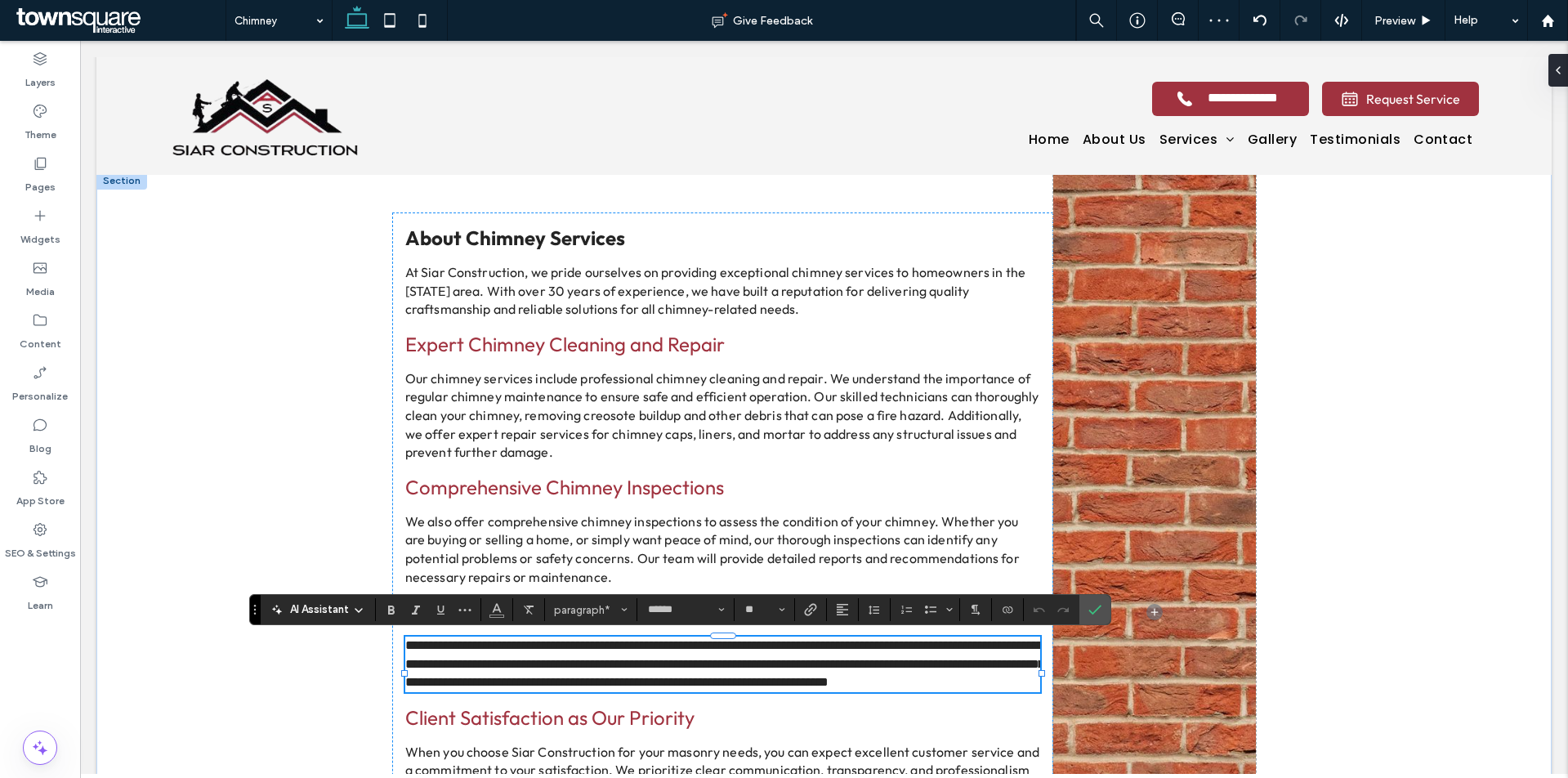 type 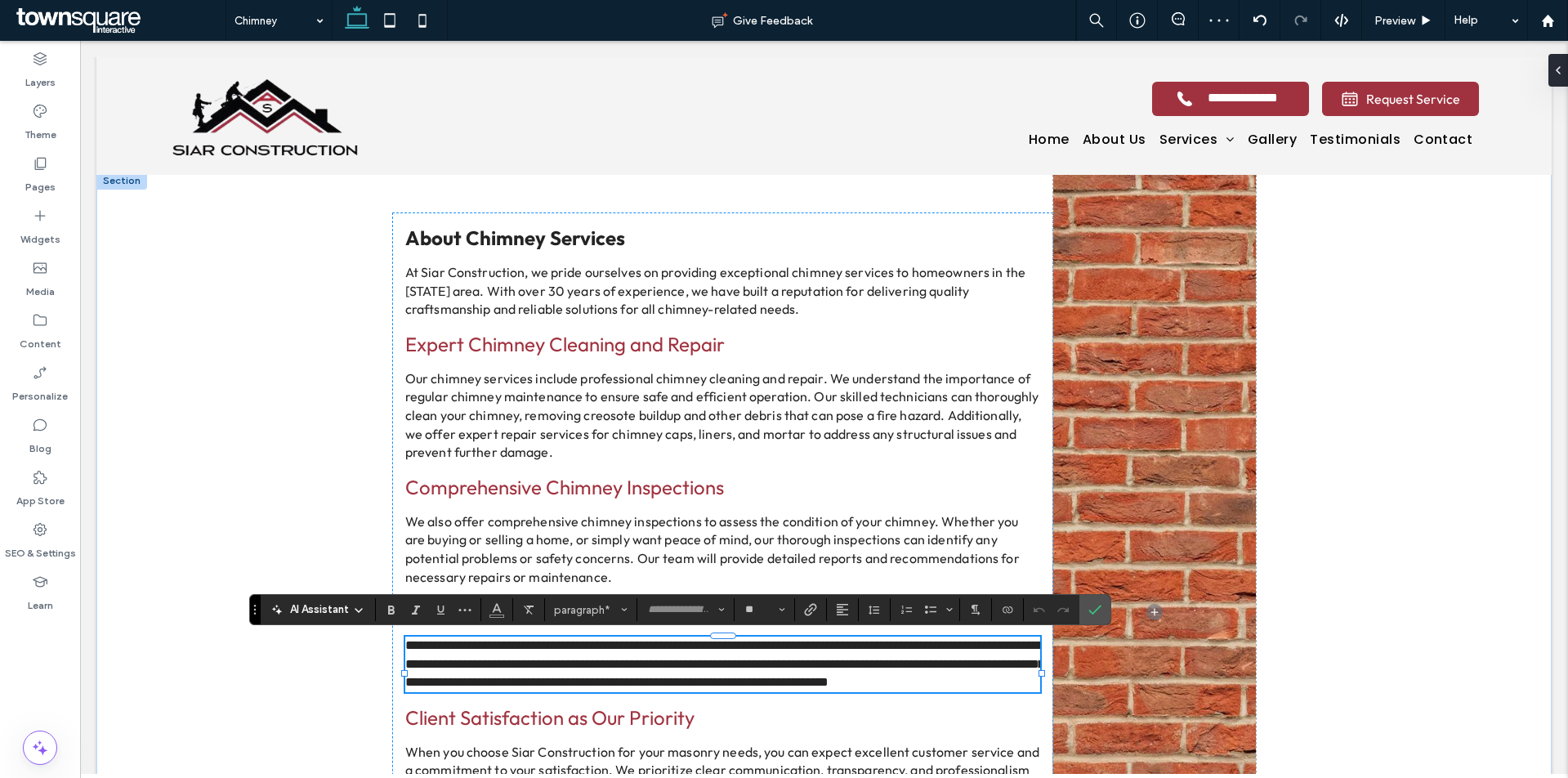 scroll, scrollTop: 2, scrollLeft: 0, axis: vertical 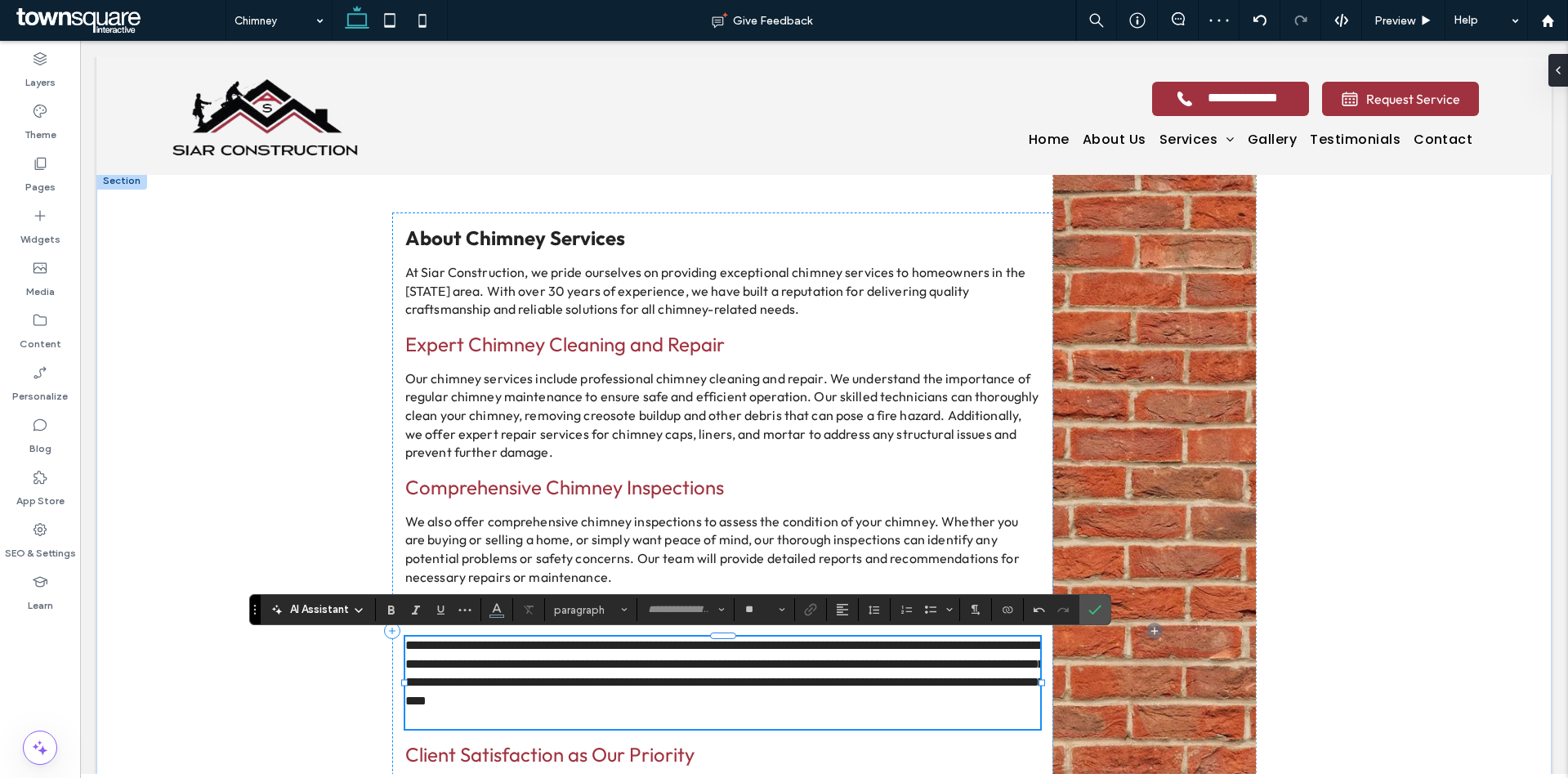 type on "******" 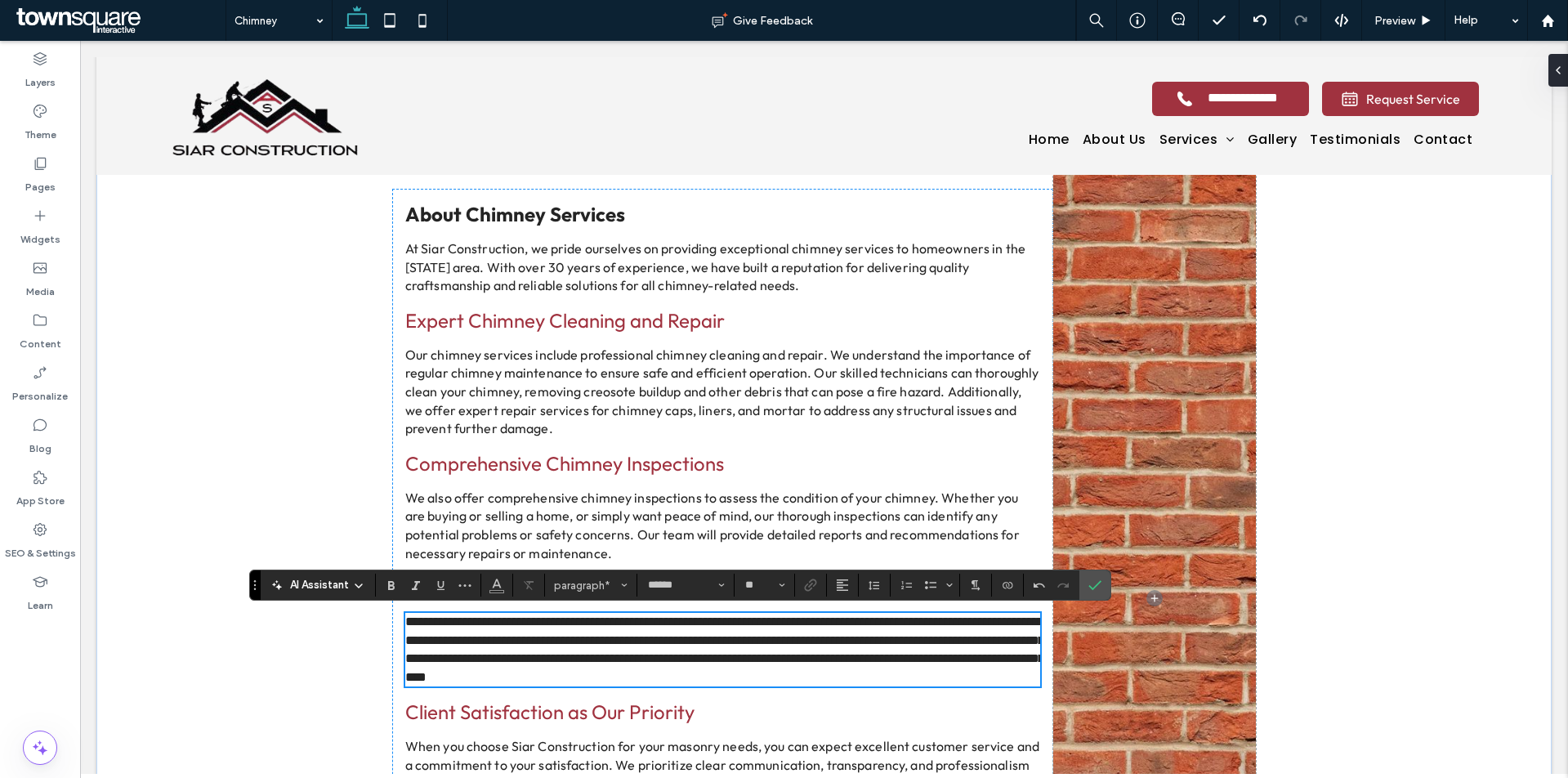 scroll, scrollTop: 1488, scrollLeft: 0, axis: vertical 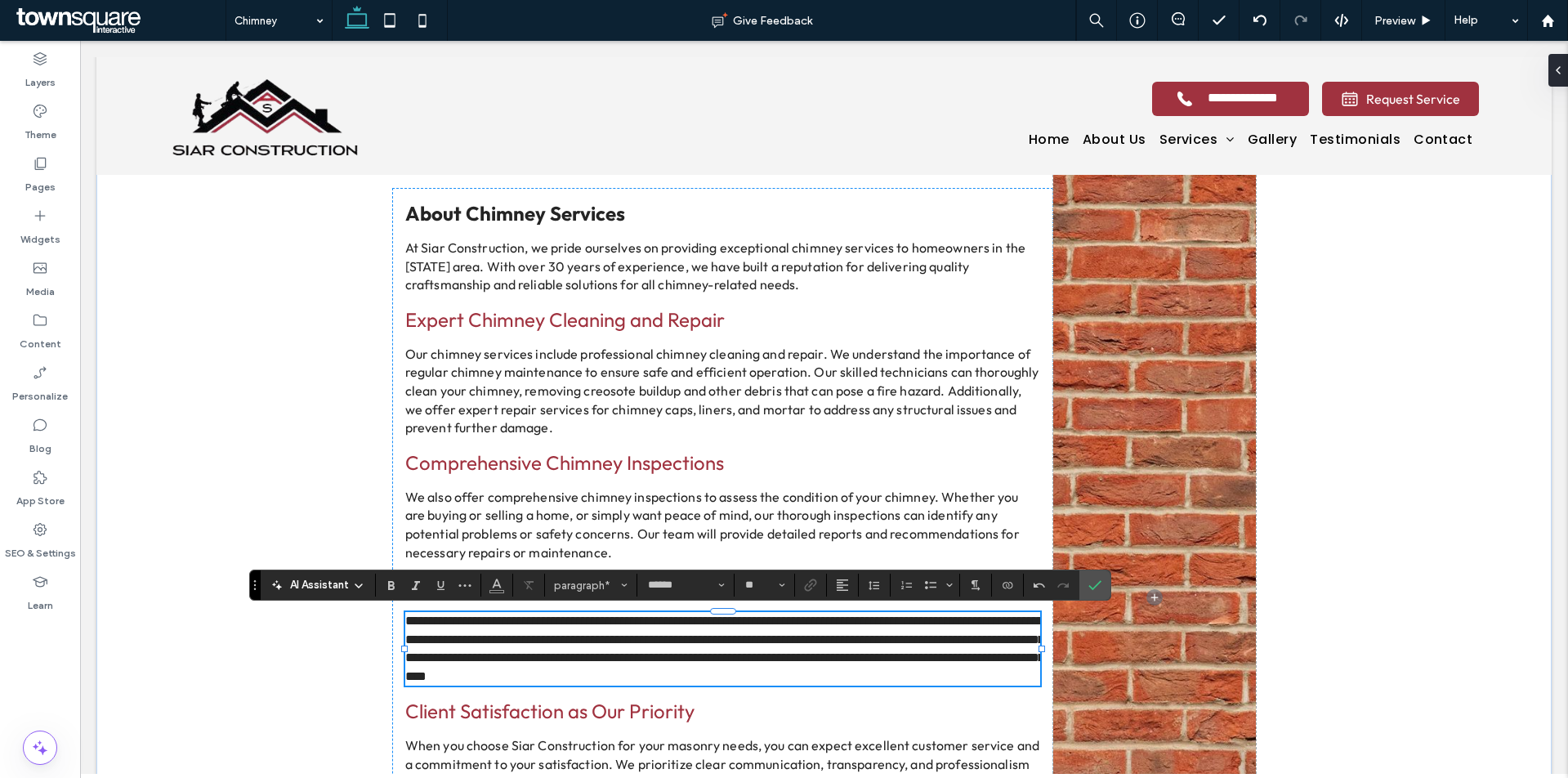 click on "Client Satisfaction as Our Priority" at bounding box center (550, 711) 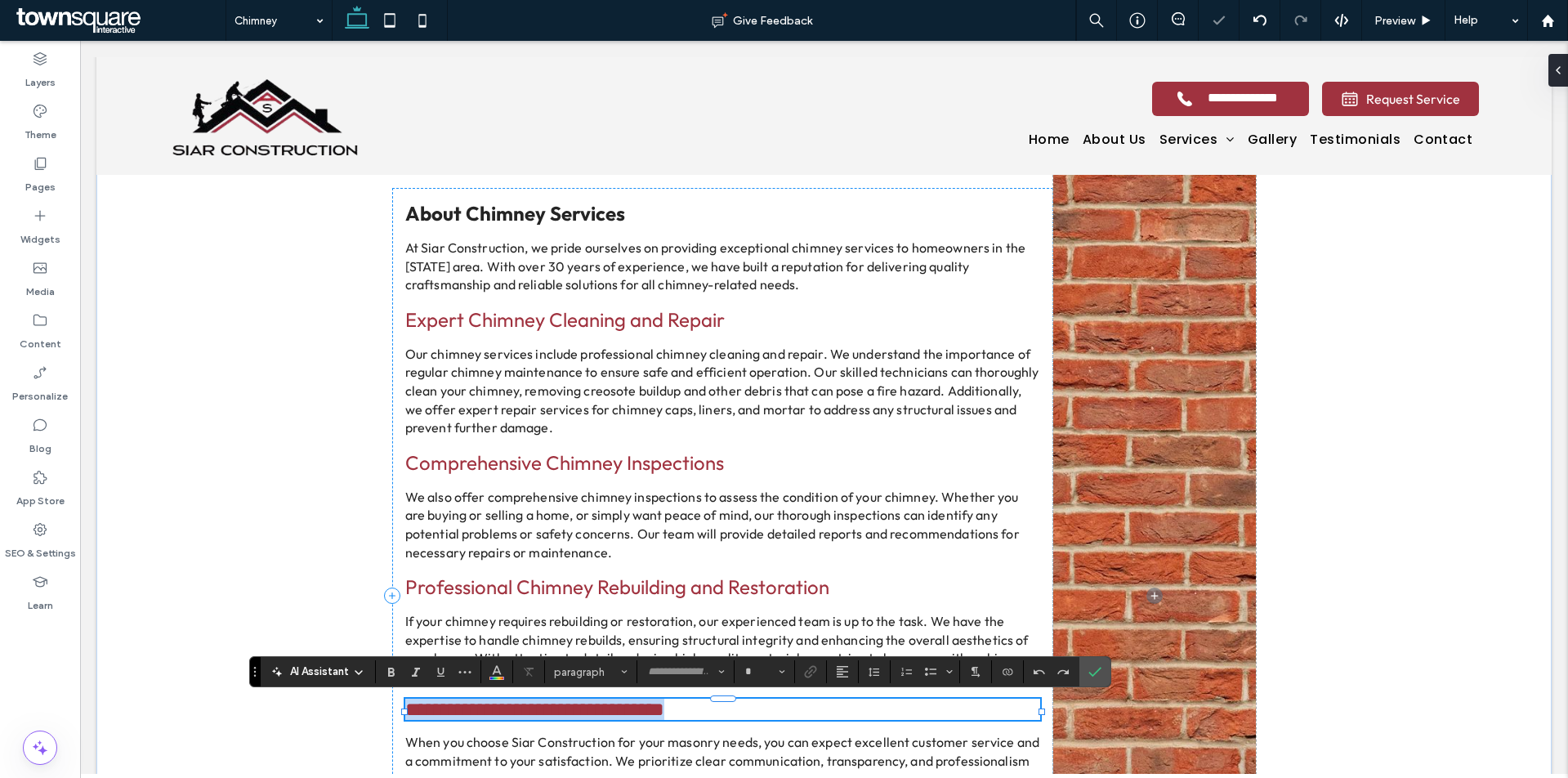type on "******" 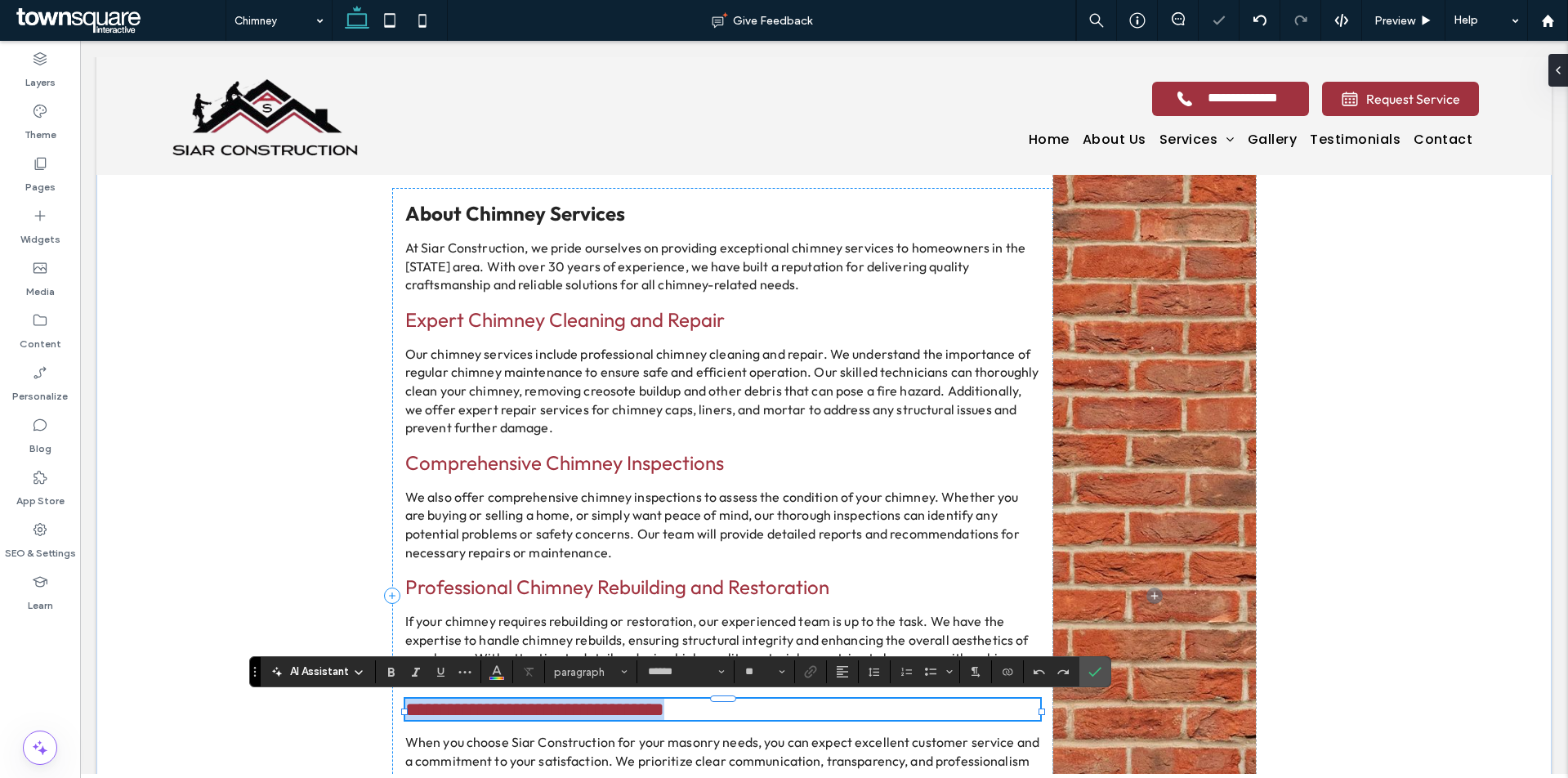 paste 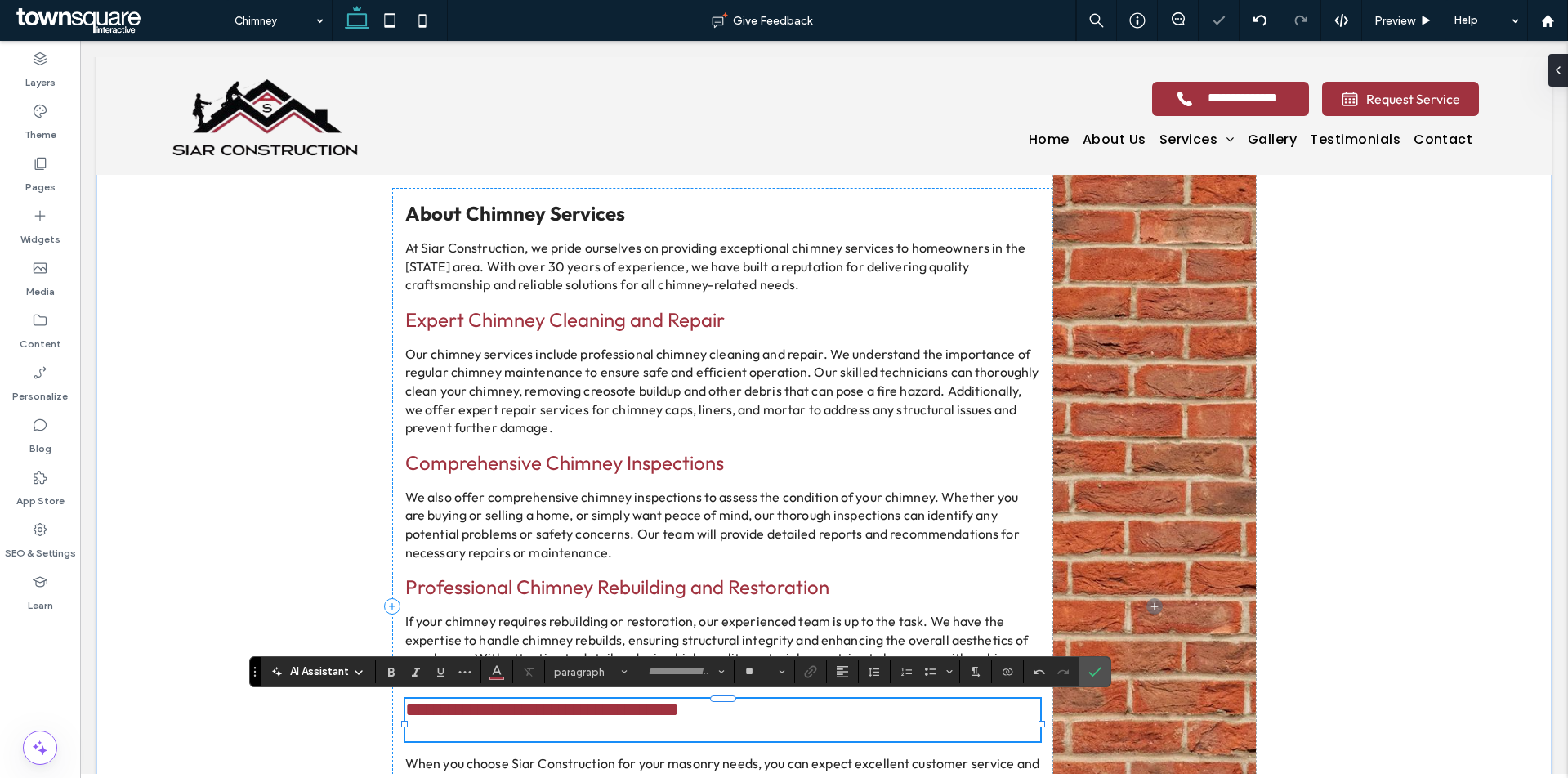 scroll, scrollTop: 2, scrollLeft: 0, axis: vertical 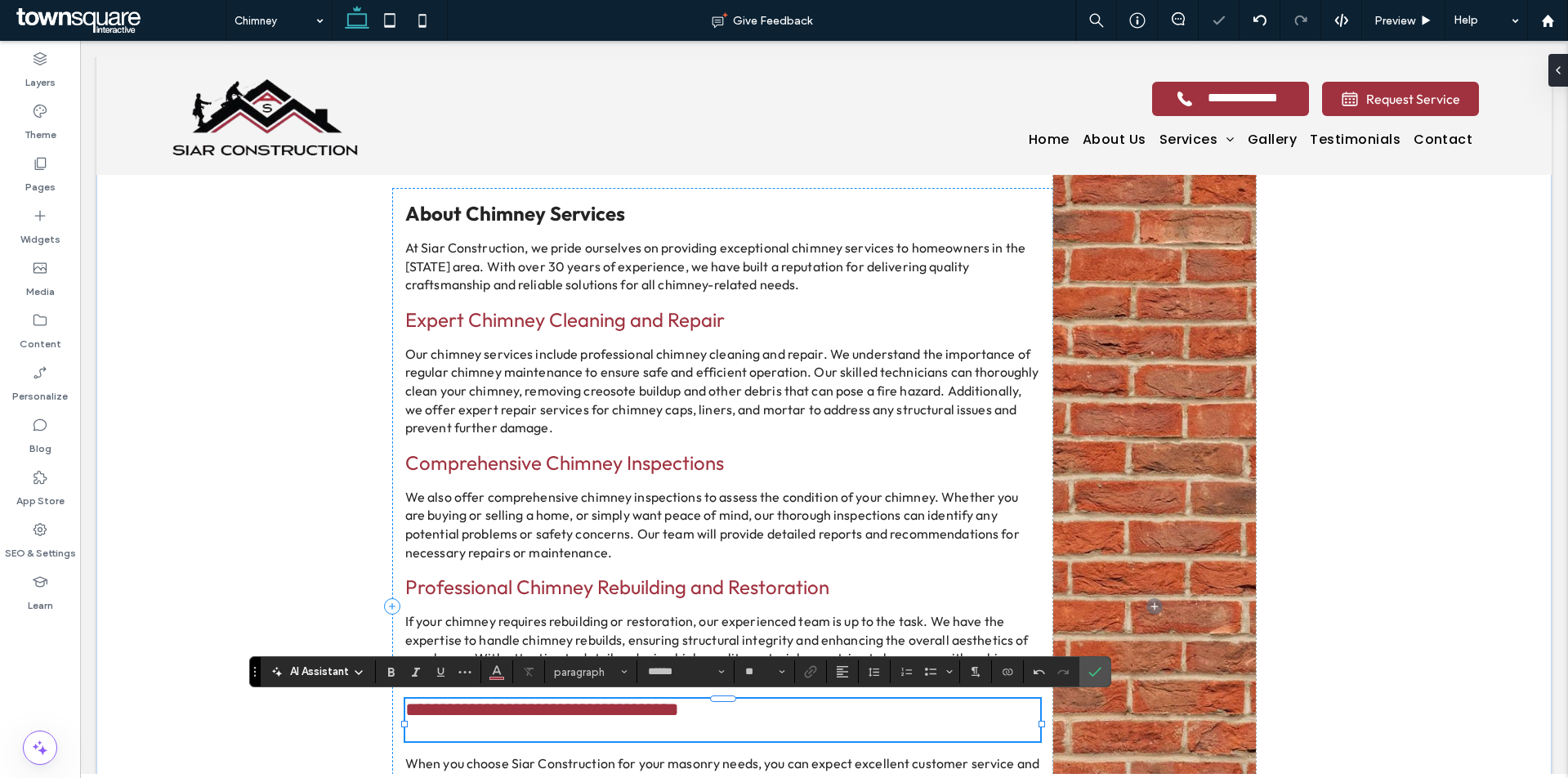 type on "**" 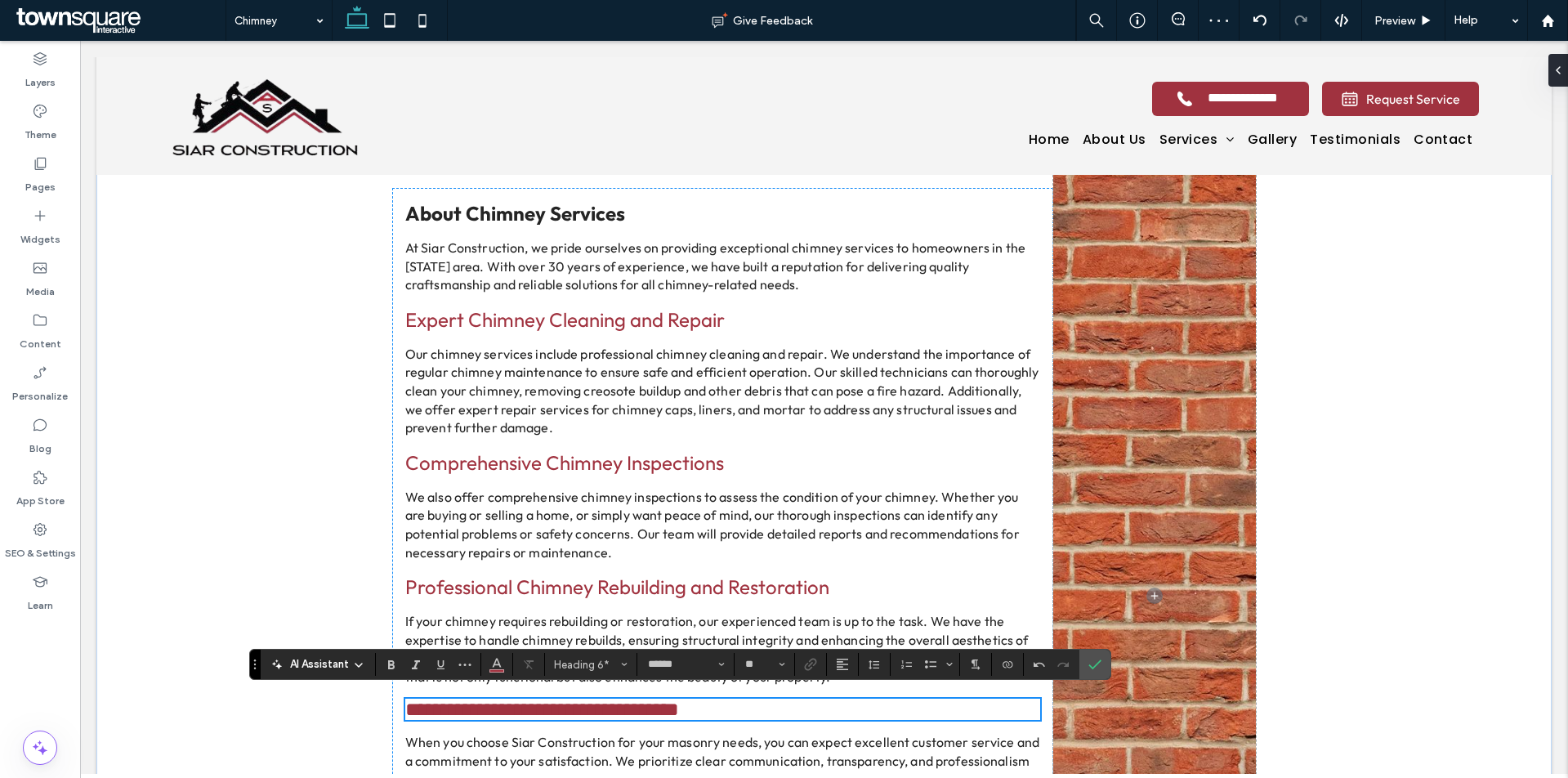 scroll, scrollTop: 1666, scrollLeft: 0, axis: vertical 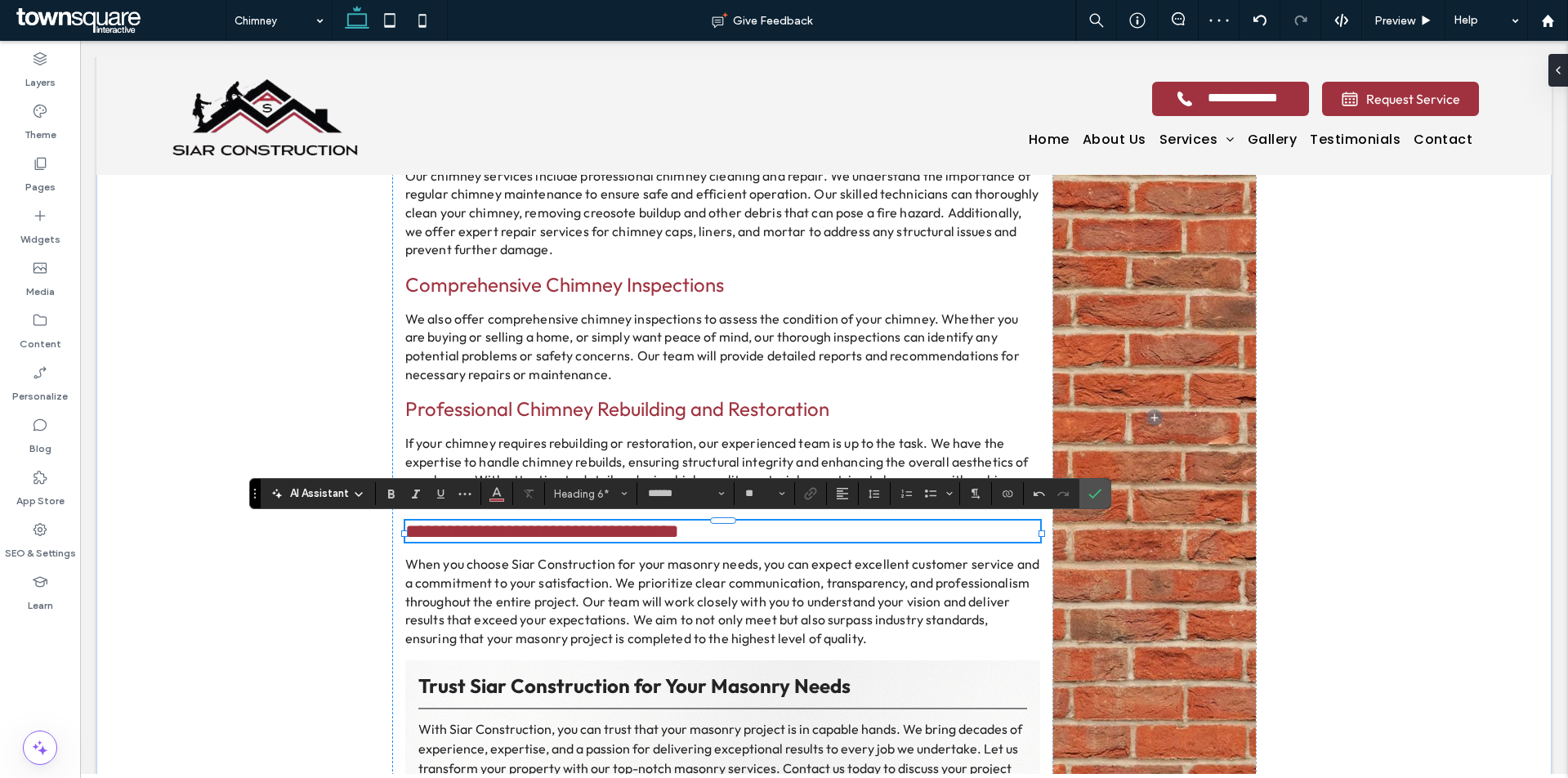 click on "When you choose Siar Construction for your masonry needs, you can expect excellent customer service and a commitment to your satisfaction. We prioritize clear communication, transparency, and professionalism throughout the entire project. Our team will work closely with you to understand your vision and deliver results that exceed your expectations. We aim to not only meet but also surpass industry standards, ensuring that your masonry project is completed to the highest level of quality." at bounding box center (722, 601) 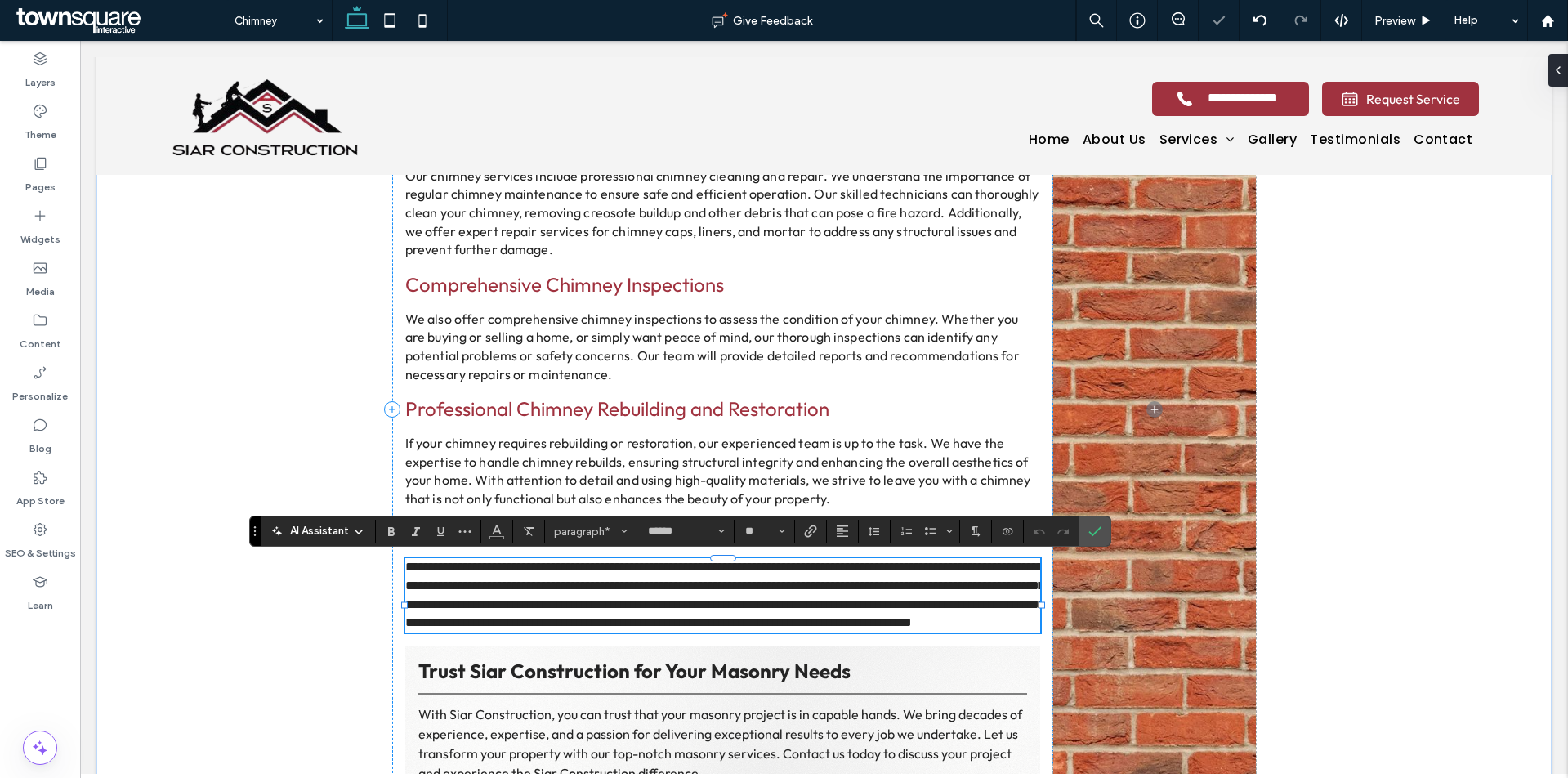 paste 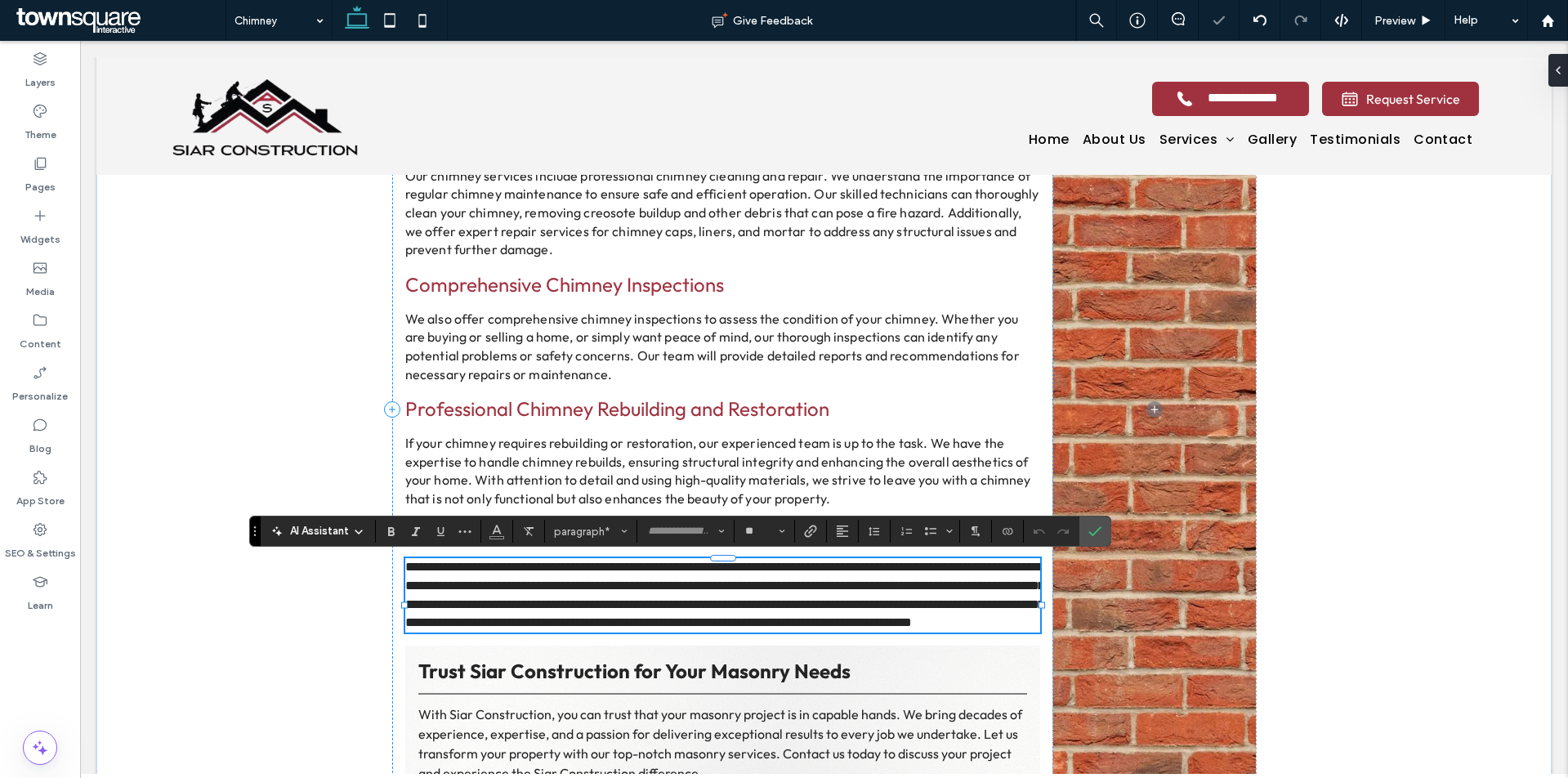 scroll, scrollTop: 1, scrollLeft: 0, axis: vertical 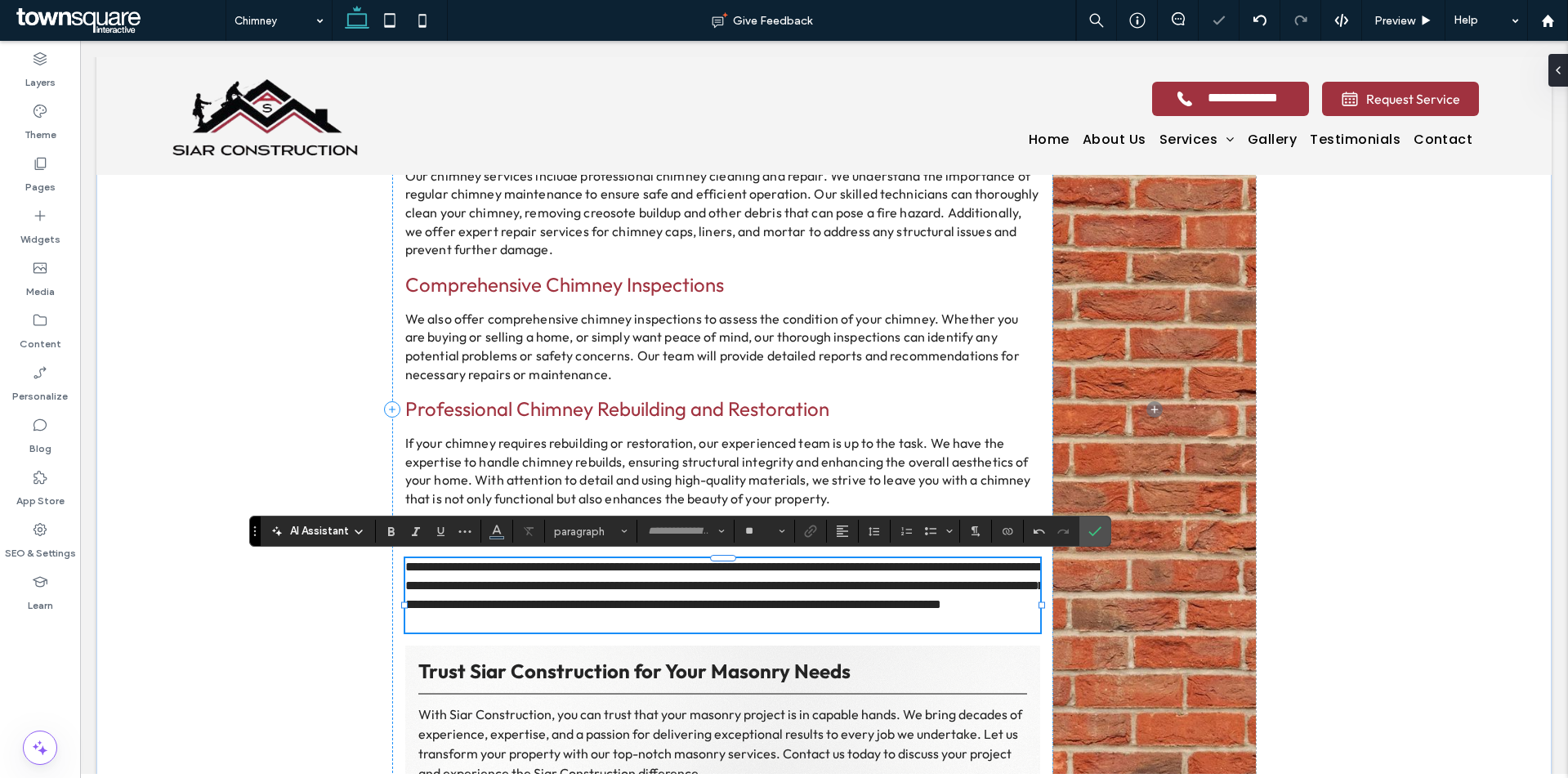 type on "******" 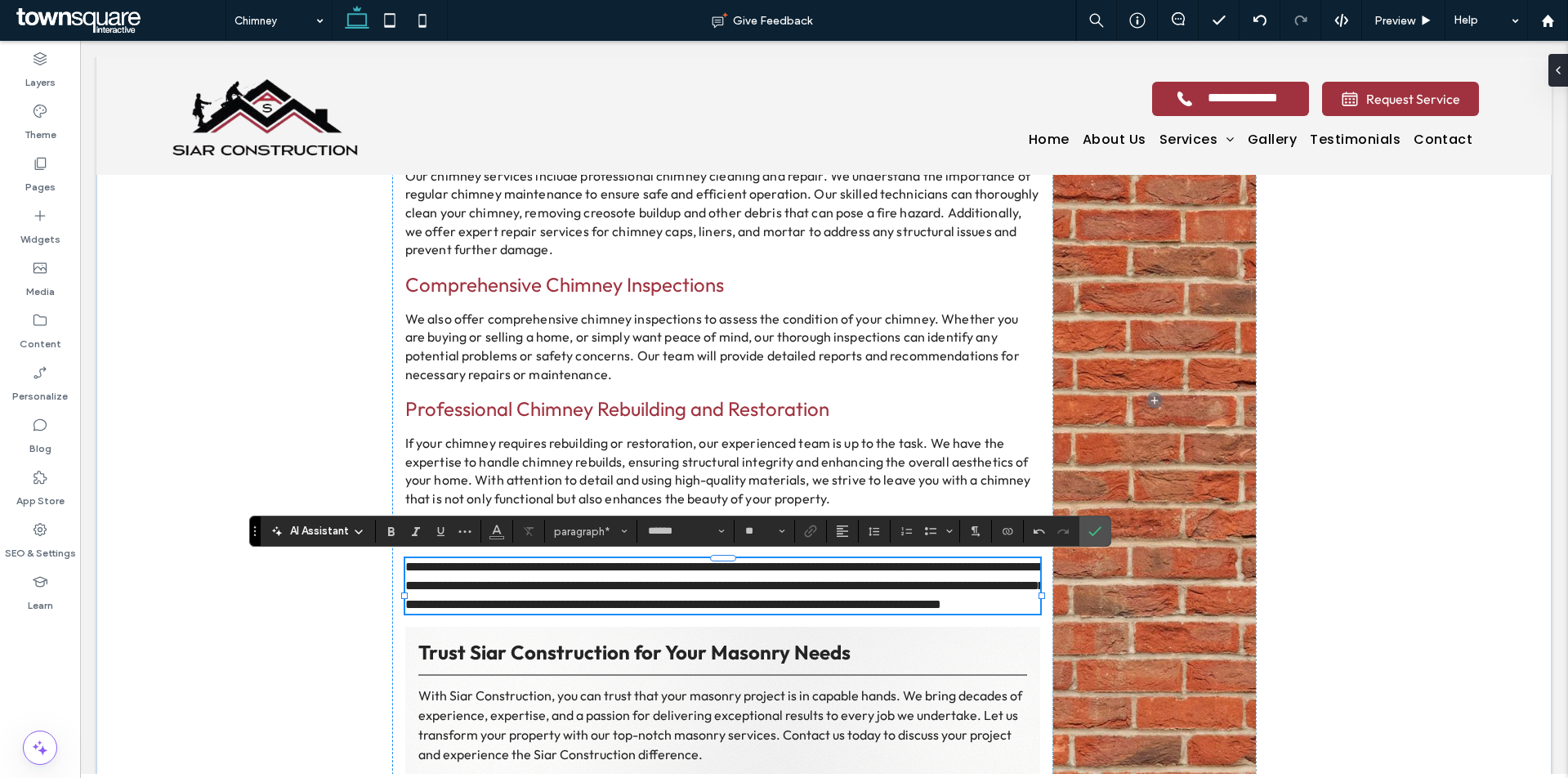 click on "Trust Siar Construction for Your Masonry Needs" at bounding box center [634, 652] 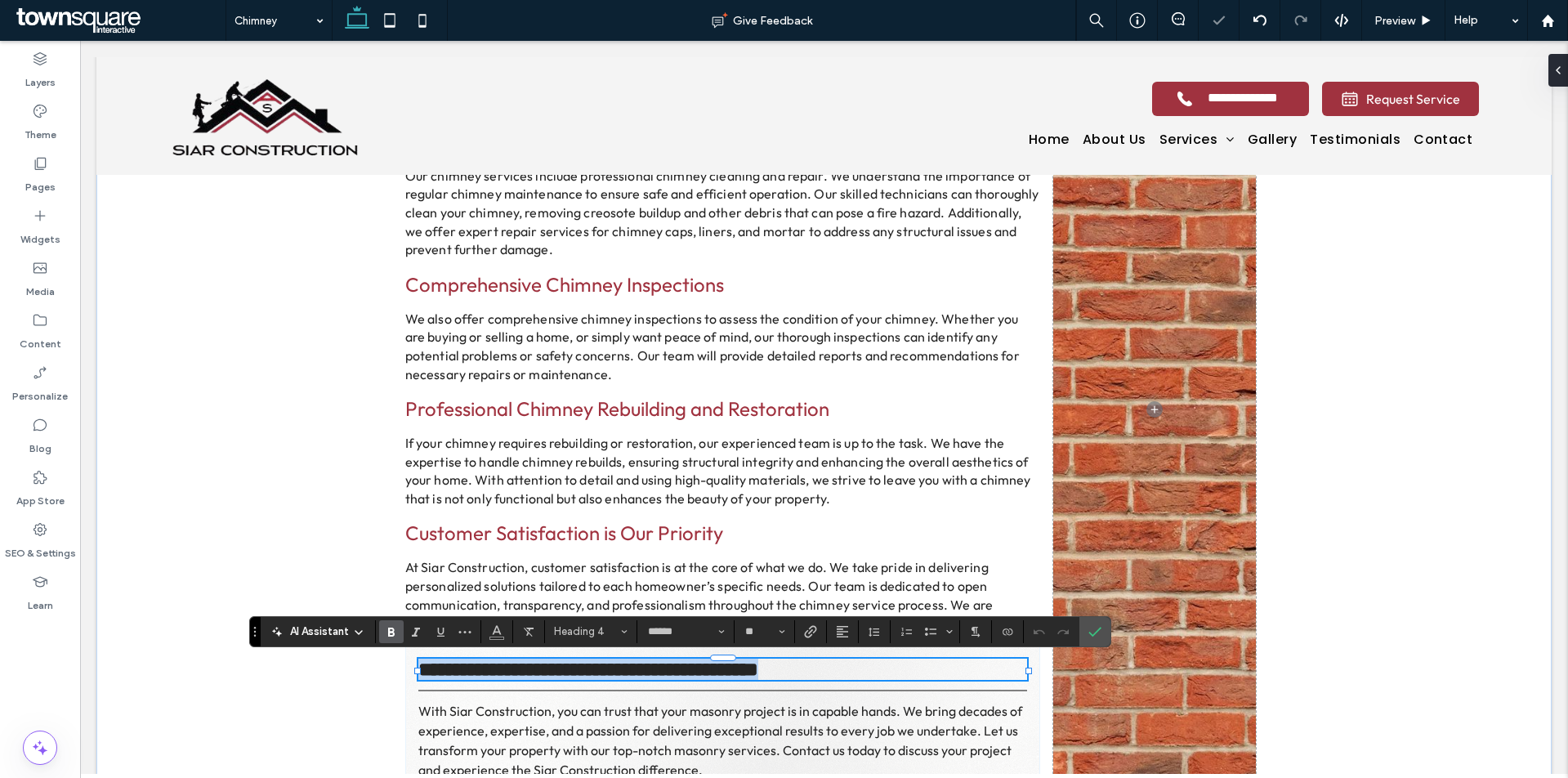 paste 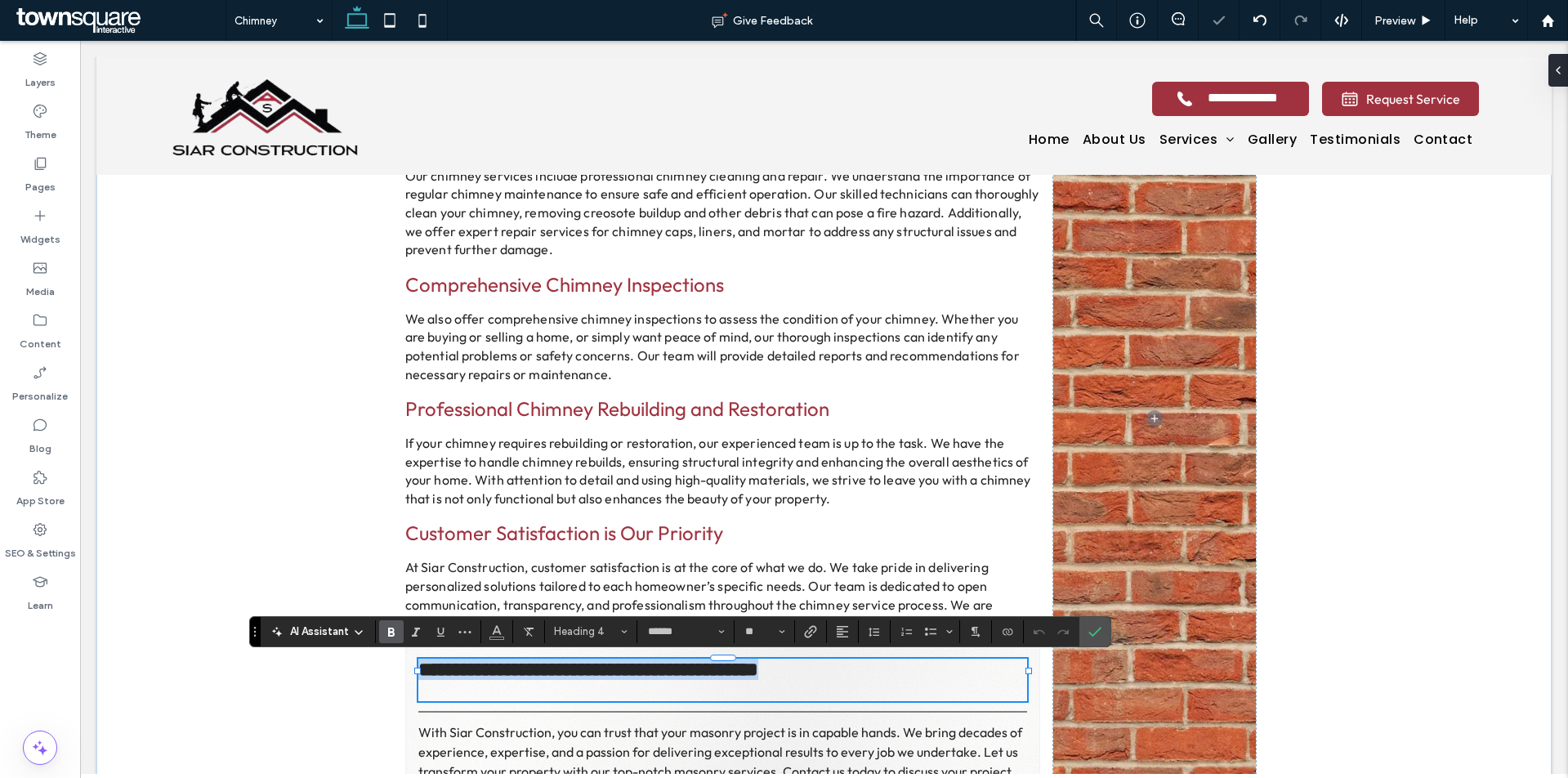 type 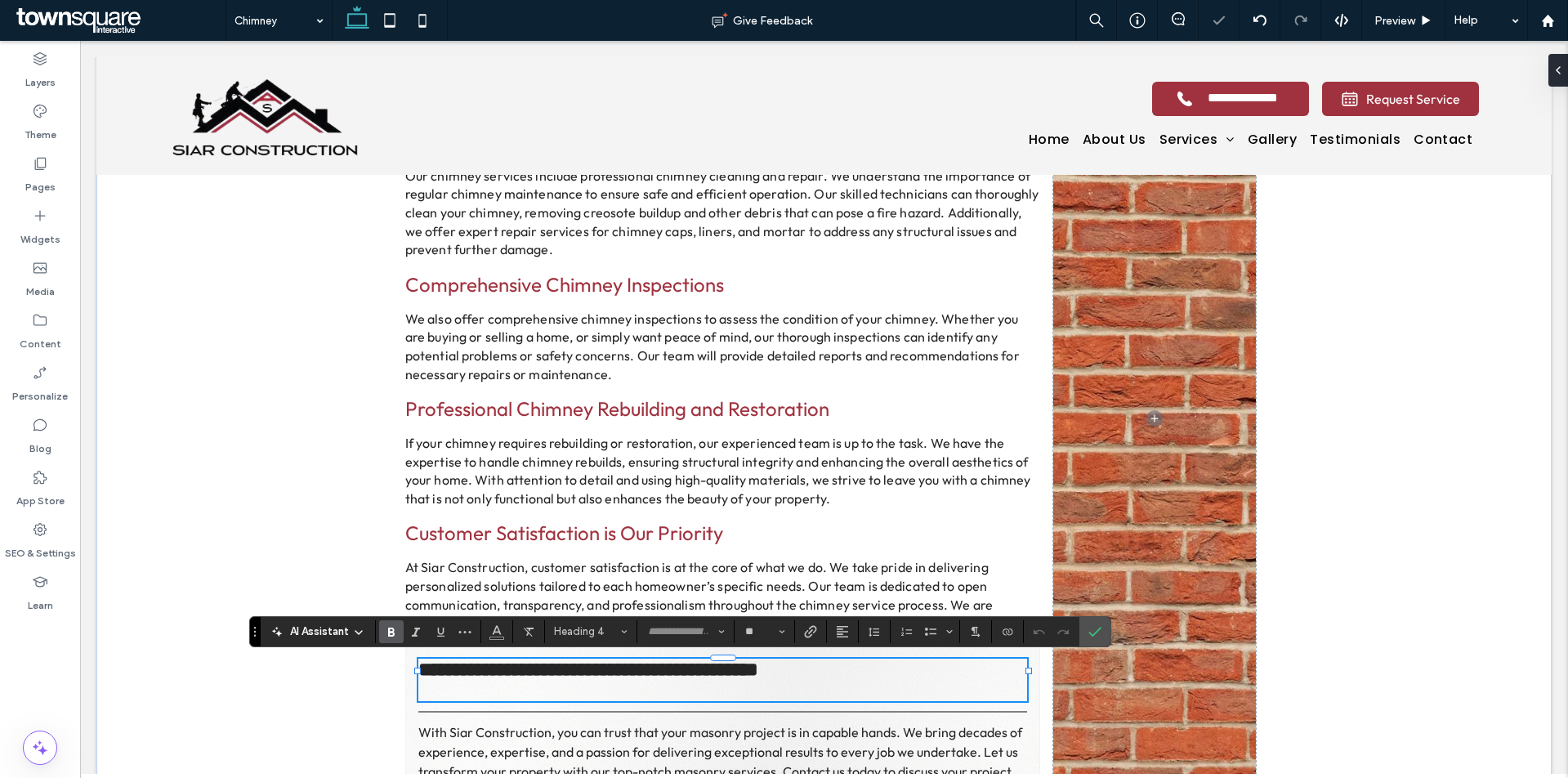 scroll, scrollTop: 1, scrollLeft: 0, axis: vertical 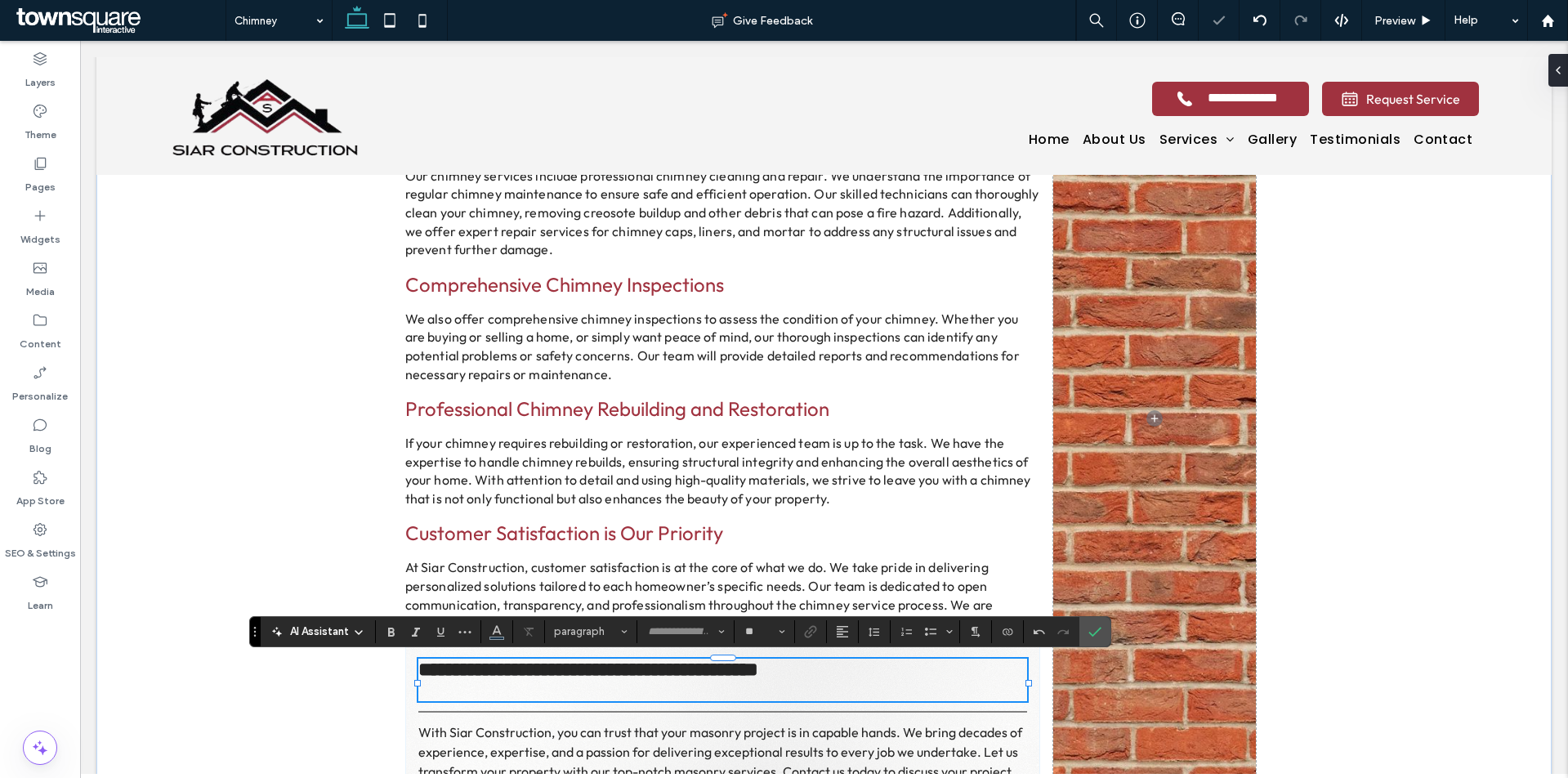 type on "******" 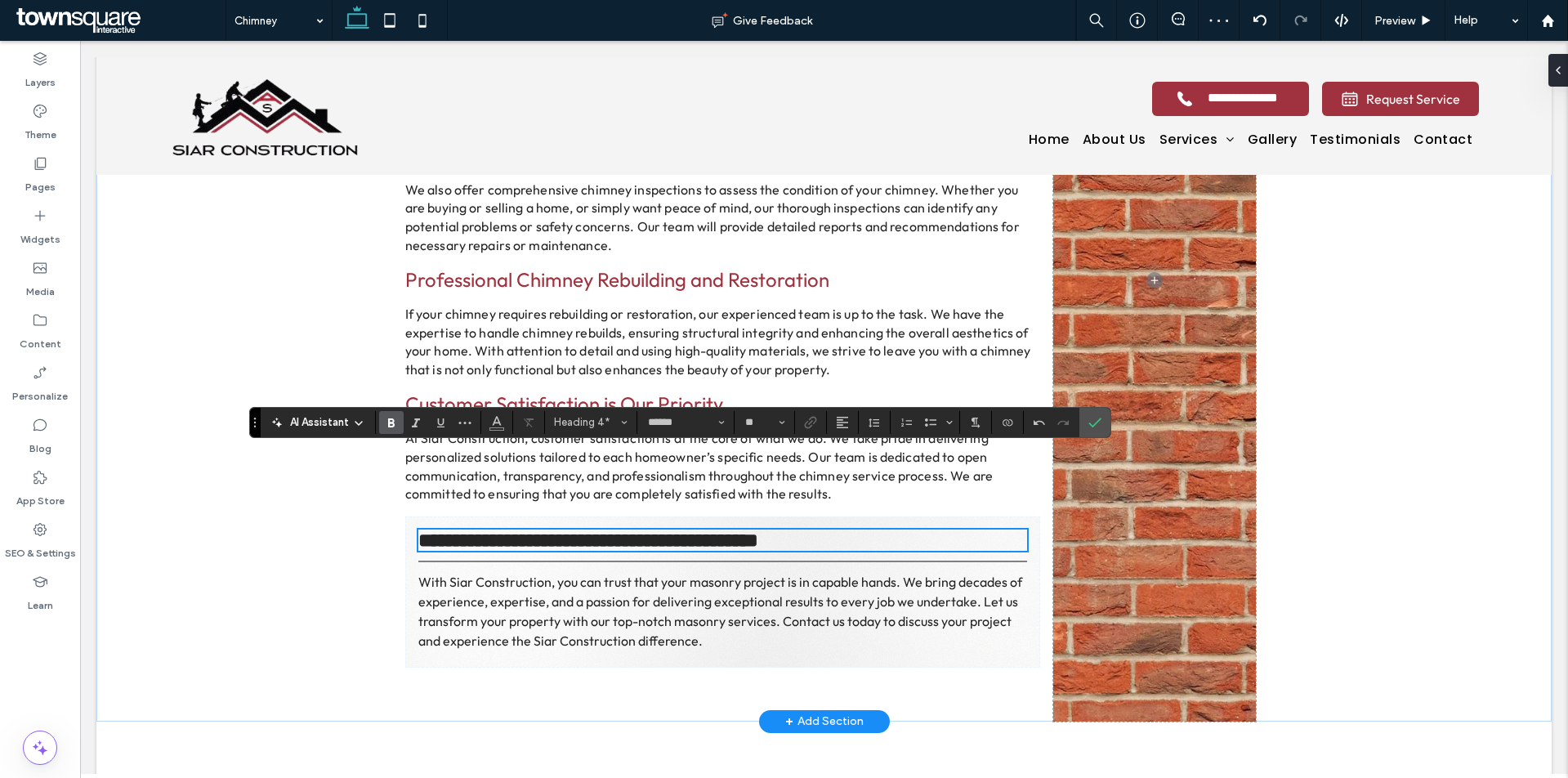 scroll, scrollTop: 1876, scrollLeft: 0, axis: vertical 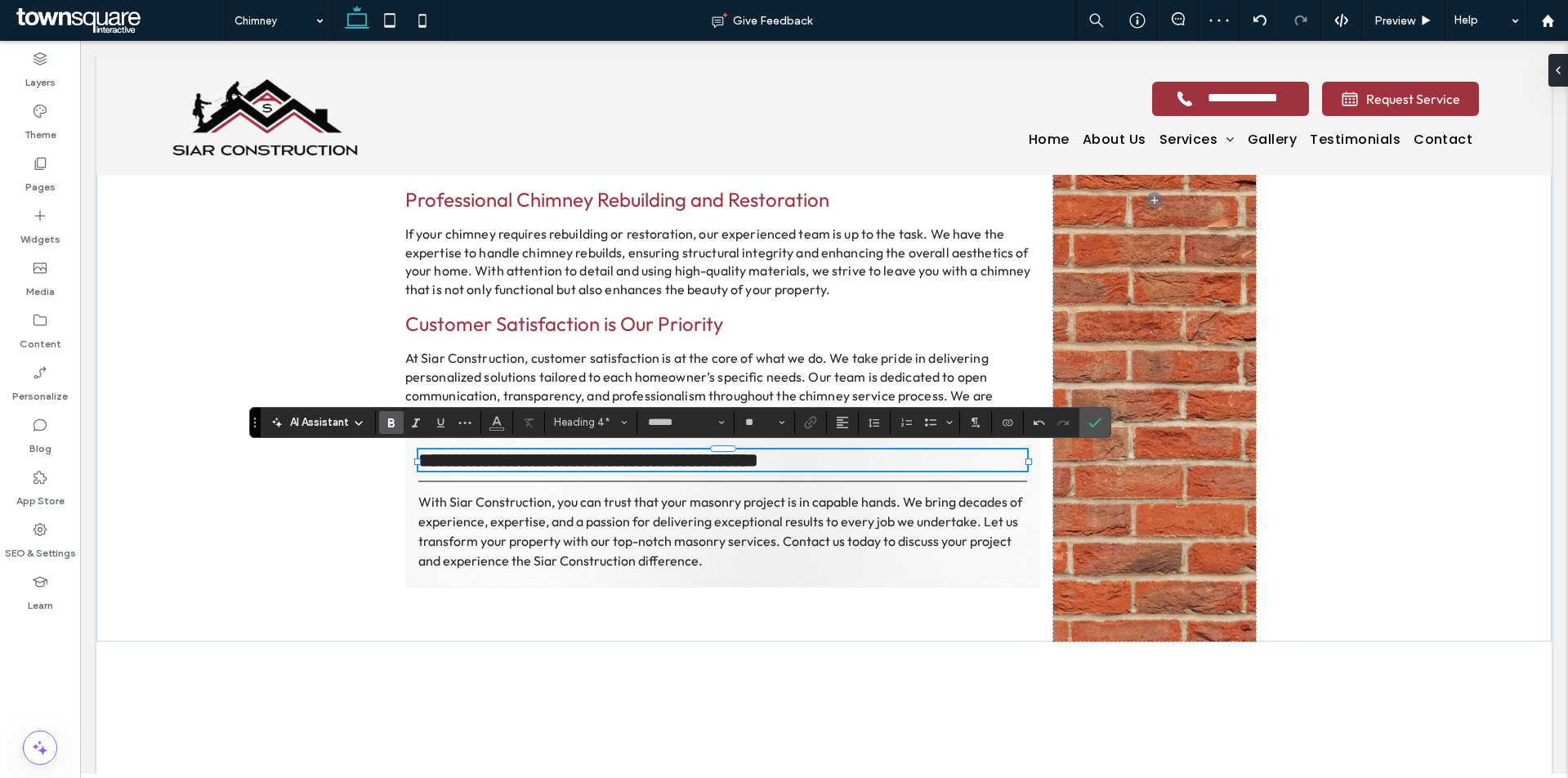 click on "With Siar Construction, you can trust that your masonry project is in capable hands. We bring decades of experience, expertise, and a passion for delivering exceptional results to every job we undertake. Let us transform your property with our top-notch masonry services. Contact us today to discuss your project and experience the Siar Construction difference." at bounding box center [720, 531] 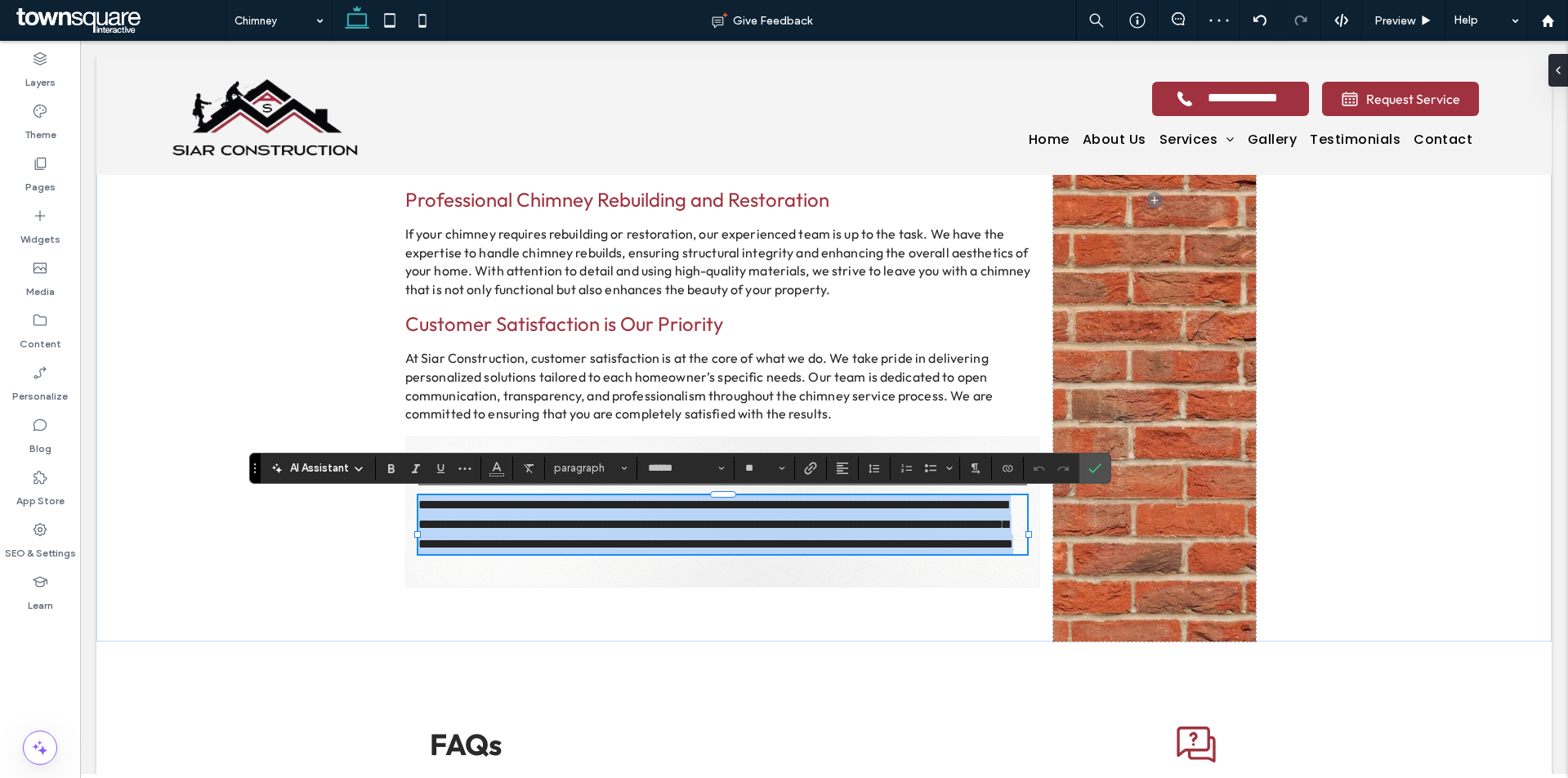 paste 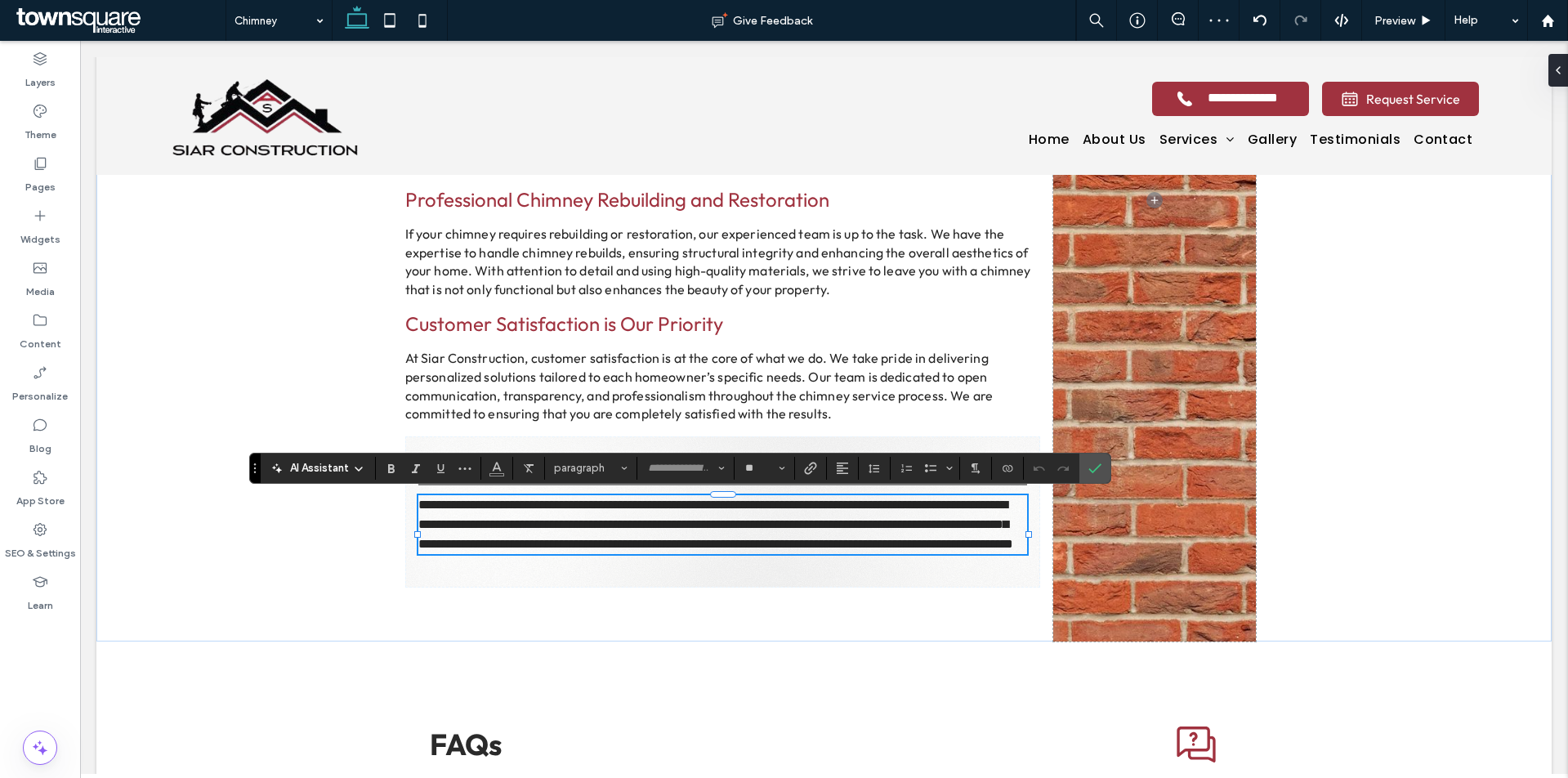 scroll, scrollTop: 1, scrollLeft: 0, axis: vertical 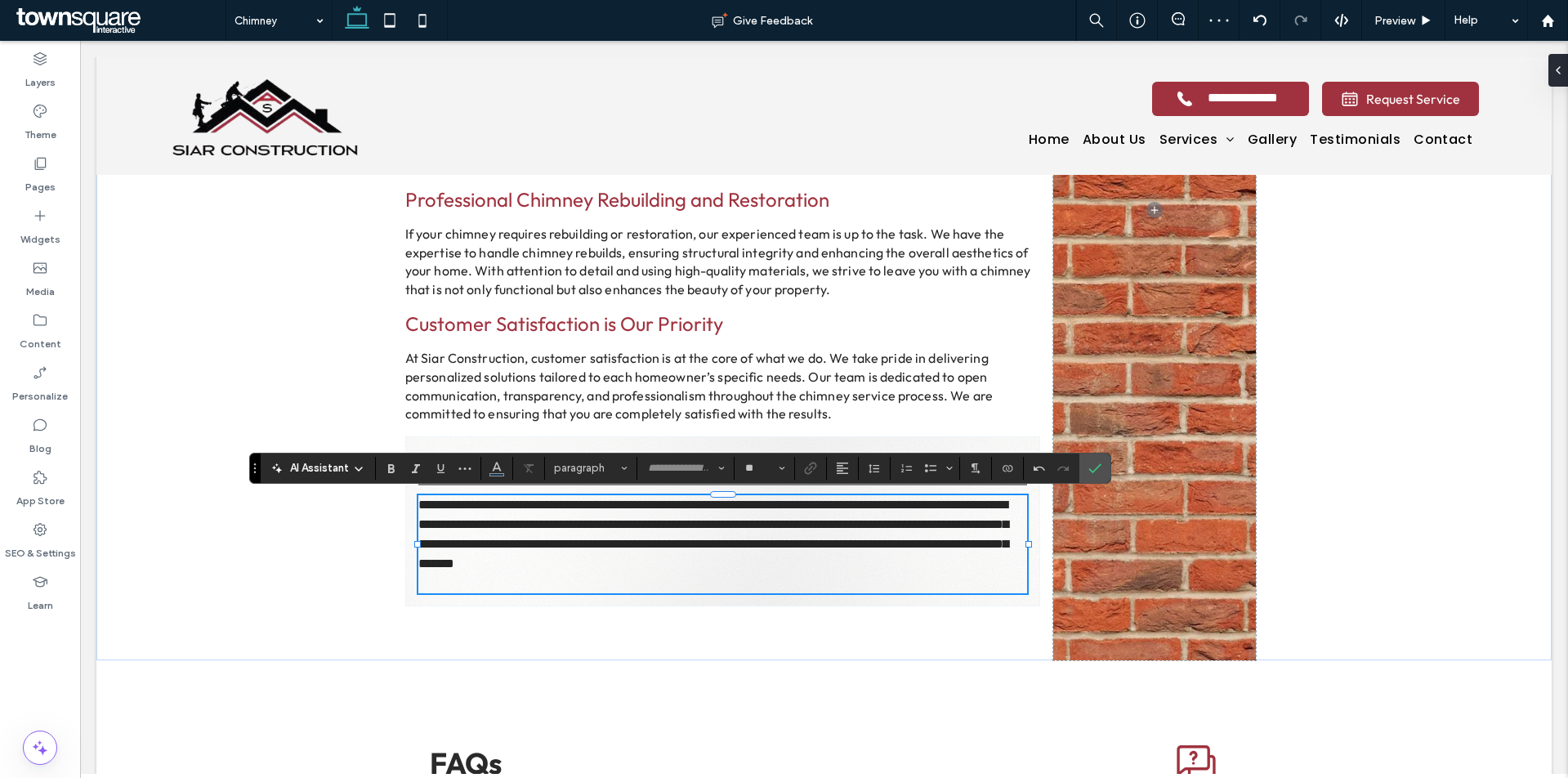 type on "******" 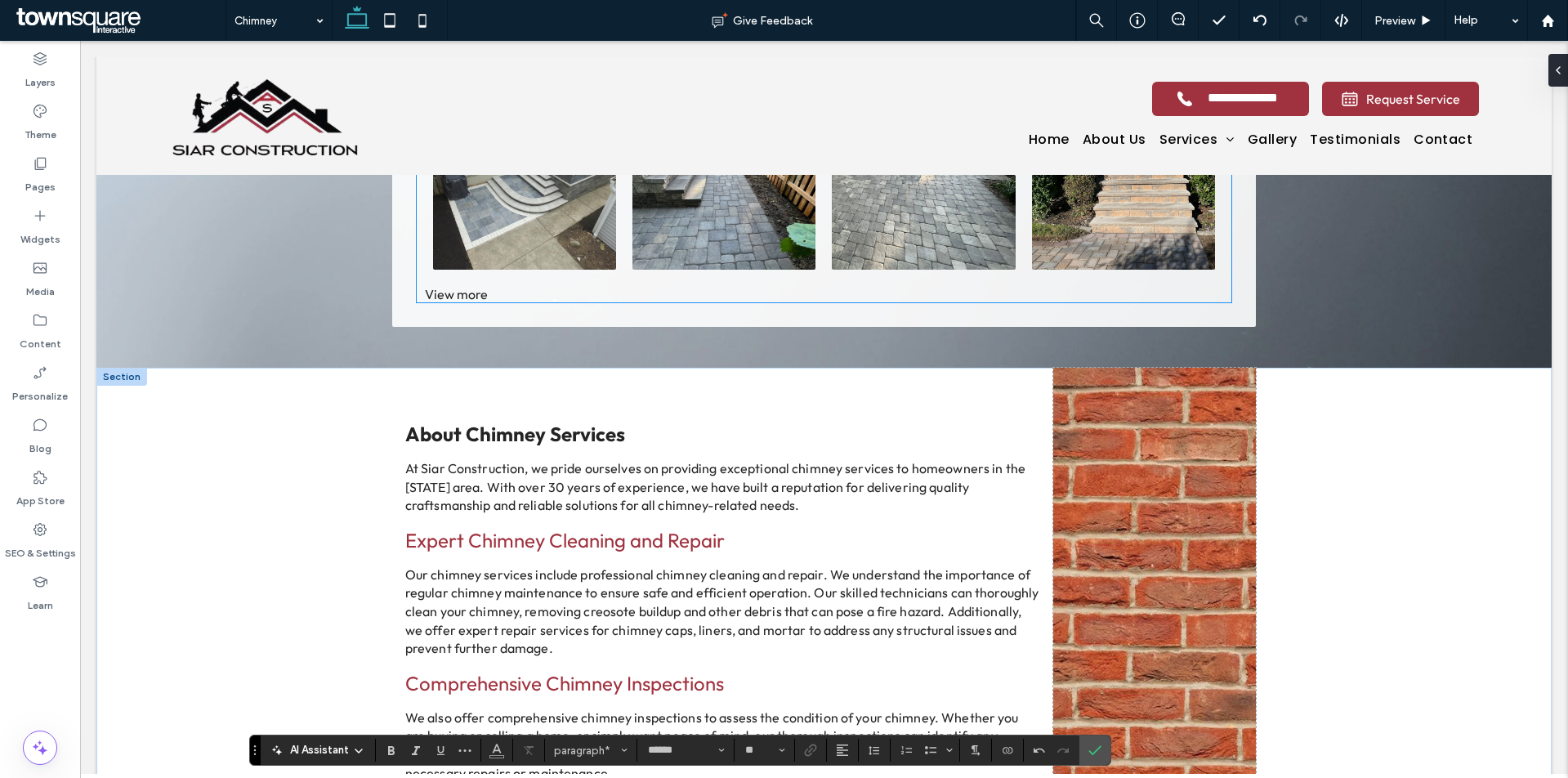 scroll, scrollTop: 1060, scrollLeft: 0, axis: vertical 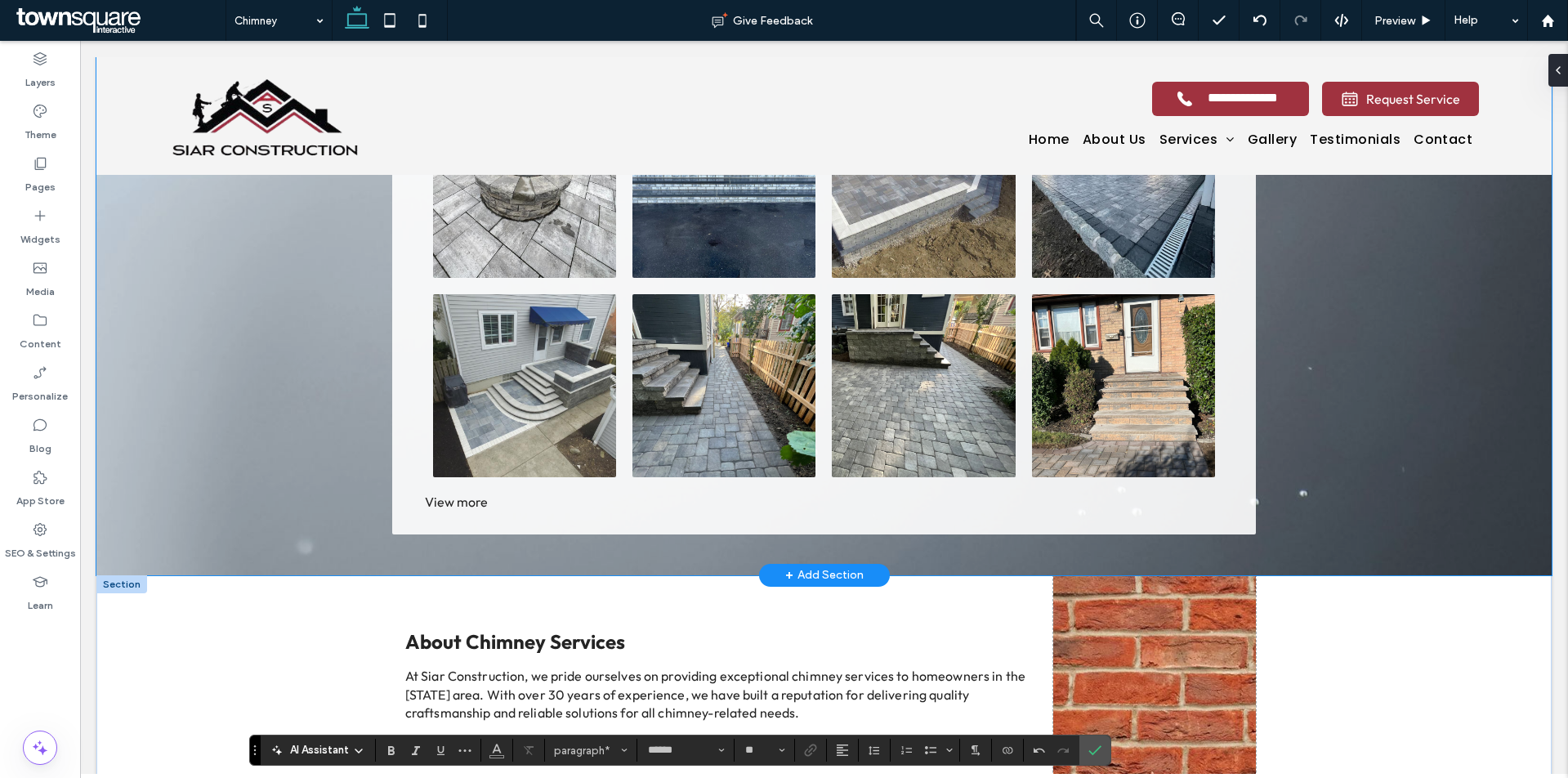 click on "Button
Button
Button
Button
Button
Button
Button
Button
Button
Button
Button
Button
Button
Button
Button
Button
View more" at bounding box center [824, 194] 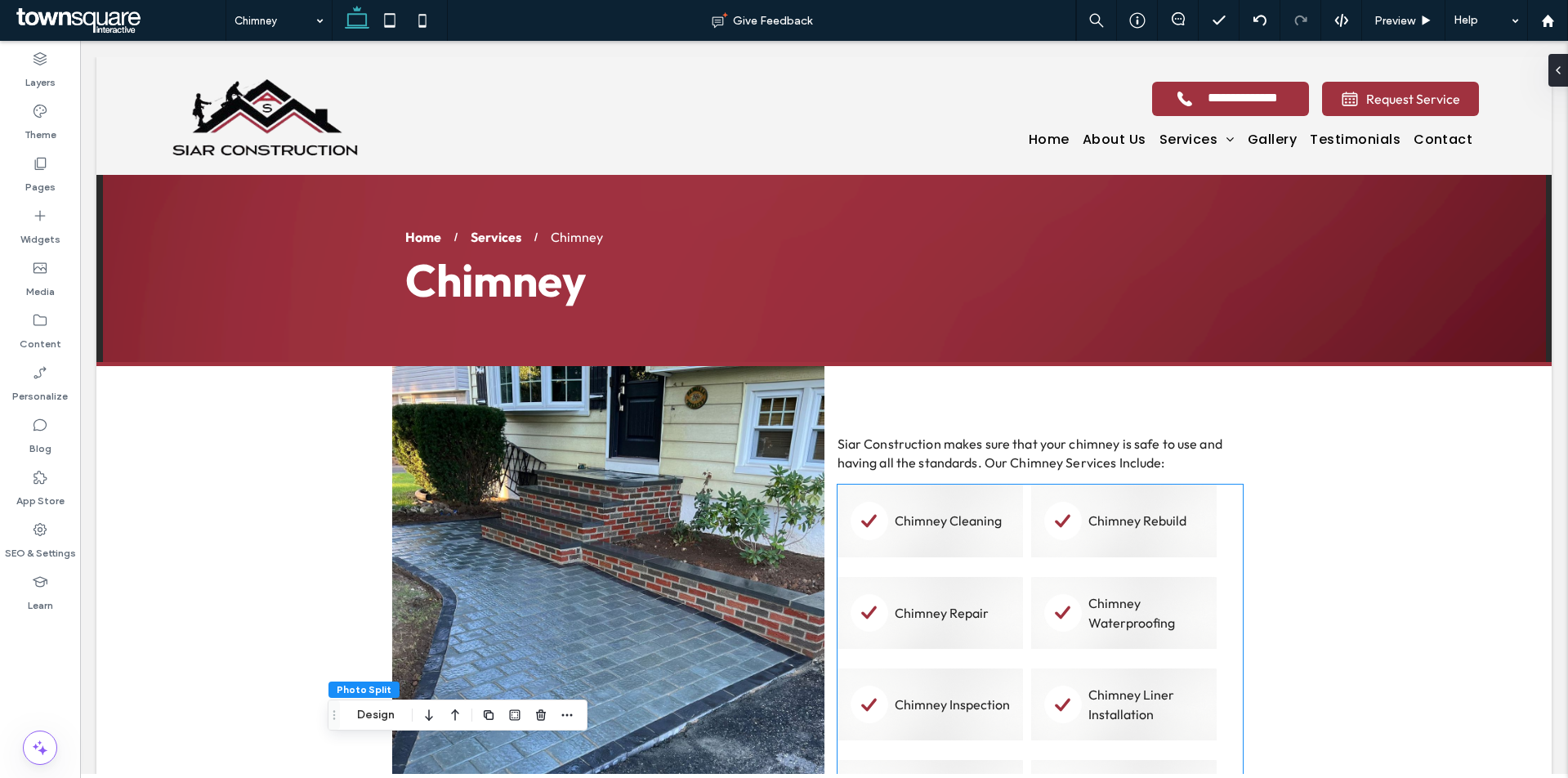scroll, scrollTop: 761, scrollLeft: 0, axis: vertical 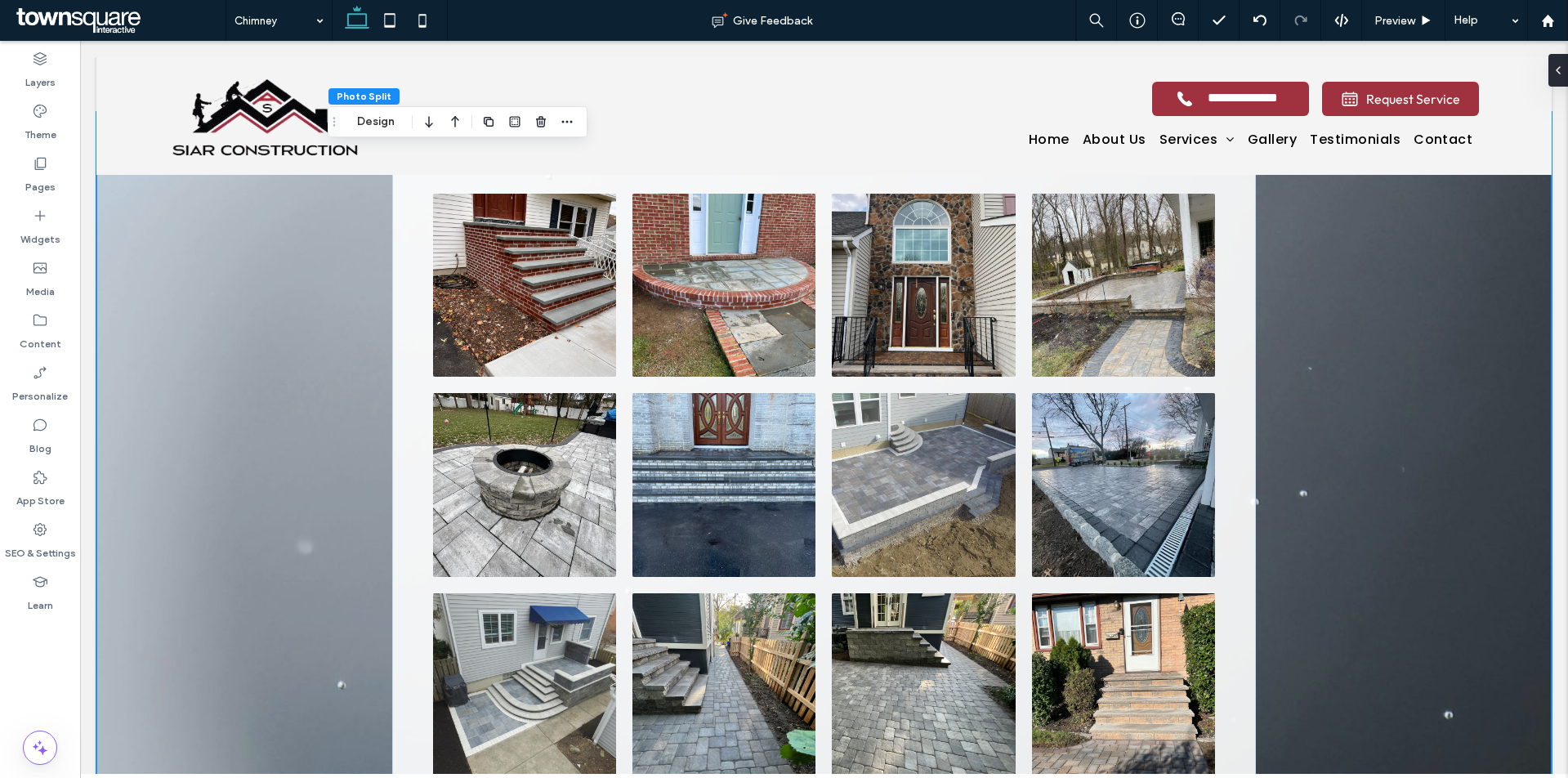 click on "Button
Button
Button
Button
Button
Button
Button
Button
Button
Button
Button
Button
Button
Button
Button
Button
View more" at bounding box center (824, 493) 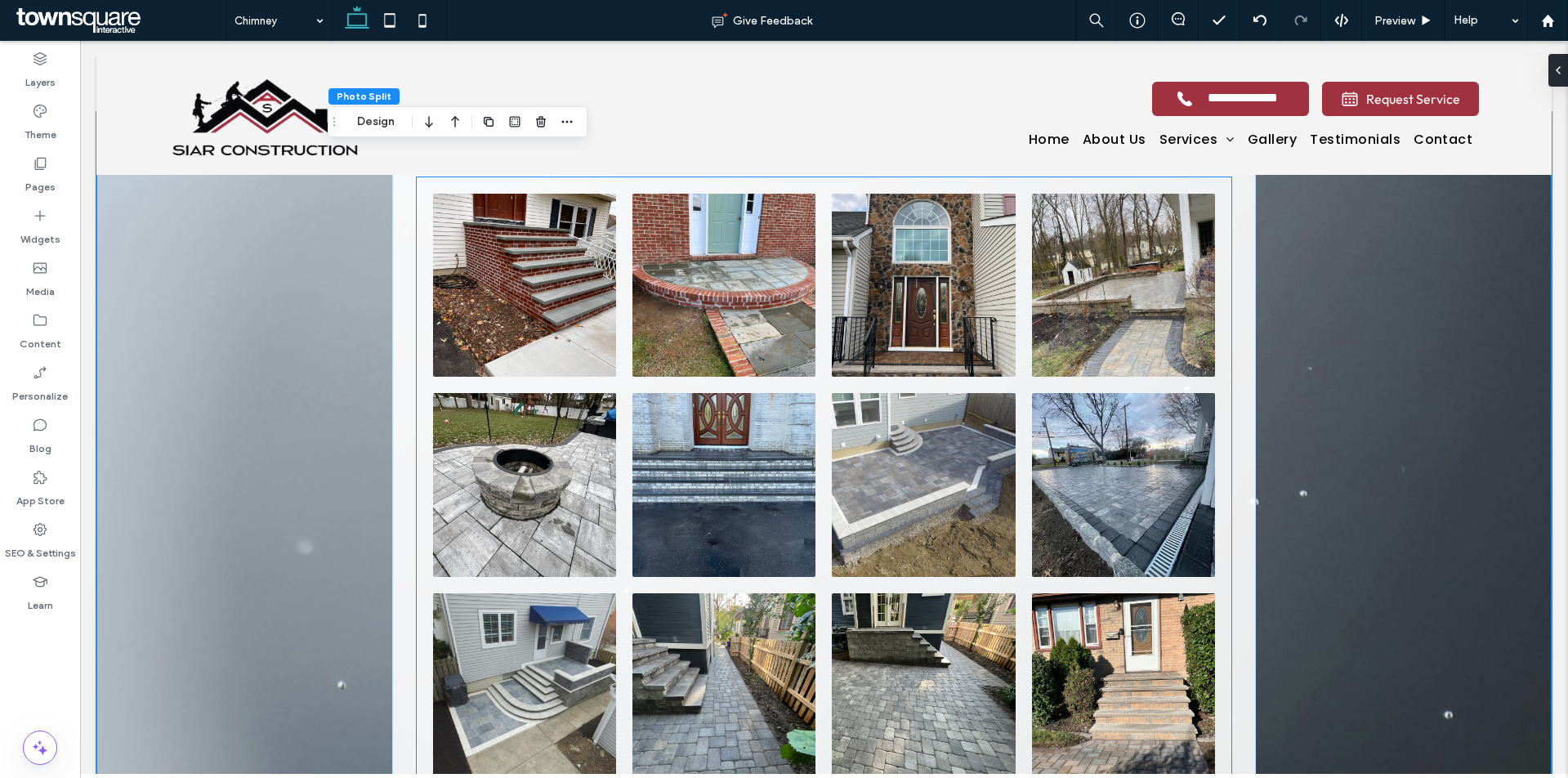 click at bounding box center (525, 285) 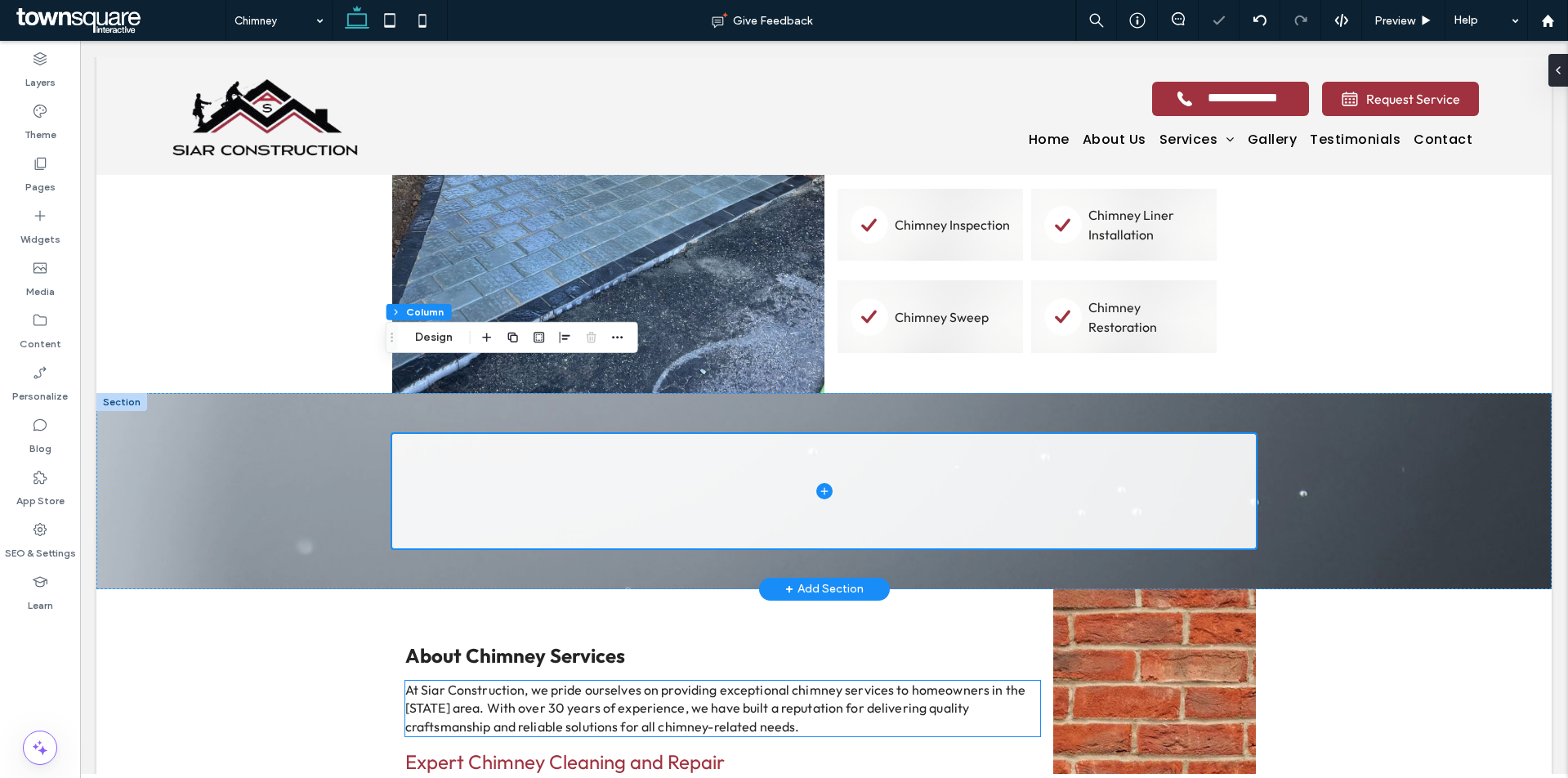 scroll, scrollTop: 549, scrollLeft: 0, axis: vertical 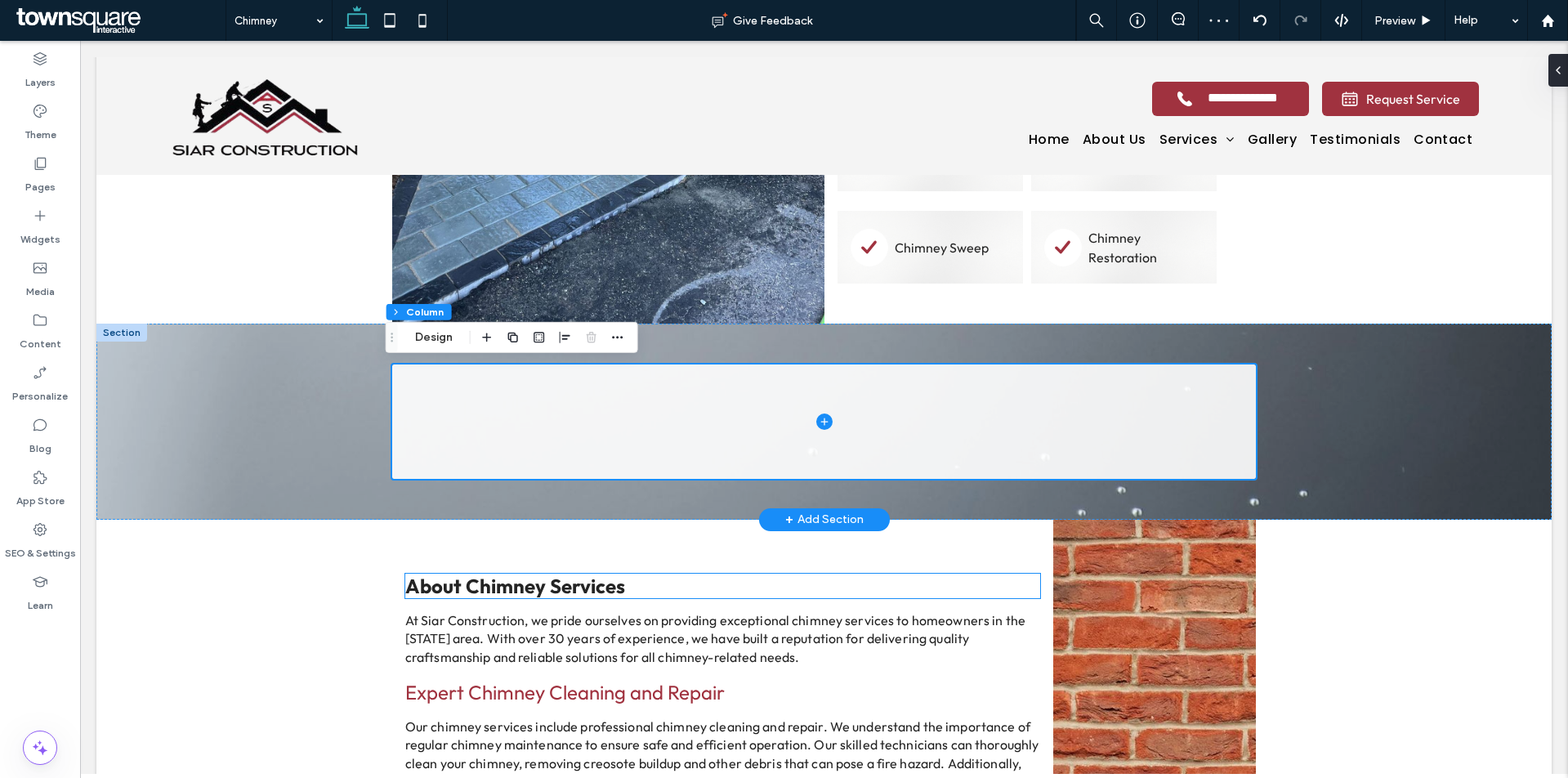 click on "About Chimney Services" at bounding box center [515, 586] 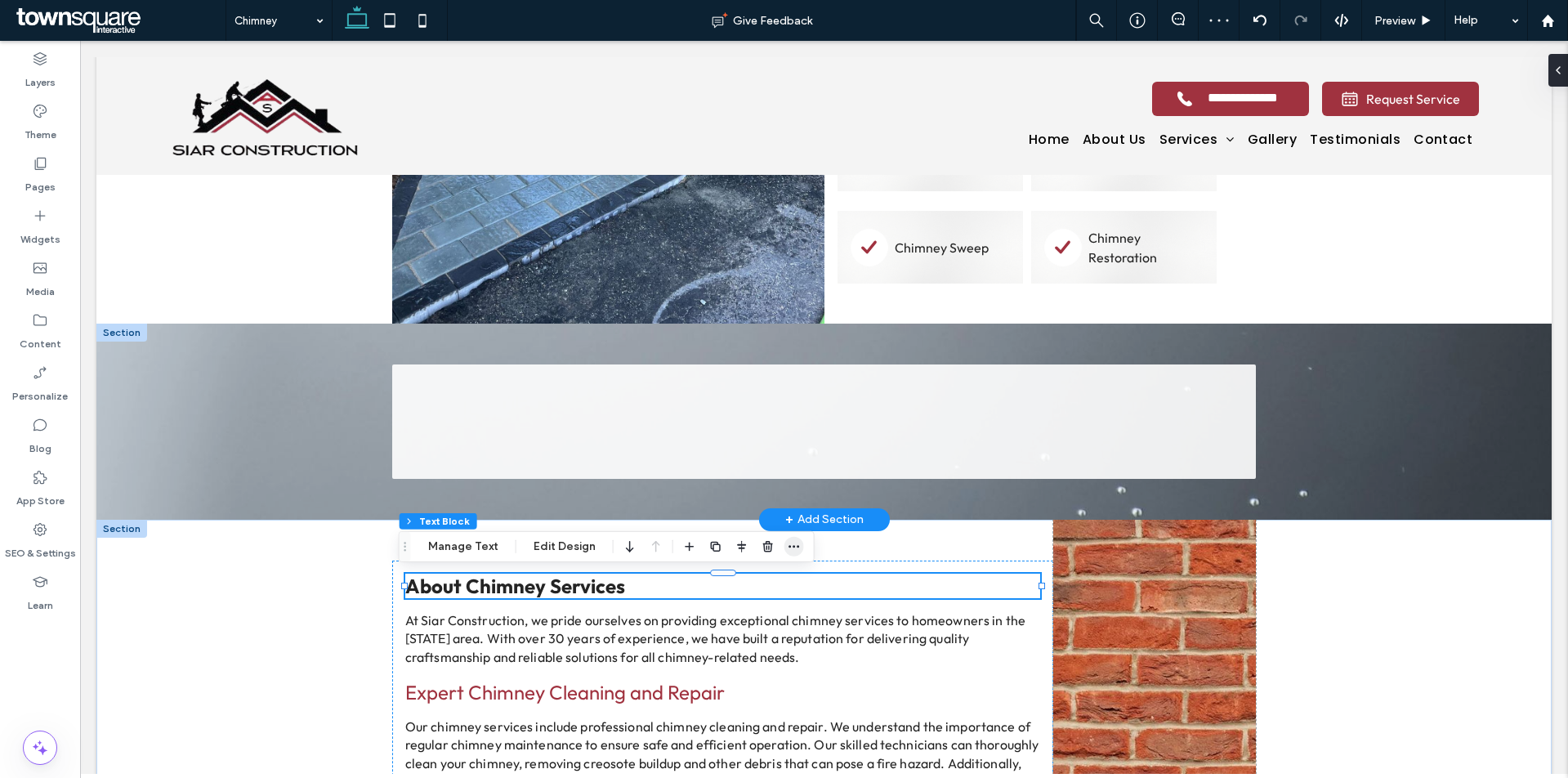 click 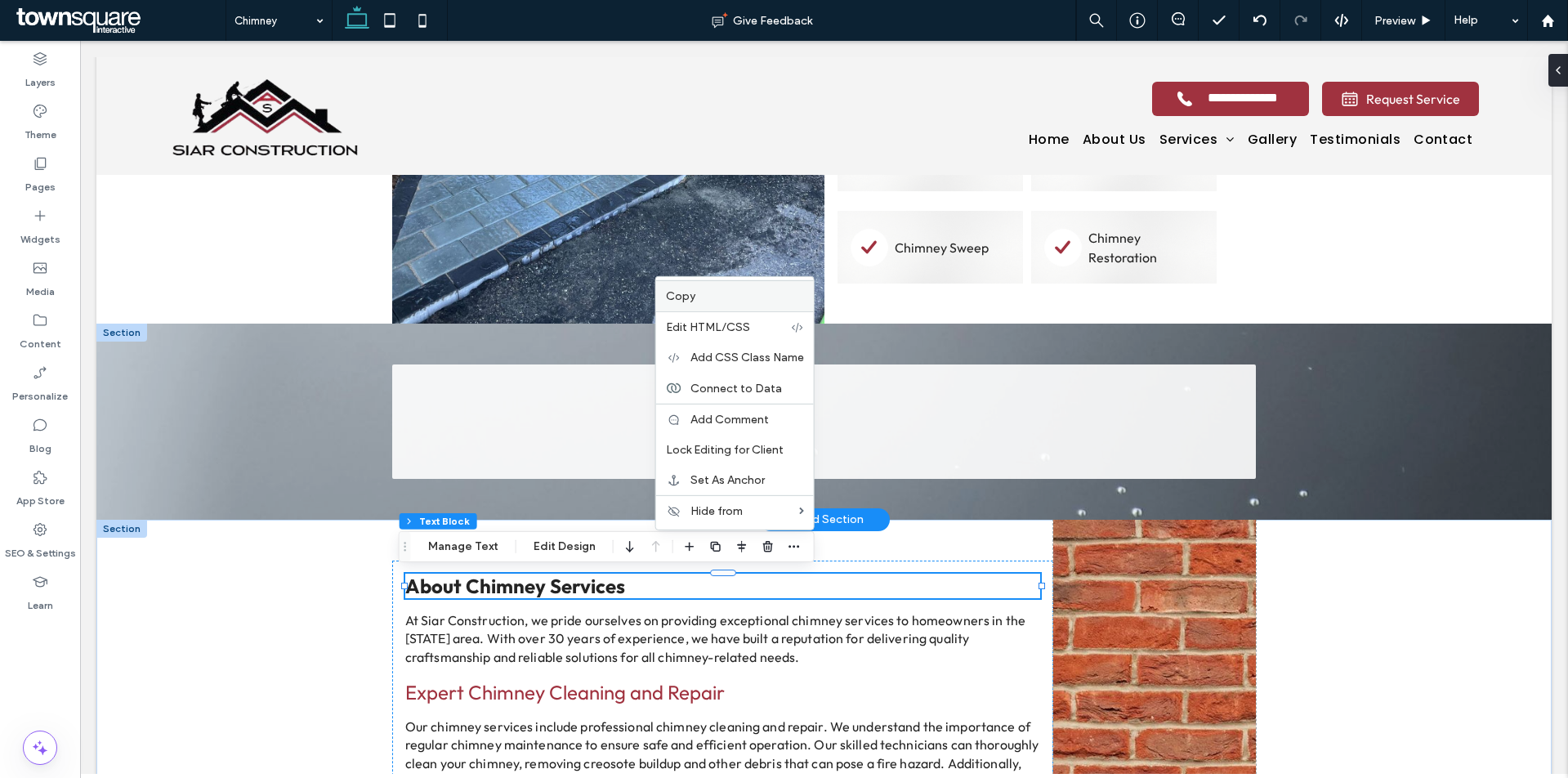 click on "Copy" at bounding box center [735, 296] 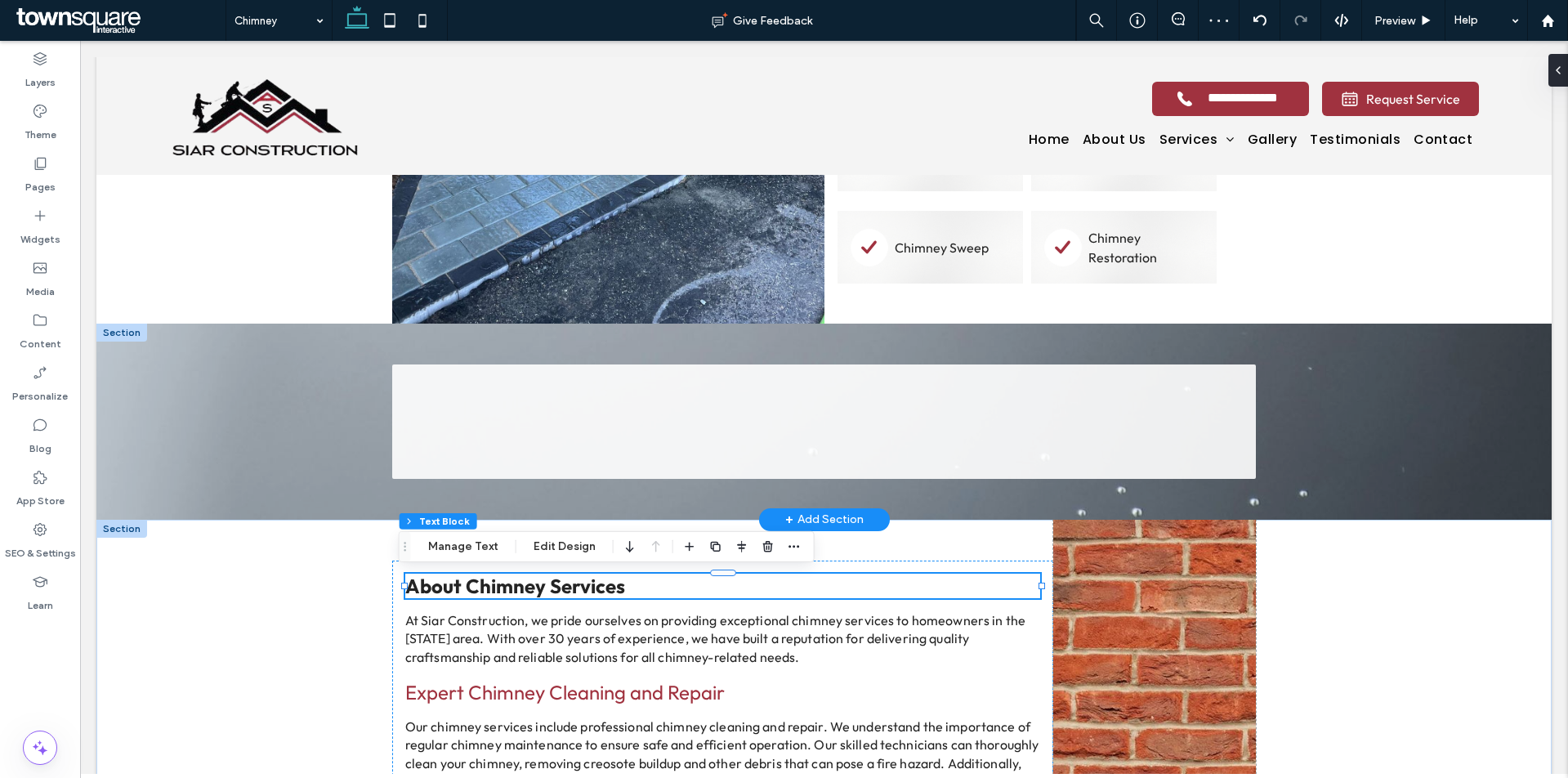 click at bounding box center (742, 547) 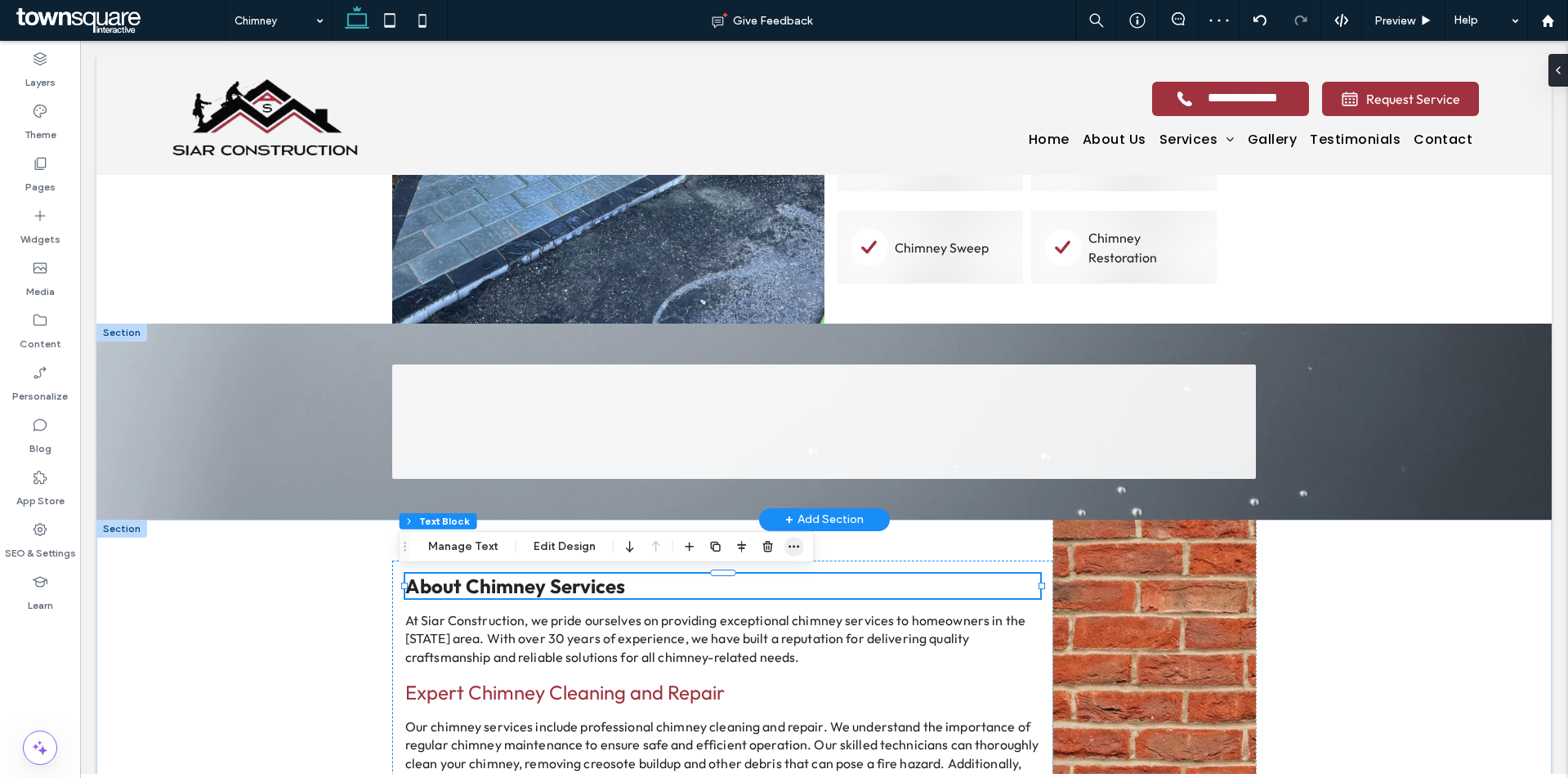 click at bounding box center (794, 547) 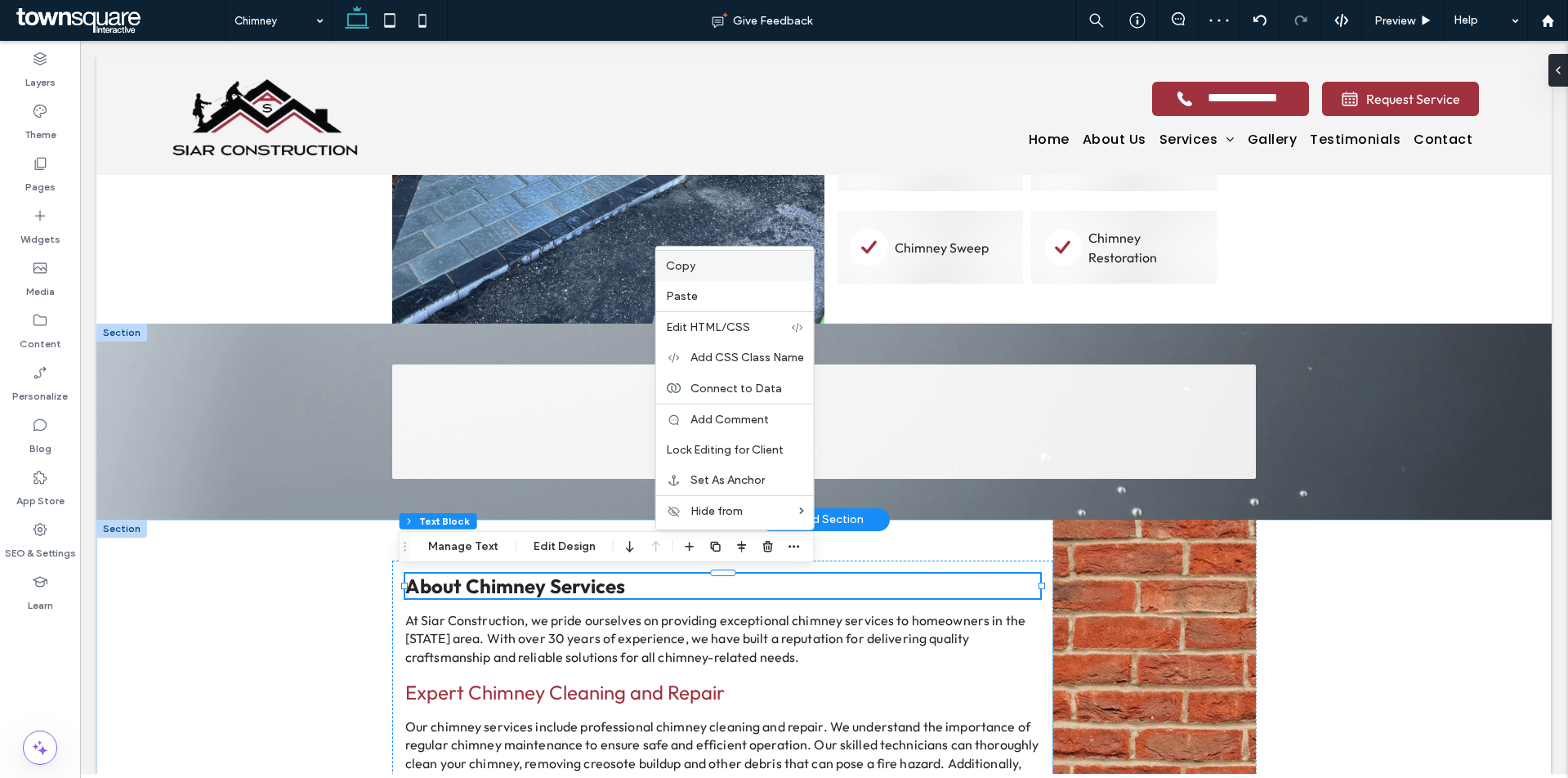click on "Copy" at bounding box center (735, 266) 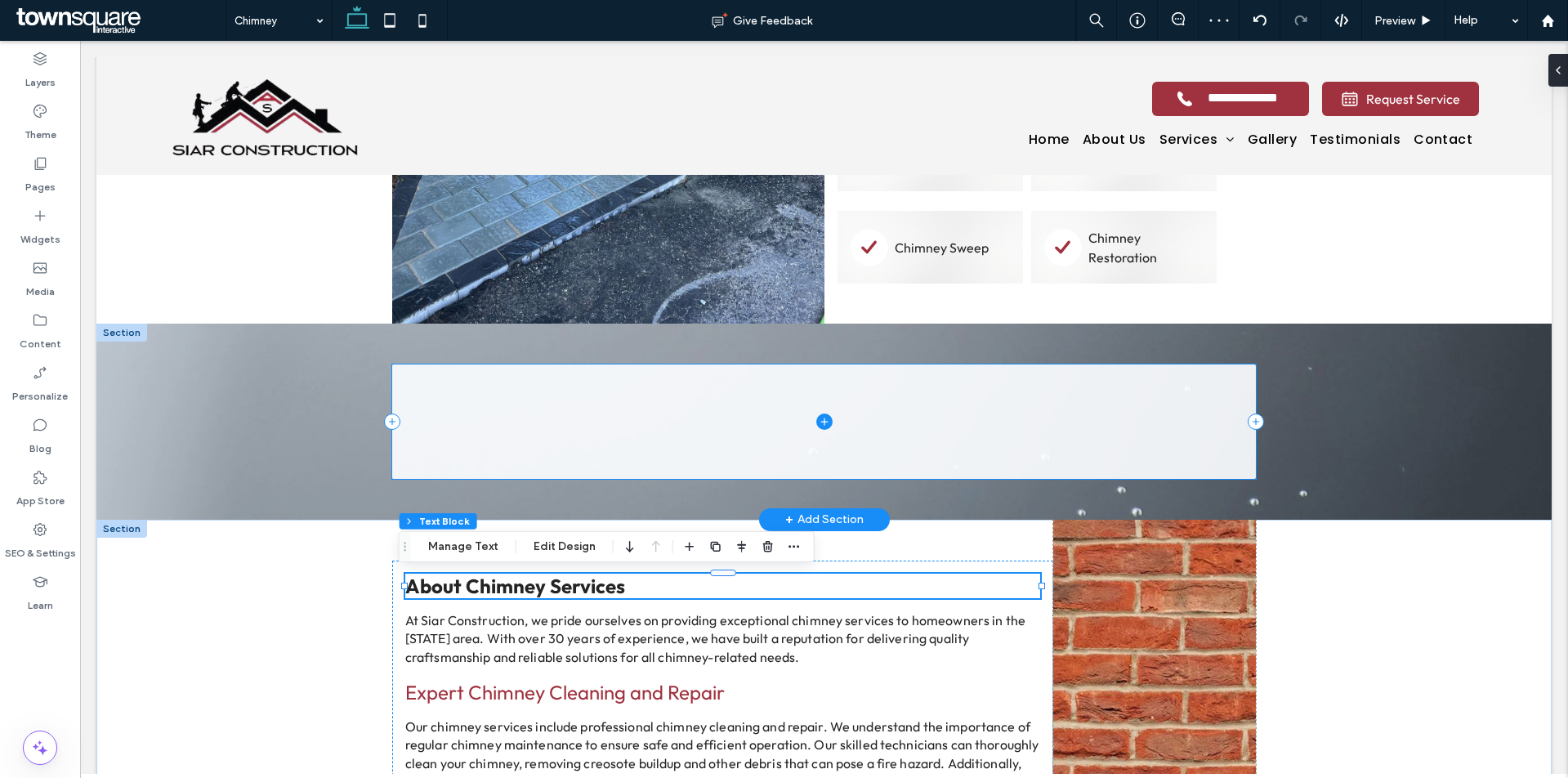 click at bounding box center (824, 422) 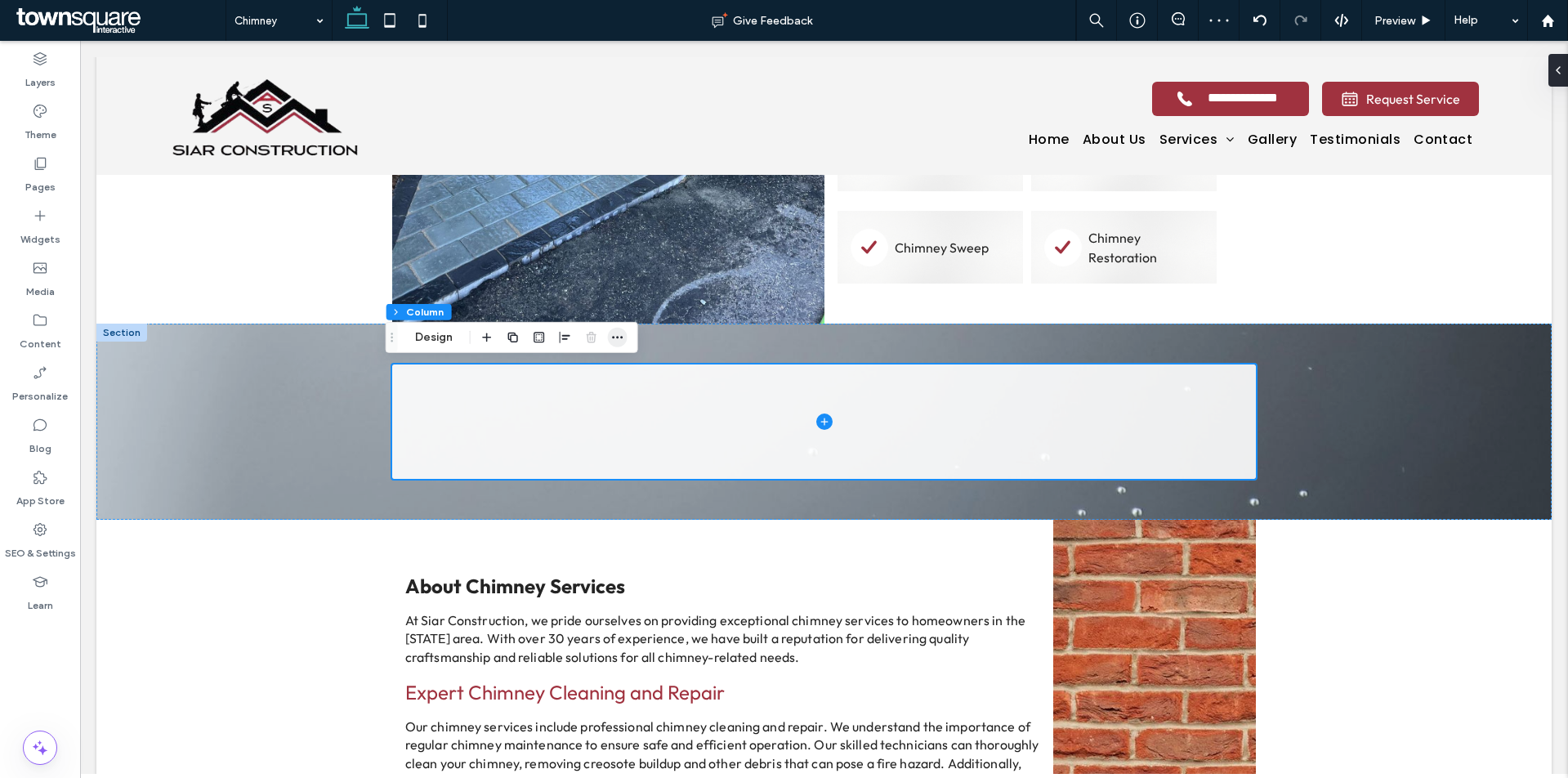 click 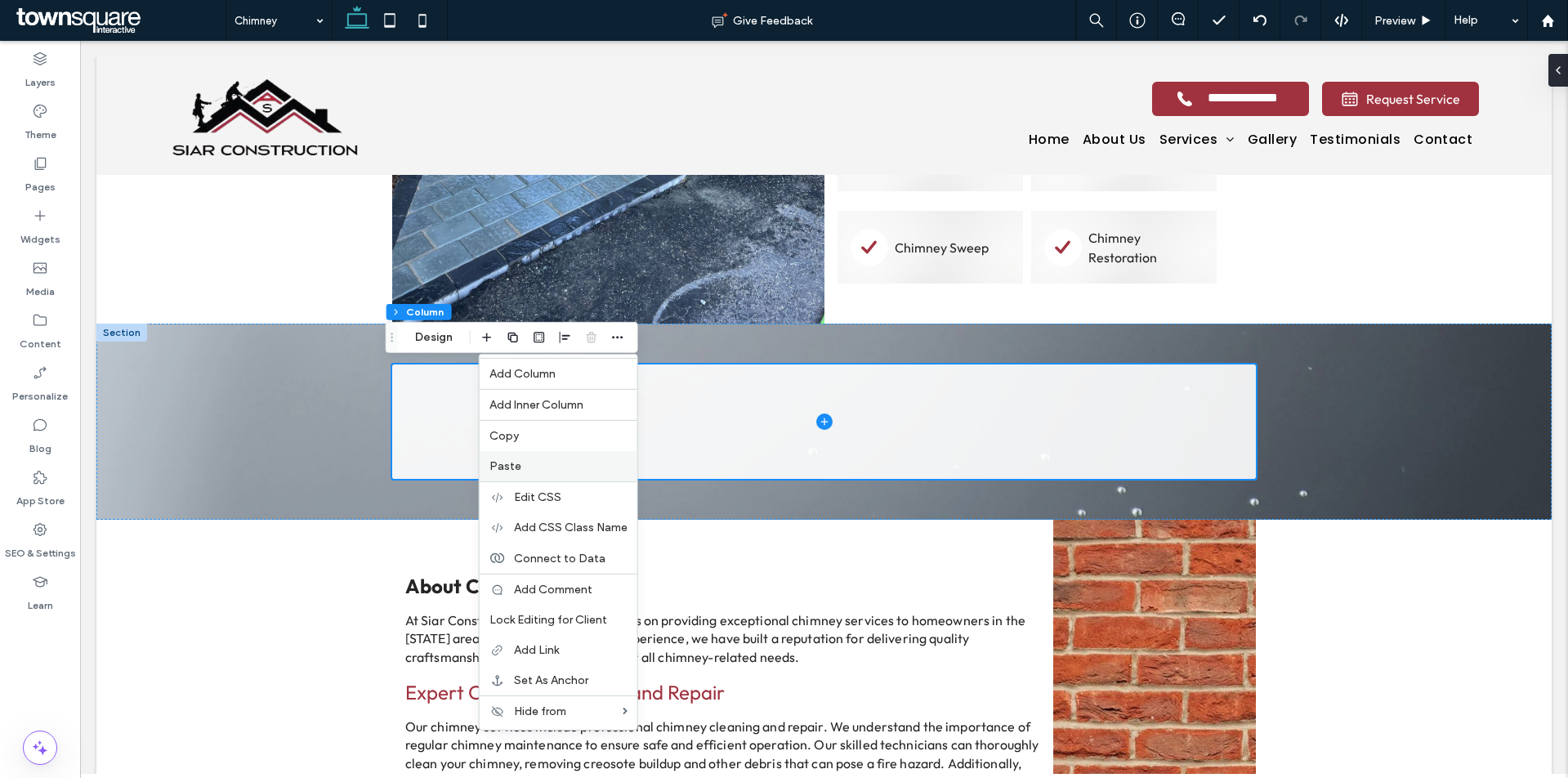 click on "Paste" at bounding box center (558, 466) 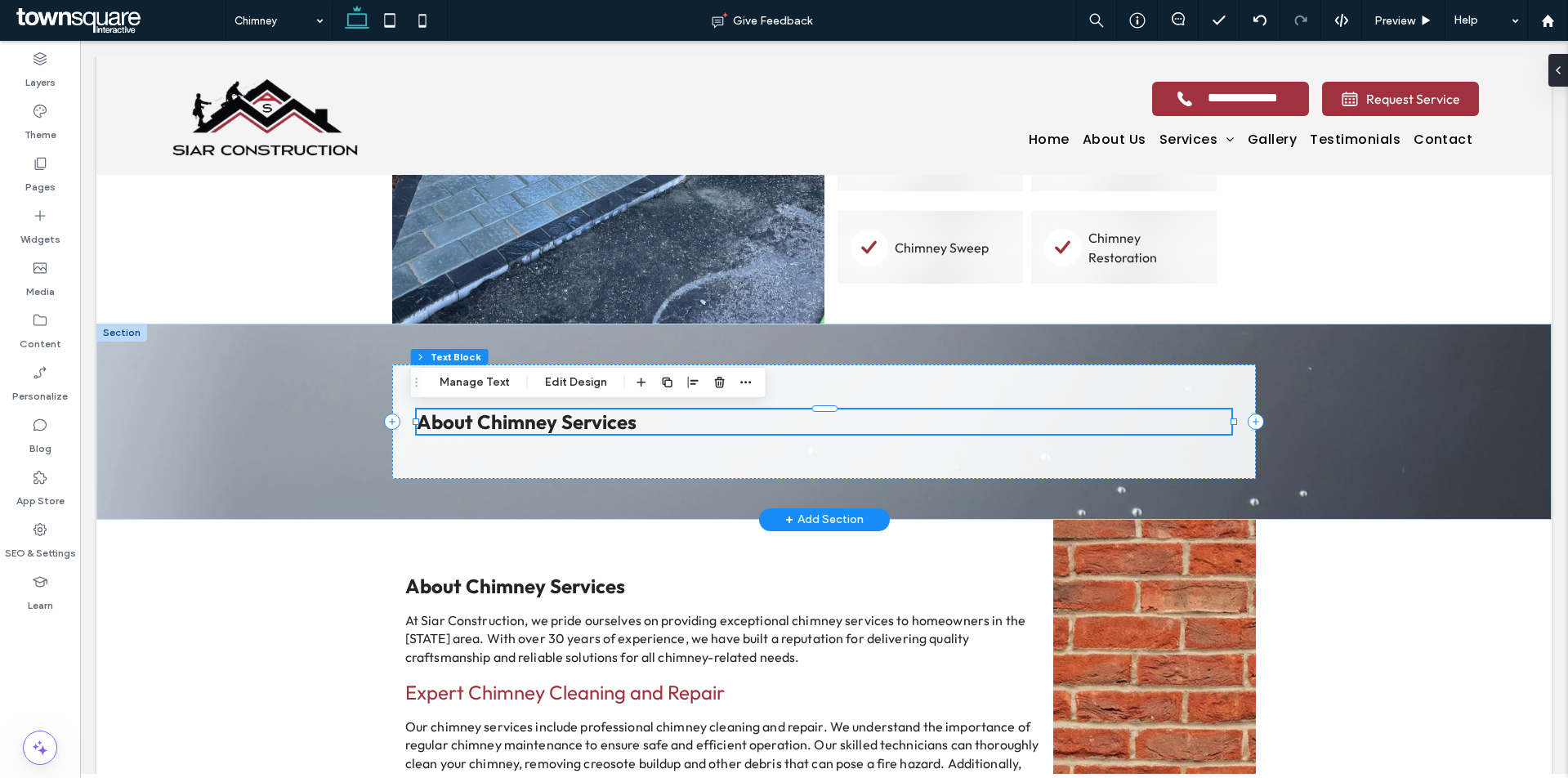 click on "About Chimney Services" at bounding box center (526, 422) 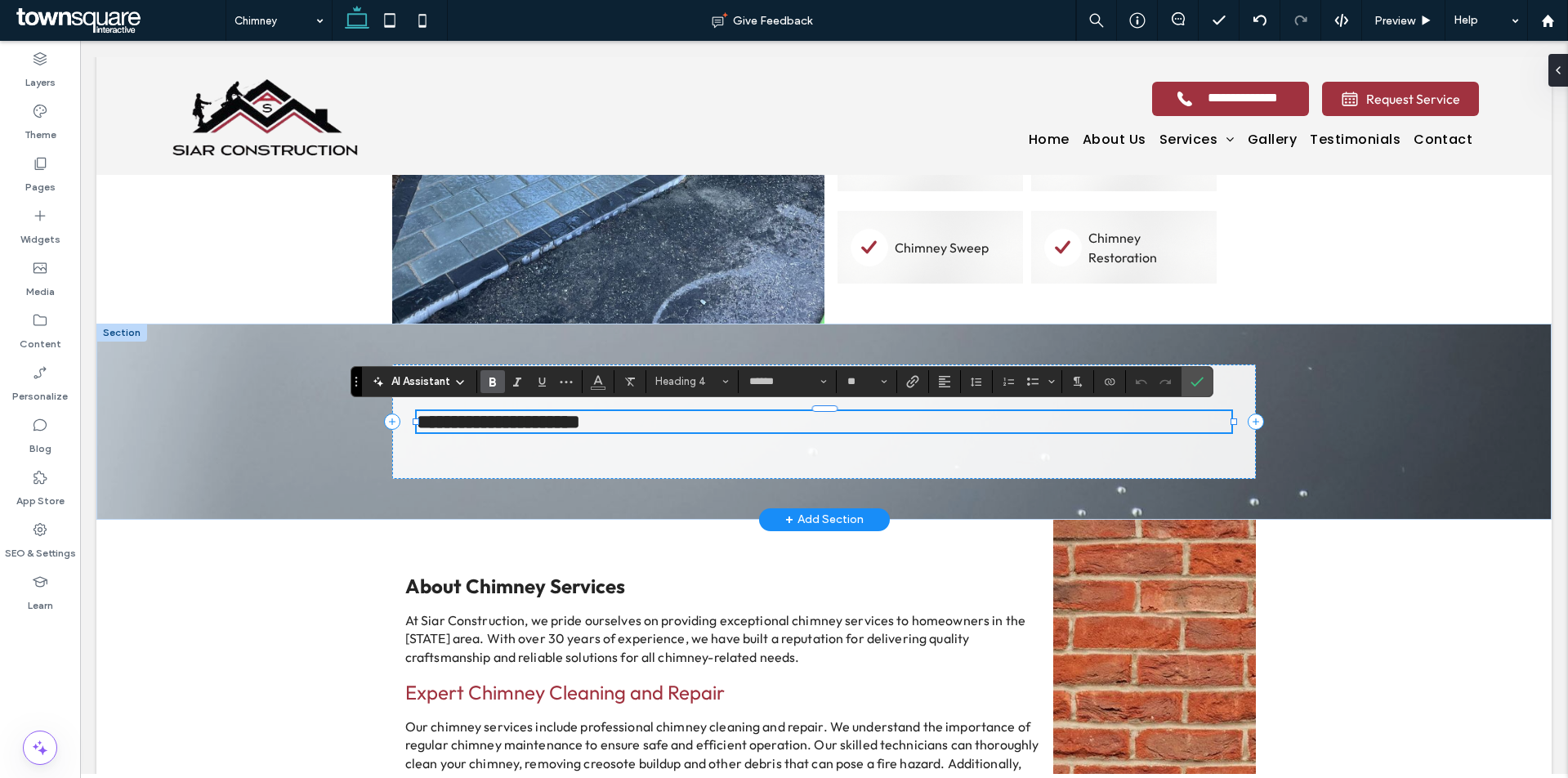 click on "**********" at bounding box center [498, 422] 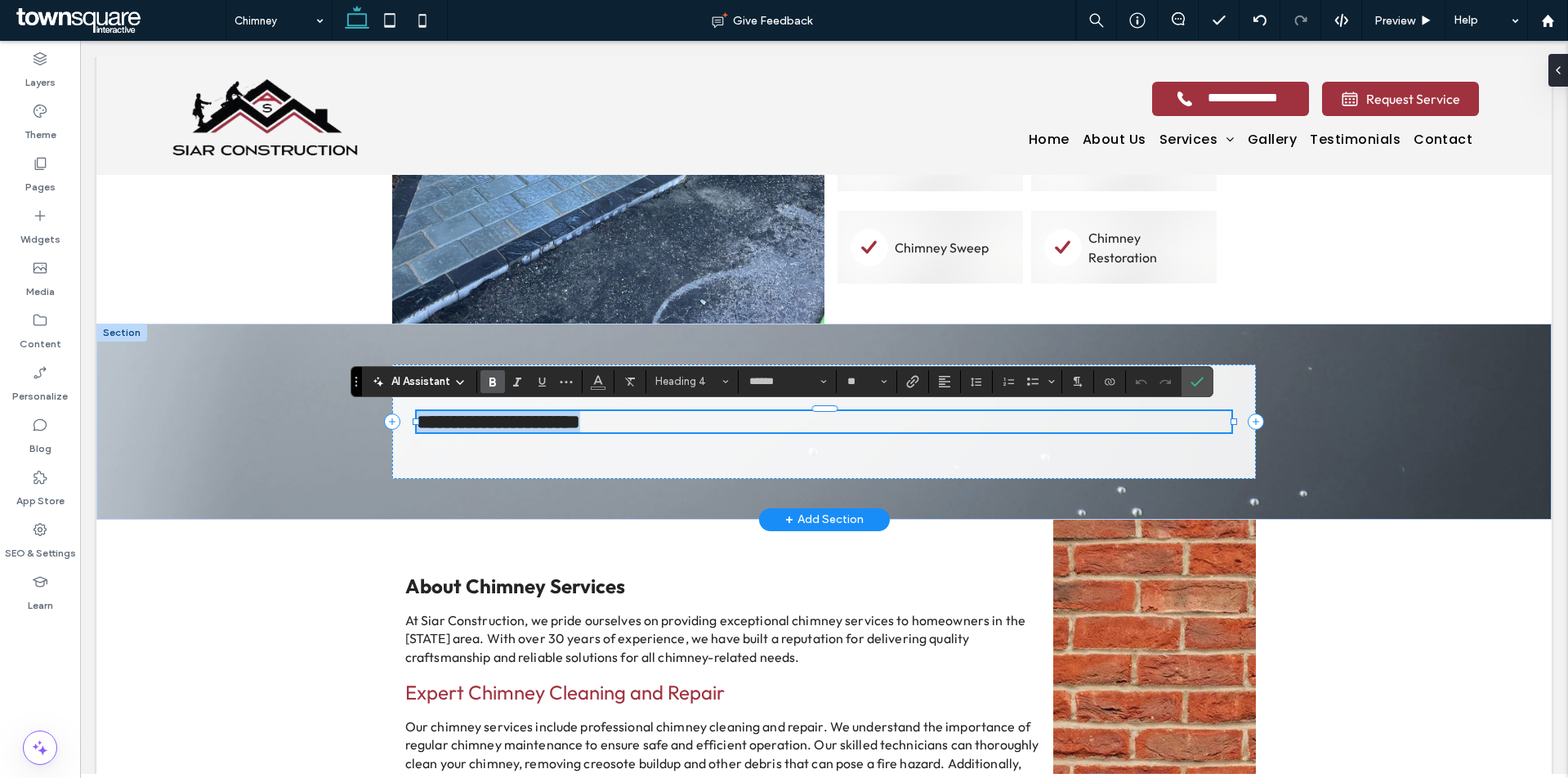 paste 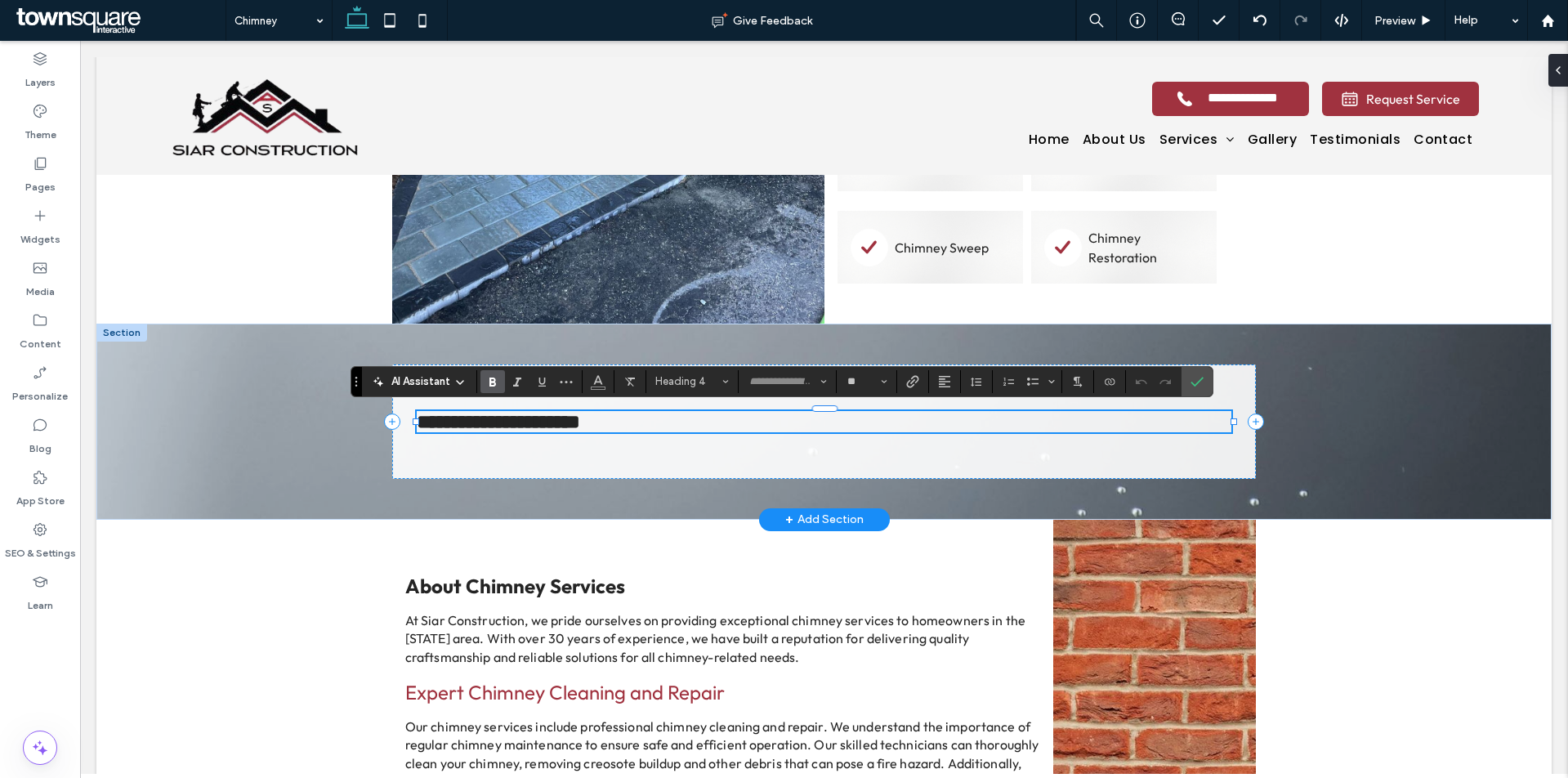 scroll, scrollTop: 1, scrollLeft: 0, axis: vertical 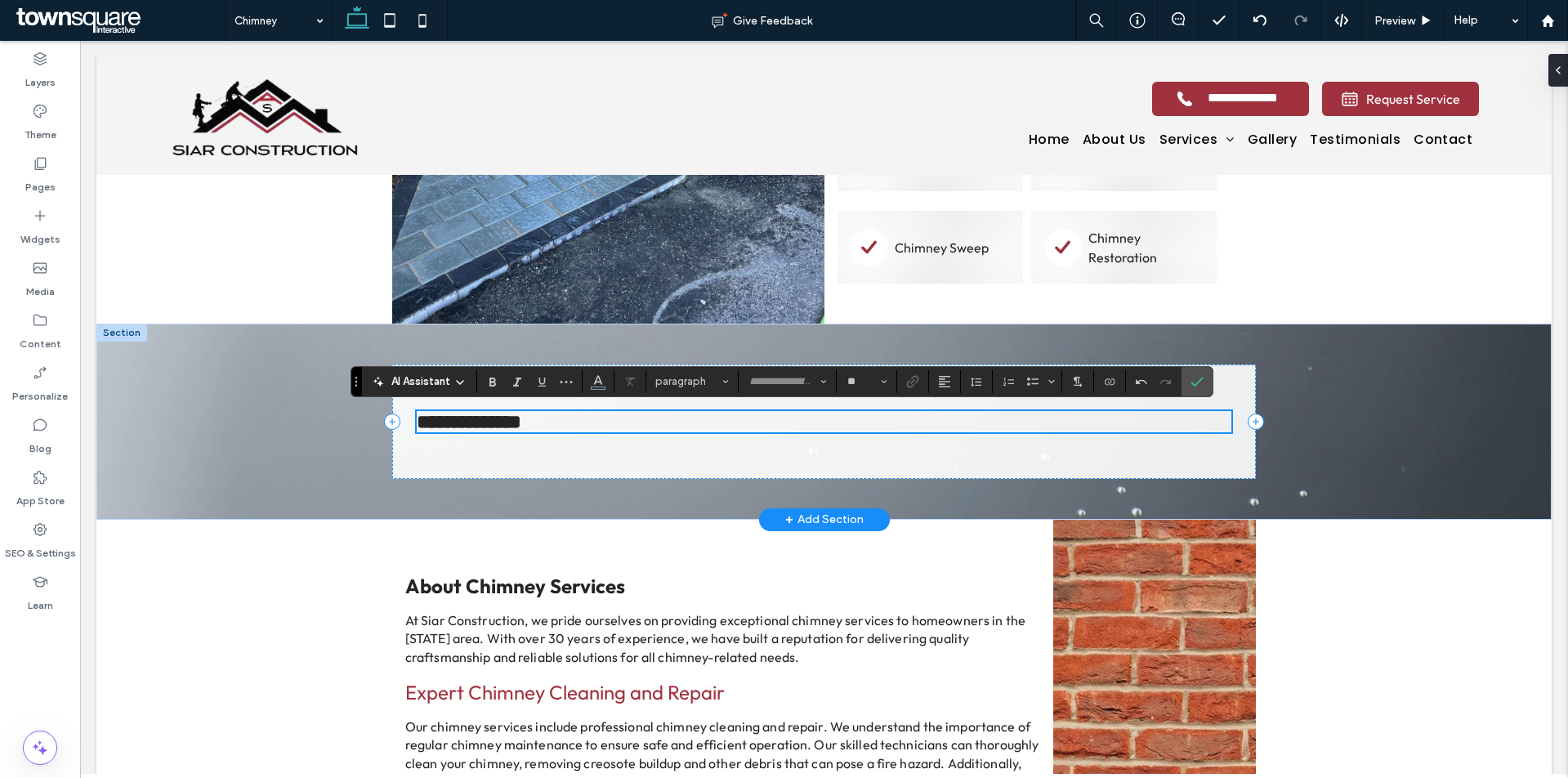type on "******" 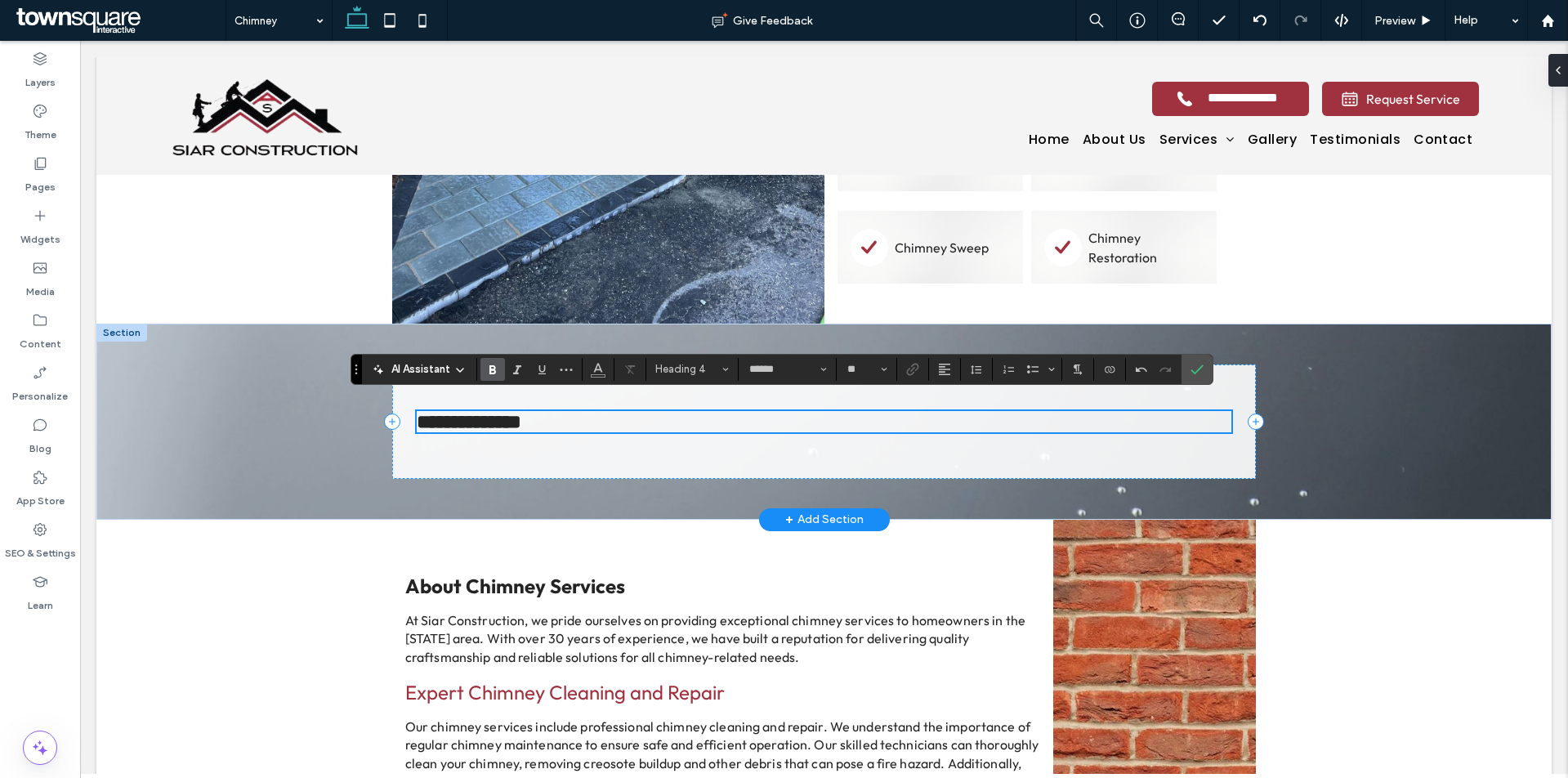 scroll, scrollTop: 561, scrollLeft: 0, axis: vertical 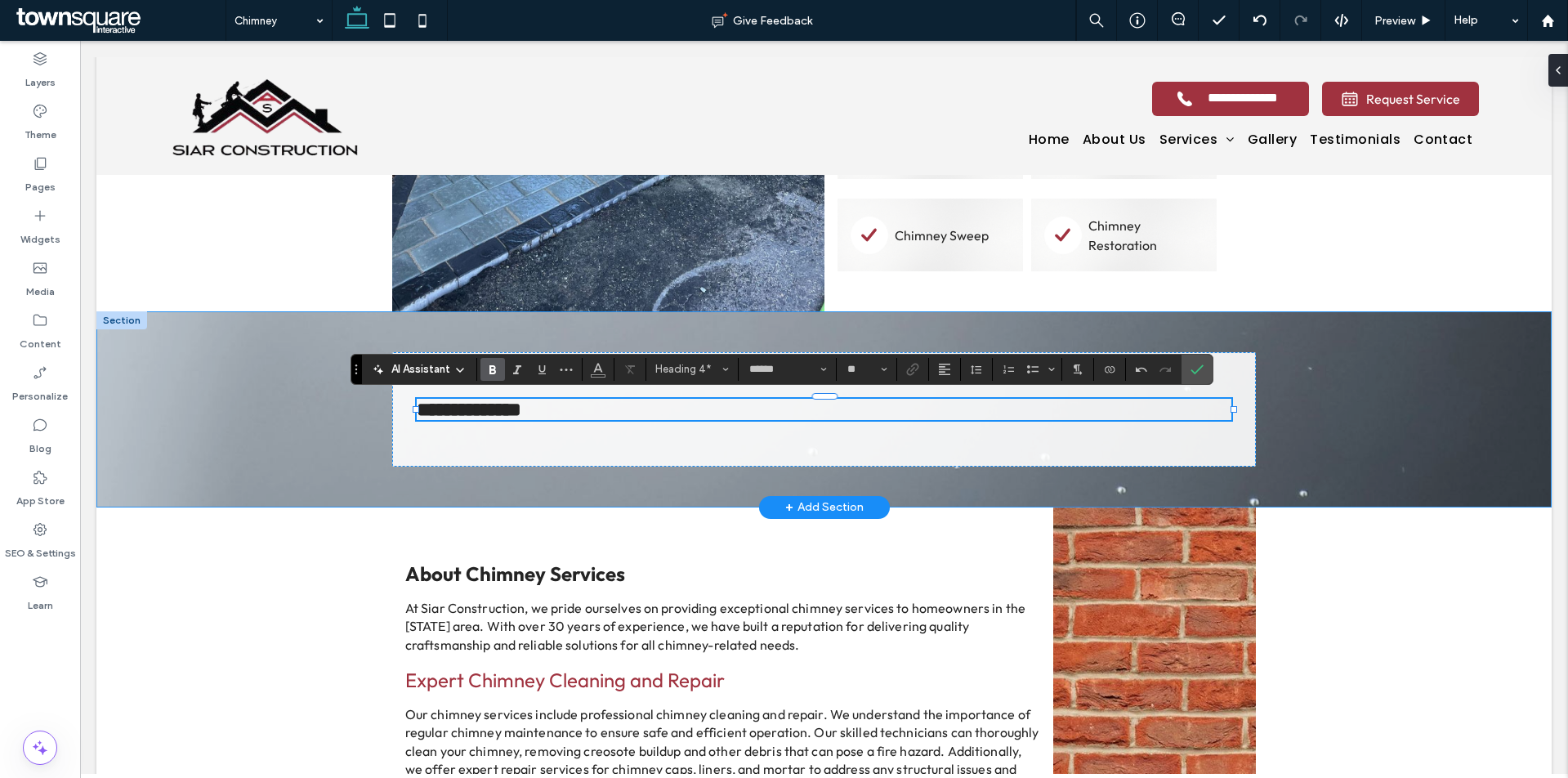click on "**********" at bounding box center (824, 409) 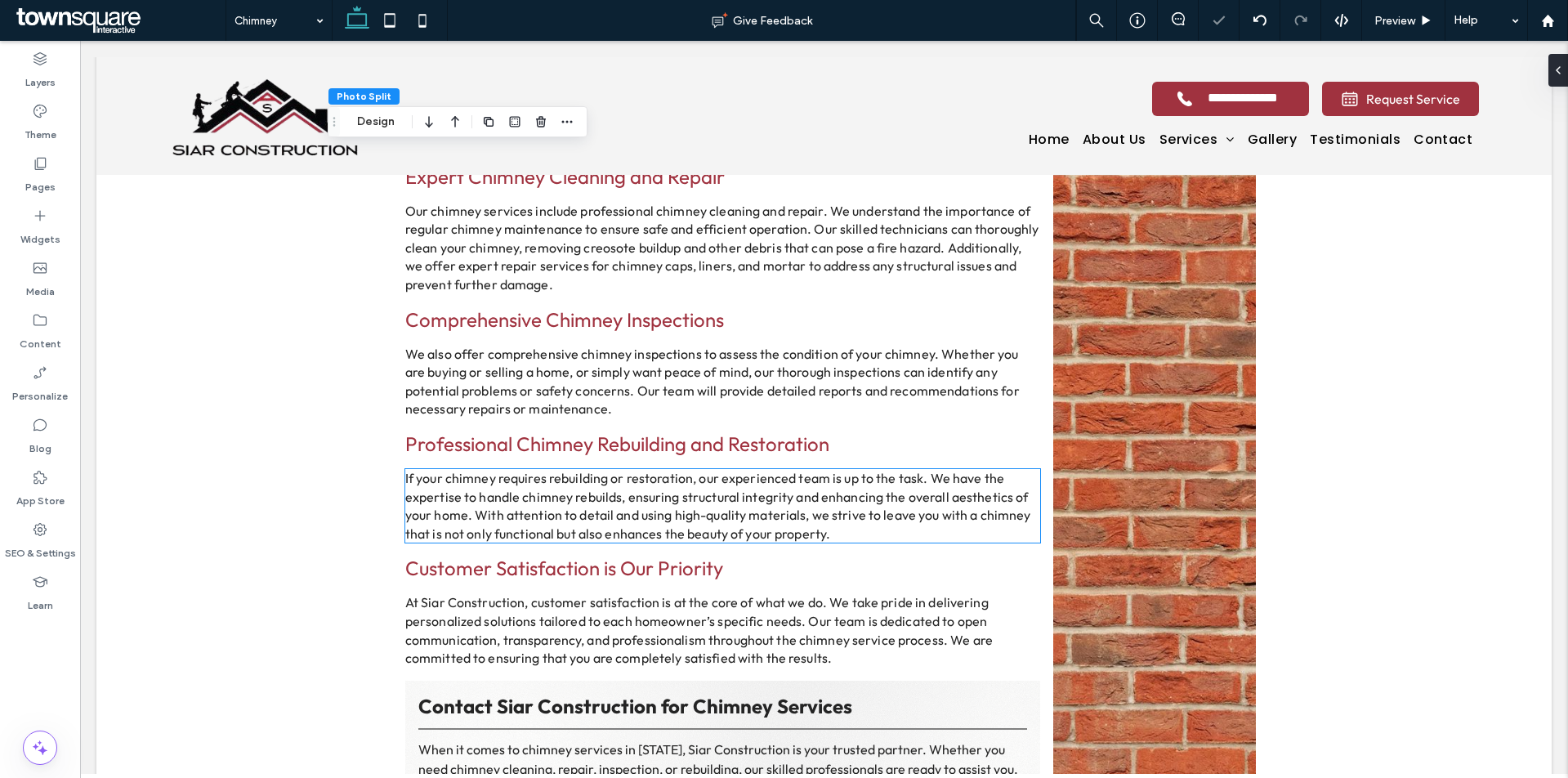 scroll, scrollTop: 1585, scrollLeft: 0, axis: vertical 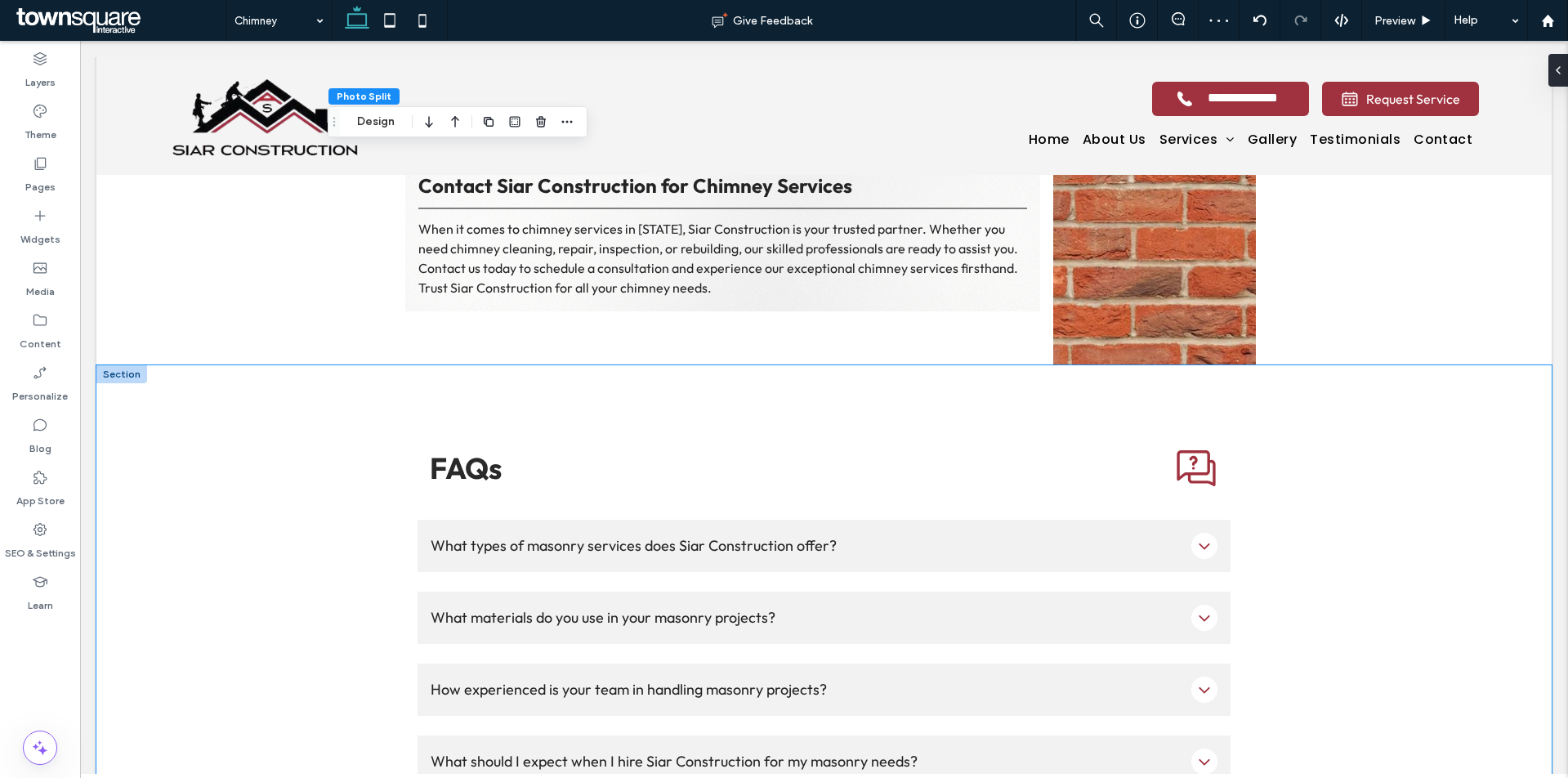 click on "FAQs ﻿
What types of masonry services does Siar Construction offer? At Siar Construction, we offer a comprehensive range of masonry services. These include brickwork, stonework, concrete block construction, decorative masonry, and restoration work. Whether you’re looking to enhance your home with a beautiful stone patio or need expert brick repairs, we can handle all your masonry needs. What materials do you use in your masonry projects? We believe that the quality of a finished masonry project relies heavily on the materials used. That’s why we source only the highest quality materials, which include bricks, stones, and concrete blocks, among others. We ensure these materials meet our stringent quality standards to deliver a project that not only looks stunning but also stands the test of time. How experienced is your team in handling masonry projects? What should I expect when I hire Siar Construction for my masonry needs? Title or Question Button Button" at bounding box center (824, 682) 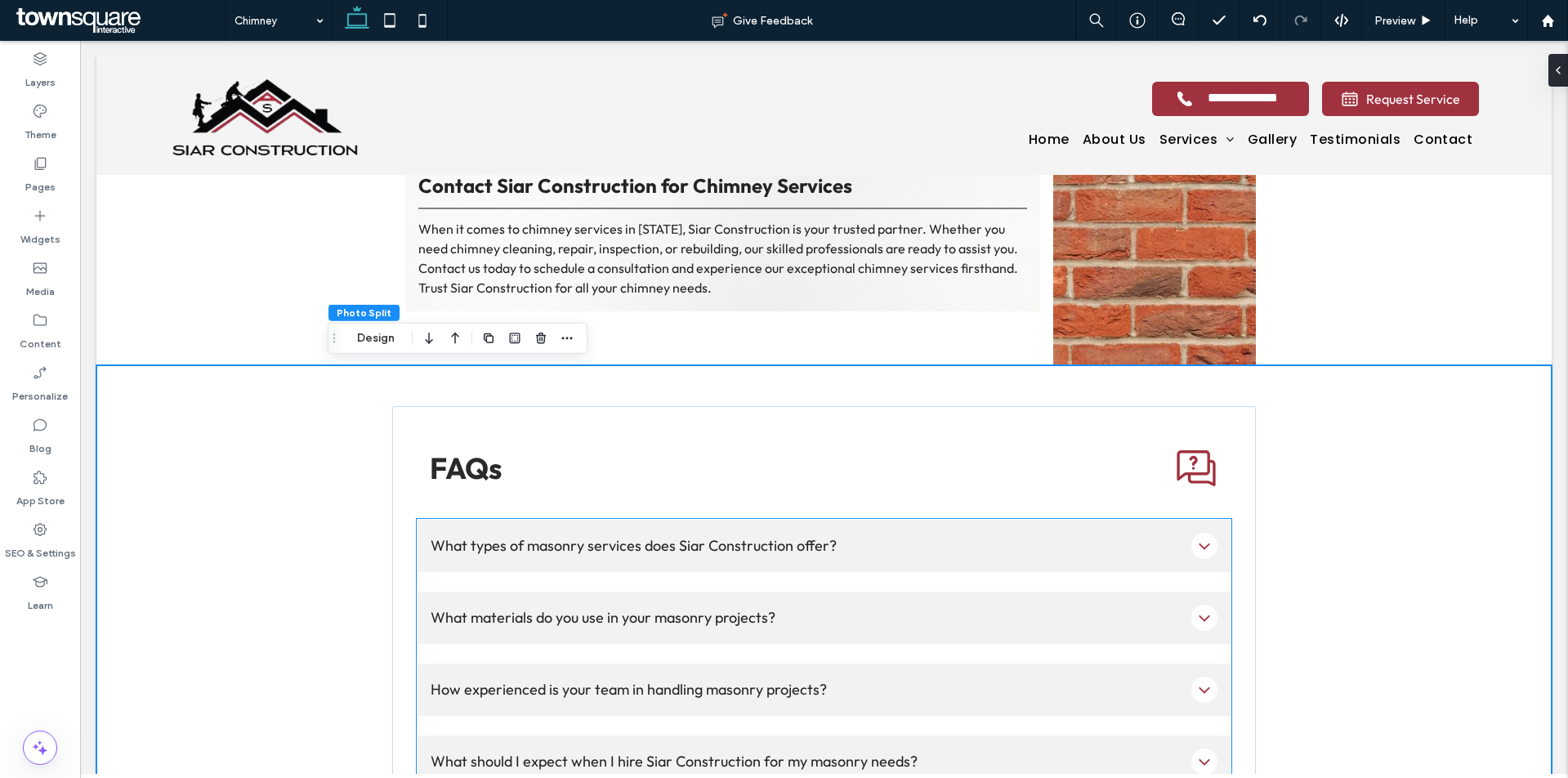 click on "What types of masonry services does Siar Construction offer? At Siar Construction, we offer a comprehensive range of masonry services. These include brickwork, stonework, concrete block construction, decorative masonry, and restoration work. Whether you’re looking to enhance your home with a beautiful stone patio or need expert brick repairs, we can handle all your masonry needs. What materials do you use in your masonry projects? We believe that the quality of a finished masonry project relies heavily on the materials used. That’s why we source only the highest quality materials, which include bricks, stones, and concrete blocks, among others. We ensure these materials meet our stringent quality standards to deliver a project that not only looks stunning but also stands the test of time. How experienced is your team in handling masonry projects? What should I expect when I hire Siar Construction for my masonry needs? Can you provide examples of past masonry projects completed by Siar Construction?" at bounding box center [824, 726] 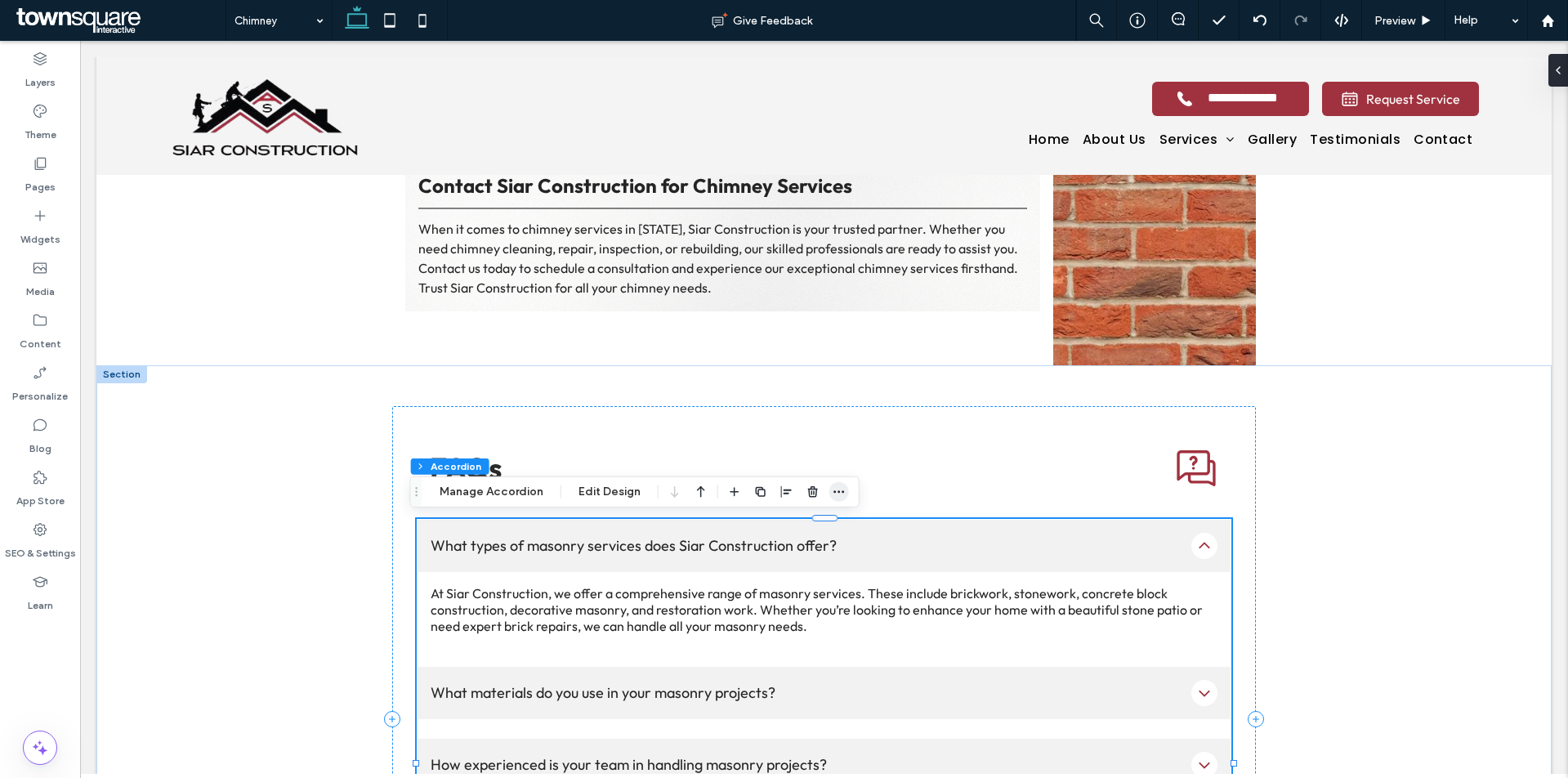 click at bounding box center [839, 492] 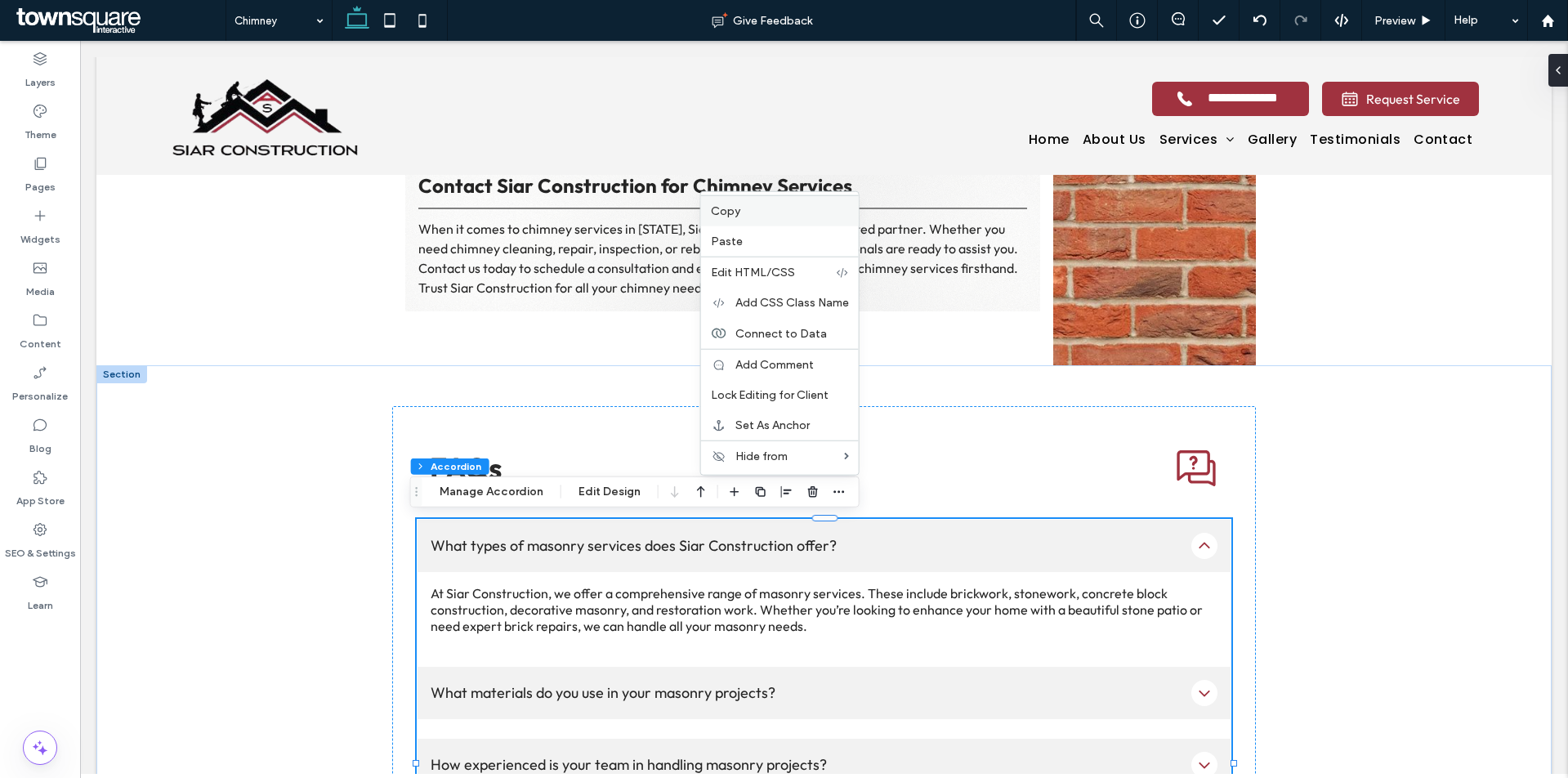 click on "Copy" at bounding box center (726, 211) 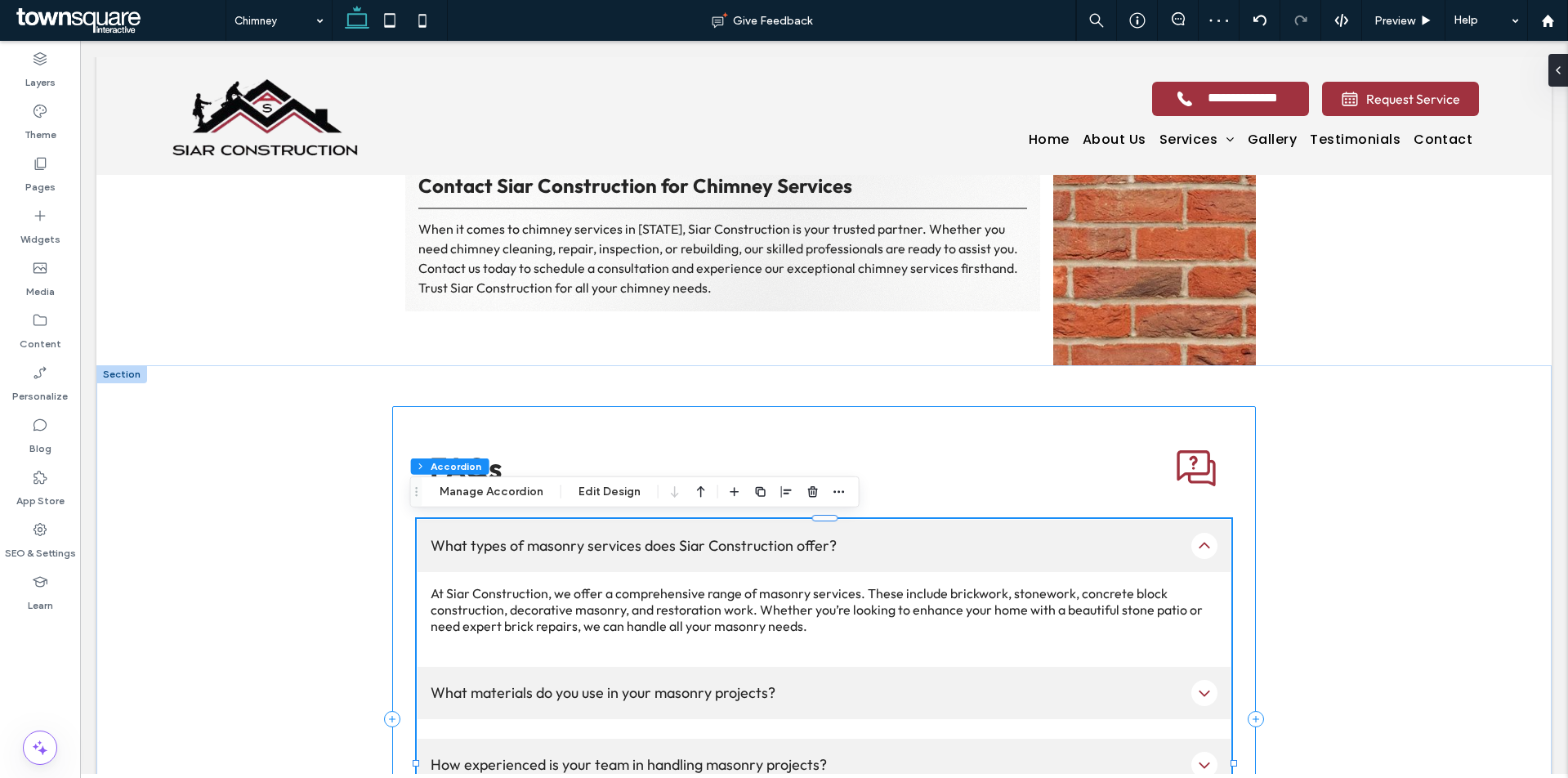 click on "FAQs ﻿
What types of masonry services does Siar Construction offer? At Siar Construction, we offer a comprehensive range of masonry services. These include brickwork, stonework, concrete block construction, decorative masonry, and restoration work. Whether you’re looking to enhance your home with a beautiful stone patio or need expert brick repairs, we can handle all your masonry needs. What materials do you use in your masonry projects? We believe that the quality of a finished masonry project relies heavily on the materials used. That’s why we source only the highest quality materials, which include bricks, stones, and concrete blocks, among others. We ensure these materials meet our stringent quality standards to deliver a project that not only looks stunning but also stands the test of time. How experienced is your team in handling masonry projects? What should I expect when I hire Siar Construction for my masonry needs? Title or Question Button Button" at bounding box center (824, 719) 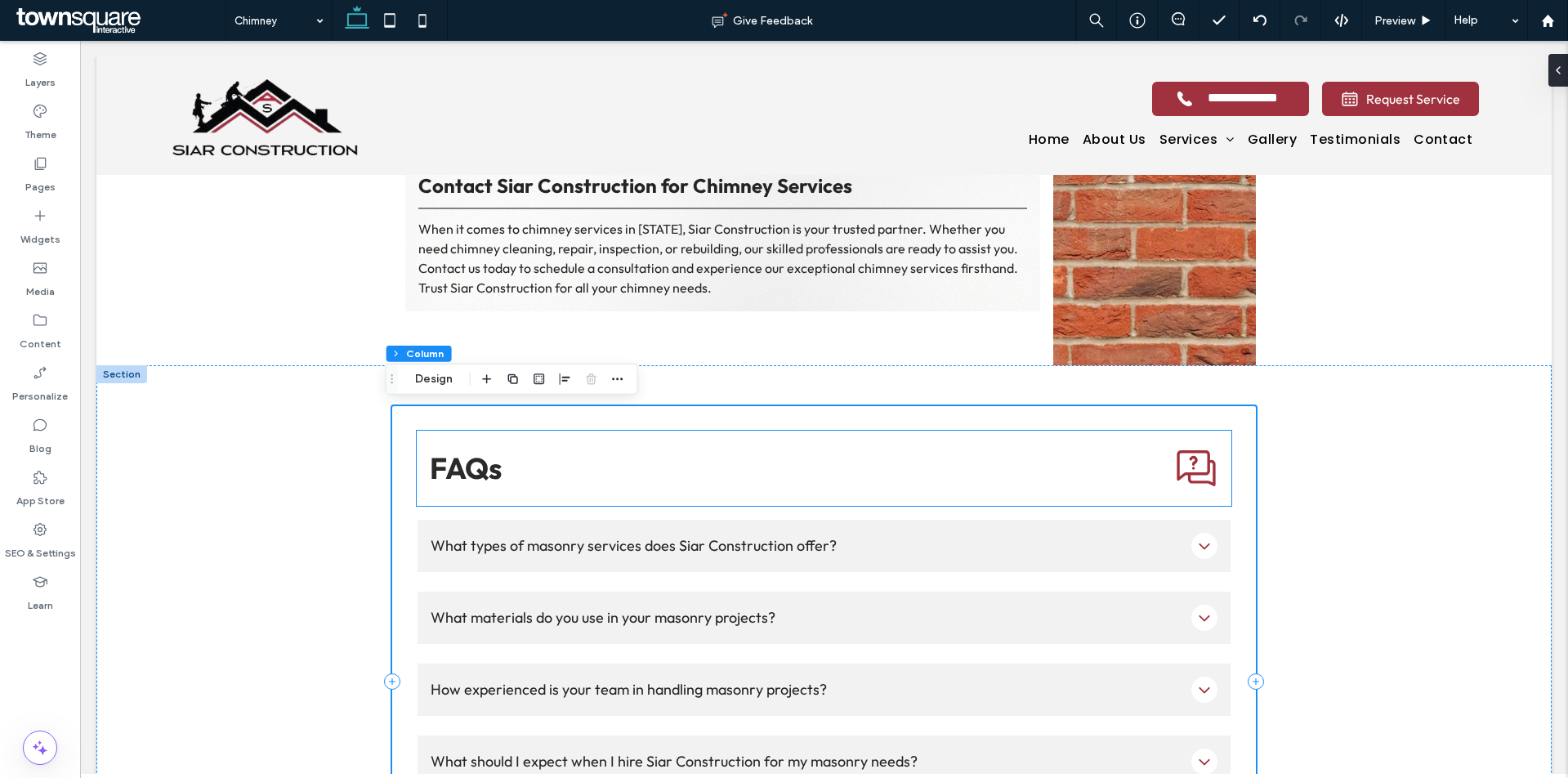 click on "FAQs ﻿" at bounding box center (824, 468) 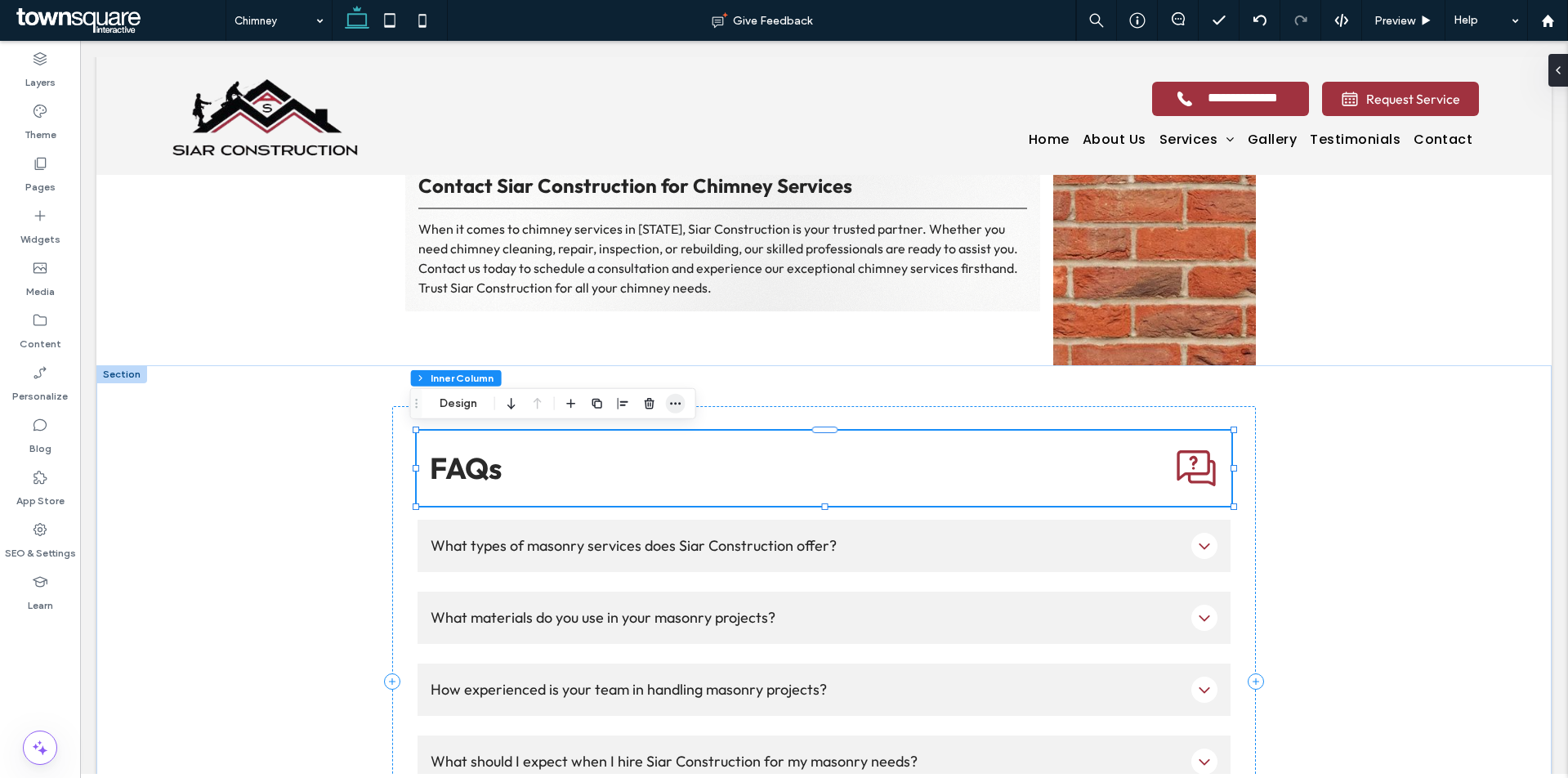 click 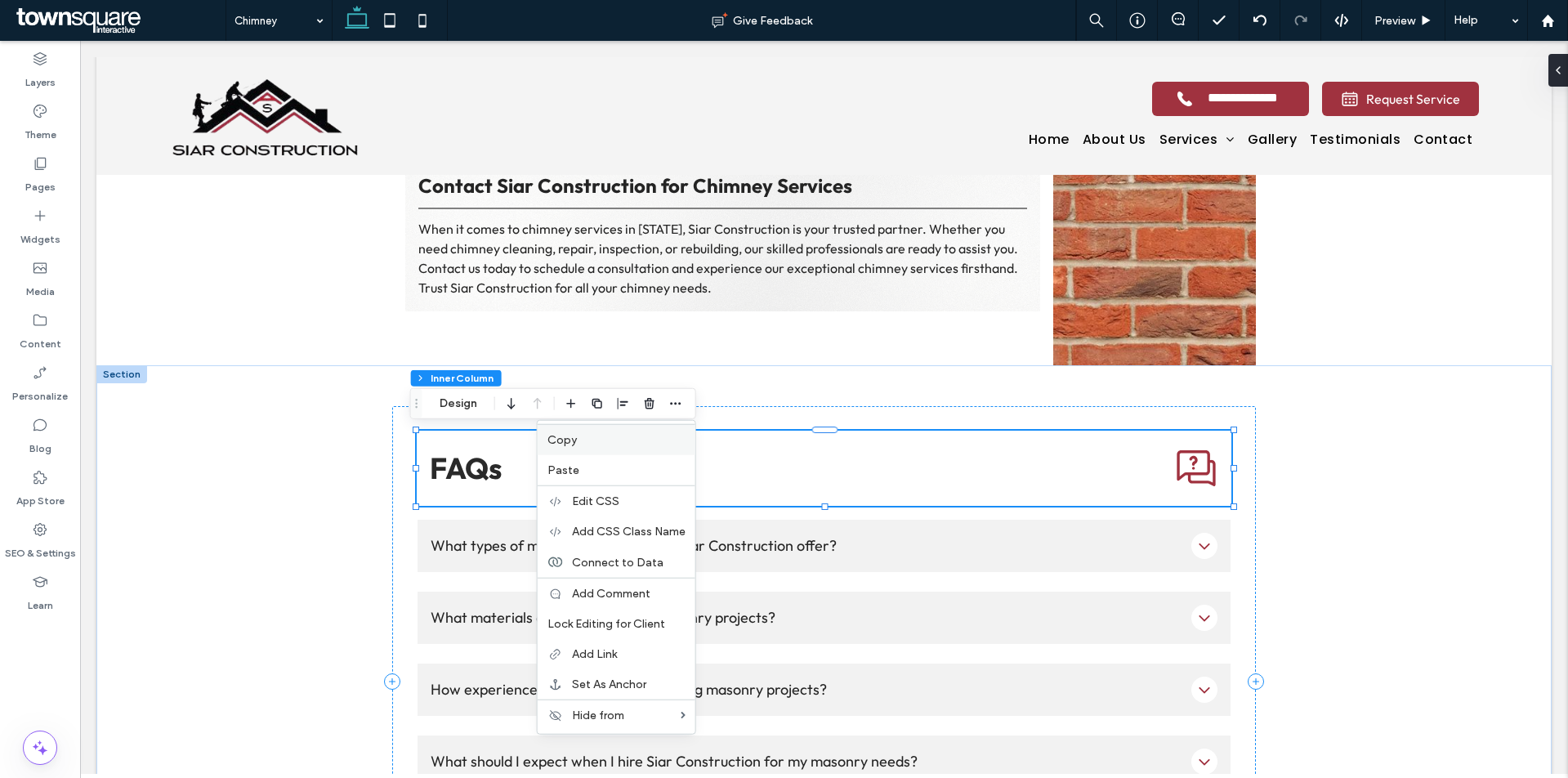 click on "Copy" at bounding box center [616, 440] 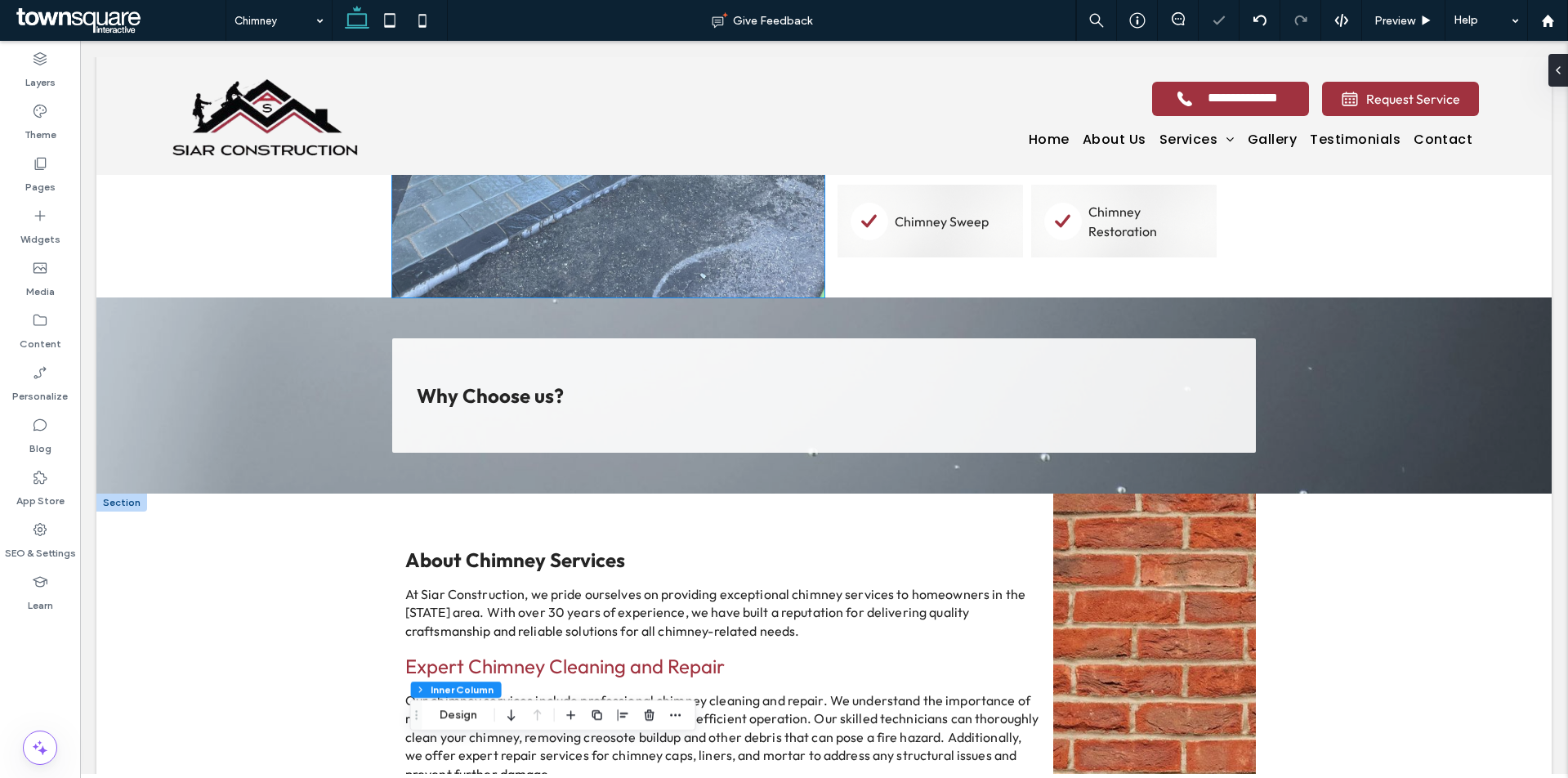 scroll, scrollTop: 603, scrollLeft: 0, axis: vertical 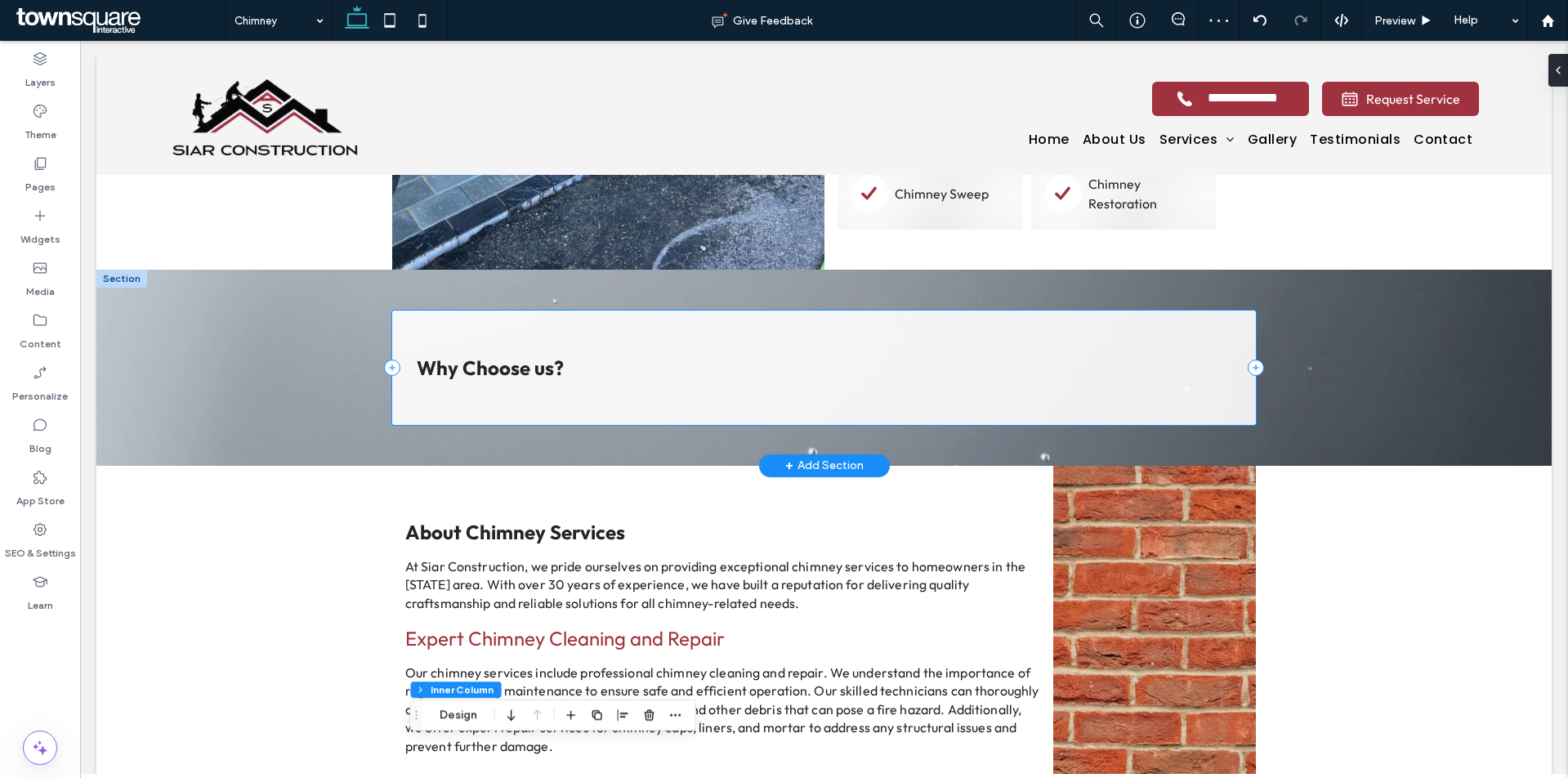click on "Why Choose us?" at bounding box center (824, 368) 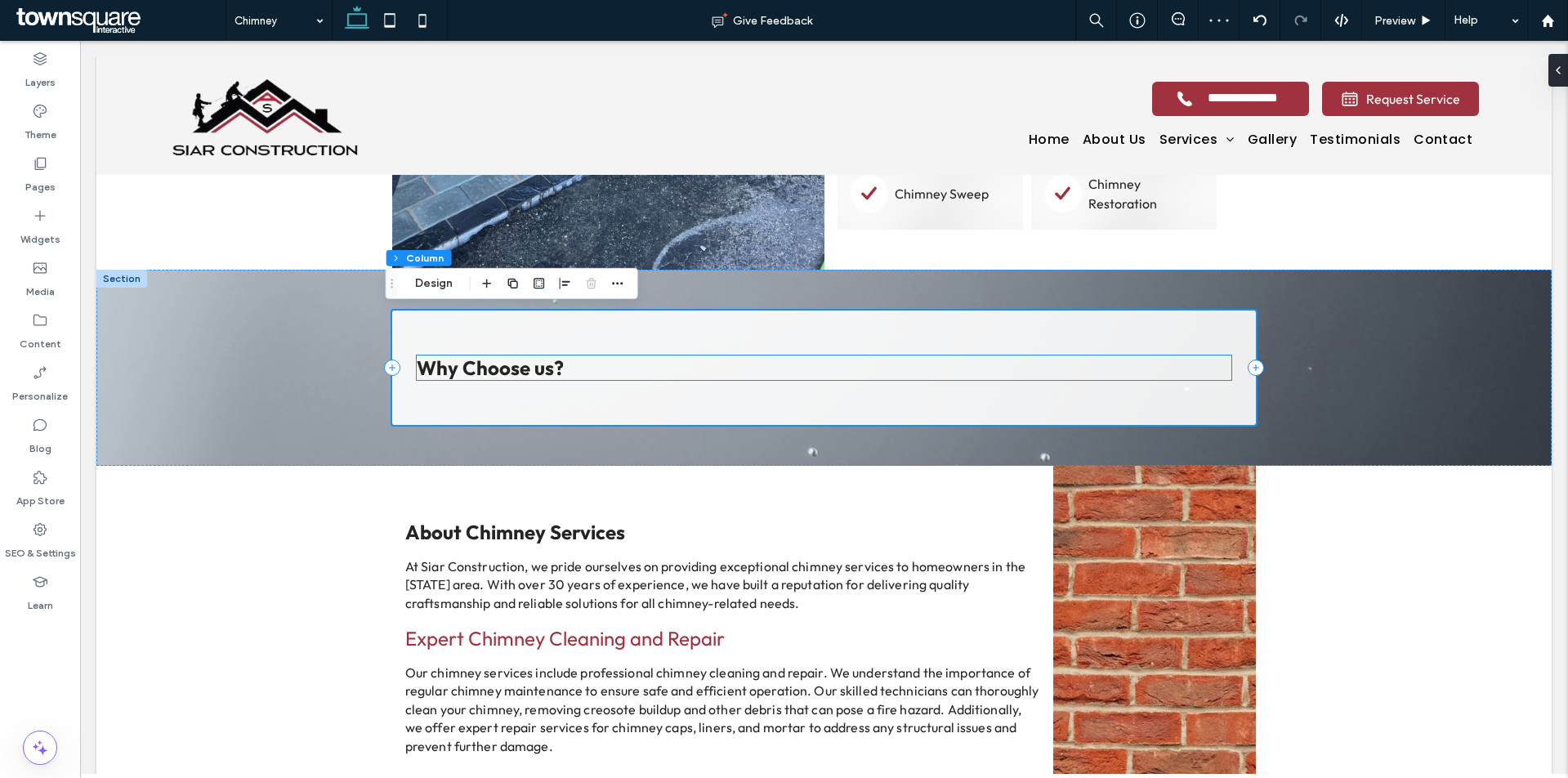 click on "Why Choose us?" at bounding box center (824, 368) 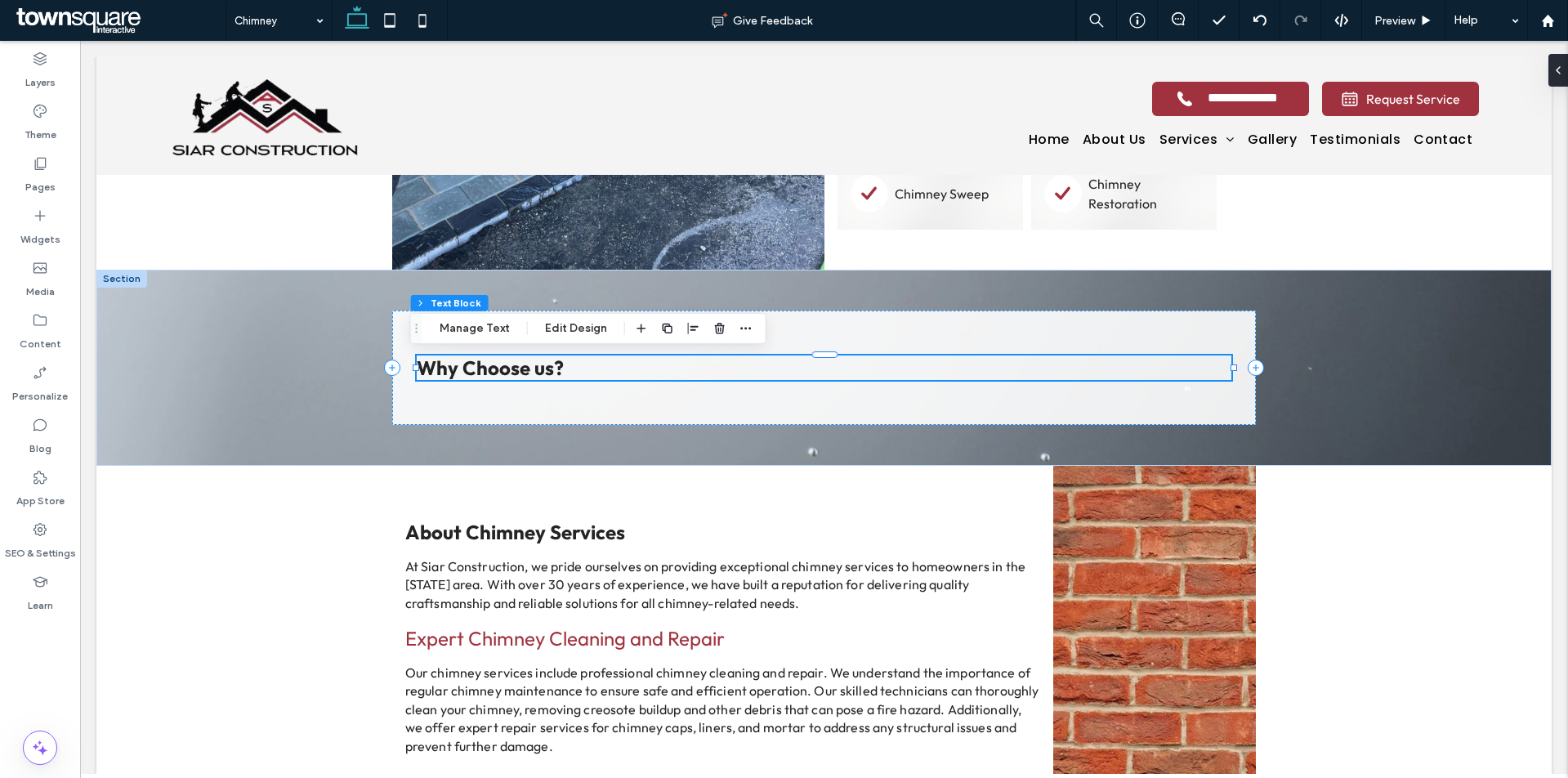 click on "Photo Split Column Text Block Manage Text Edit Design" at bounding box center (588, 329) 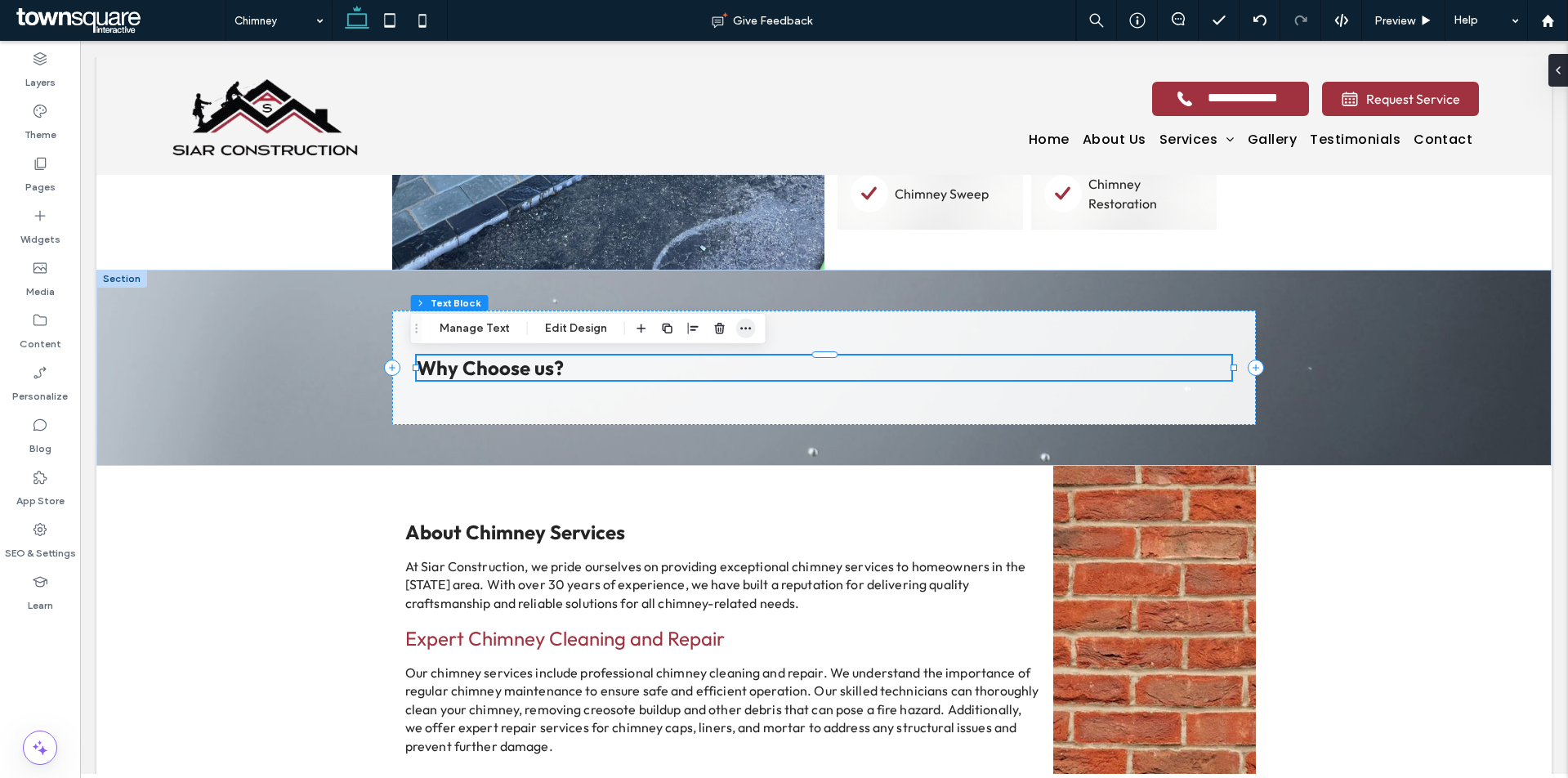 click 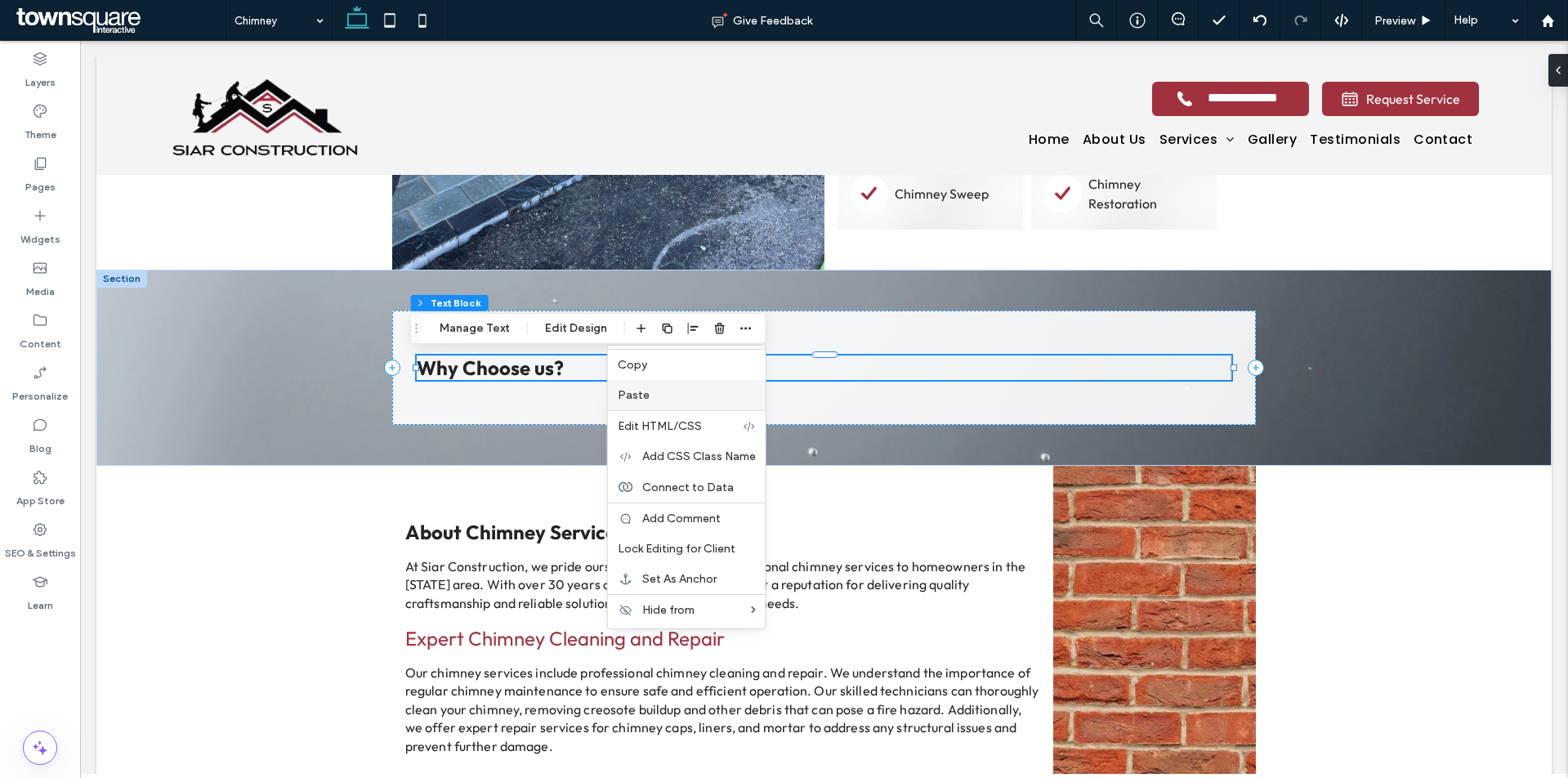 click on "Paste" at bounding box center (686, 395) 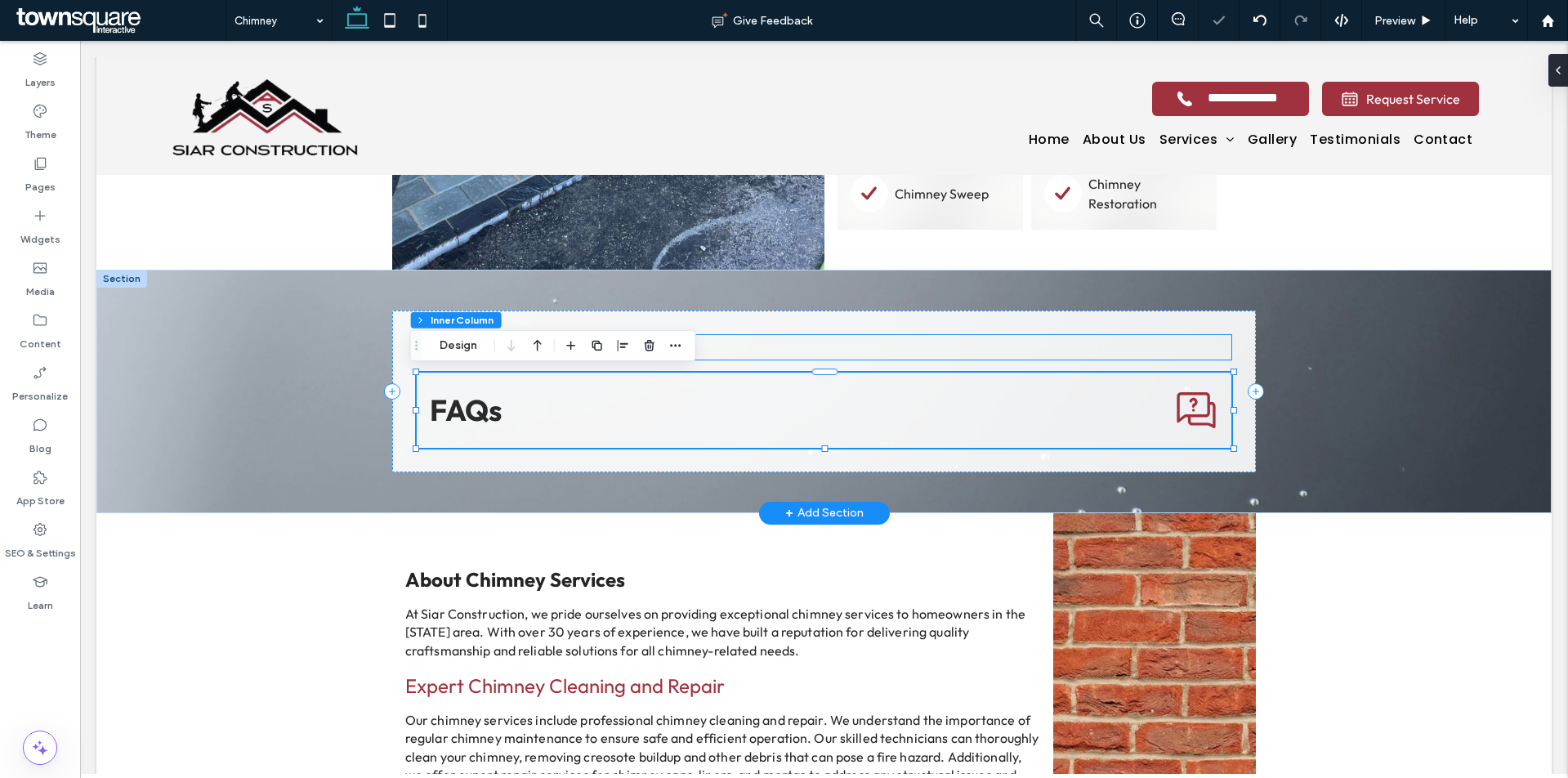 click on "Why Choose us?" at bounding box center (824, 347) 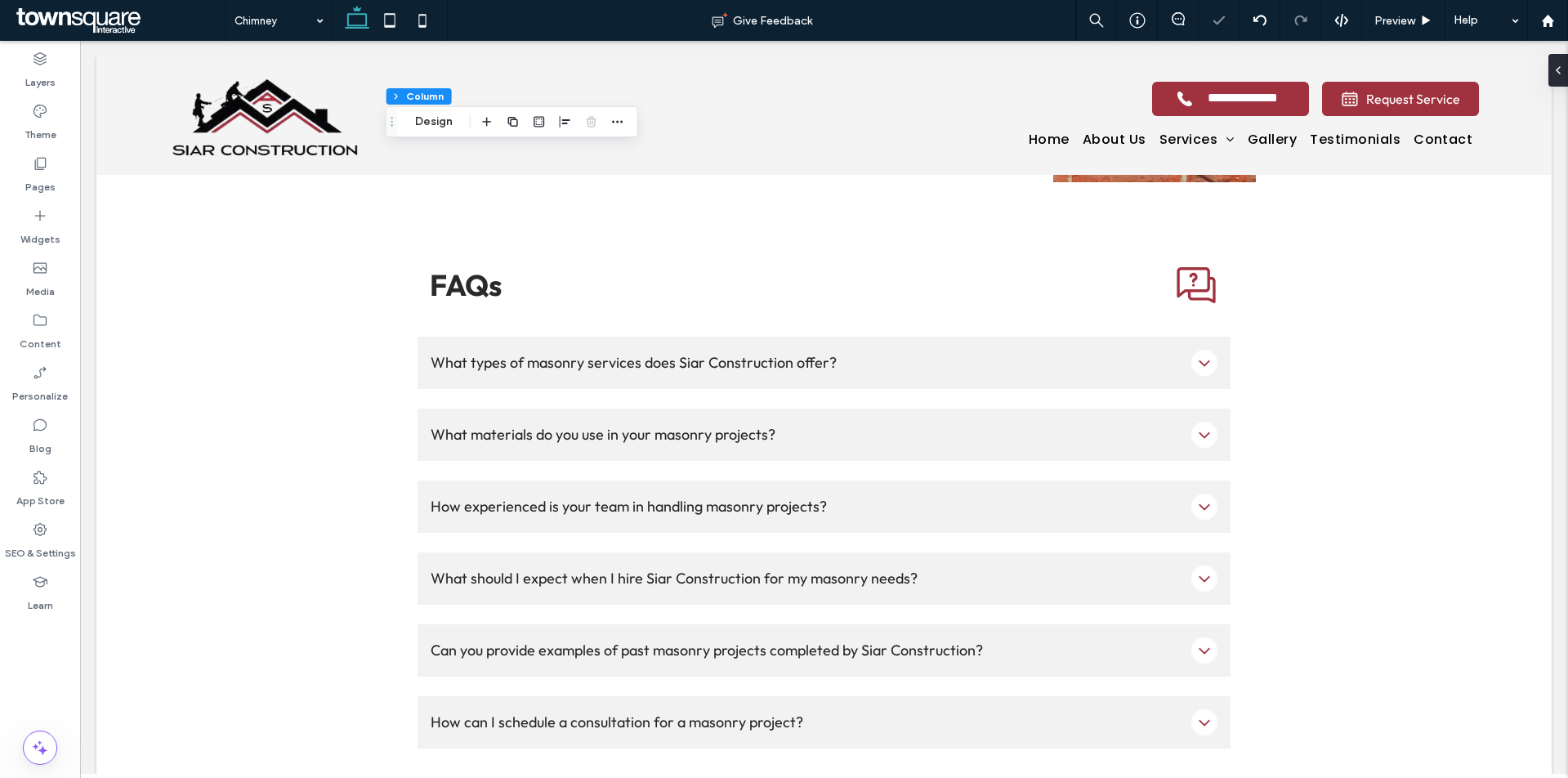 scroll, scrollTop: 1831, scrollLeft: 0, axis: vertical 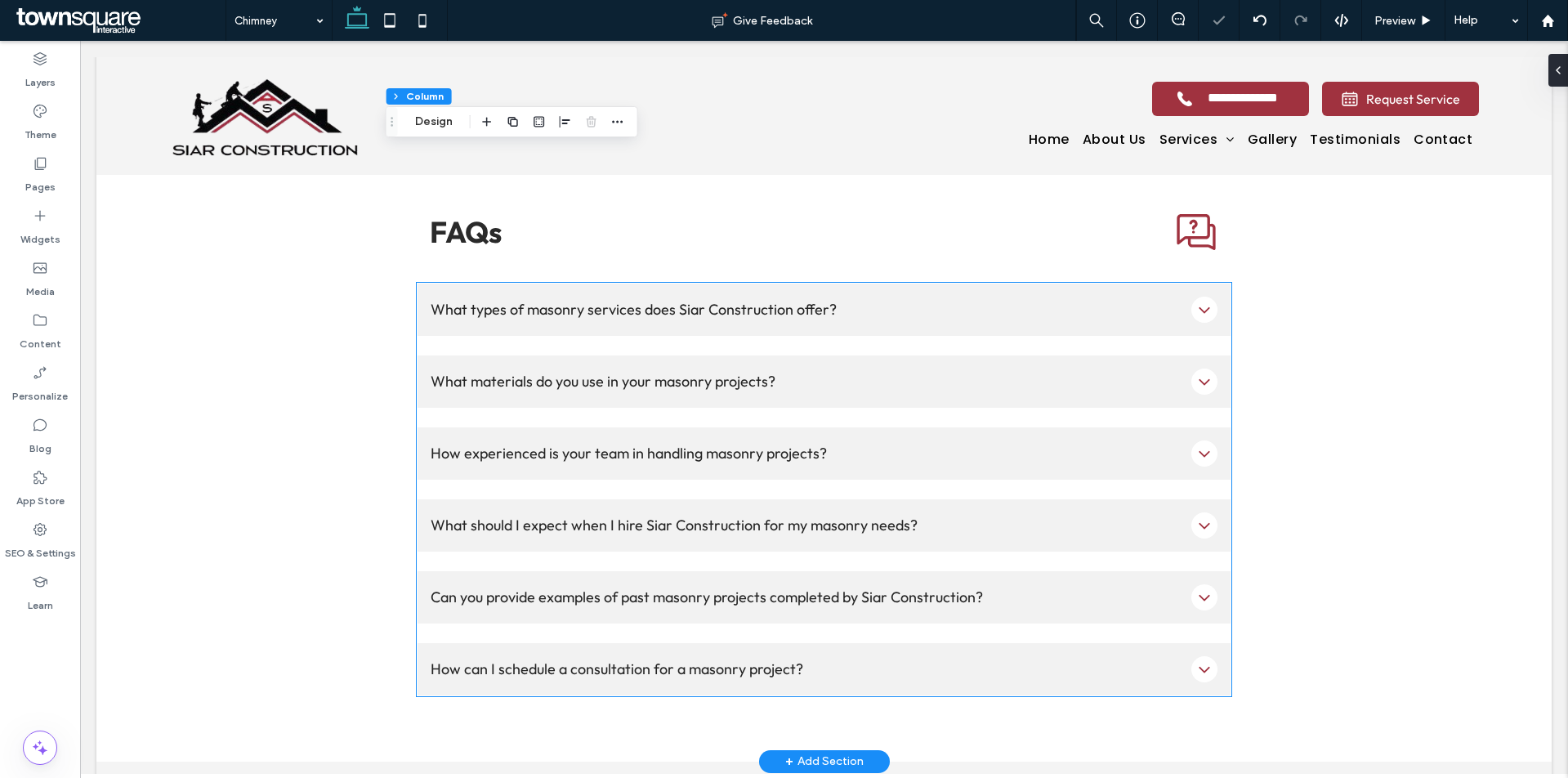 click on "What types of masonry services does Siar Construction offer?" at bounding box center (824, 310) 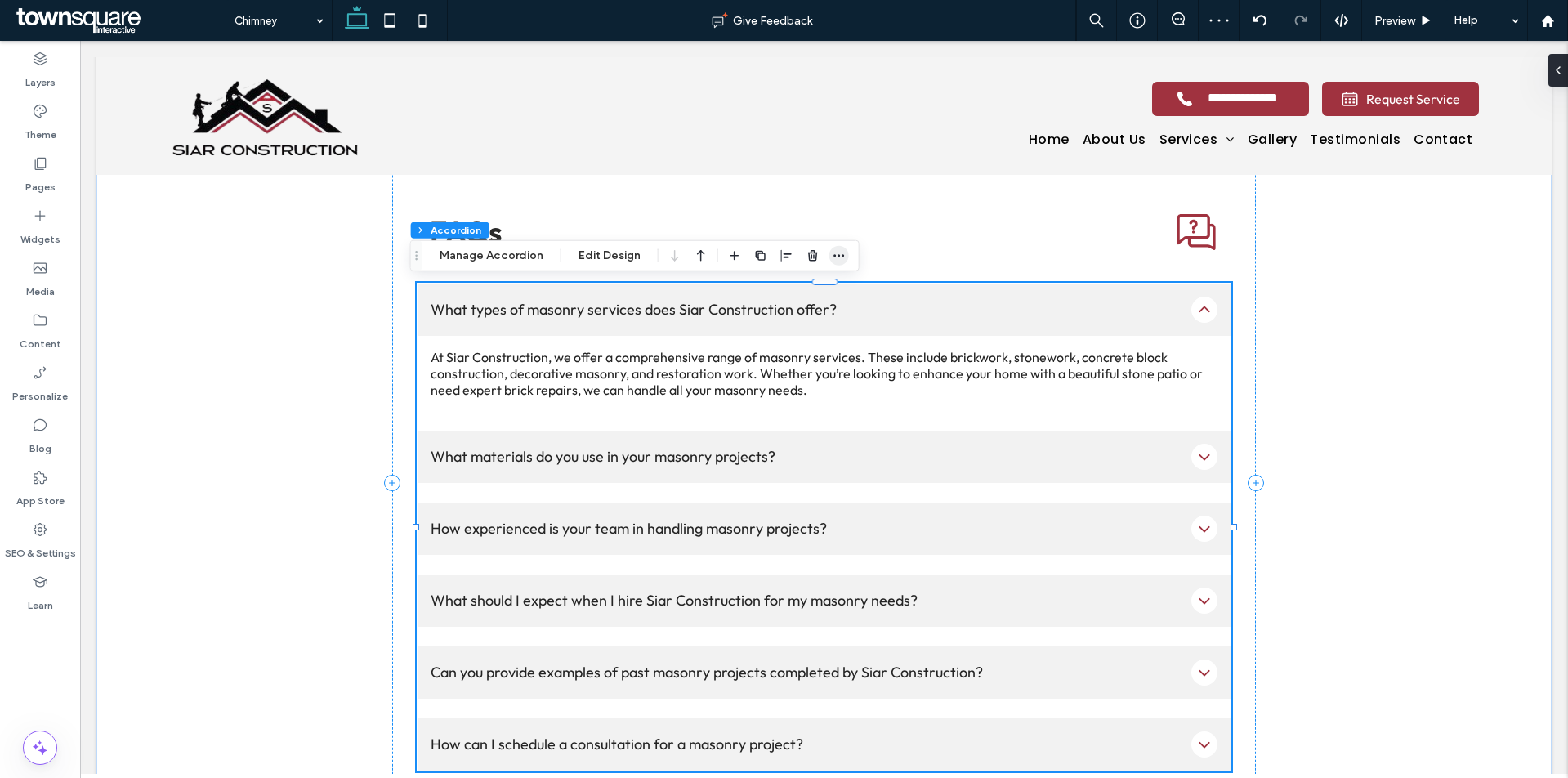 click at bounding box center [839, 256] 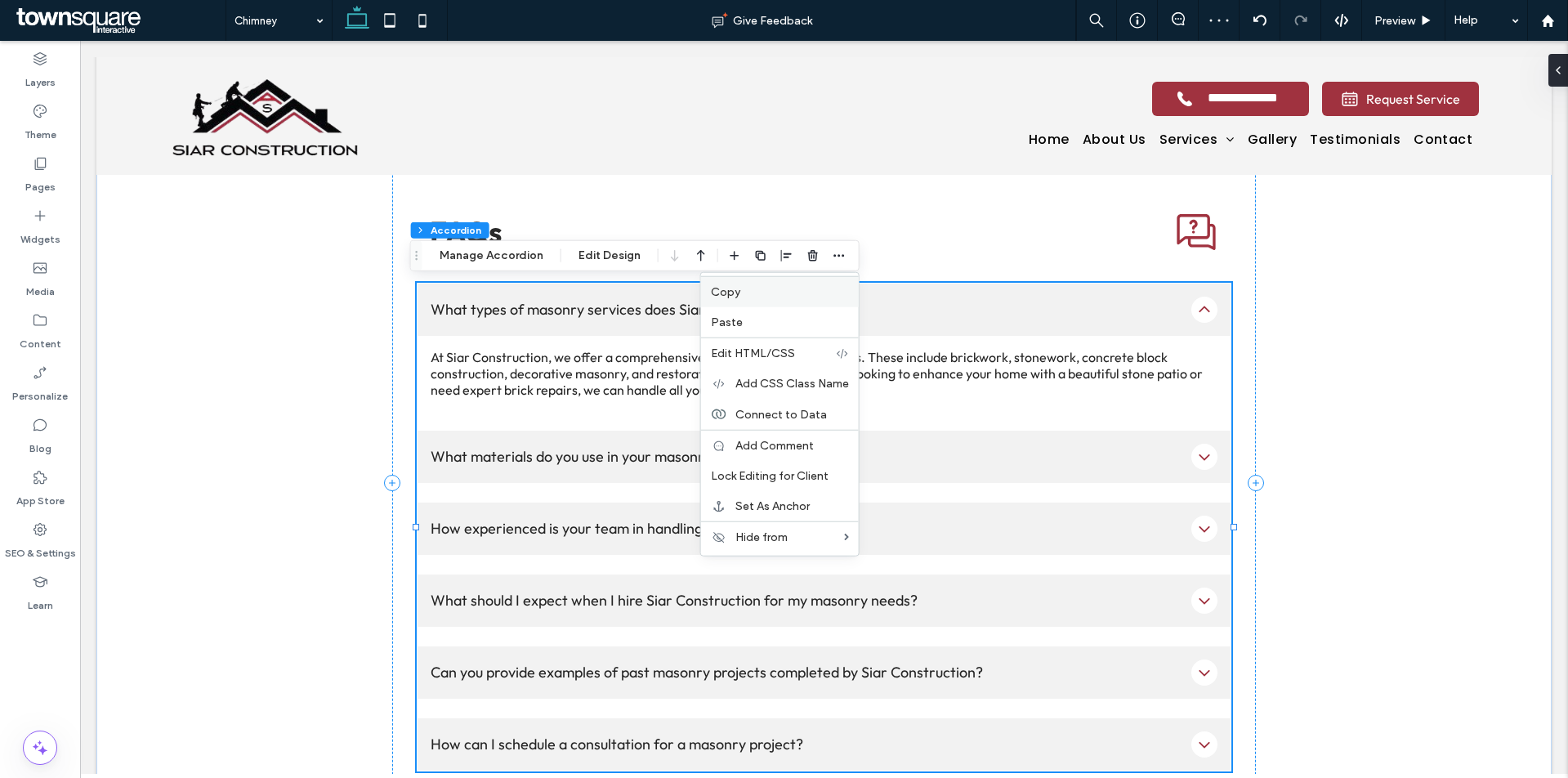 click on "Copy" at bounding box center (780, 292) 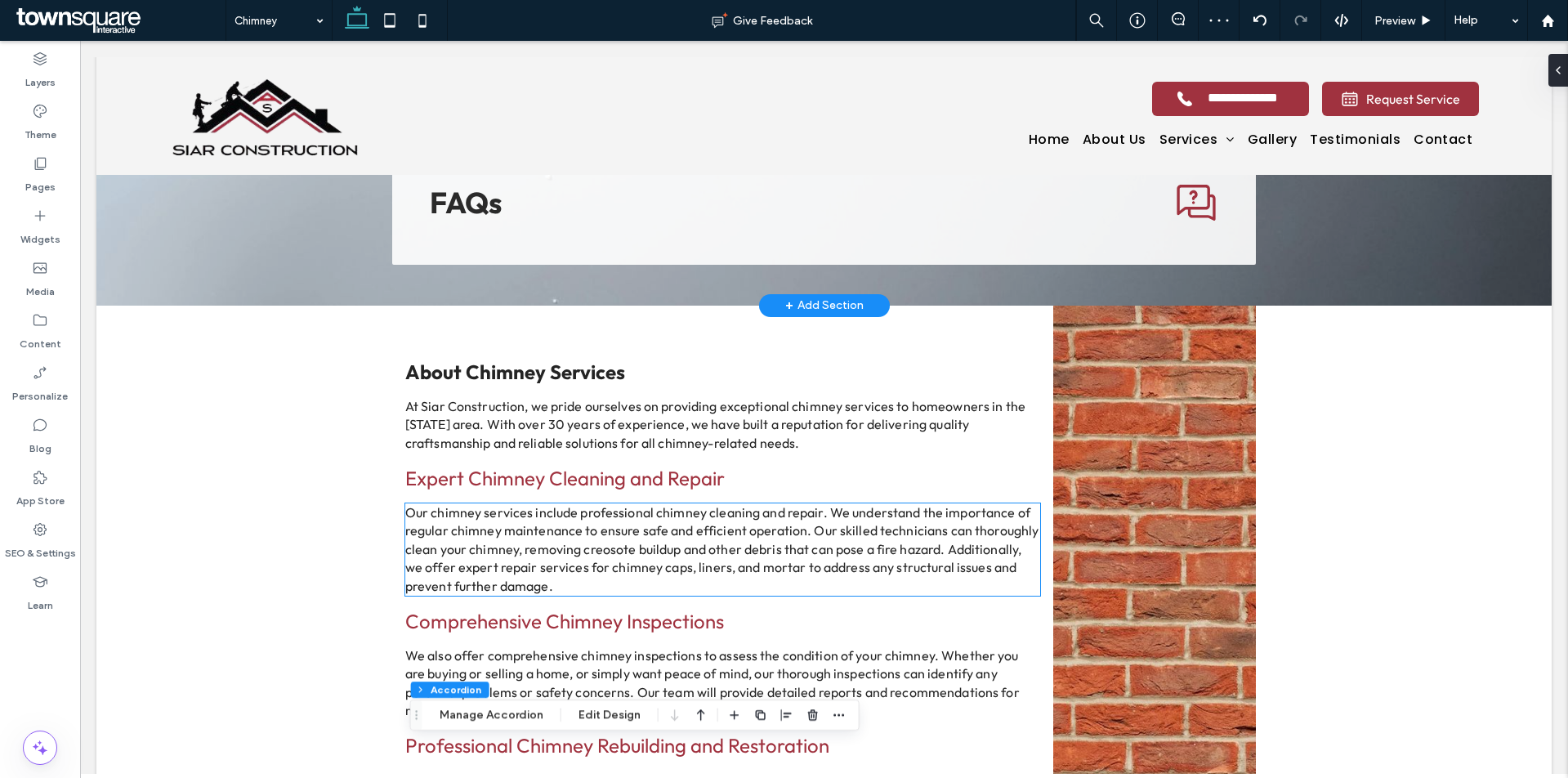 scroll, scrollTop: 563, scrollLeft: 0, axis: vertical 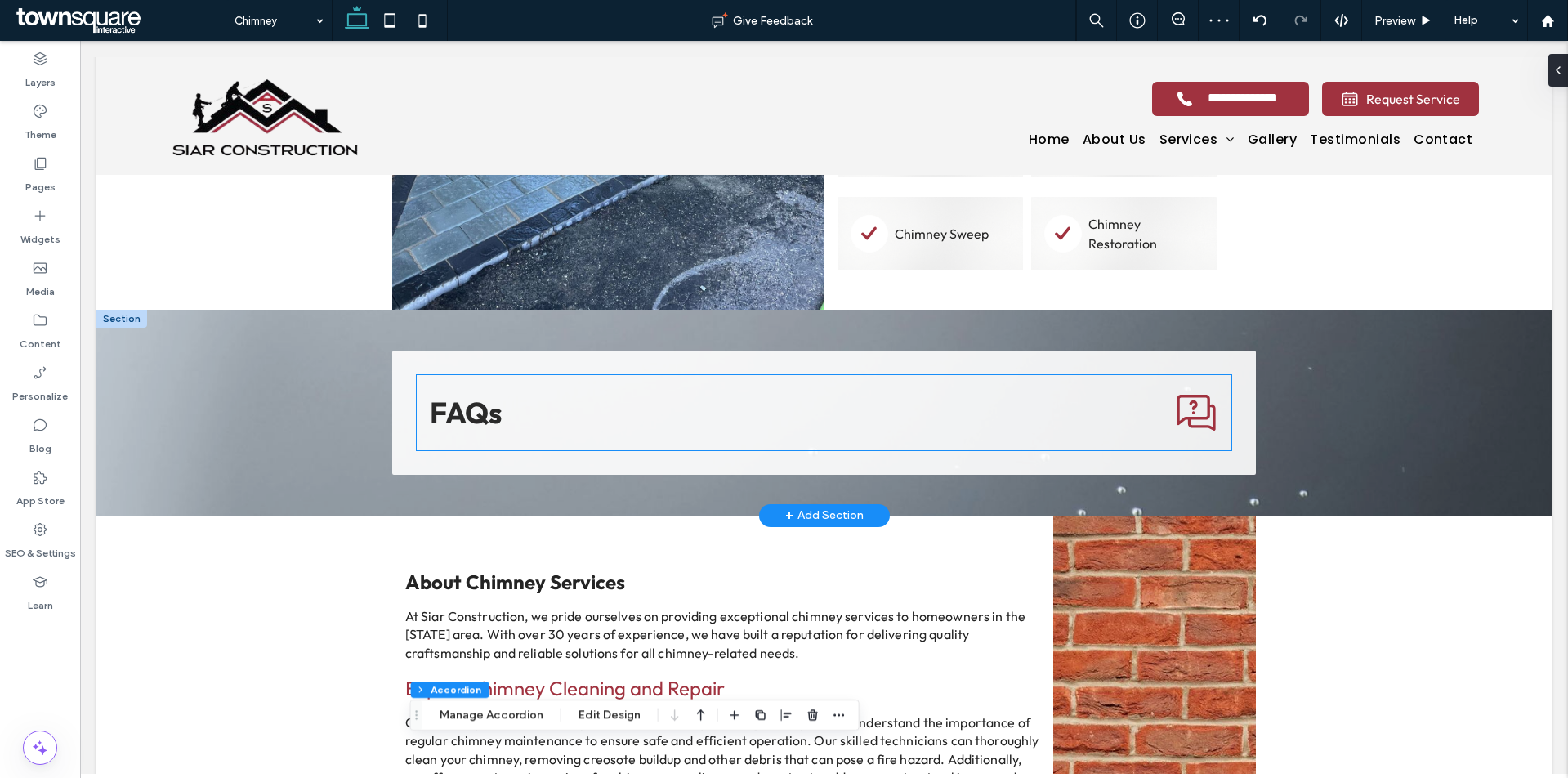 click on "FAQs ﻿" at bounding box center [824, 413] 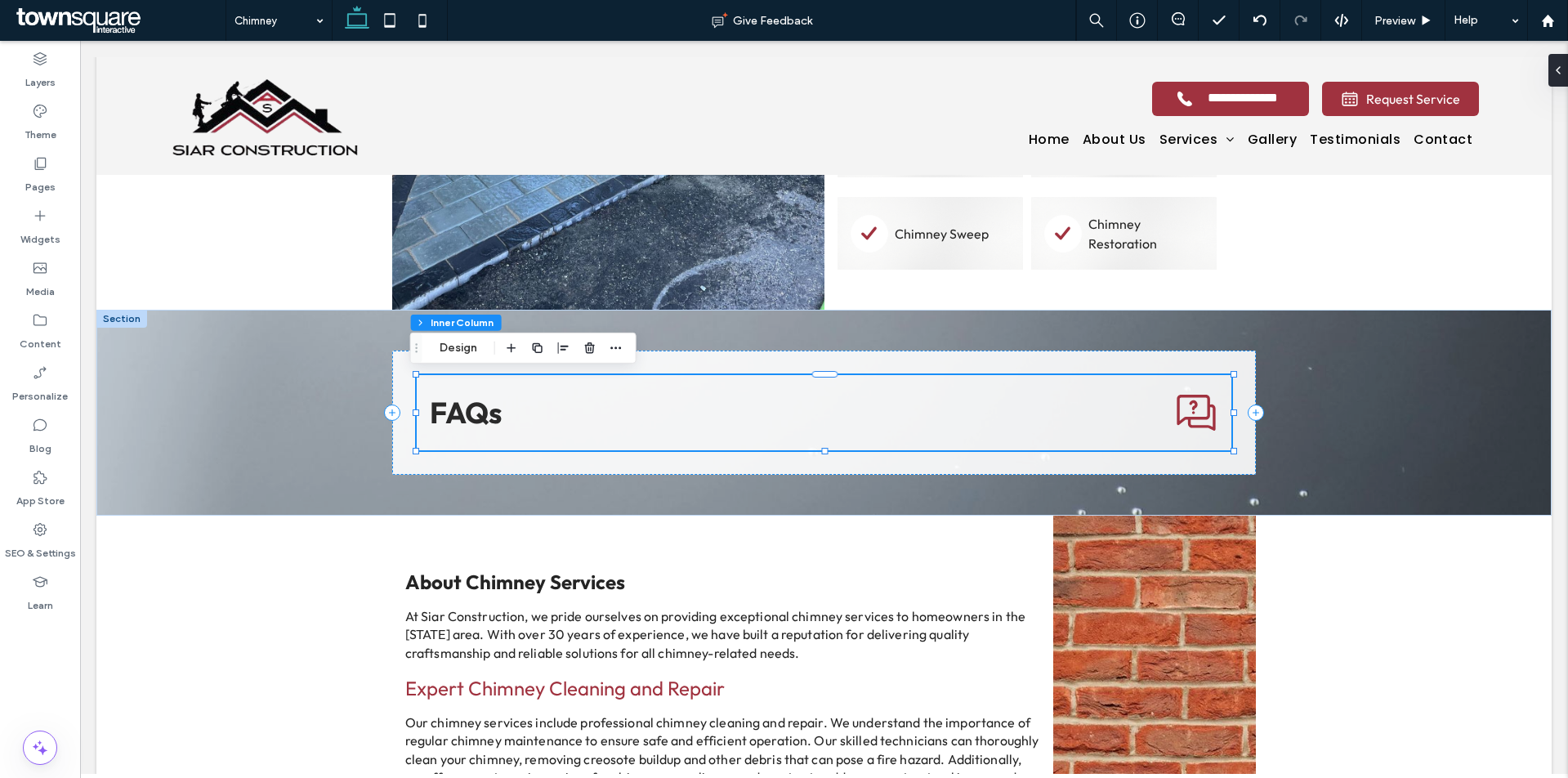 click on "Photo Split Column Inner Column Design" at bounding box center [523, 348] 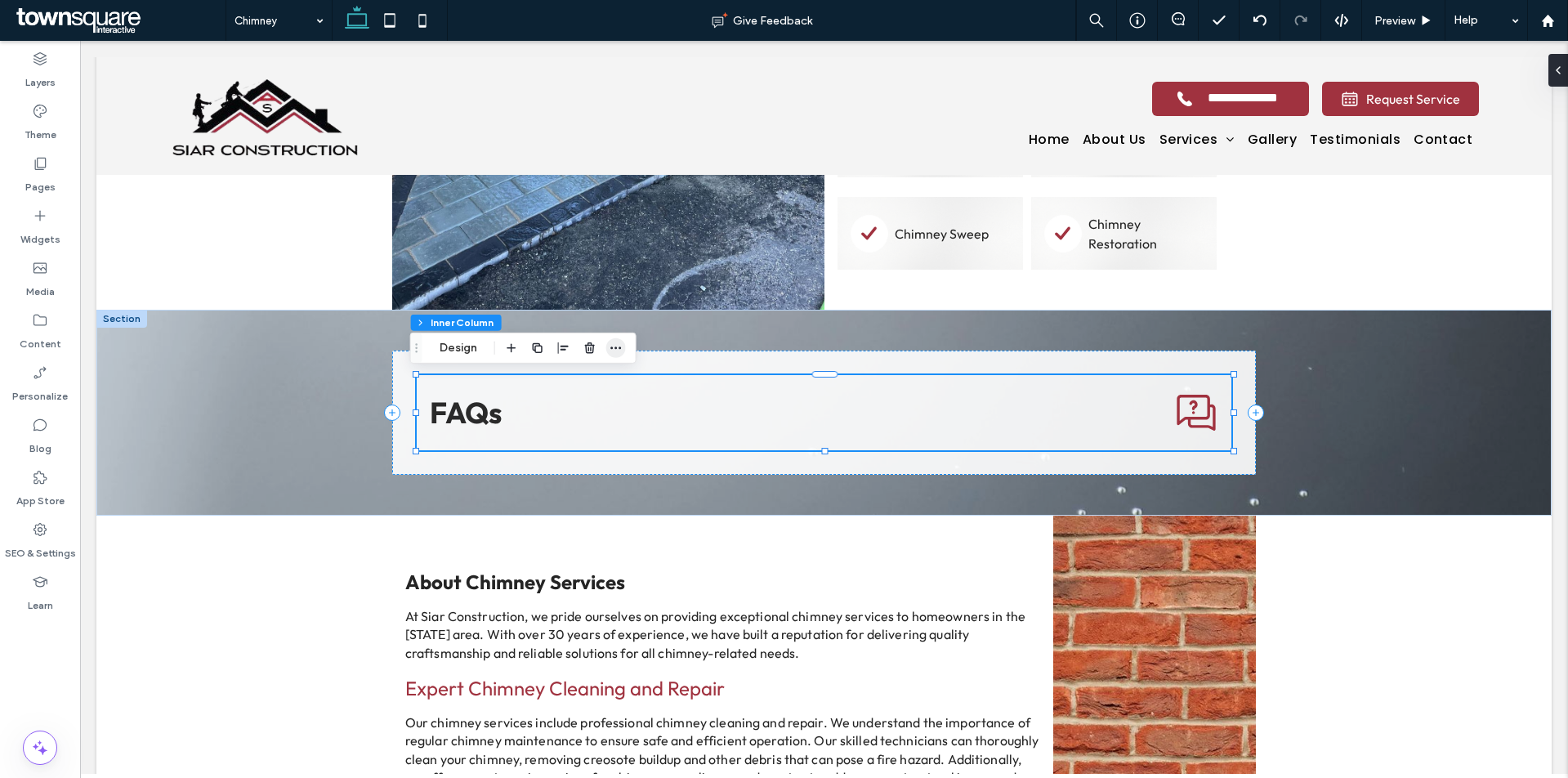 click 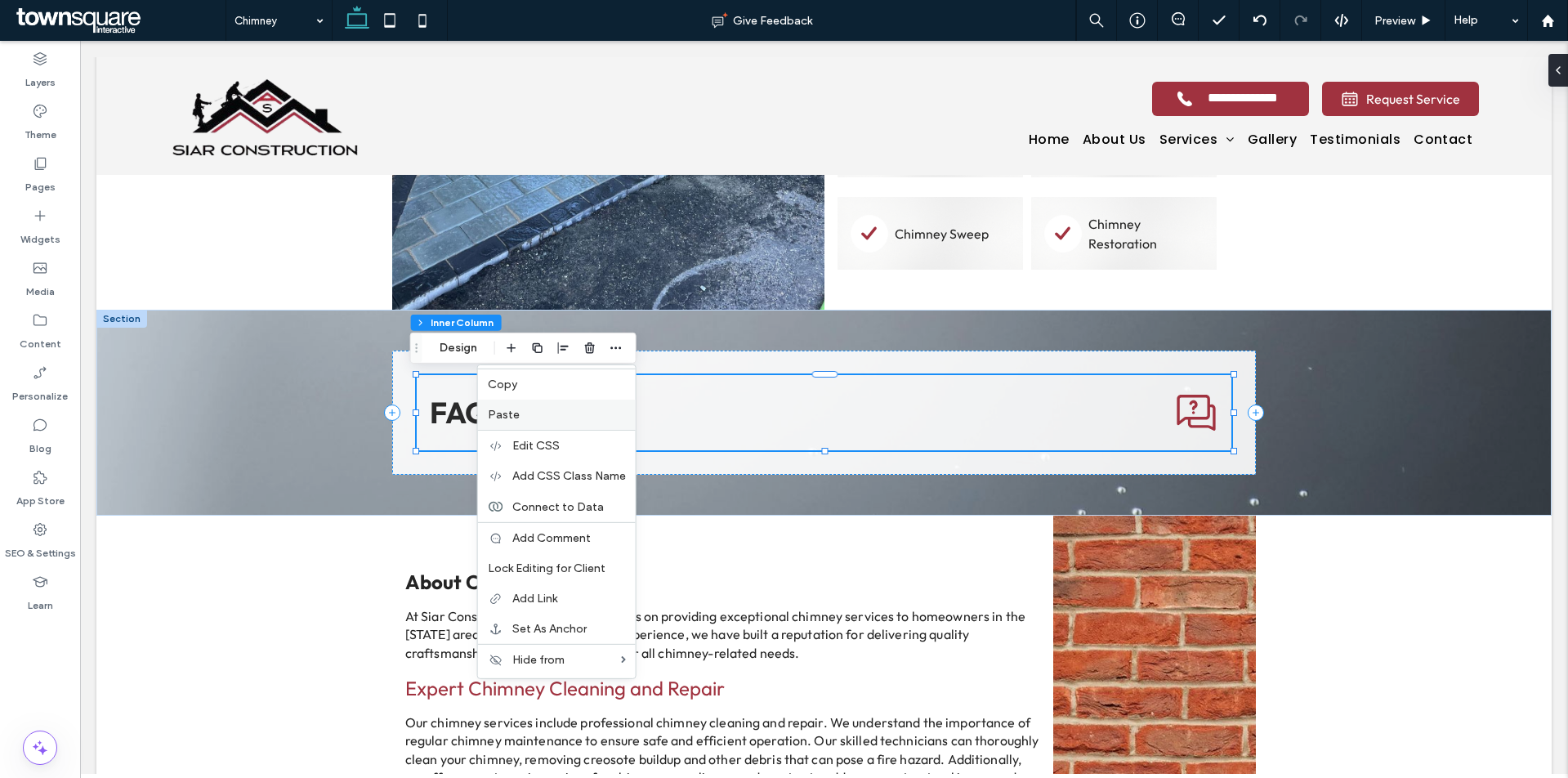 click on "Paste" at bounding box center [556, 414] 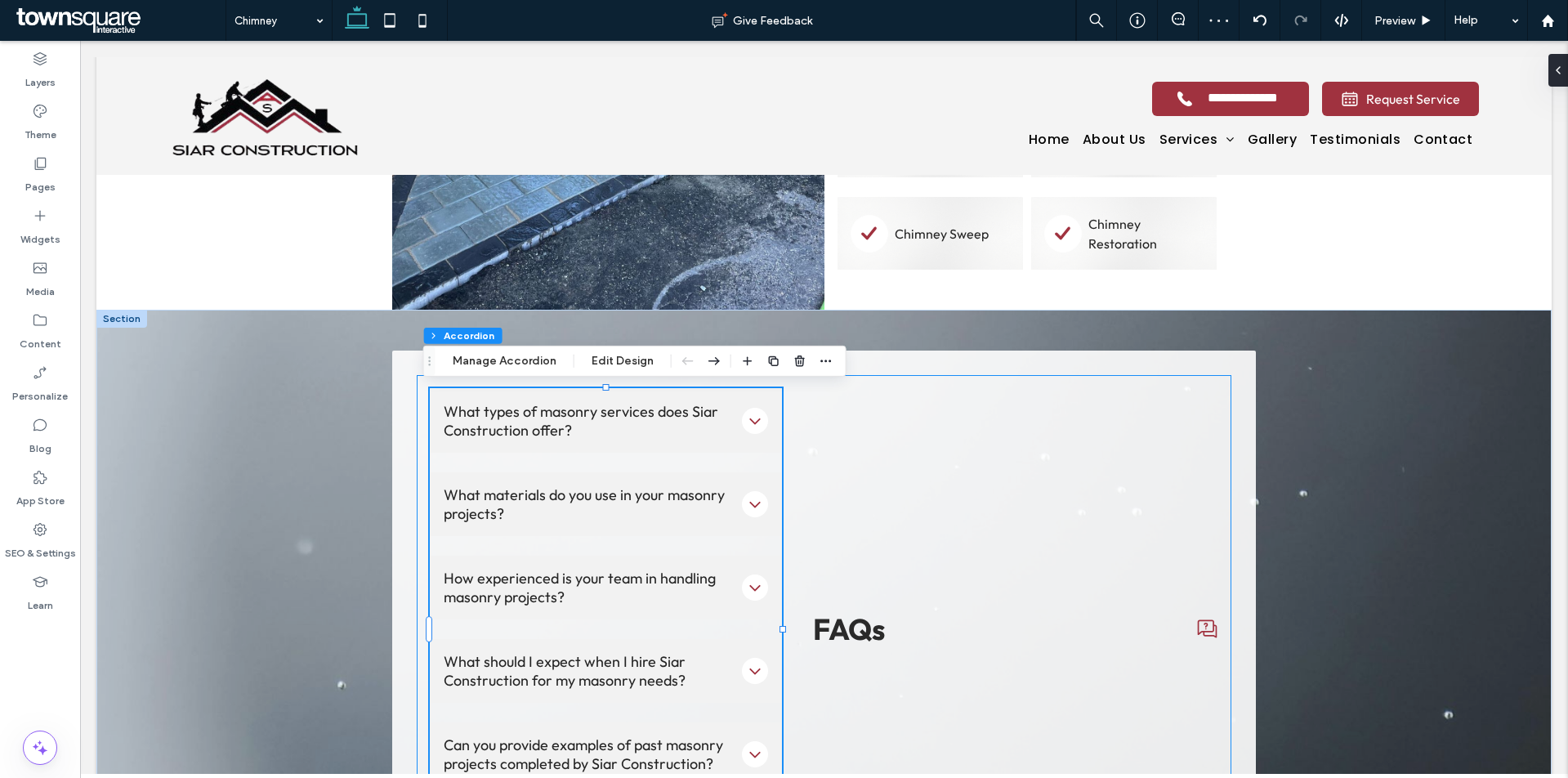 click on "What types of masonry services does Siar Construction offer? At Siar Construction, we offer a comprehensive range of masonry services. These include brickwork, stonework, concrete block construction, decorative masonry, and restoration work. Whether you’re looking to enhance your home with a beautiful stone patio or need expert brick repairs, we can handle all your masonry needs. What materials do you use in your masonry projects? We believe that the quality of a finished masonry project relies heavily on the materials used. That’s why we source only the highest quality materials, which include bricks, stones, and concrete blocks, among others. We ensure these materials meet our stringent quality standards to deliver a project that not only looks stunning but also stands the test of time. How experienced is your team in handling masonry projects? What should I expect when I hire Siar Construction for my masonry needs? Can you provide examples of past masonry projects completed by Siar Construction? Button" at bounding box center (824, 629) 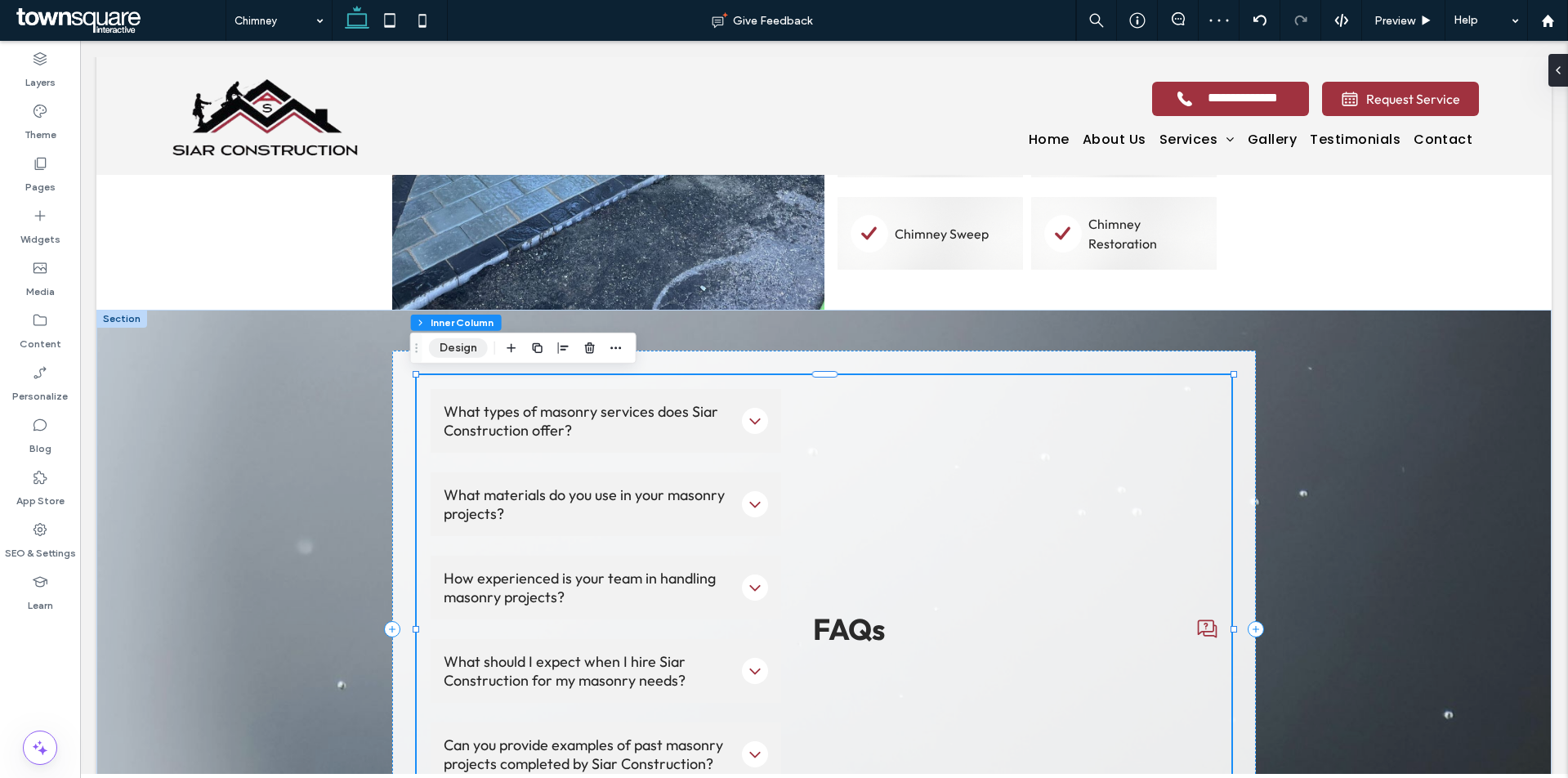 click on "Design" at bounding box center [458, 348] 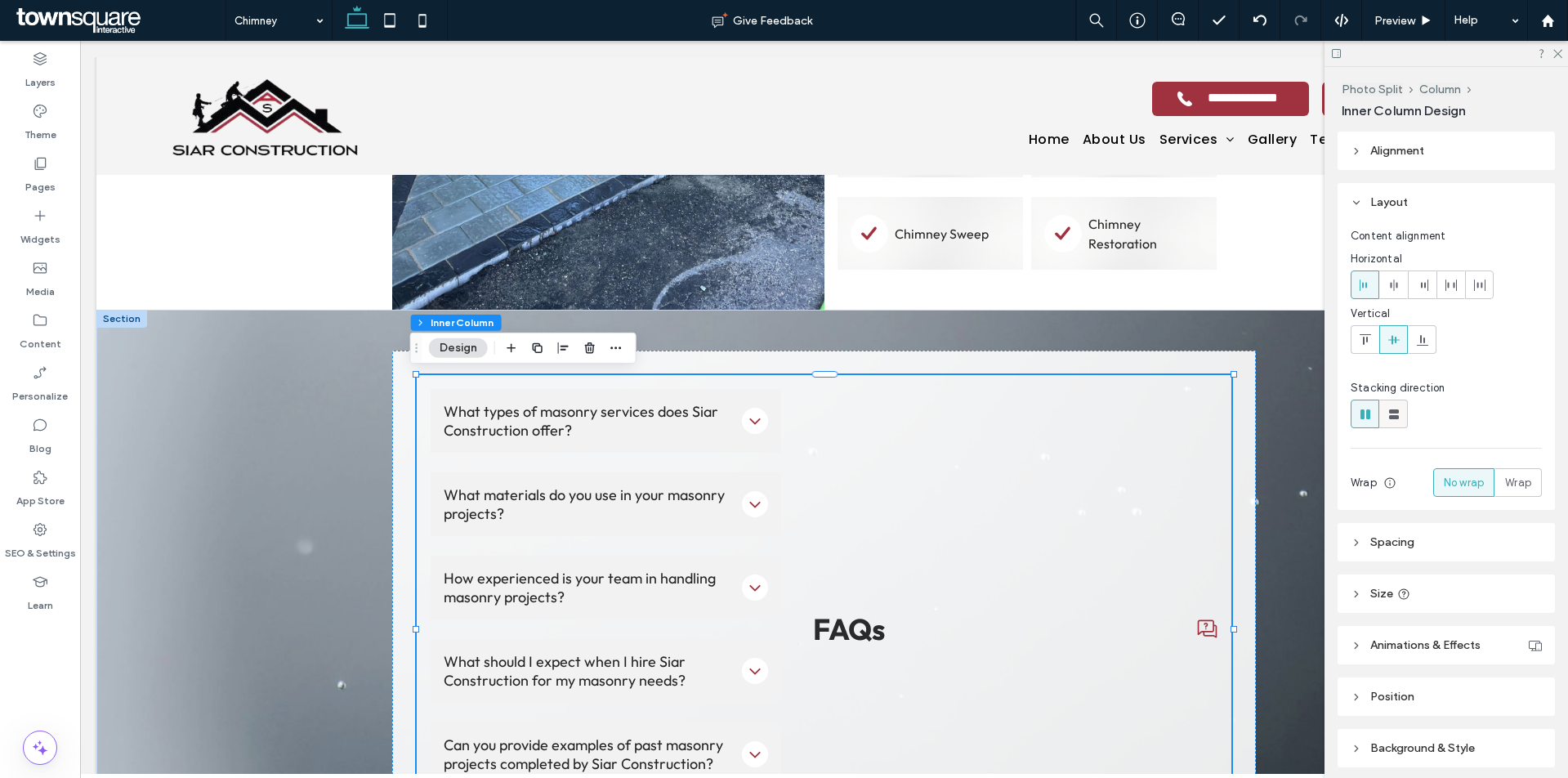 click 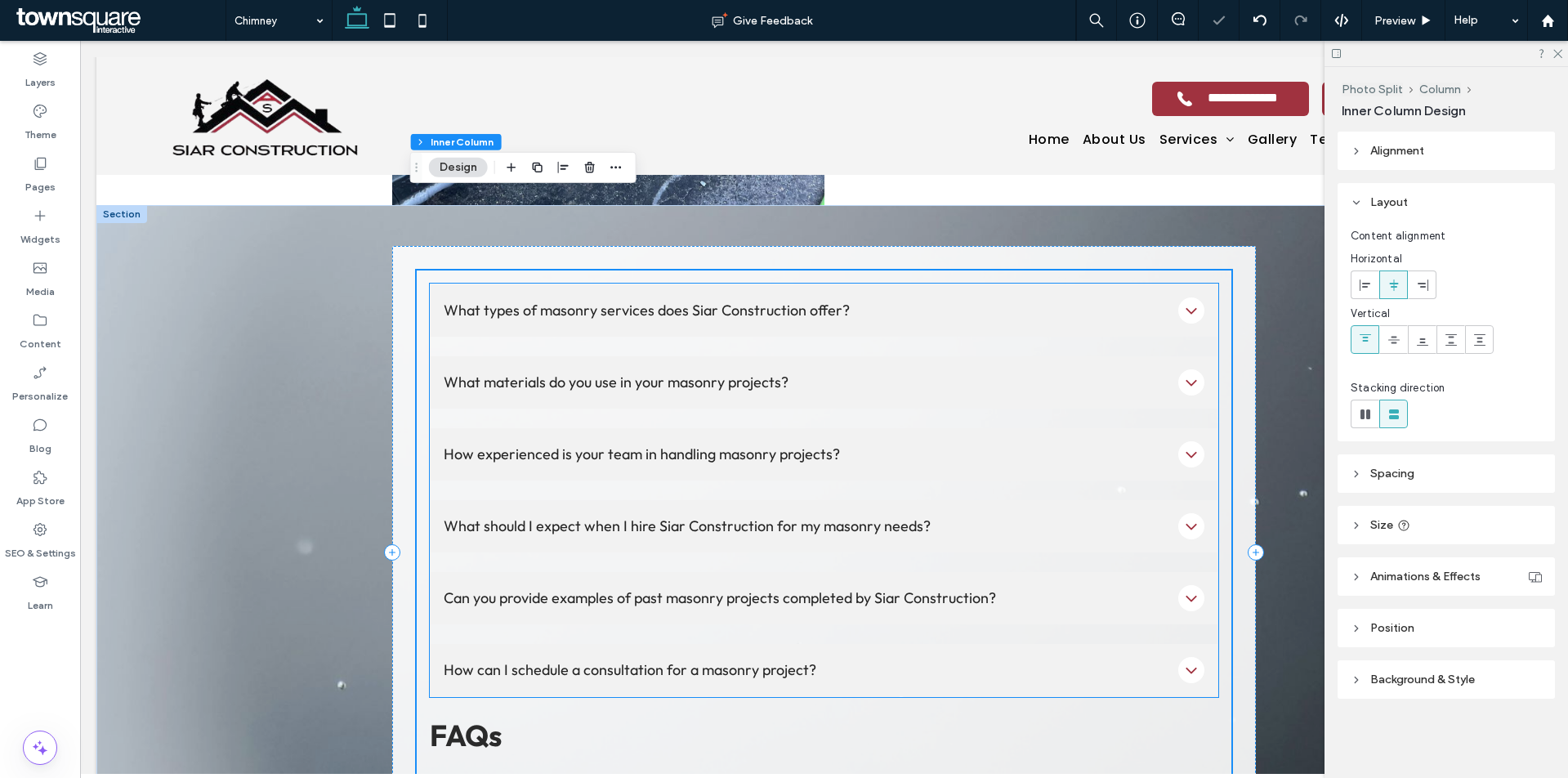scroll, scrollTop: 792, scrollLeft: 0, axis: vertical 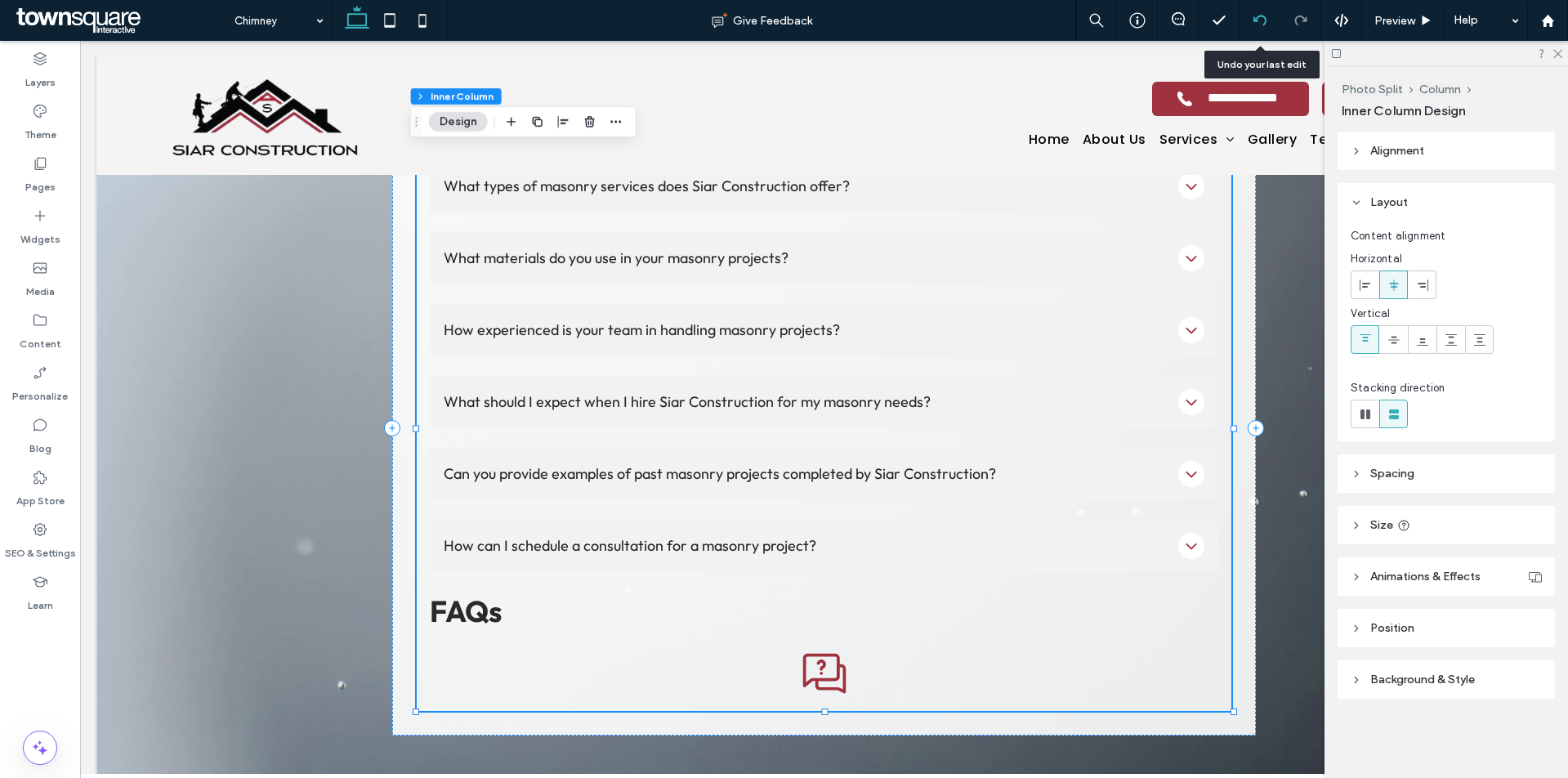 click 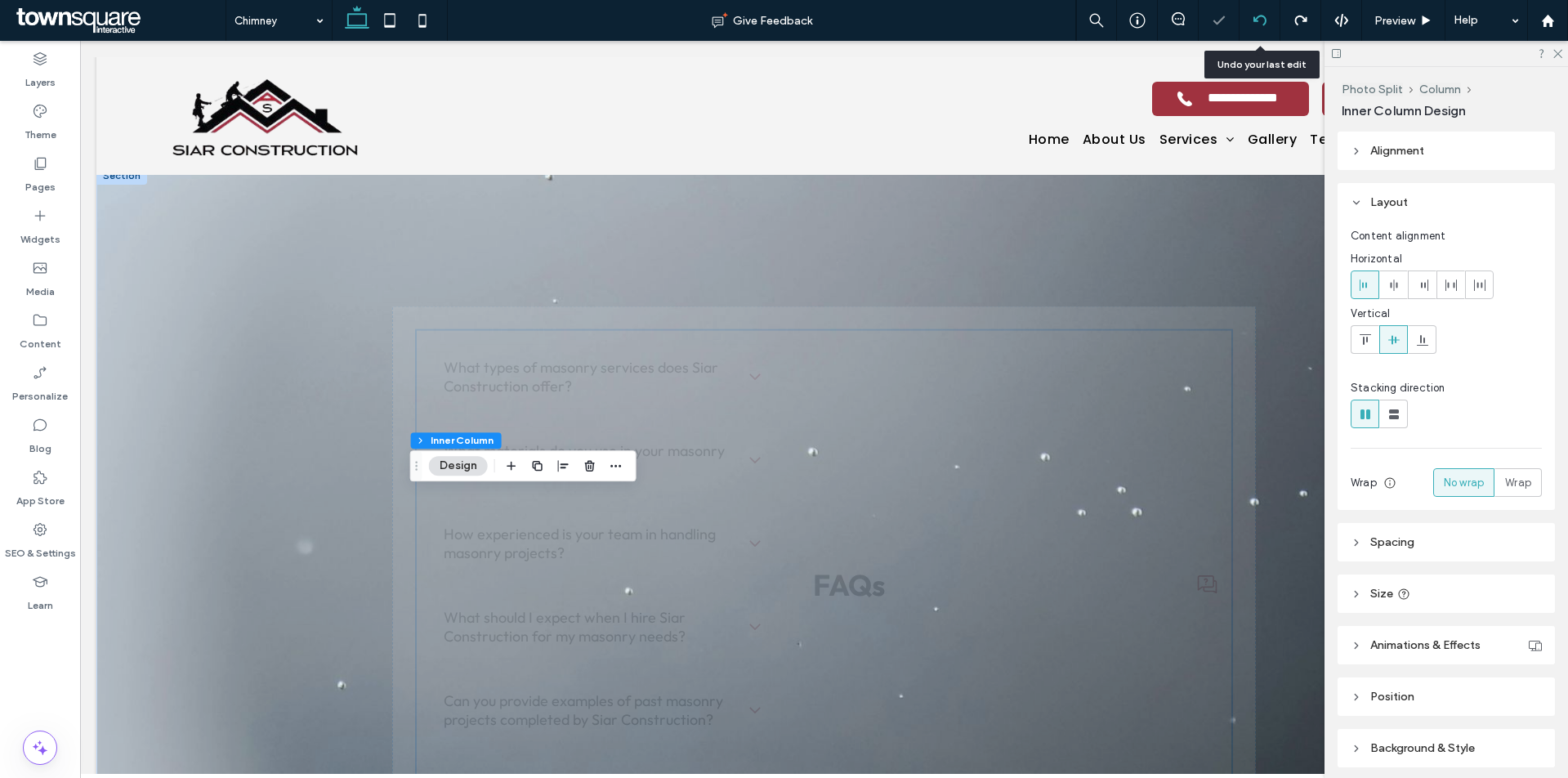 scroll, scrollTop: 791, scrollLeft: 0, axis: vertical 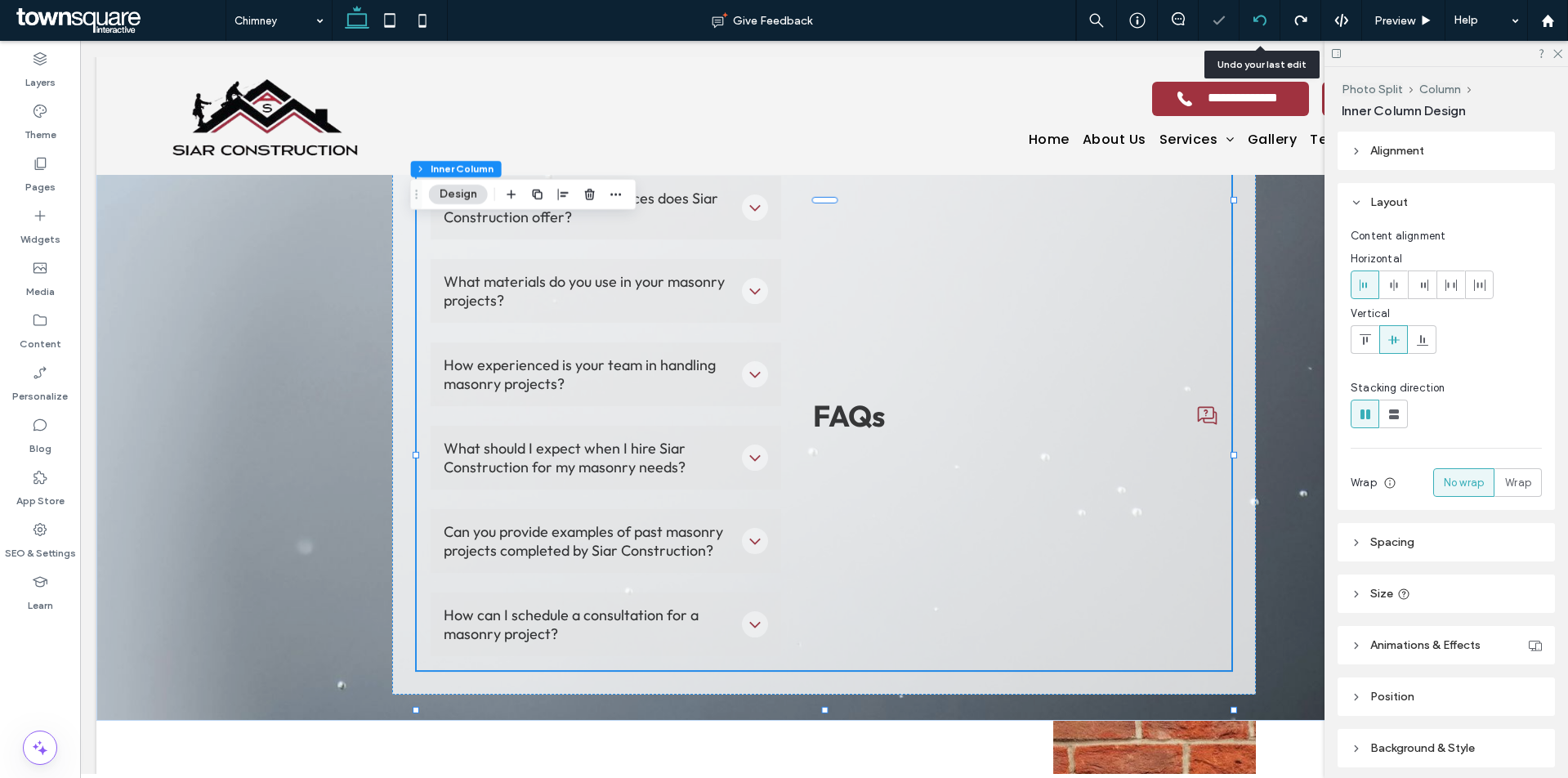 click 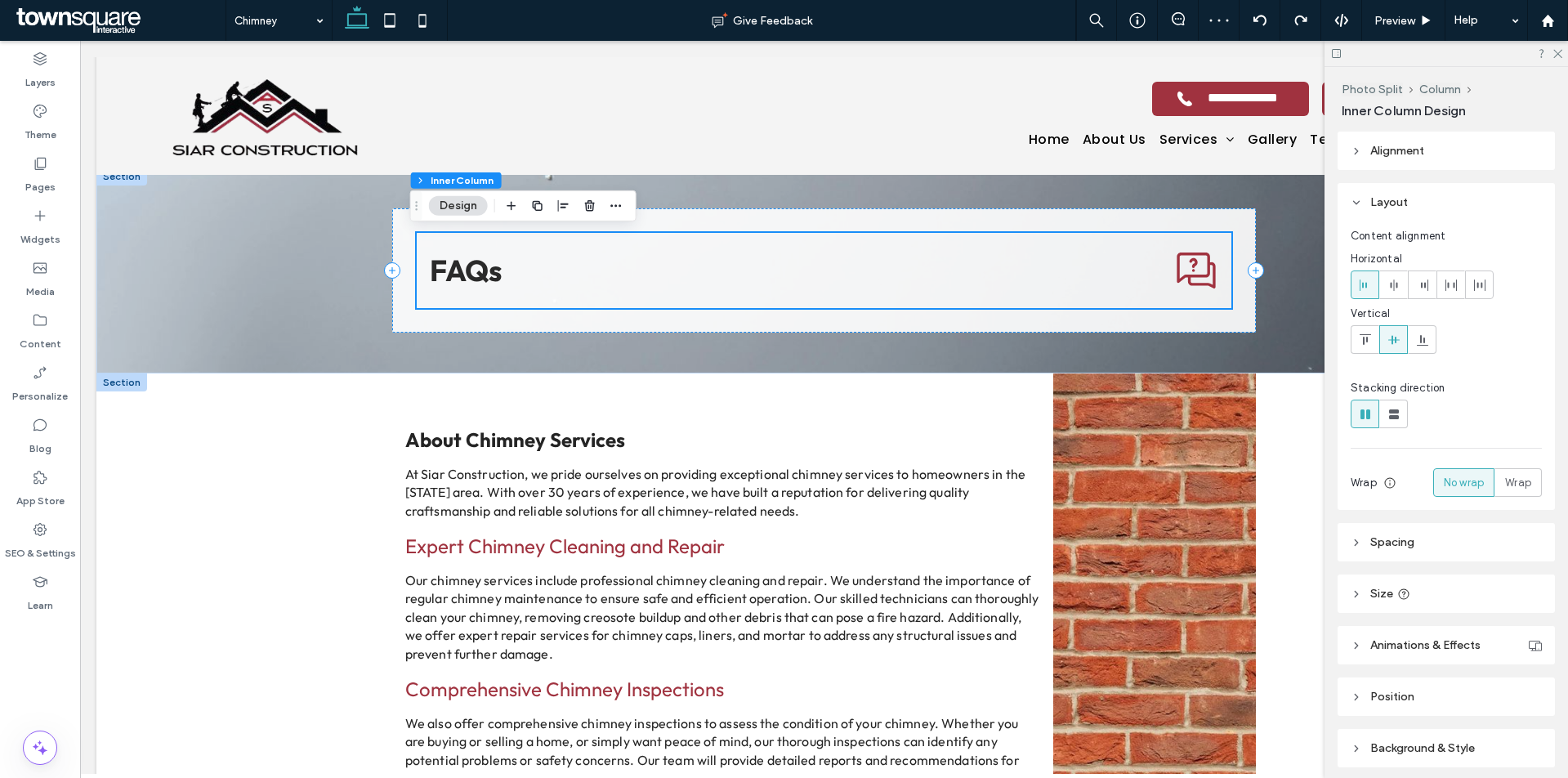 scroll, scrollTop: 584, scrollLeft: 0, axis: vertical 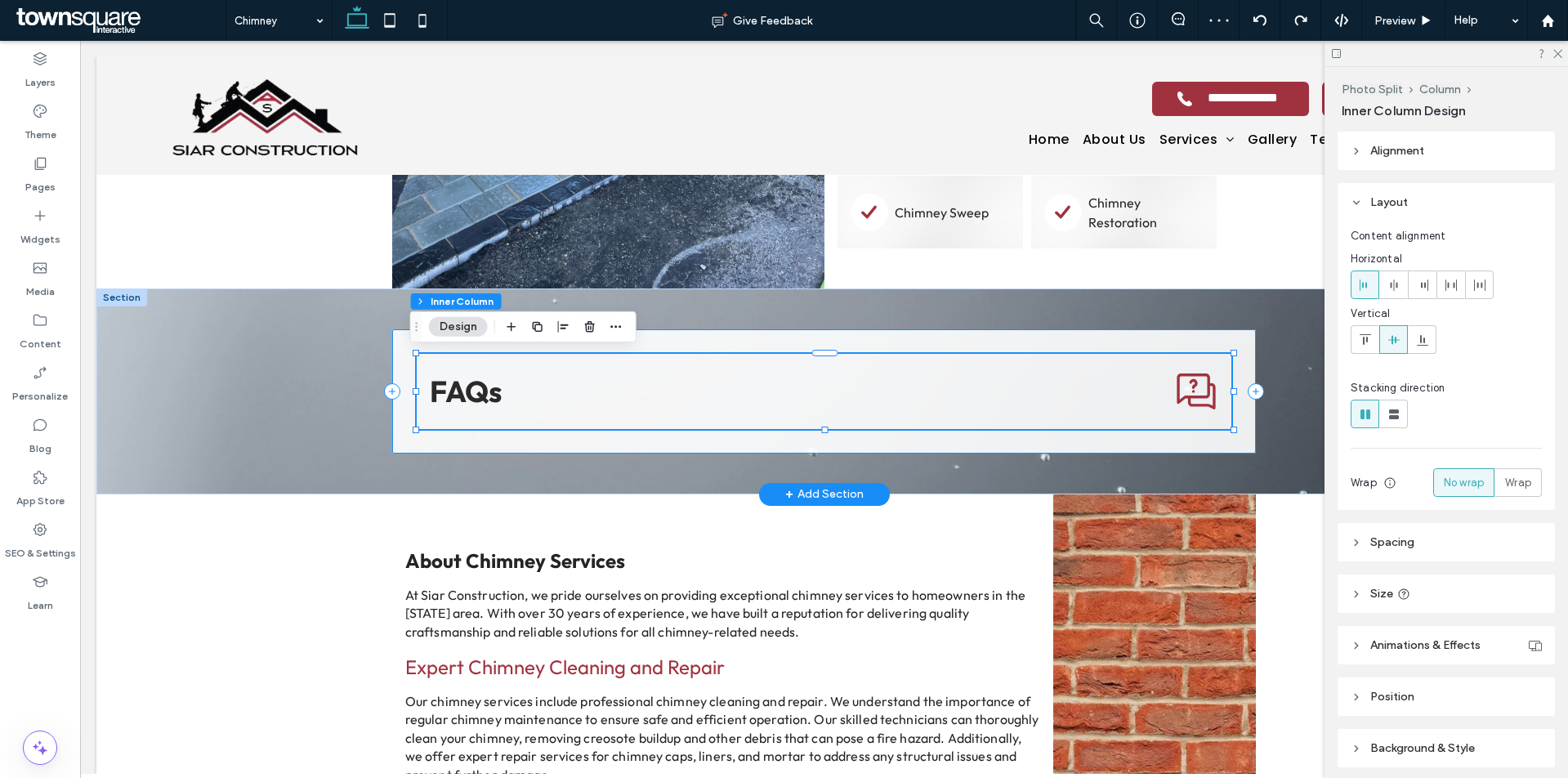 click on "FAQs ﻿" at bounding box center (824, 391) 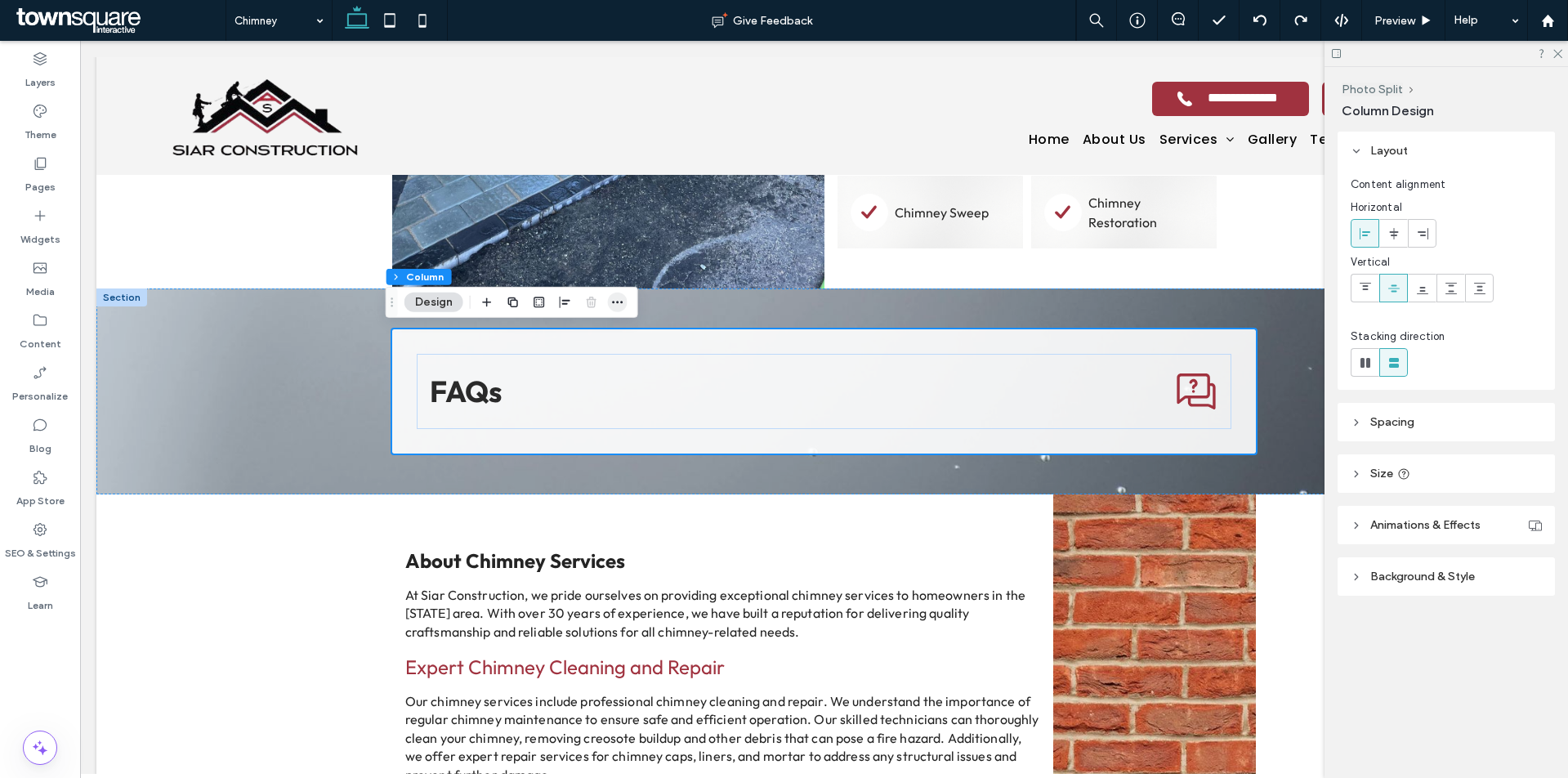 click at bounding box center [618, 302] 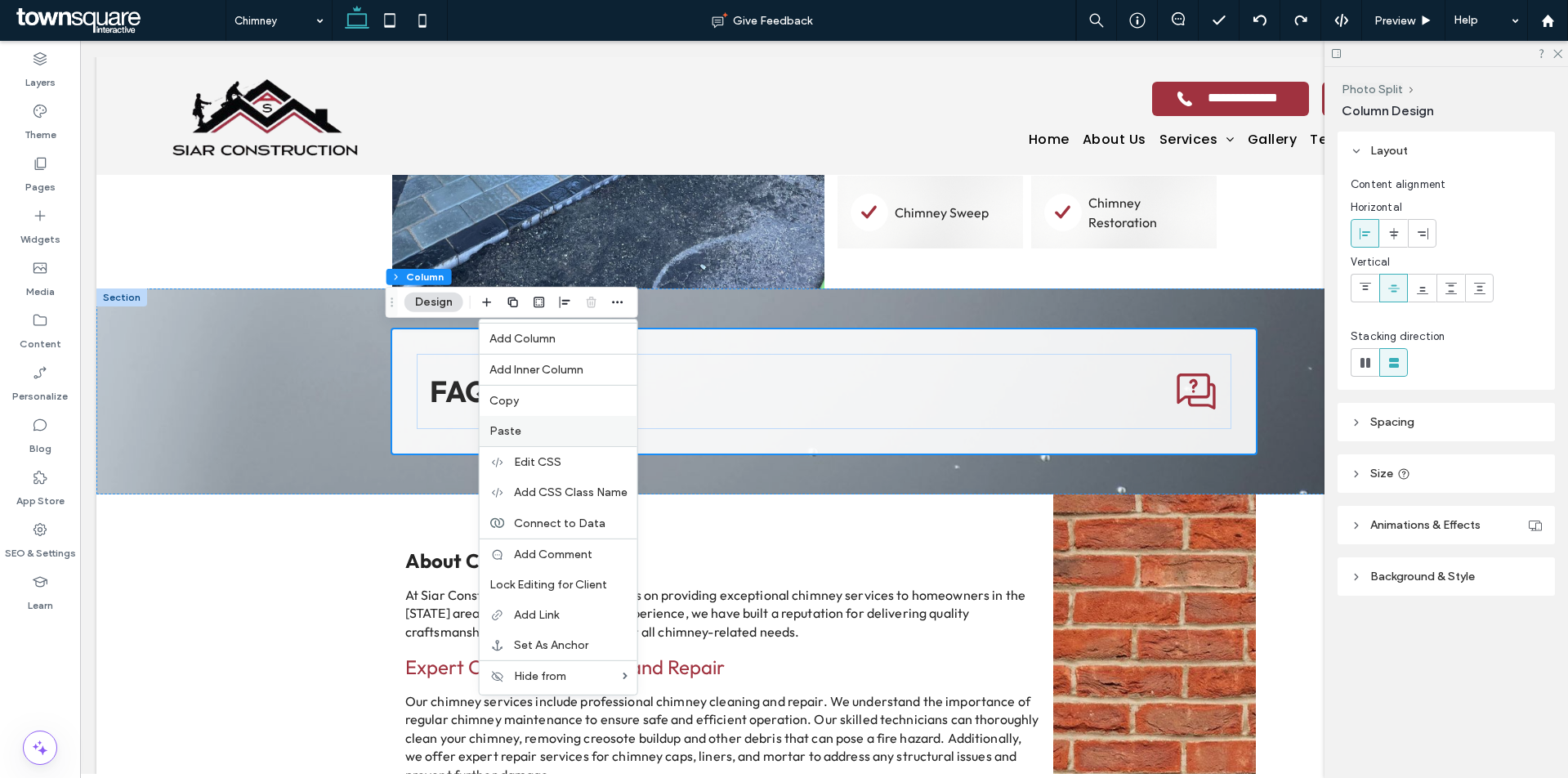 click on "Paste" at bounding box center [558, 431] 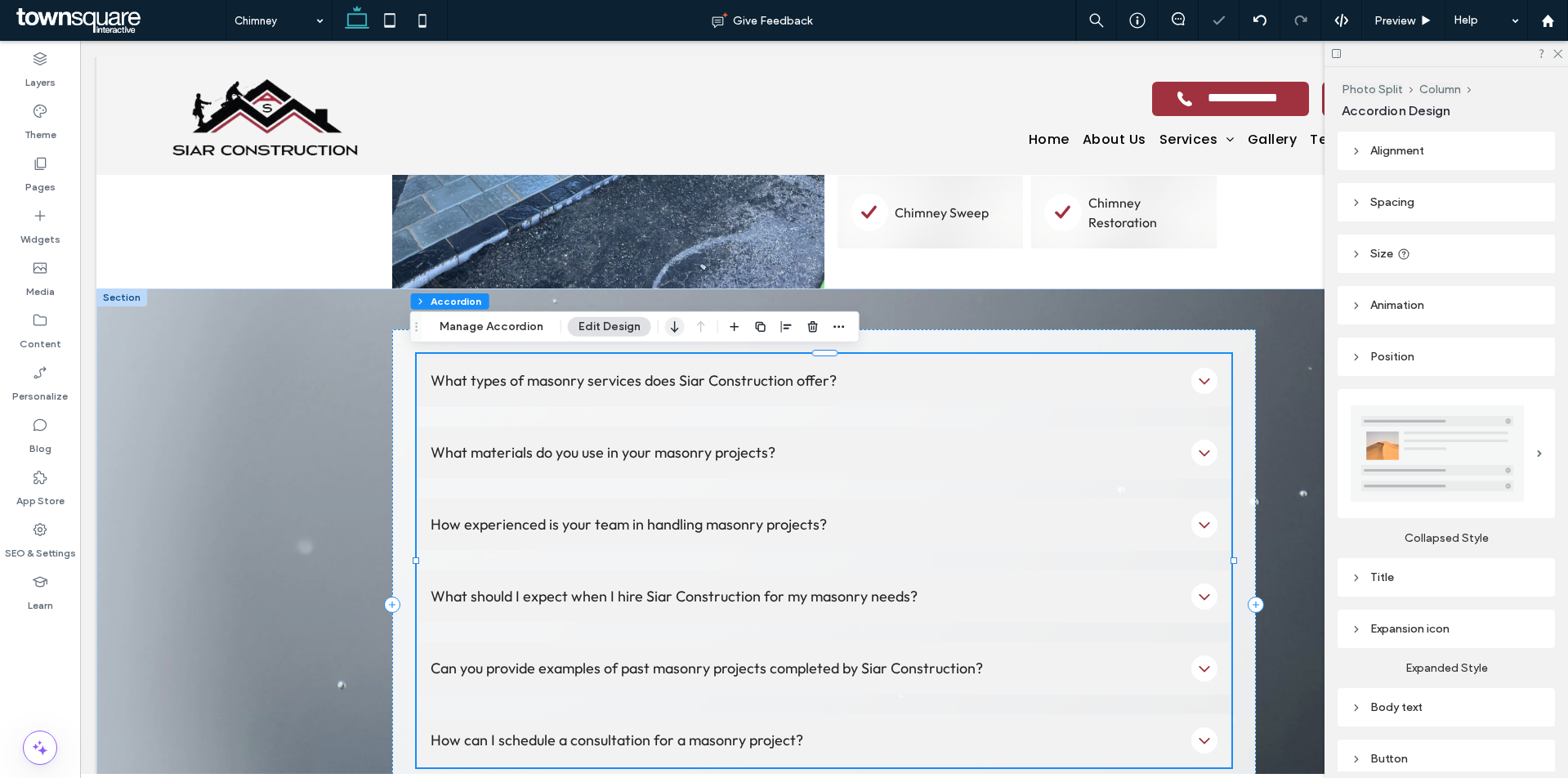 click 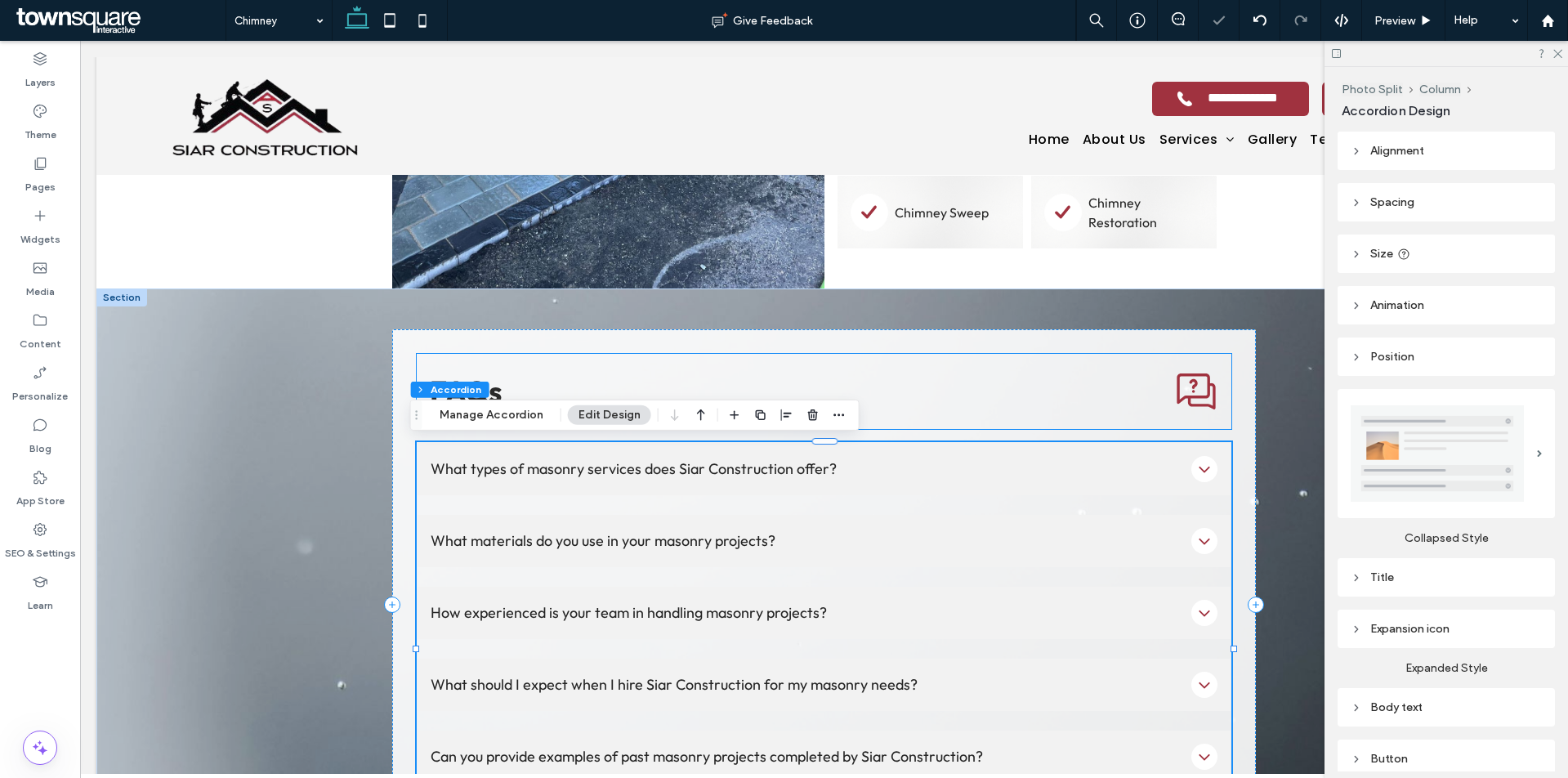 click on "FAQs ﻿" at bounding box center (824, 391) 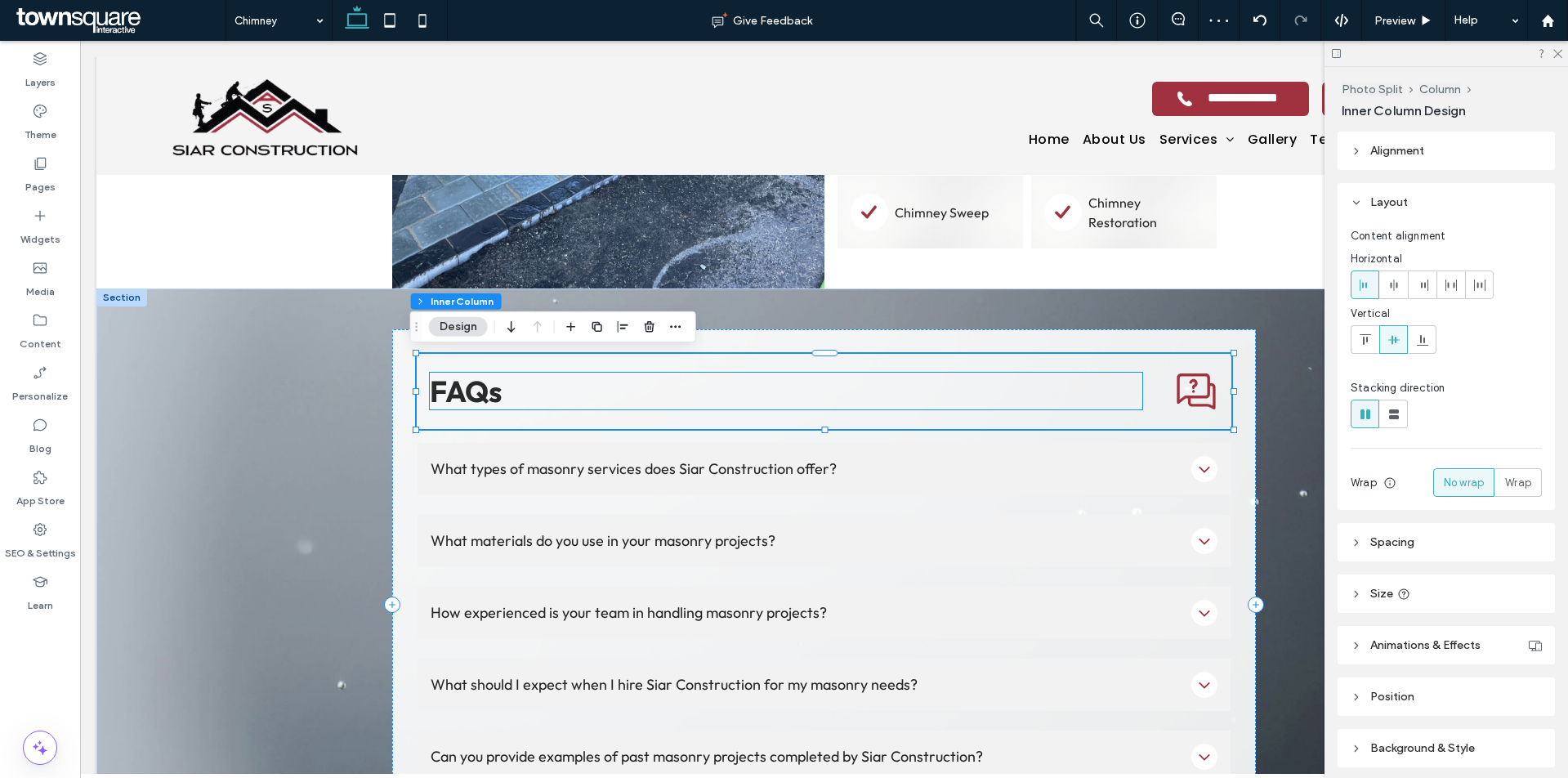 click on "FAQs ﻿" at bounding box center (786, 391) 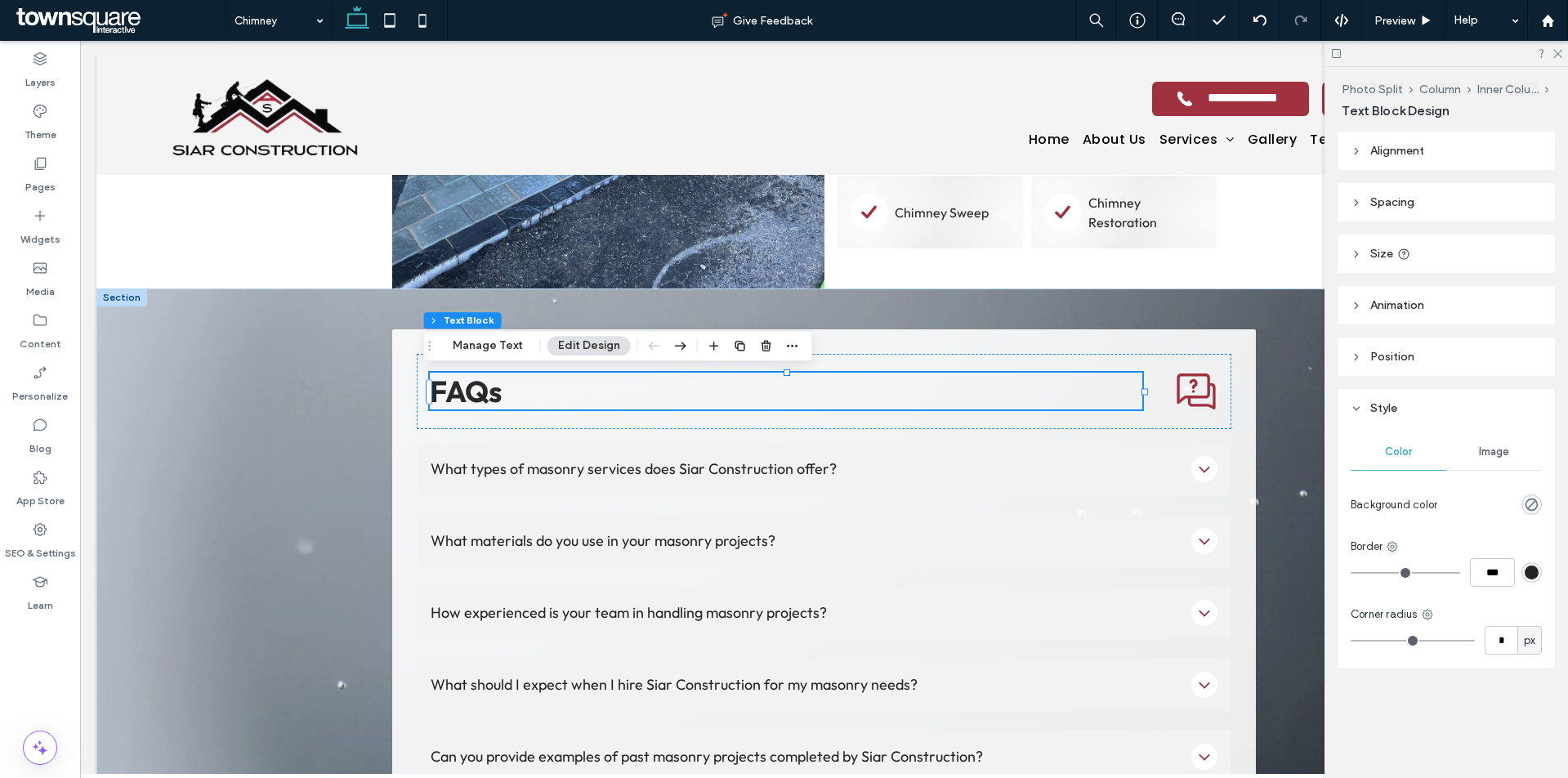 click on "FAQs ﻿" at bounding box center [786, 391] 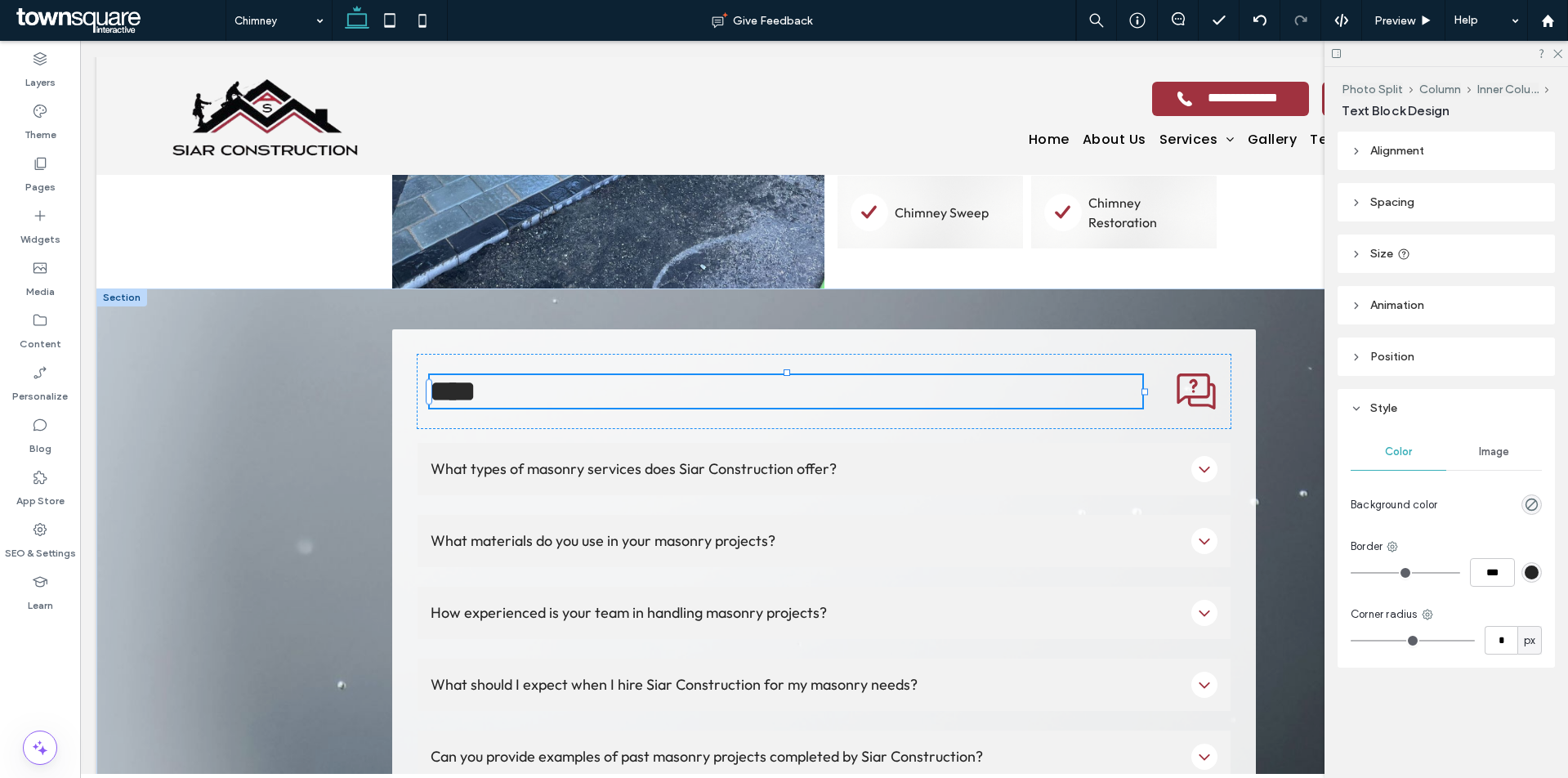 type on "******" 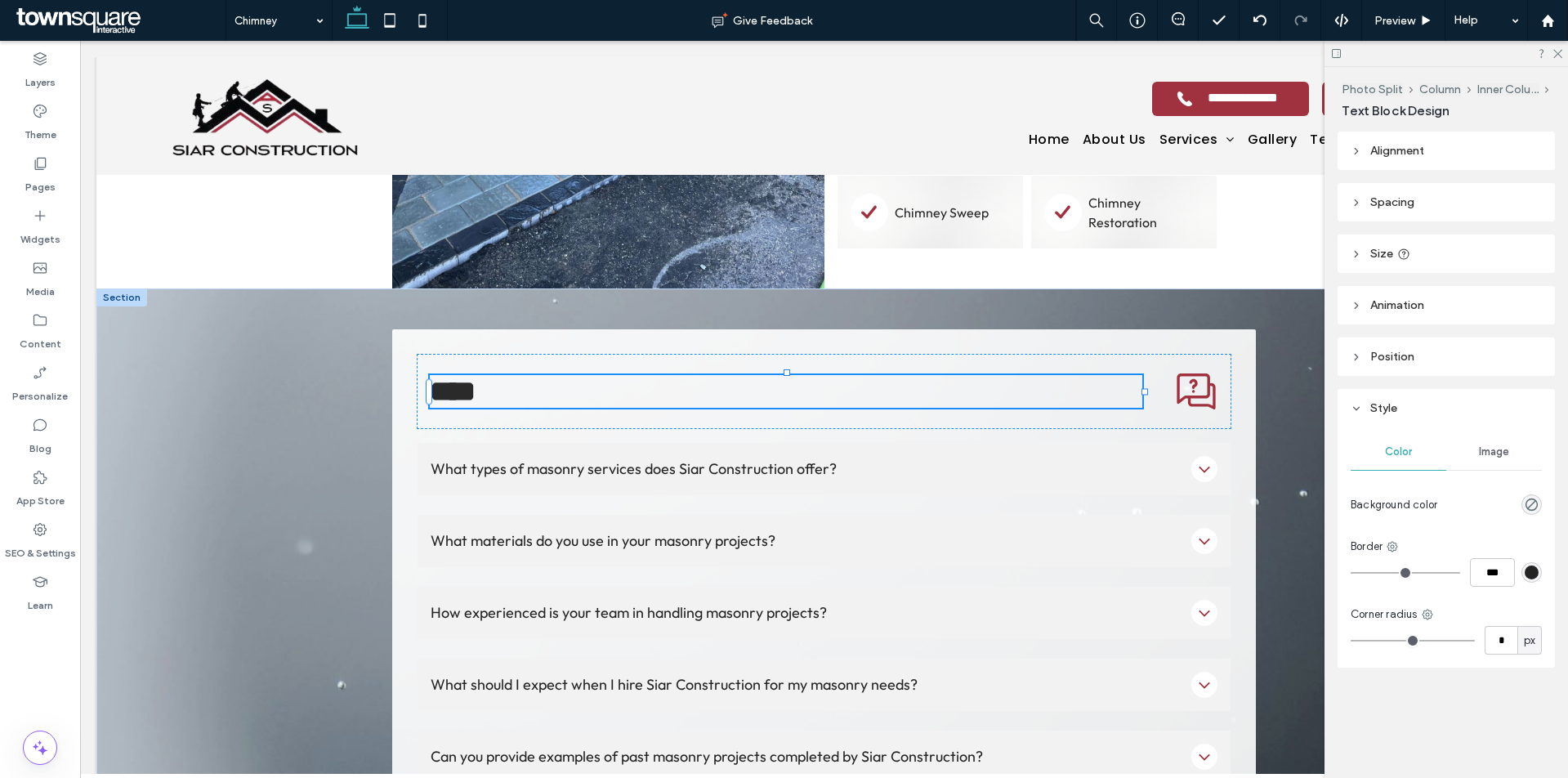 type on "**" 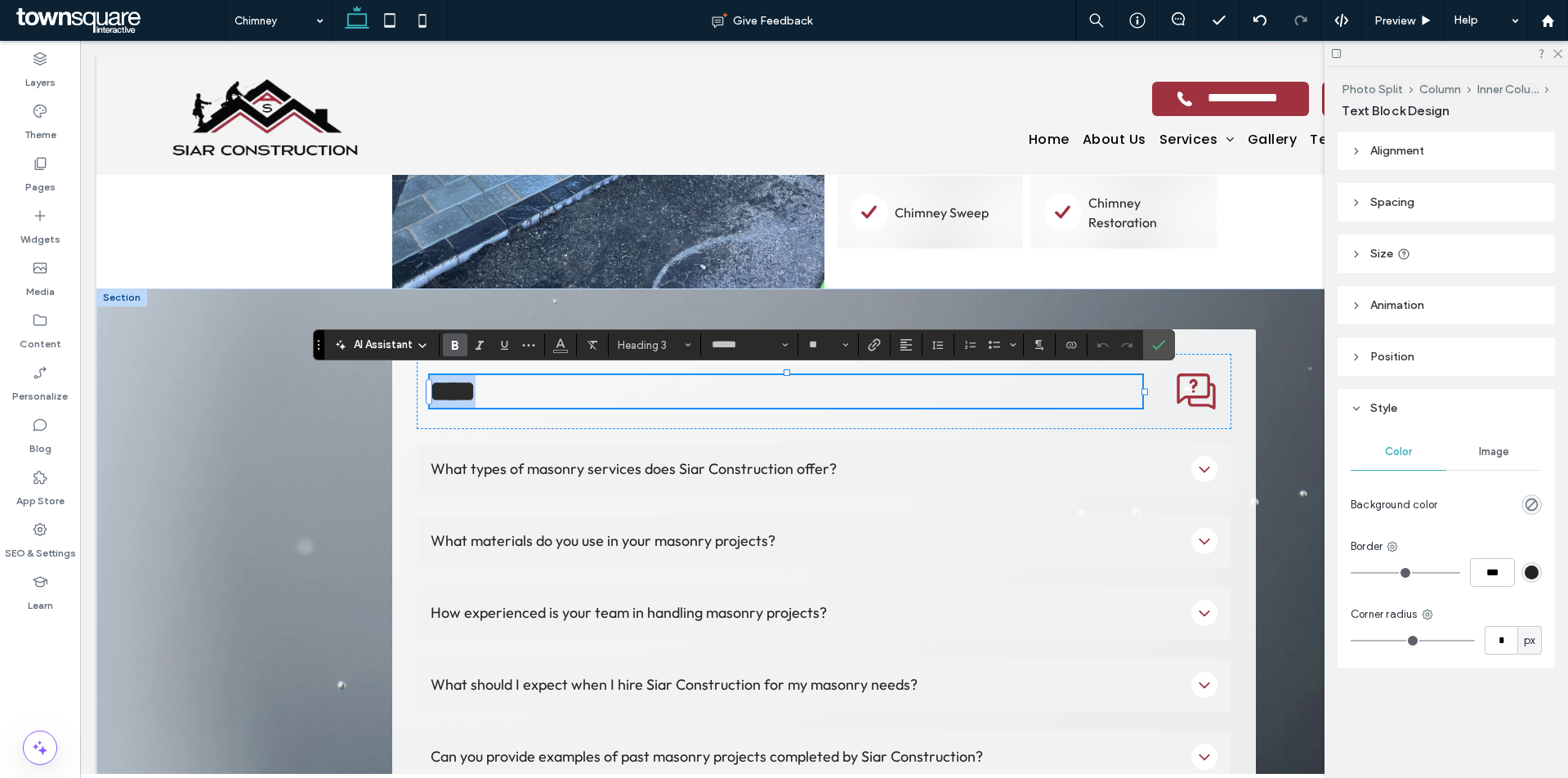 paste 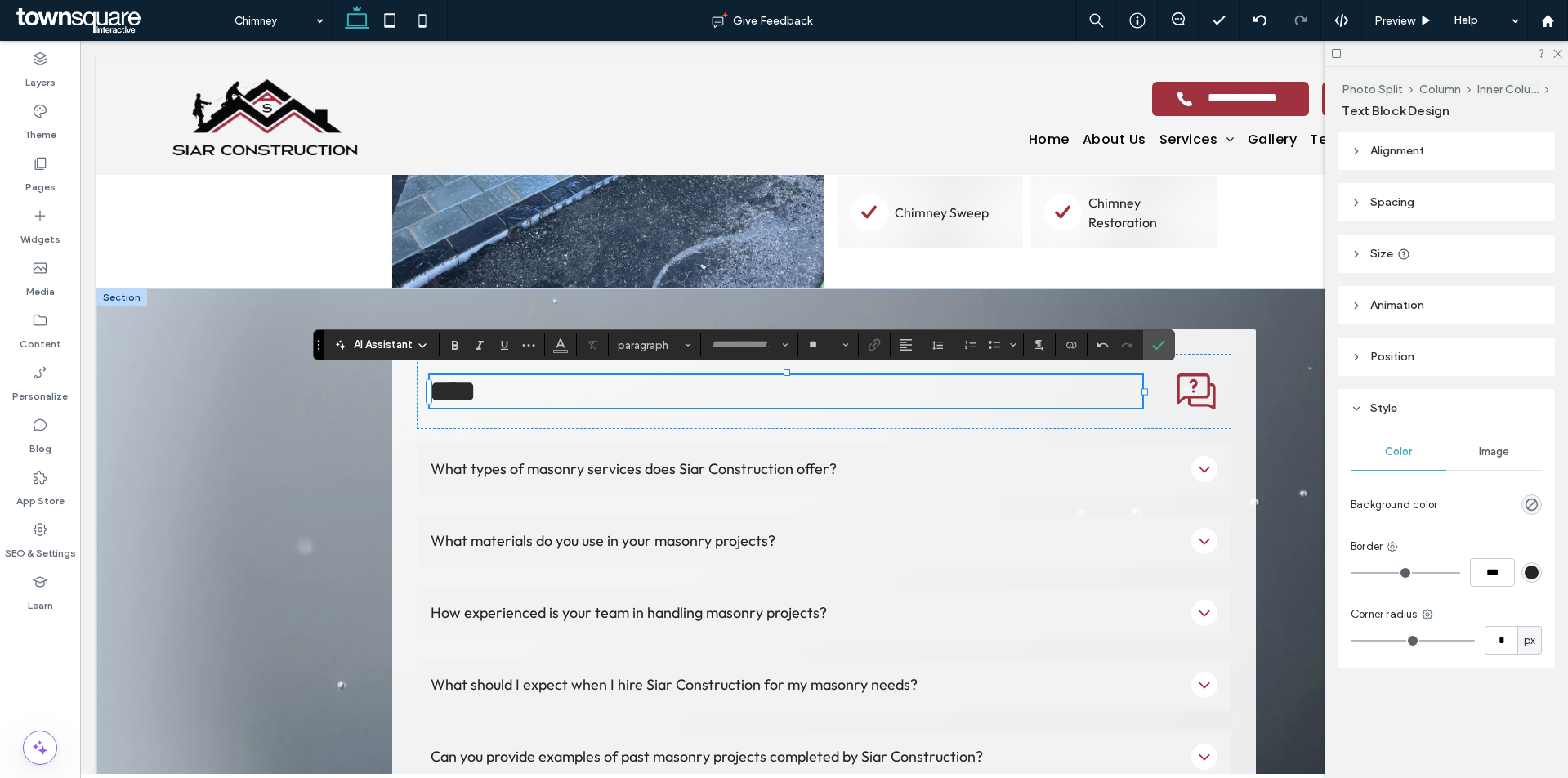 scroll, scrollTop: 1, scrollLeft: 0, axis: vertical 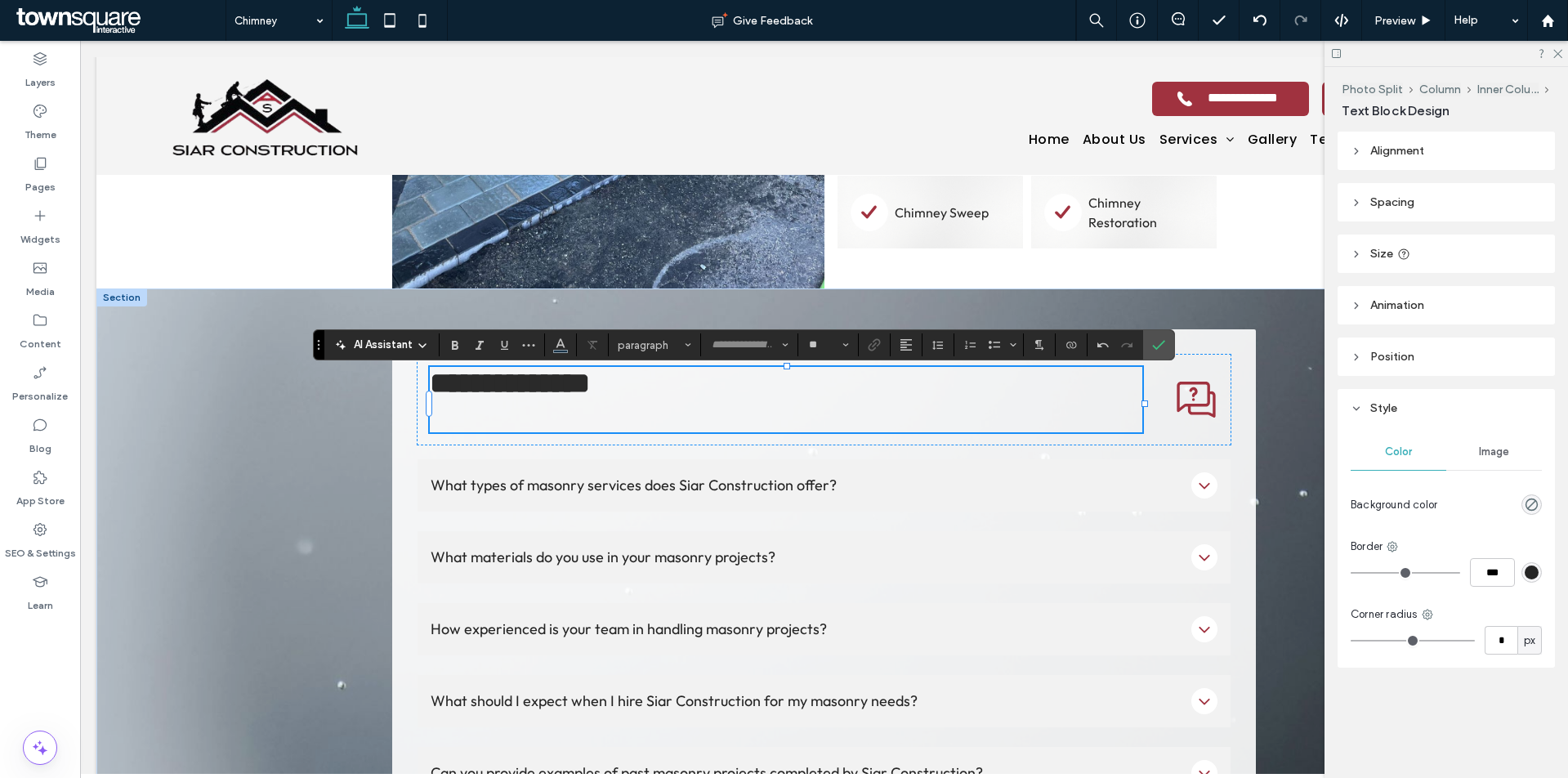 type on "******" 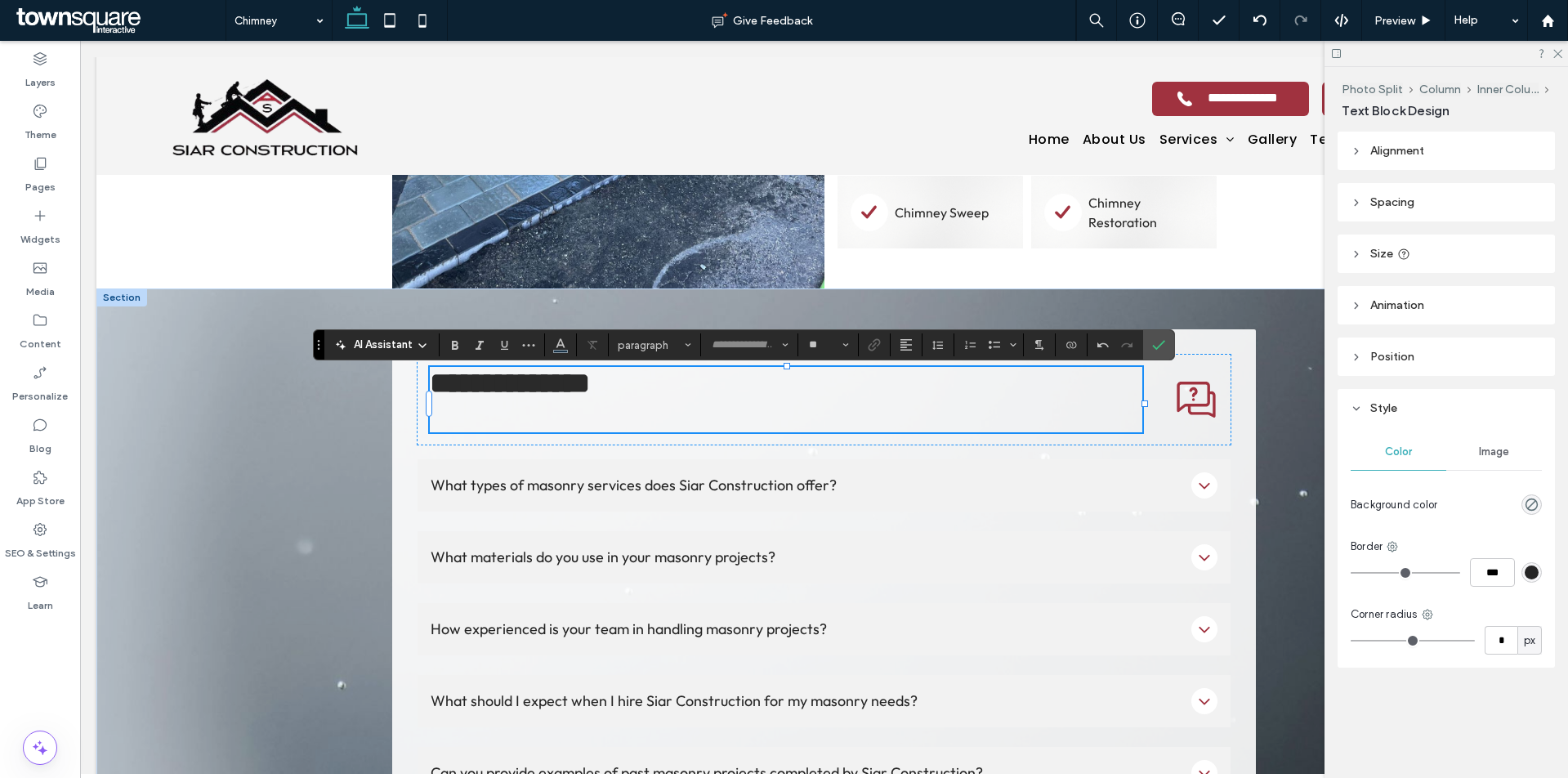 type on "**" 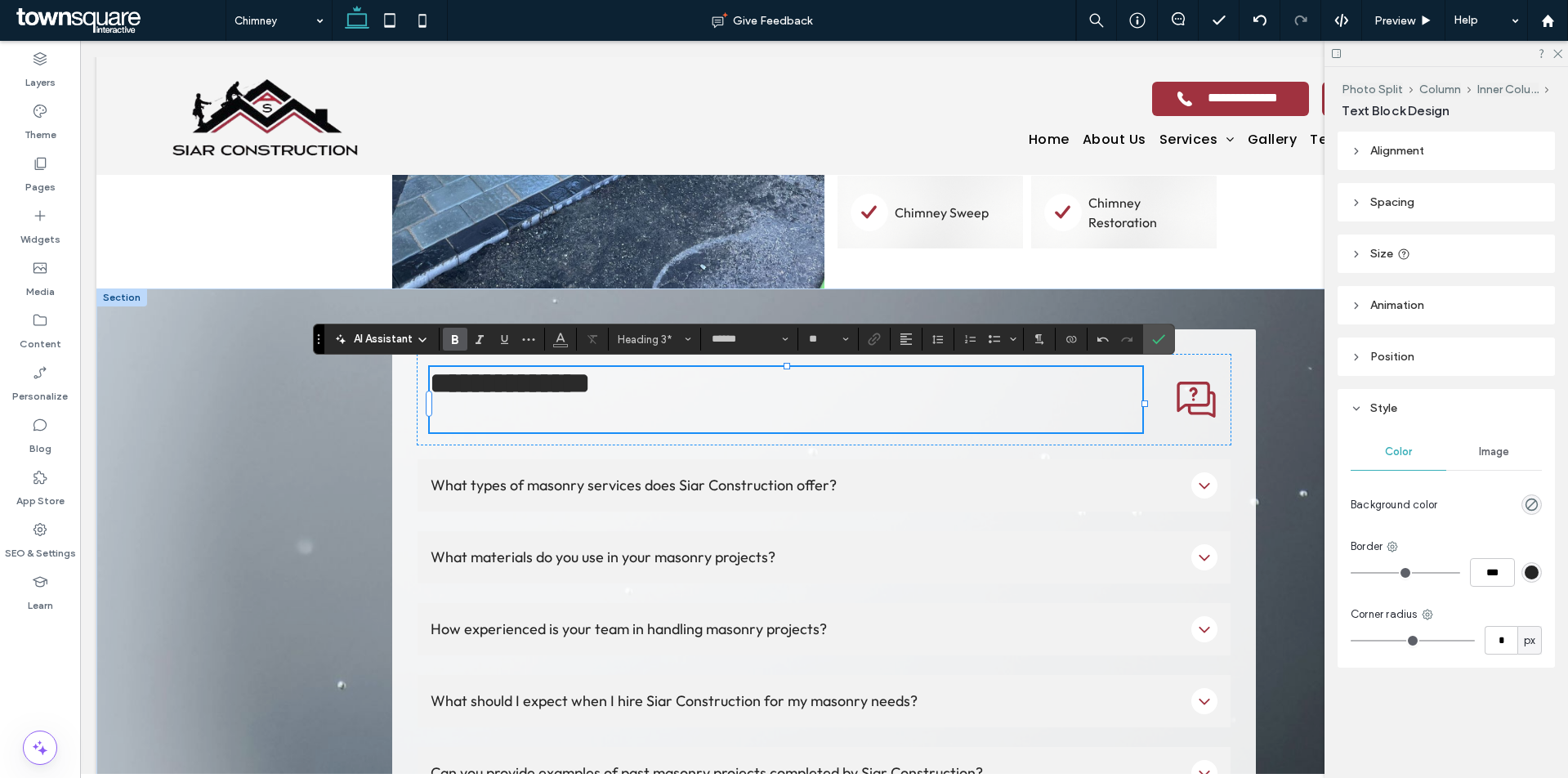 scroll, scrollTop: 590, scrollLeft: 0, axis: vertical 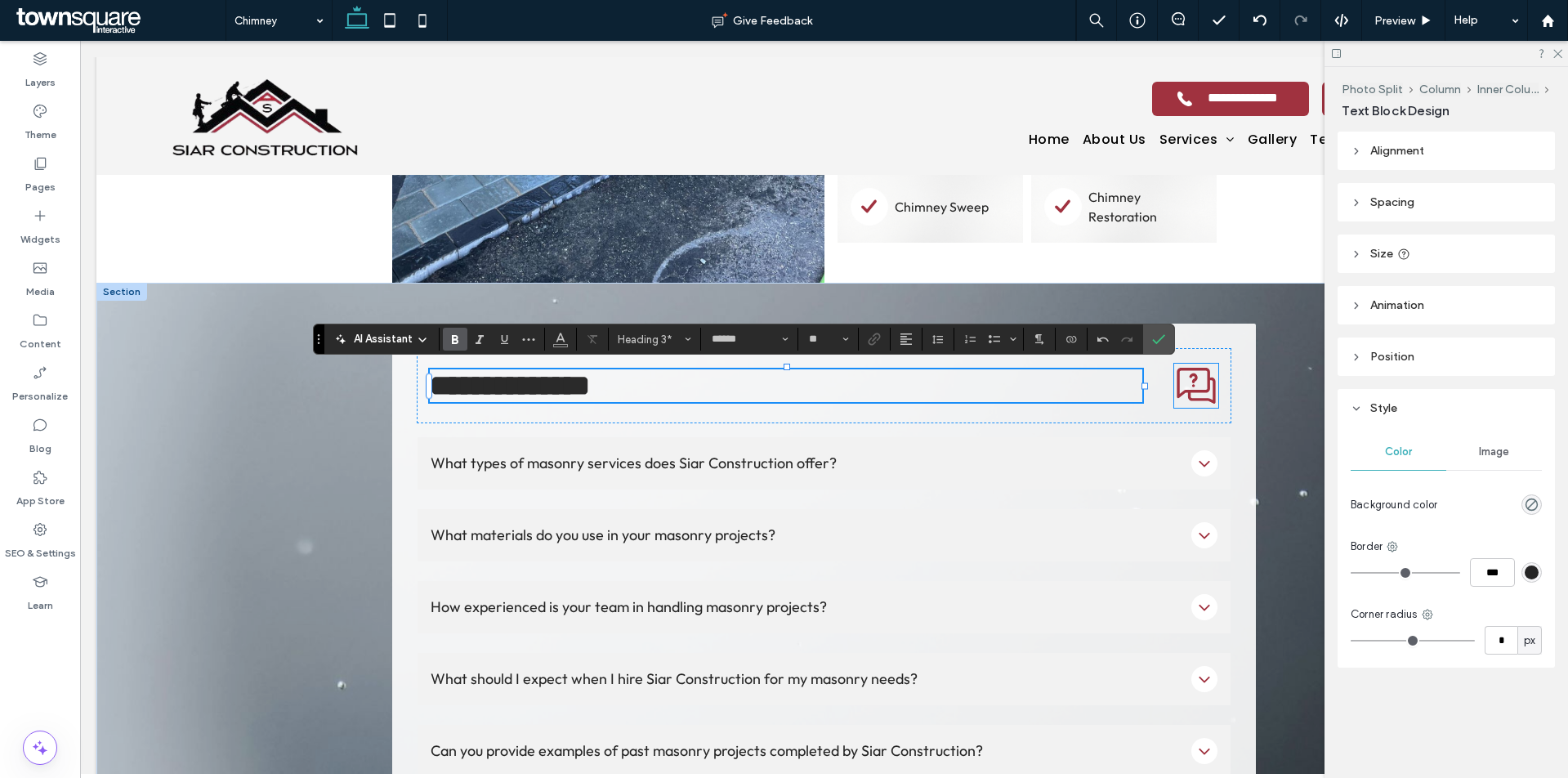 click 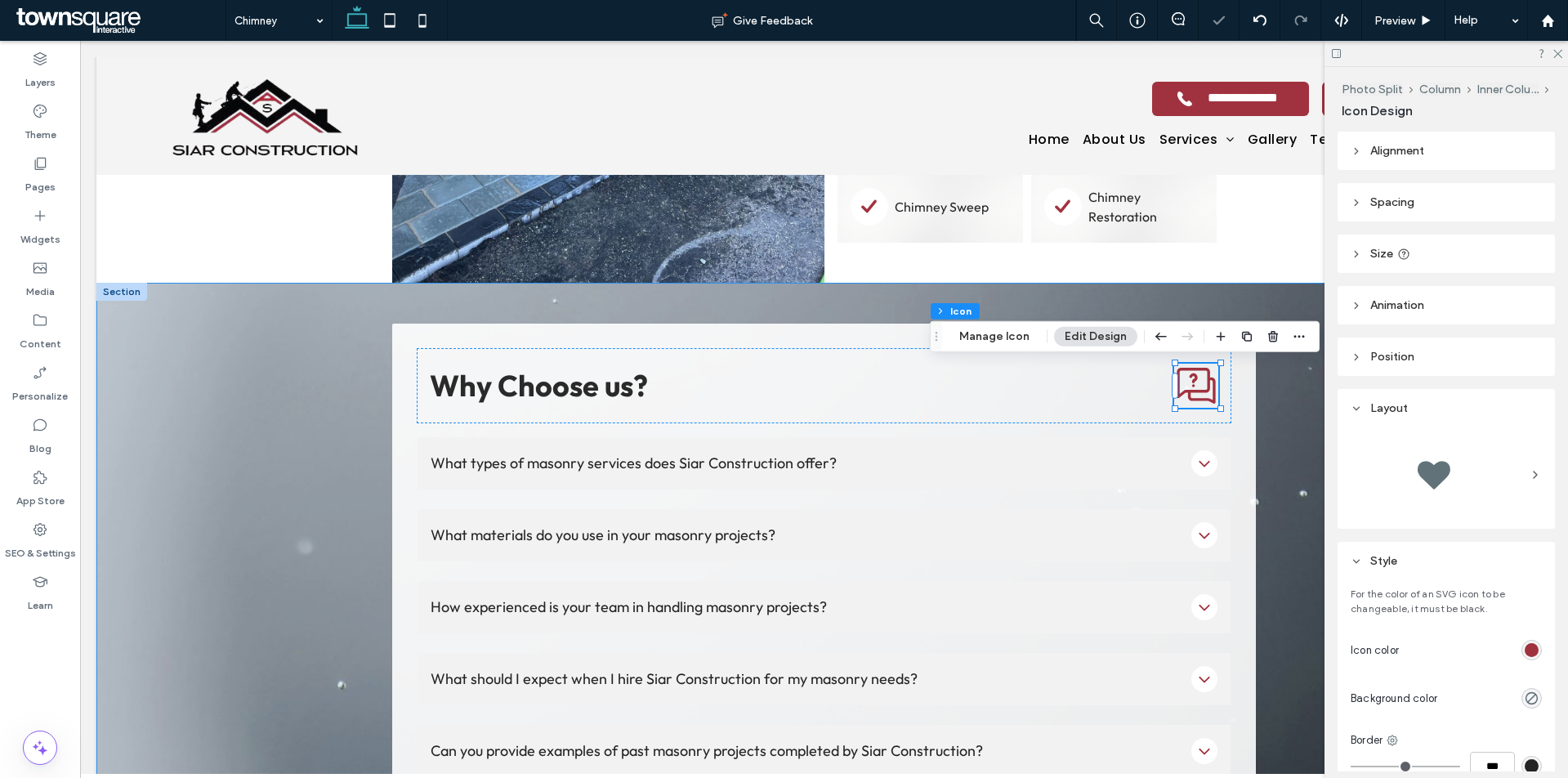 click on "Why Choose us?
What types of masonry services does Siar Construction offer? At Siar Construction, we offer a comprehensive range of masonry services. These include brickwork, stonework, concrete block construction, decorative masonry, and restoration work. Whether you’re looking to enhance your home with a beautiful stone patio or need expert brick repairs, we can handle all your masonry needs. What materials do you use in your masonry projects? We believe that the quality of a finished masonry project relies heavily on the materials used. That’s why we source only the highest quality materials, which include bricks, stones, and concrete blocks, among others. We ensure these materials meet our stringent quality standards to deliver a project that not only looks stunning but also stands the test of time. How experienced is your team in handling masonry projects? What should I expect when I hire Siar Construction for my masonry needs? Title or Question Button" at bounding box center [824, 599] 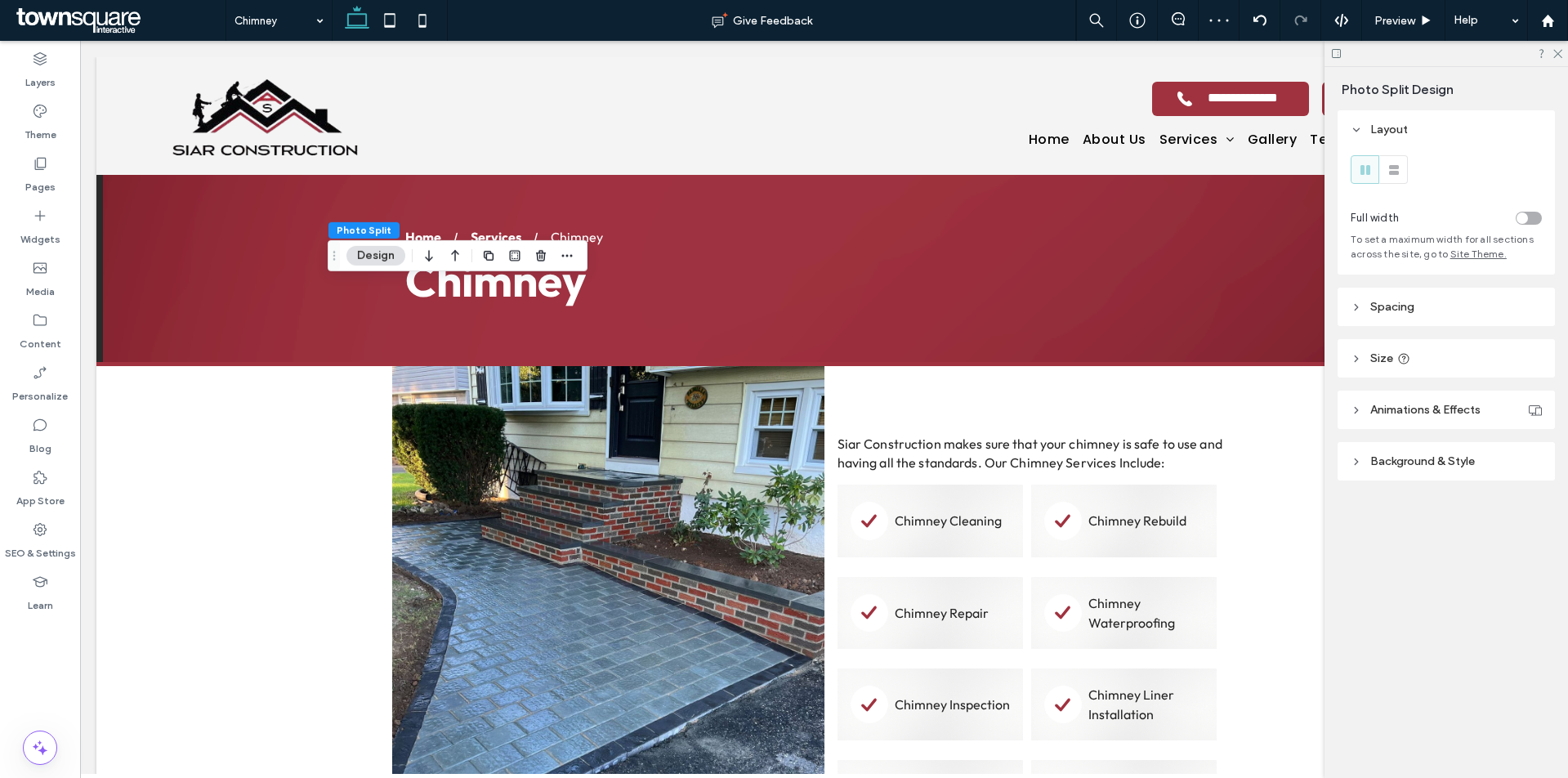 scroll, scrollTop: 590, scrollLeft: 0, axis: vertical 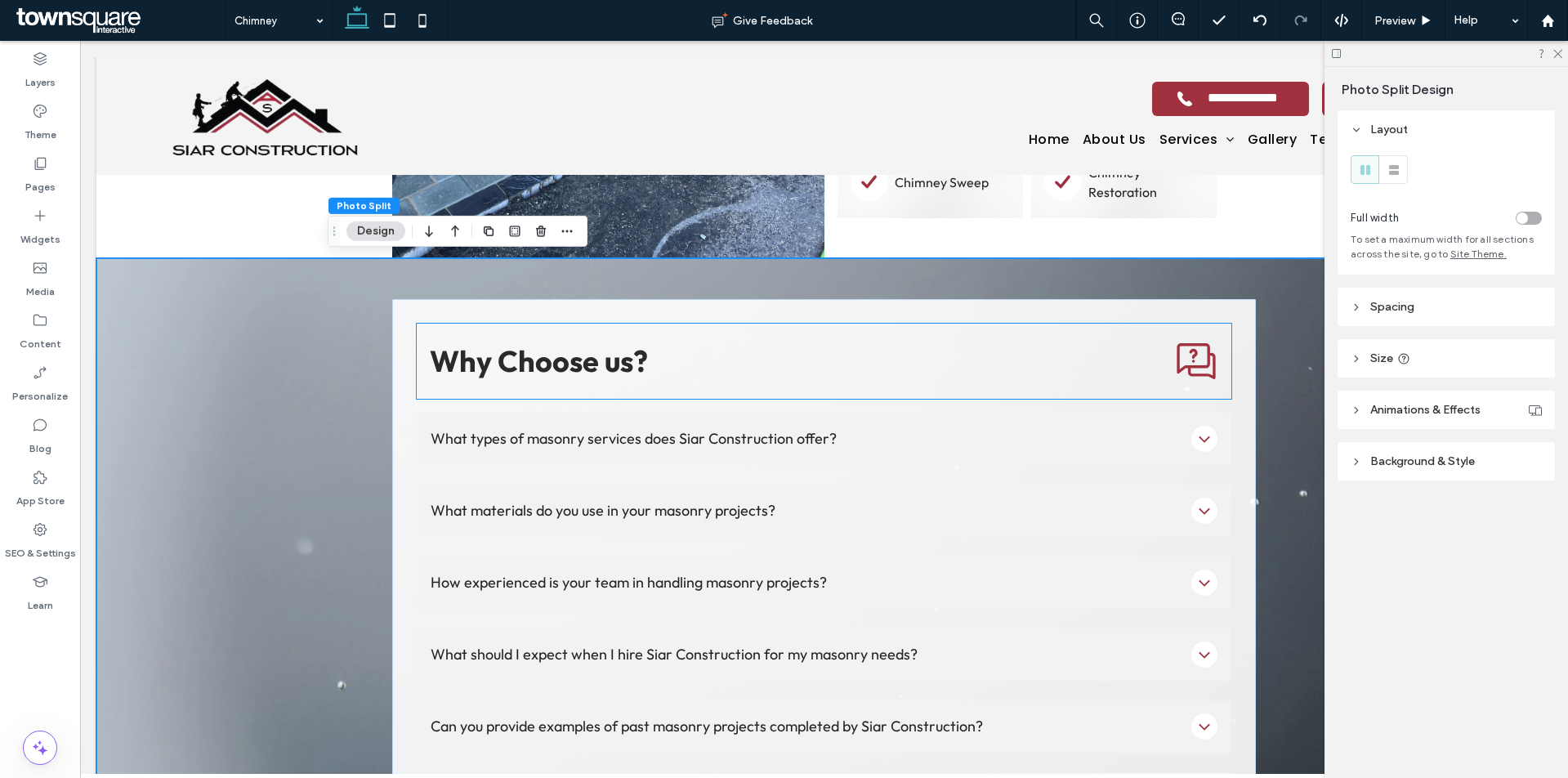 click on "Why Choose us?" at bounding box center (538, 360) 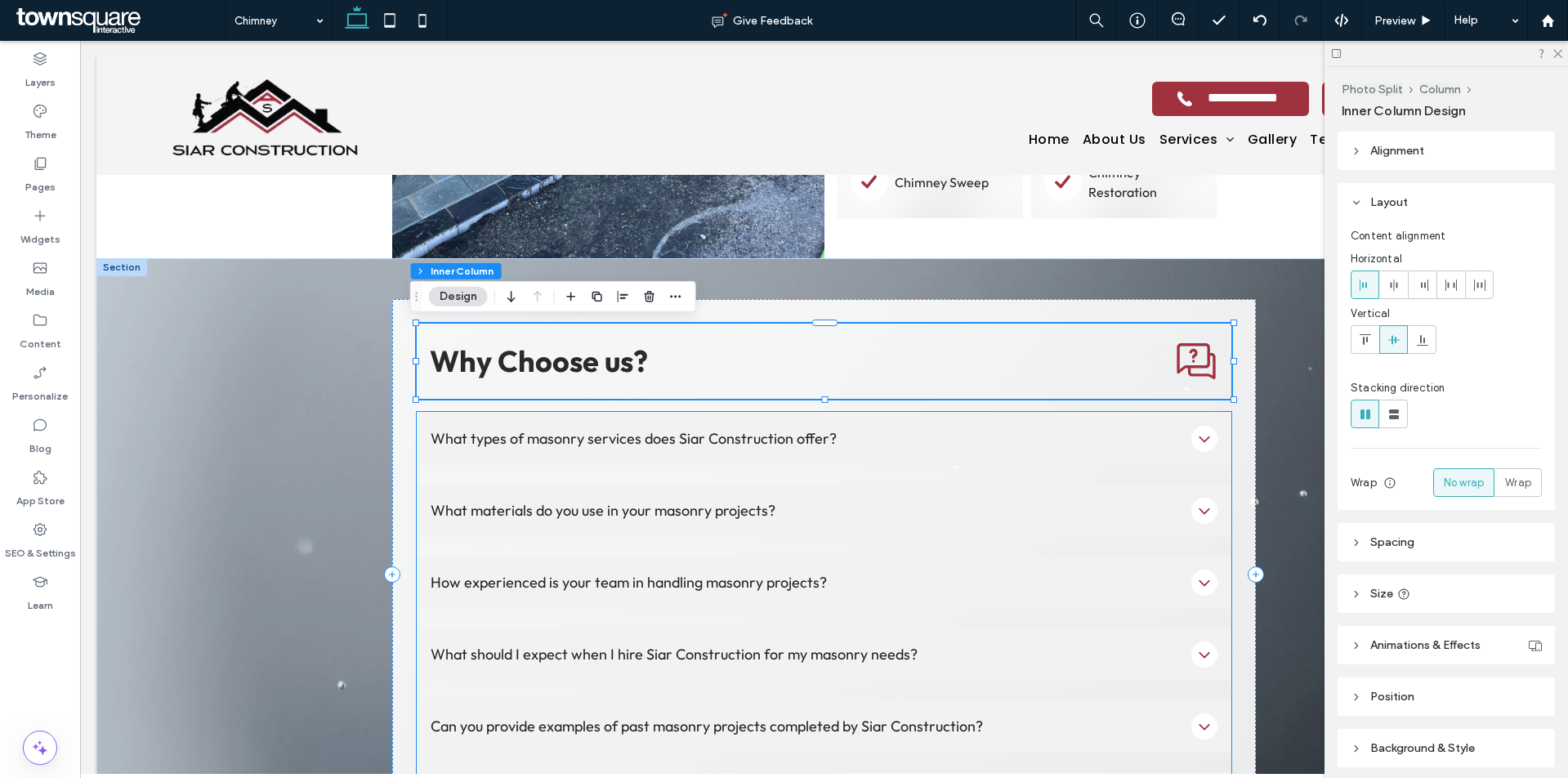 click on "What types of masonry services does Siar Construction offer?" at bounding box center (824, 439) 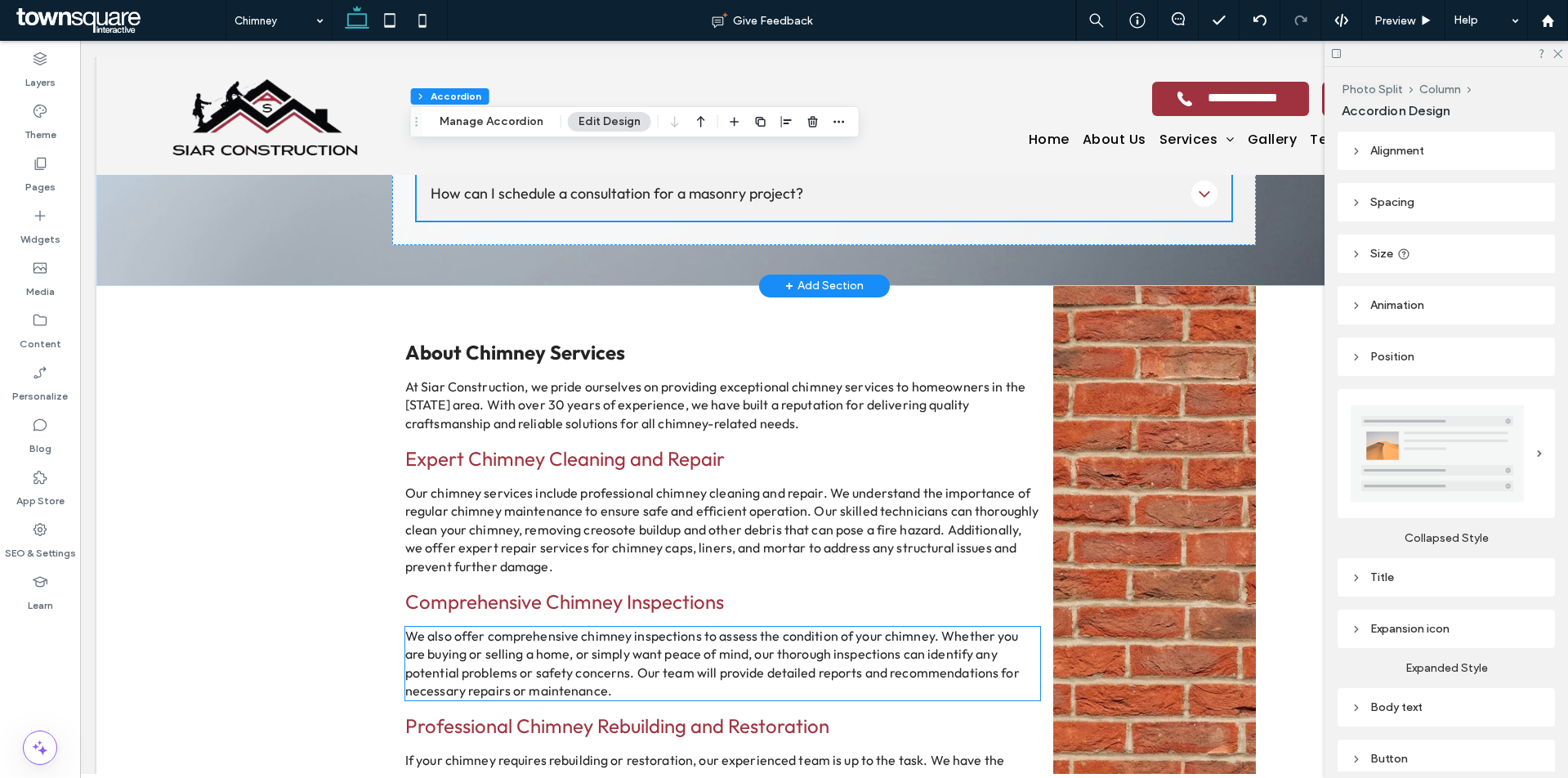 scroll, scrollTop: 1435, scrollLeft: 0, axis: vertical 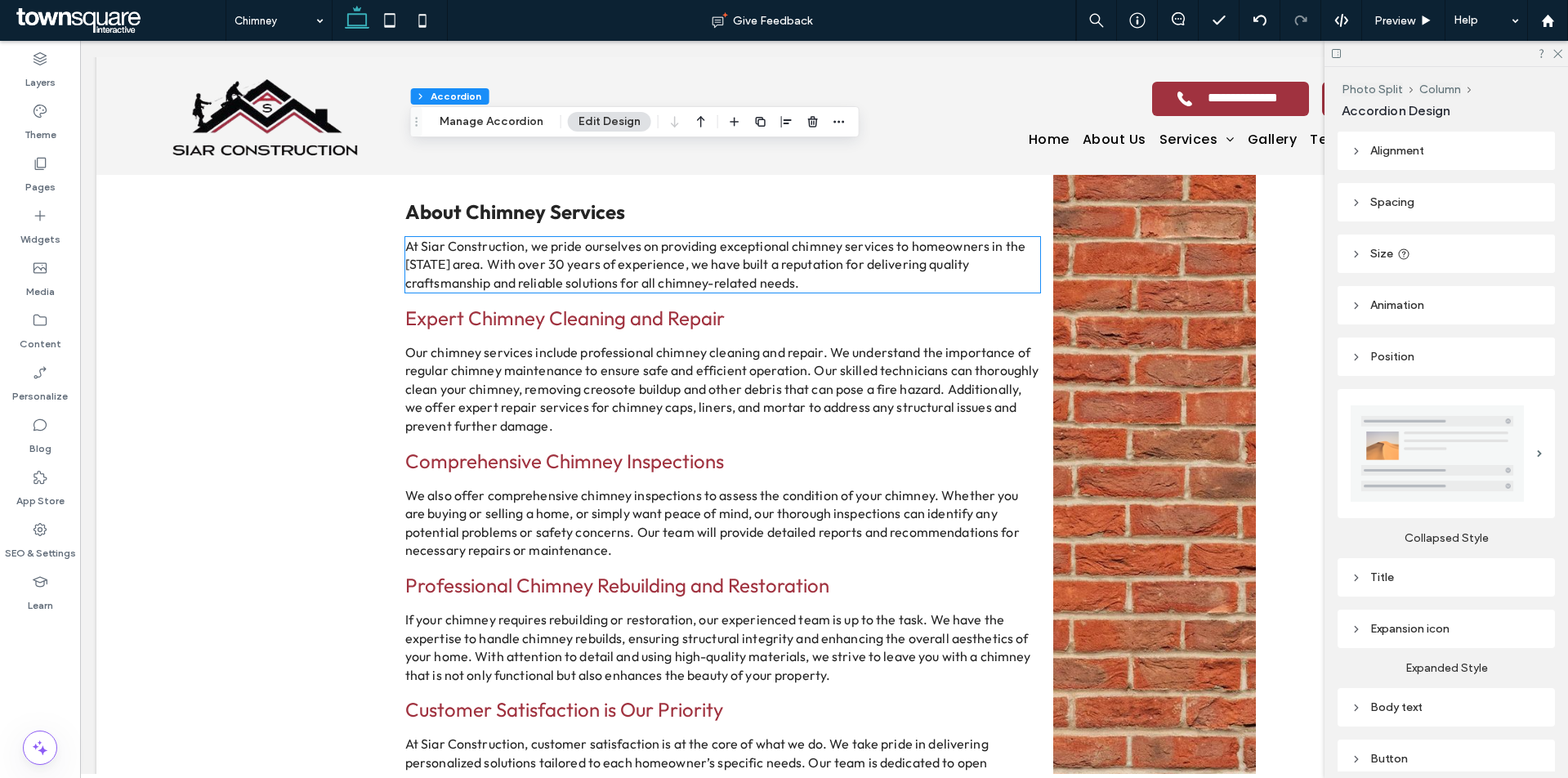 click on "At Siar Construction, we pride ourselves on providing exceptional chimney services to homeowners in the [STATE] area. With over 30 years of experience, we have built a reputation for delivering quality craftsmanship and reliable solutions for all chimney-related needs." at bounding box center (715, 264) 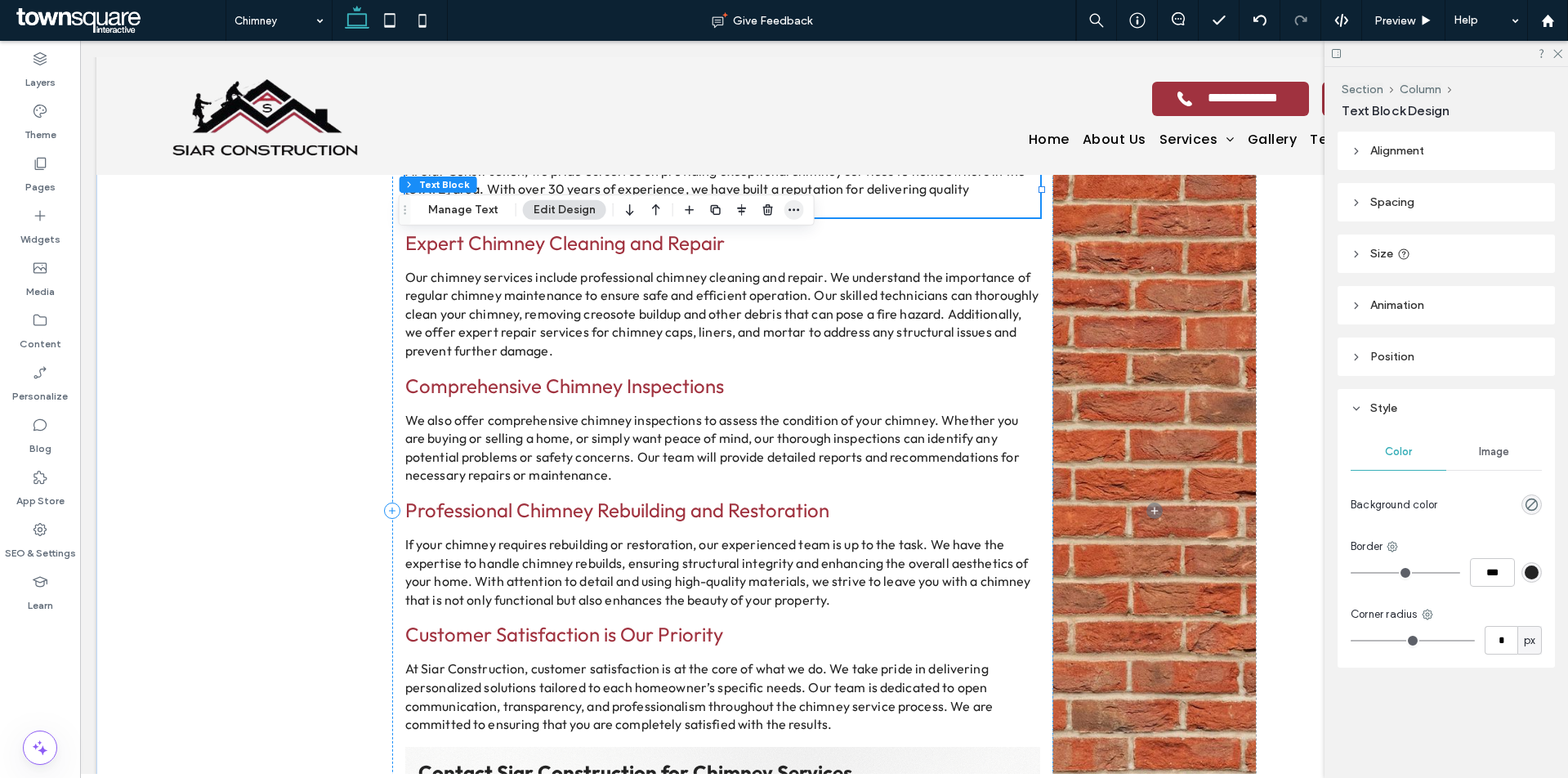 click 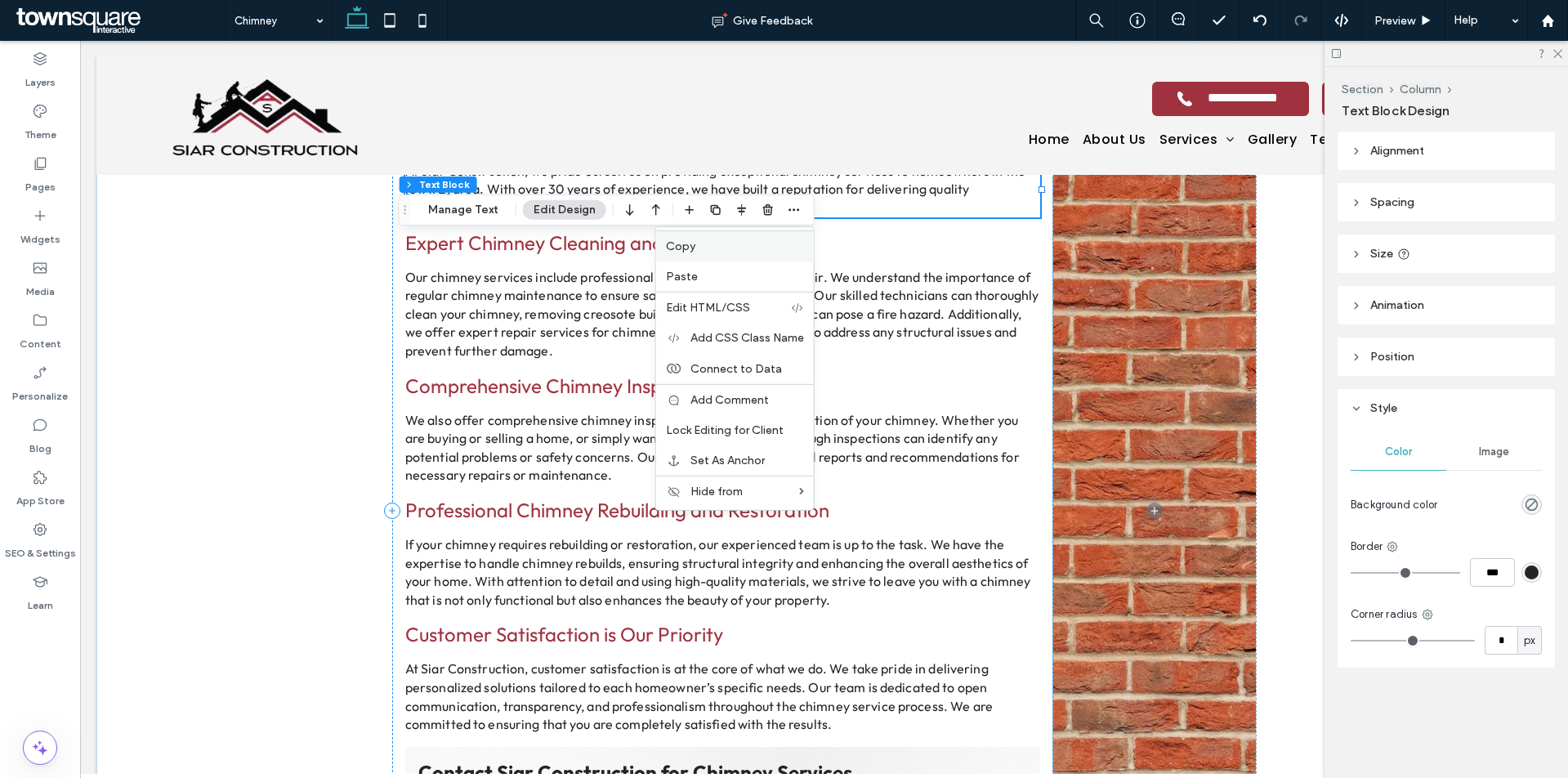 click on "Copy" at bounding box center (735, 246) 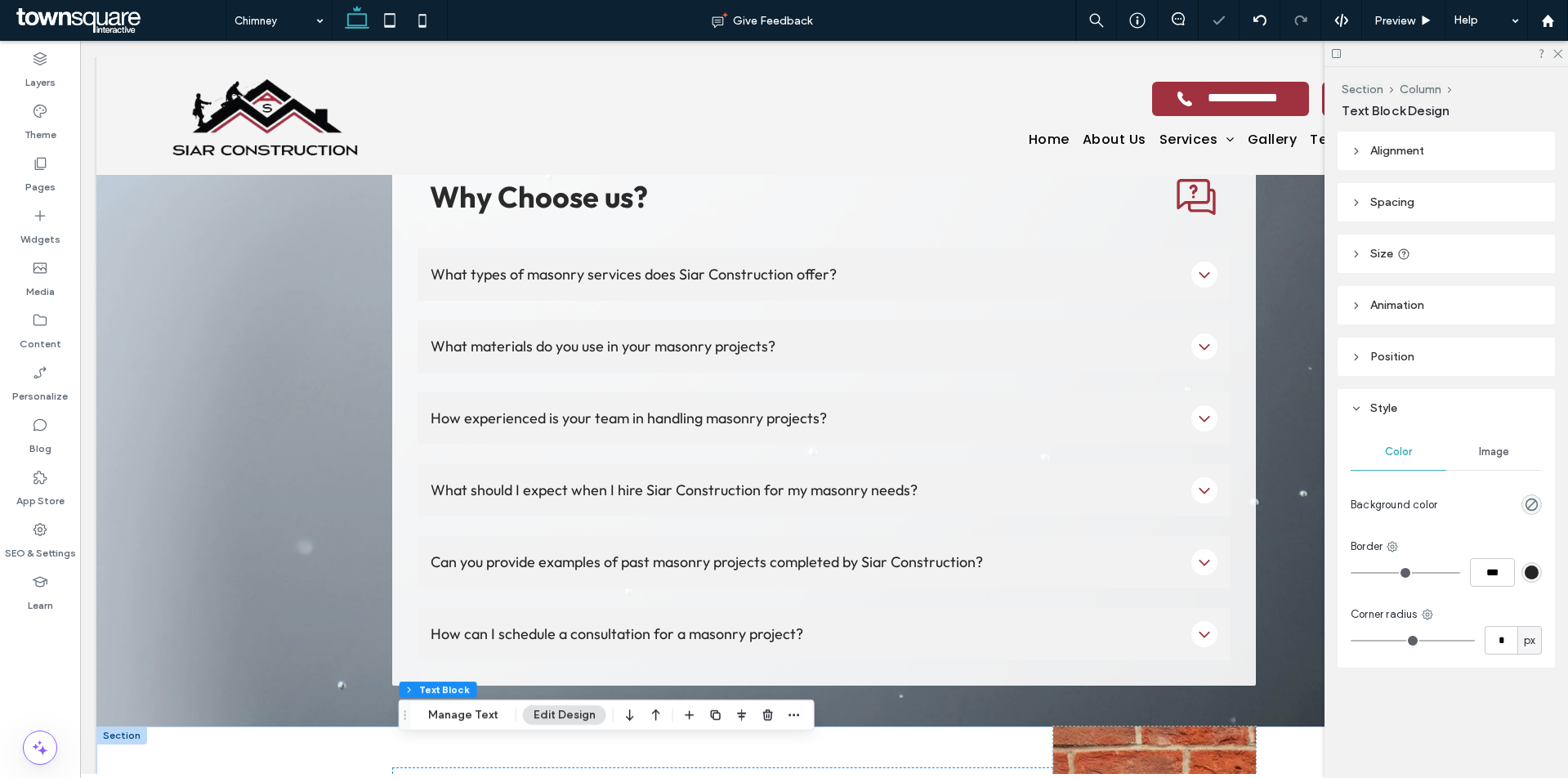 scroll, scrollTop: 774, scrollLeft: 0, axis: vertical 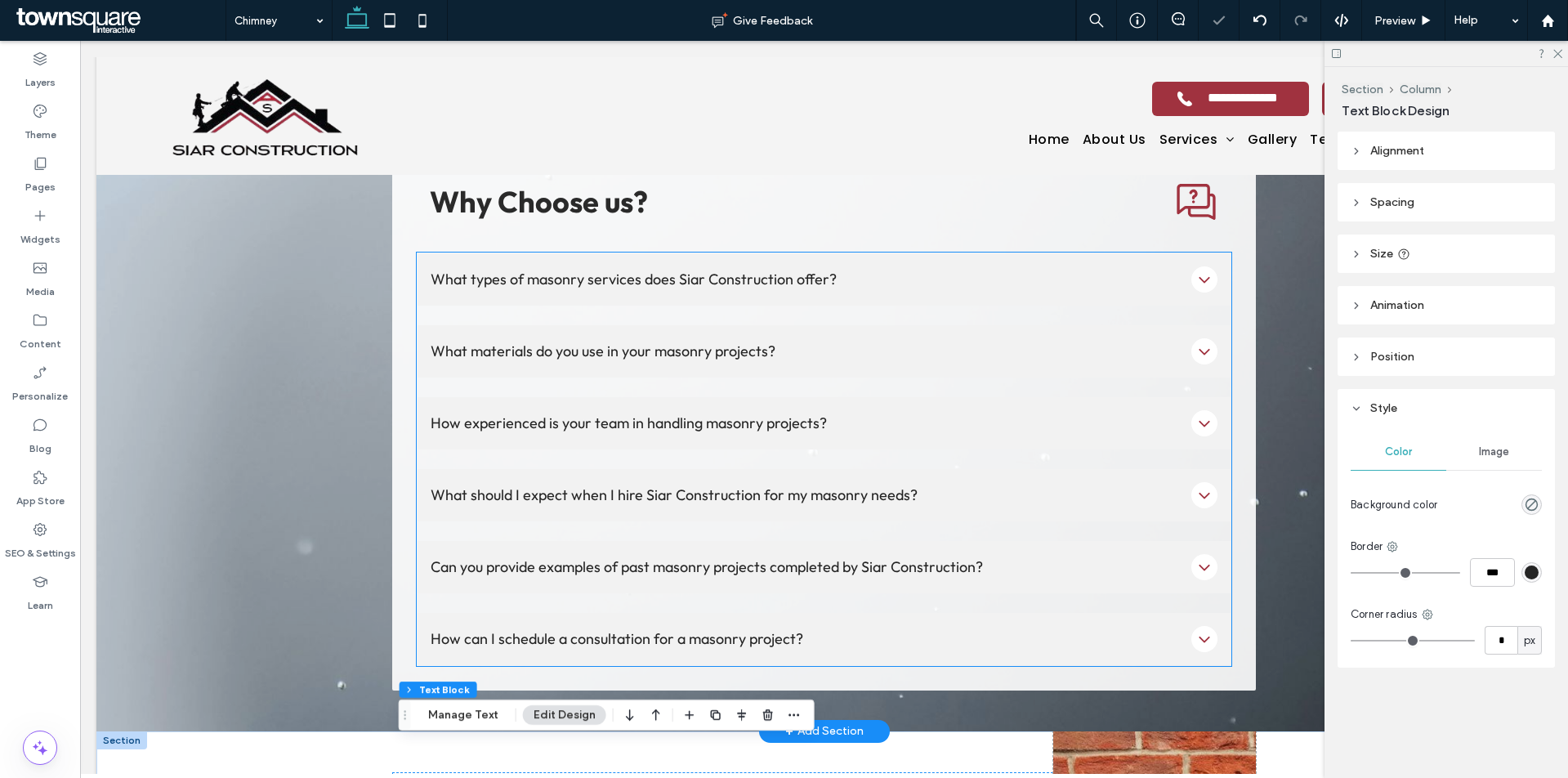 click on "How experienced is your team in handling masonry projects?" at bounding box center [824, 423] 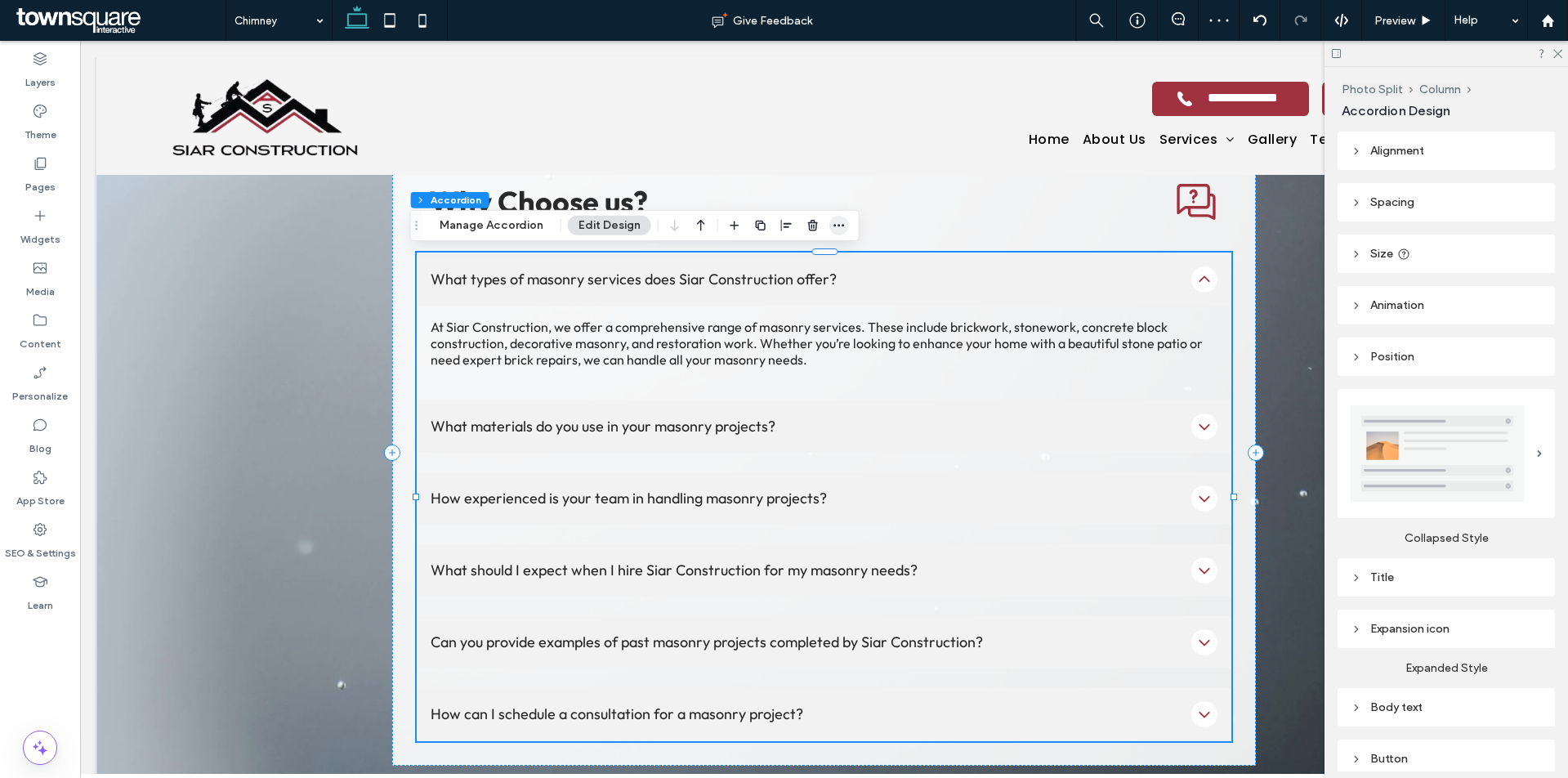 click 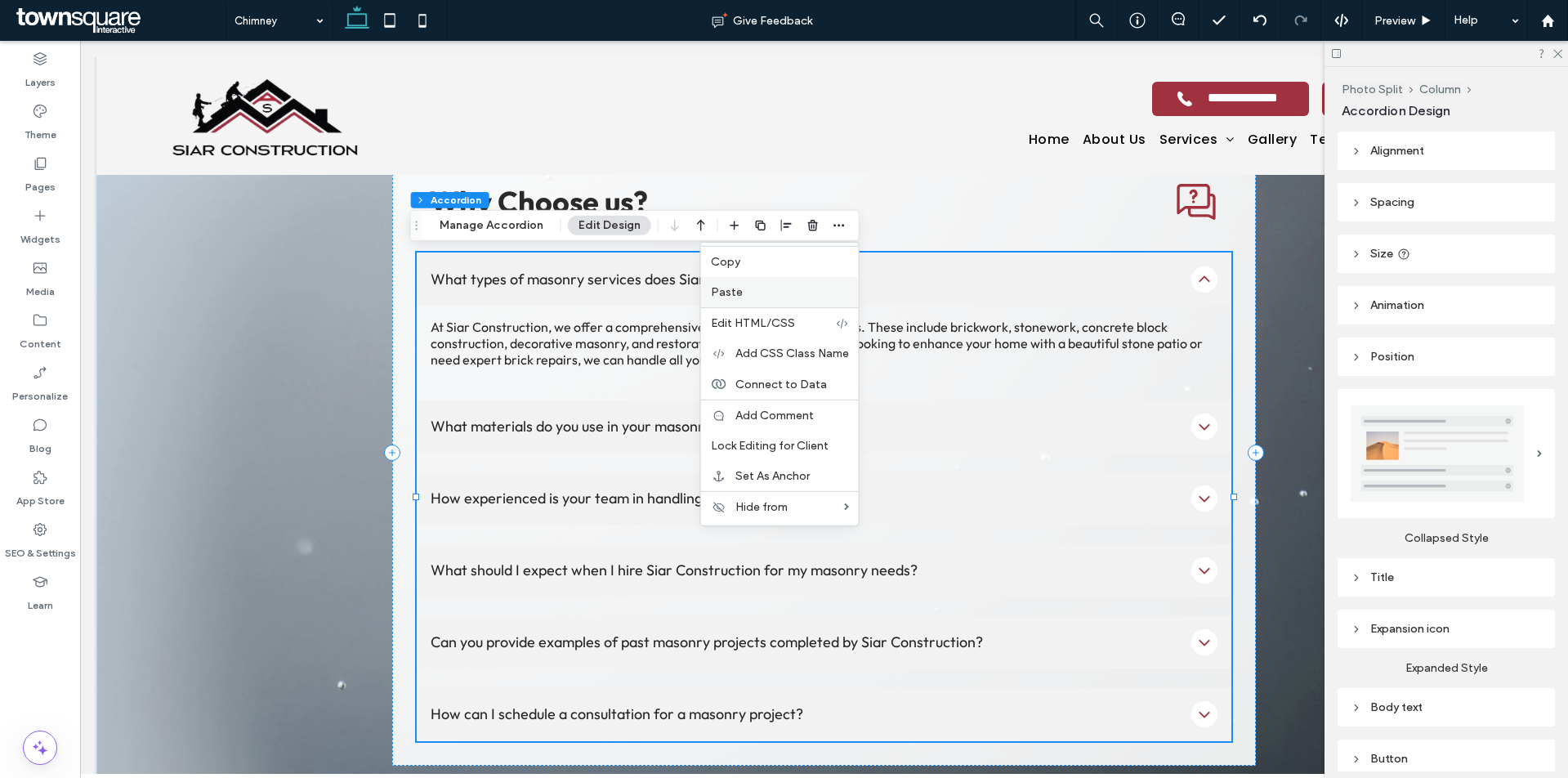 click on "Paste" at bounding box center (780, 292) 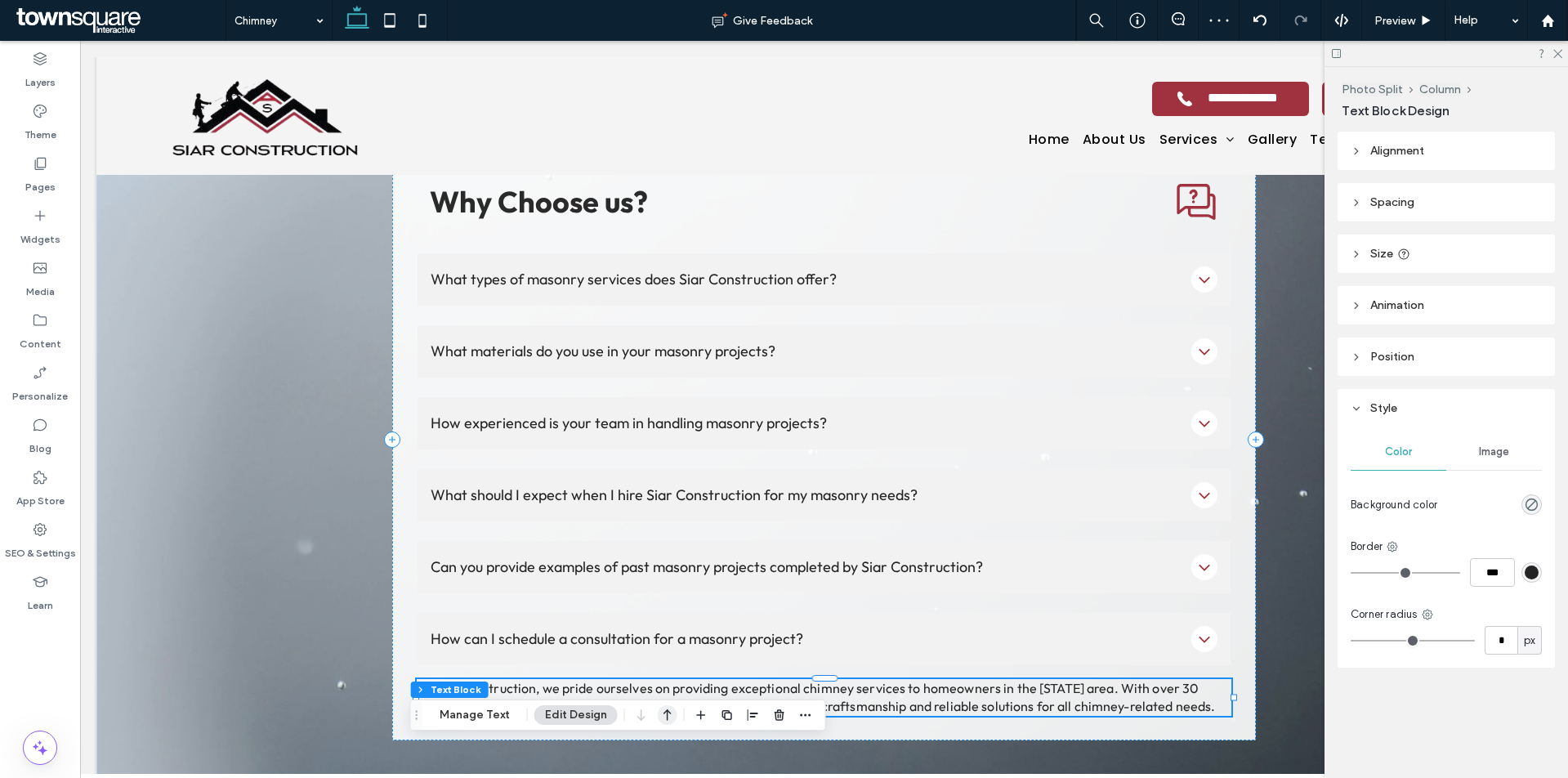 click 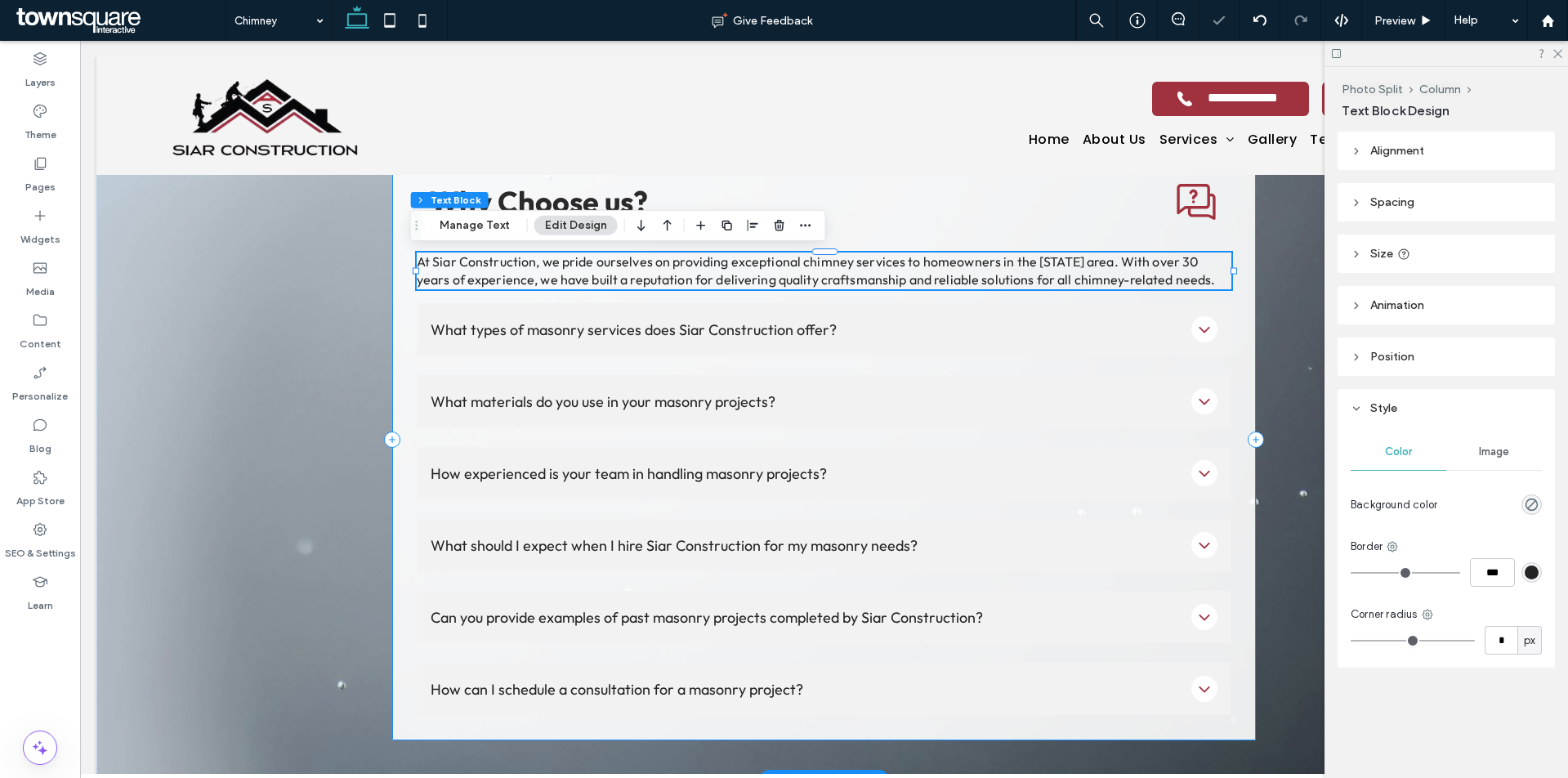click at bounding box center [824, 252] 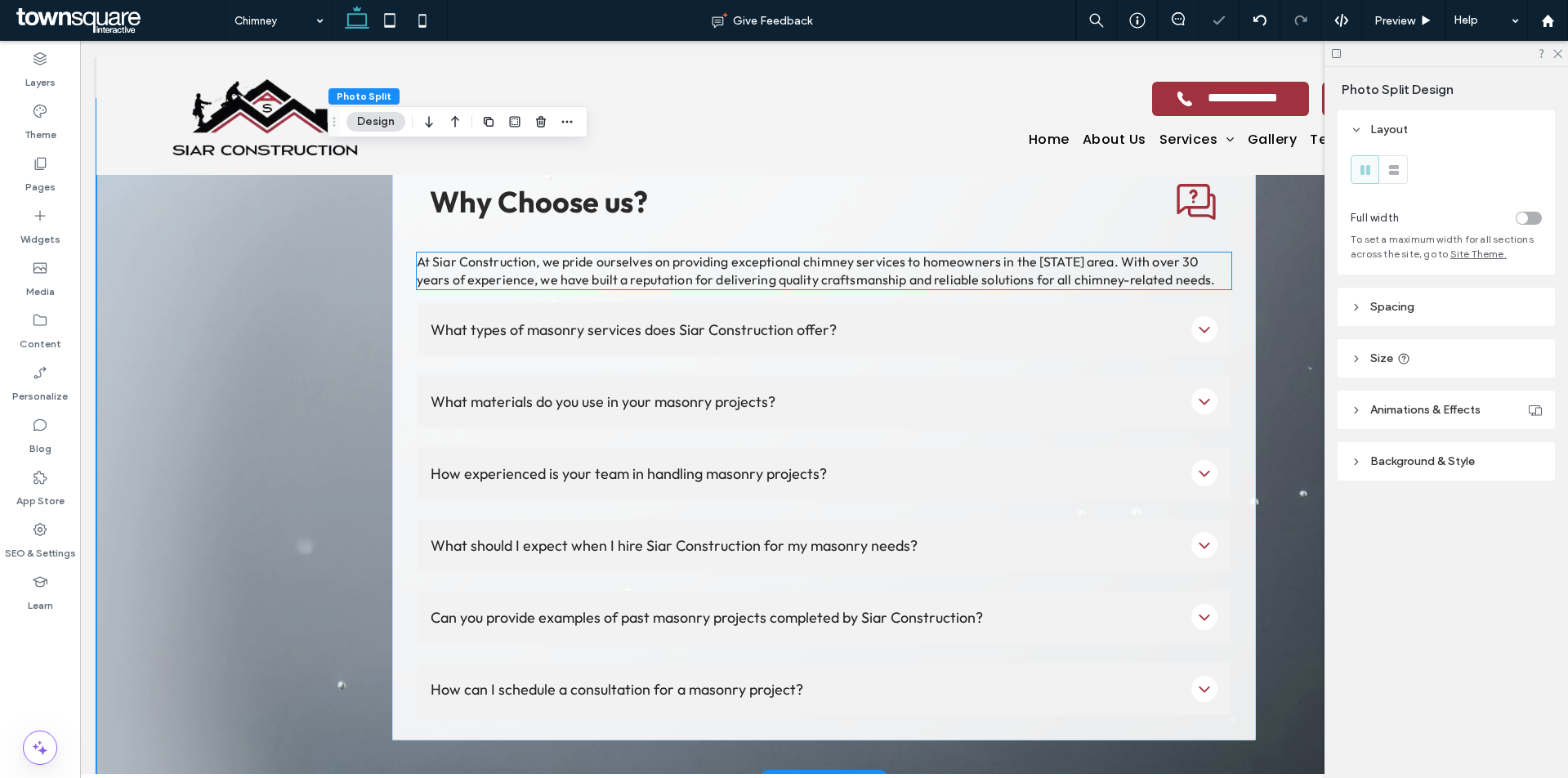 click on "At Siar Construction, we pride ourselves on providing exceptional chimney services to homeowners in the [STATE] area. With over 30 years of experience, we have built a reputation for delivering quality craftsmanship and reliable solutions for all chimney-related needs." at bounding box center (816, 271) 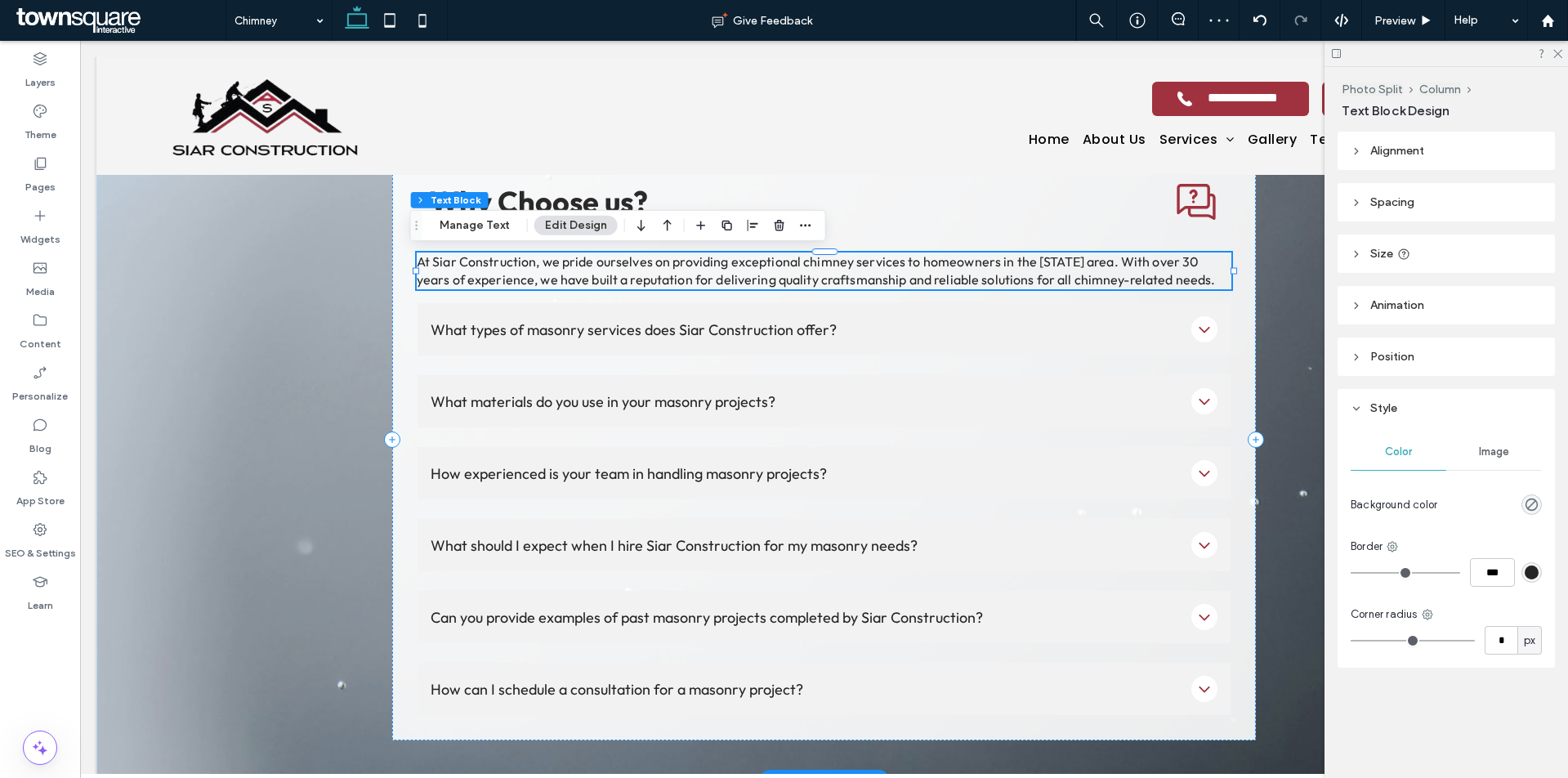 click on "At Siar Construction, we pride ourselves on providing exceptional chimney services to homeowners in the [STATE] area. With over 30 years of experience, we have built a reputation for delivering quality craftsmanship and reliable solutions for all chimney-related needs." at bounding box center [816, 271] 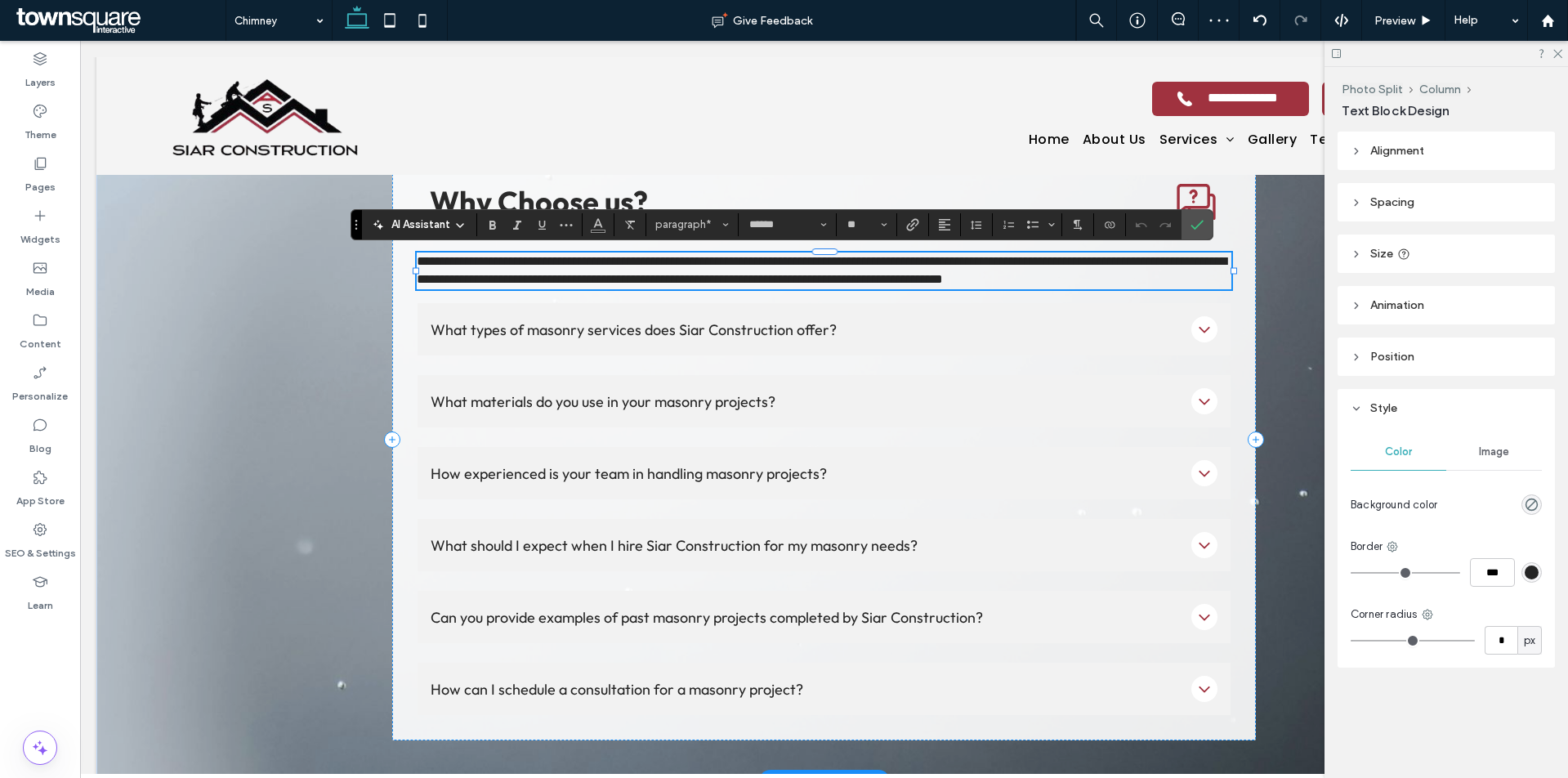 paste 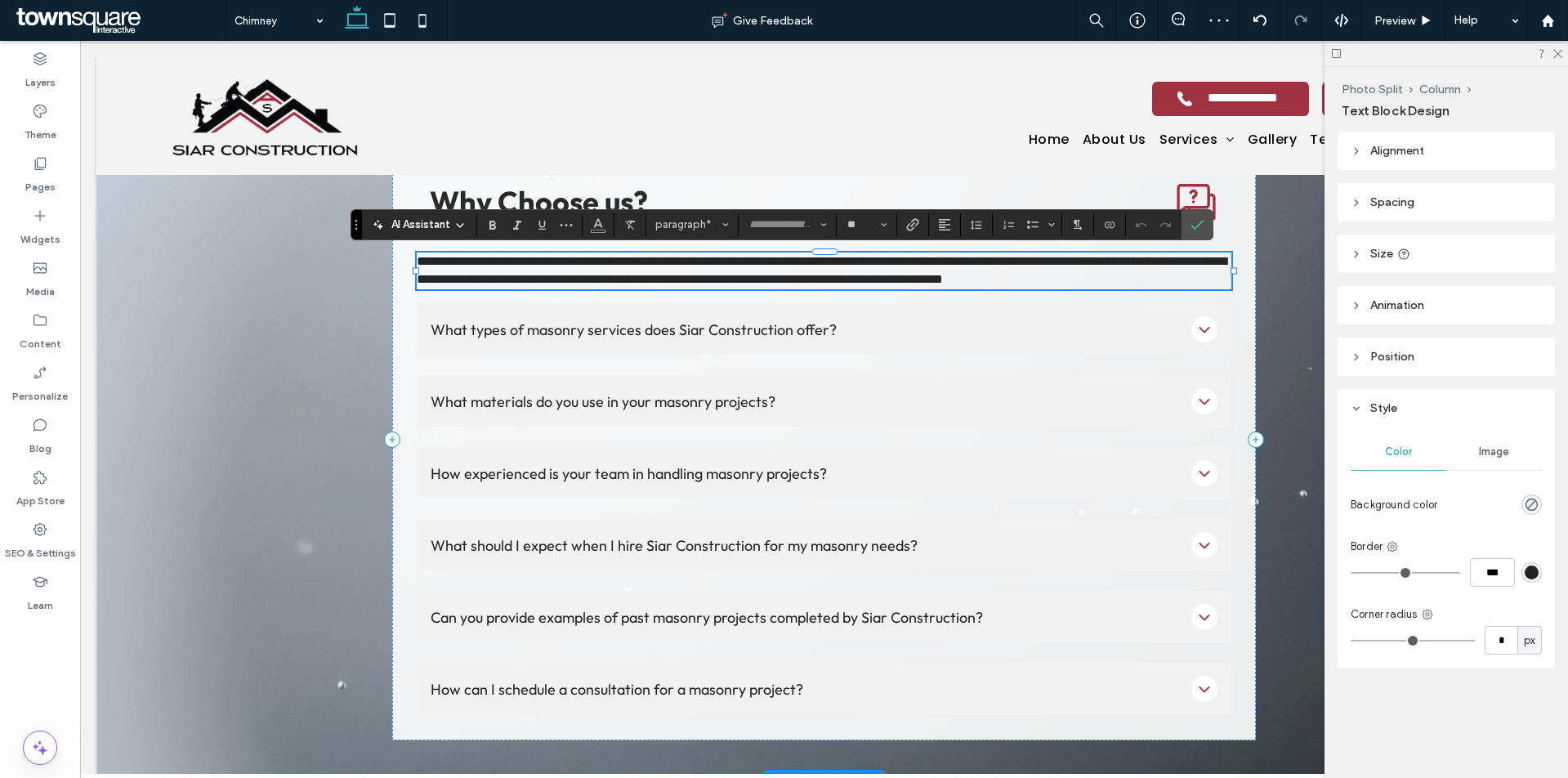 scroll, scrollTop: 2, scrollLeft: 0, axis: vertical 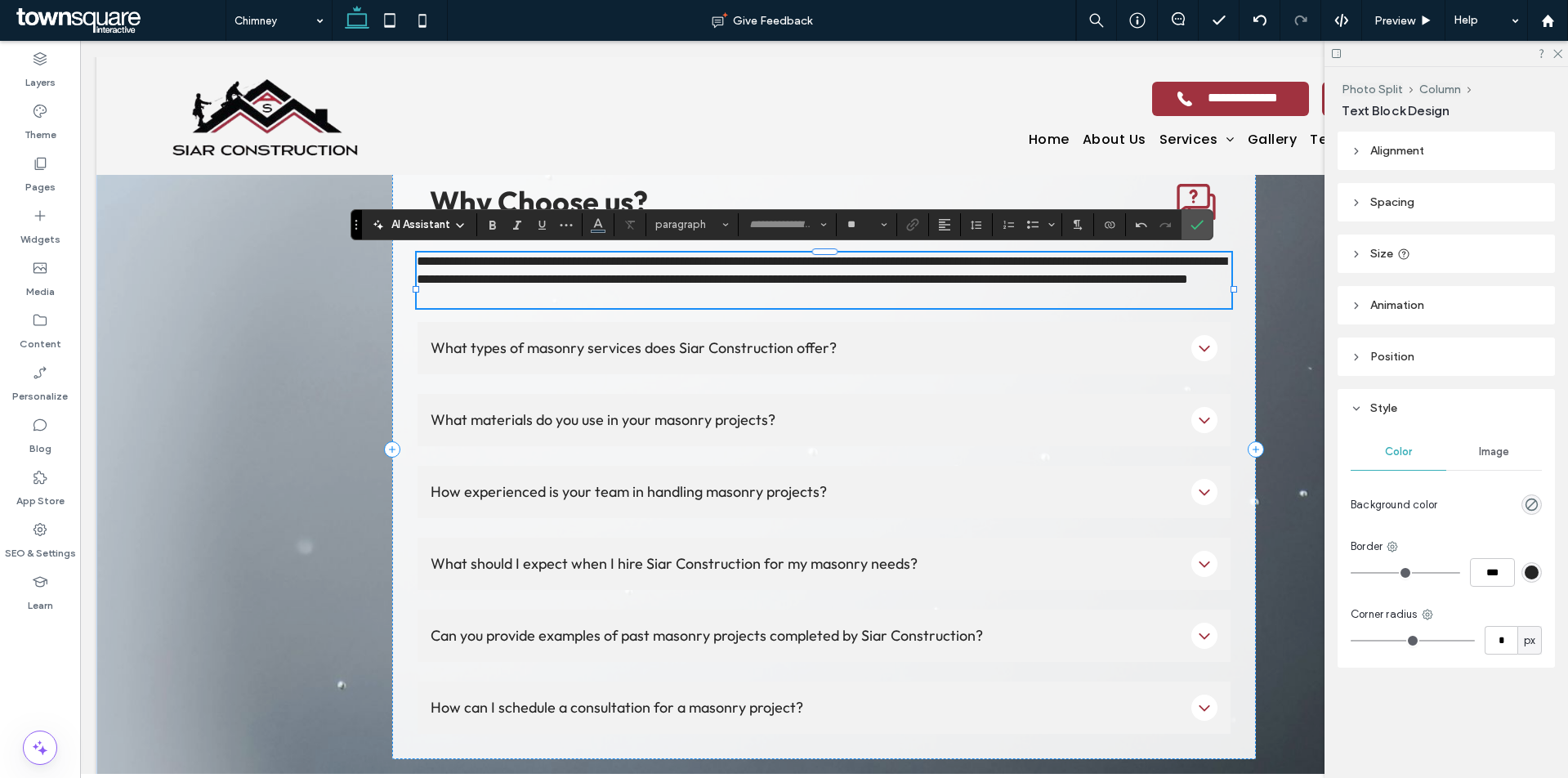 type on "******" 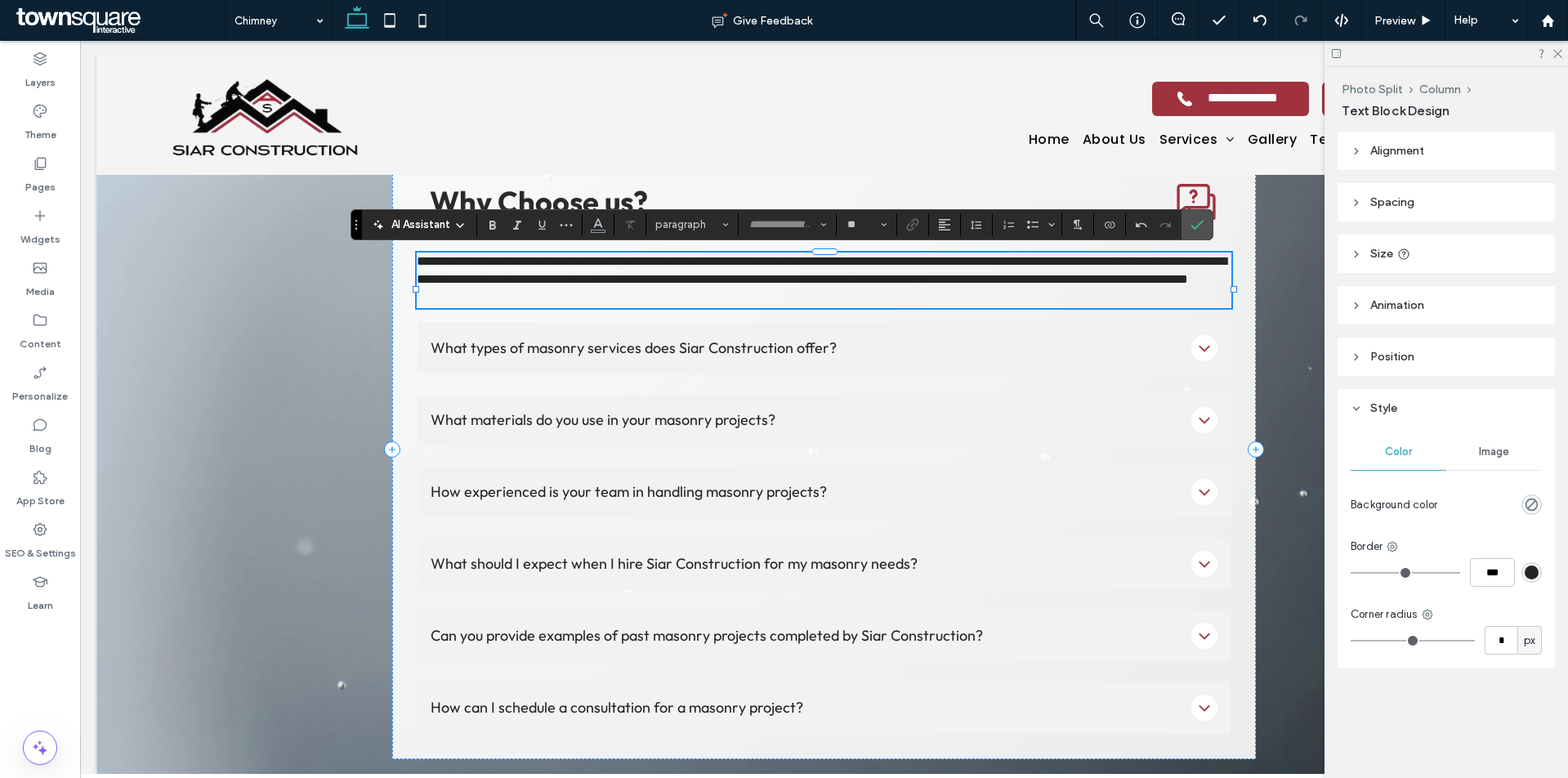 type on "**" 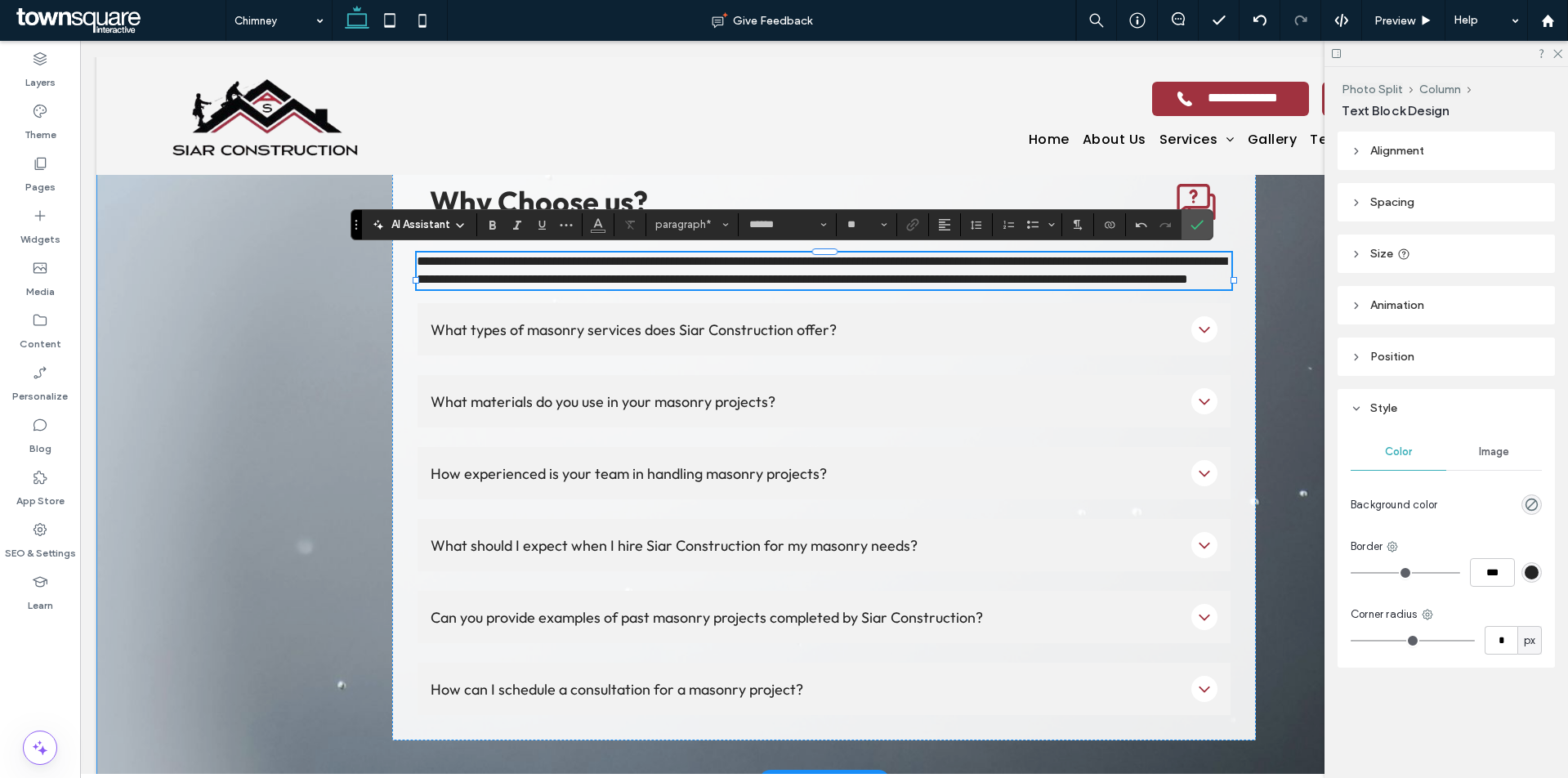 click on "**********" at bounding box center [824, 440] 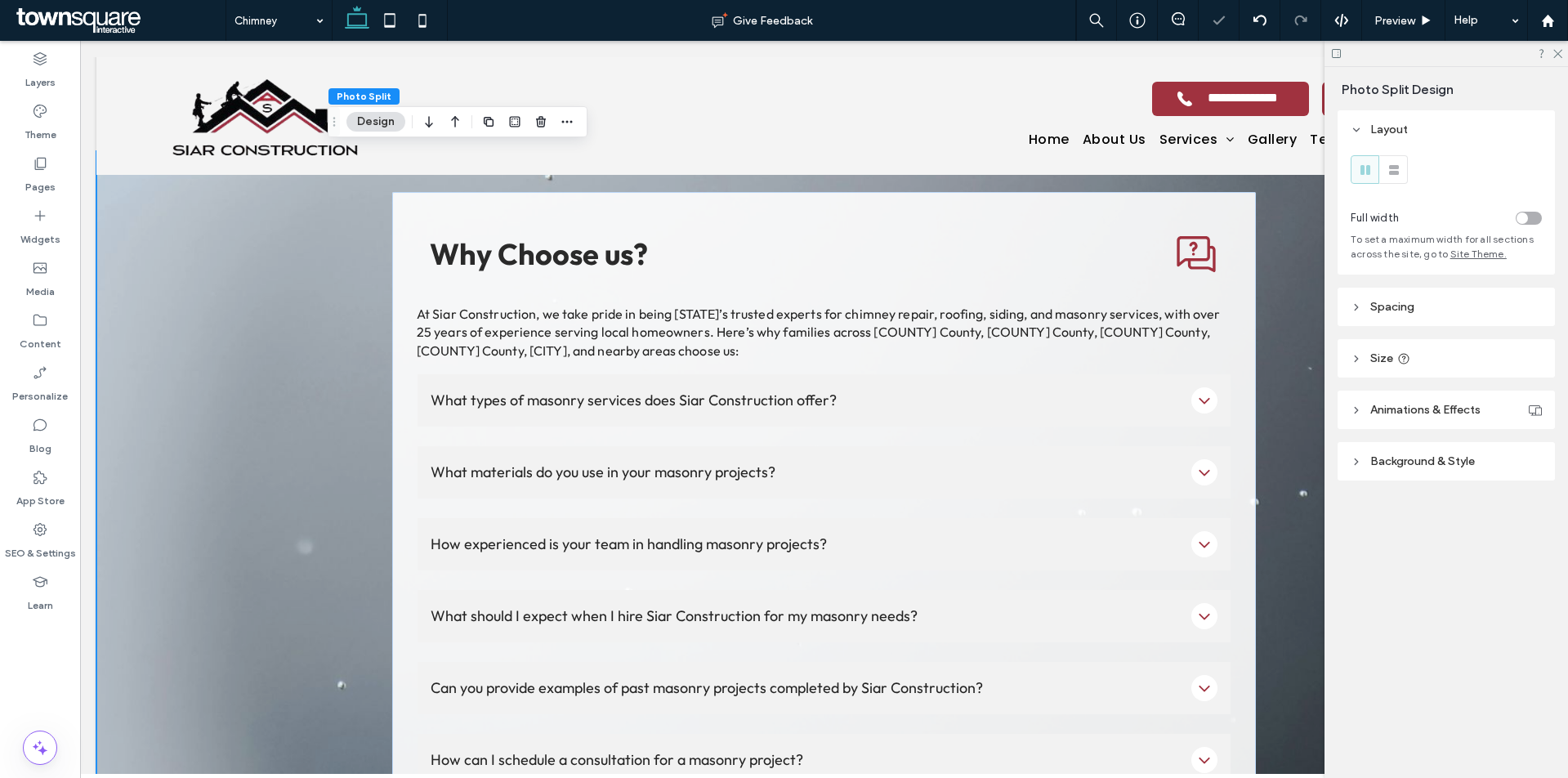 scroll, scrollTop: 586, scrollLeft: 0, axis: vertical 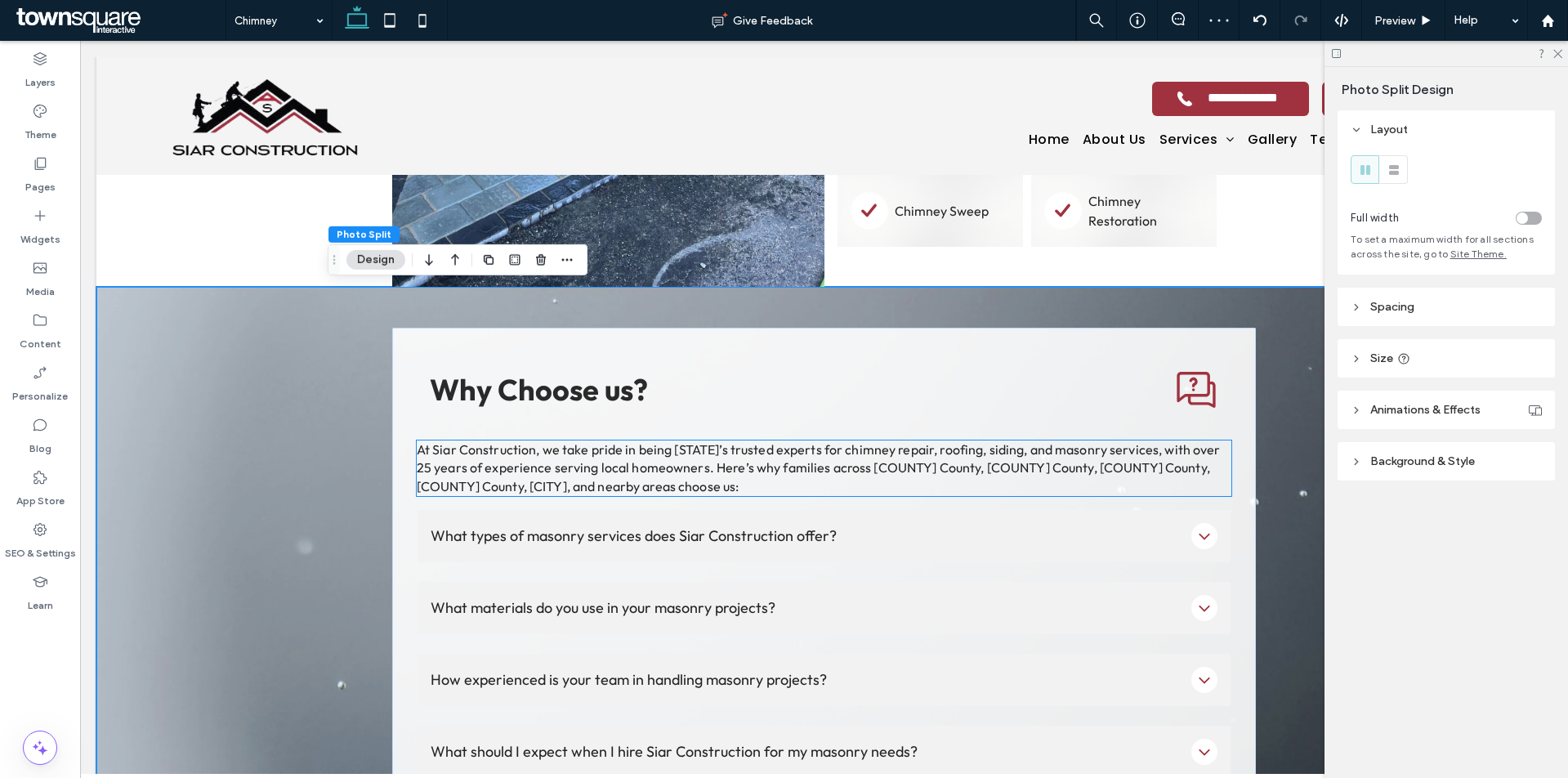 click on "At Siar Construction, we take pride in being [STATE]’s trusted experts for chimney repair, roofing, siding, and masonry services, with over 25 years of experience serving local homeowners. Here’s why families across [COUNTY] County, [COUNTY] County, [COUNTY] County, [COUNTY] County, [CITY], and nearby areas choose us:" at bounding box center (819, 467) 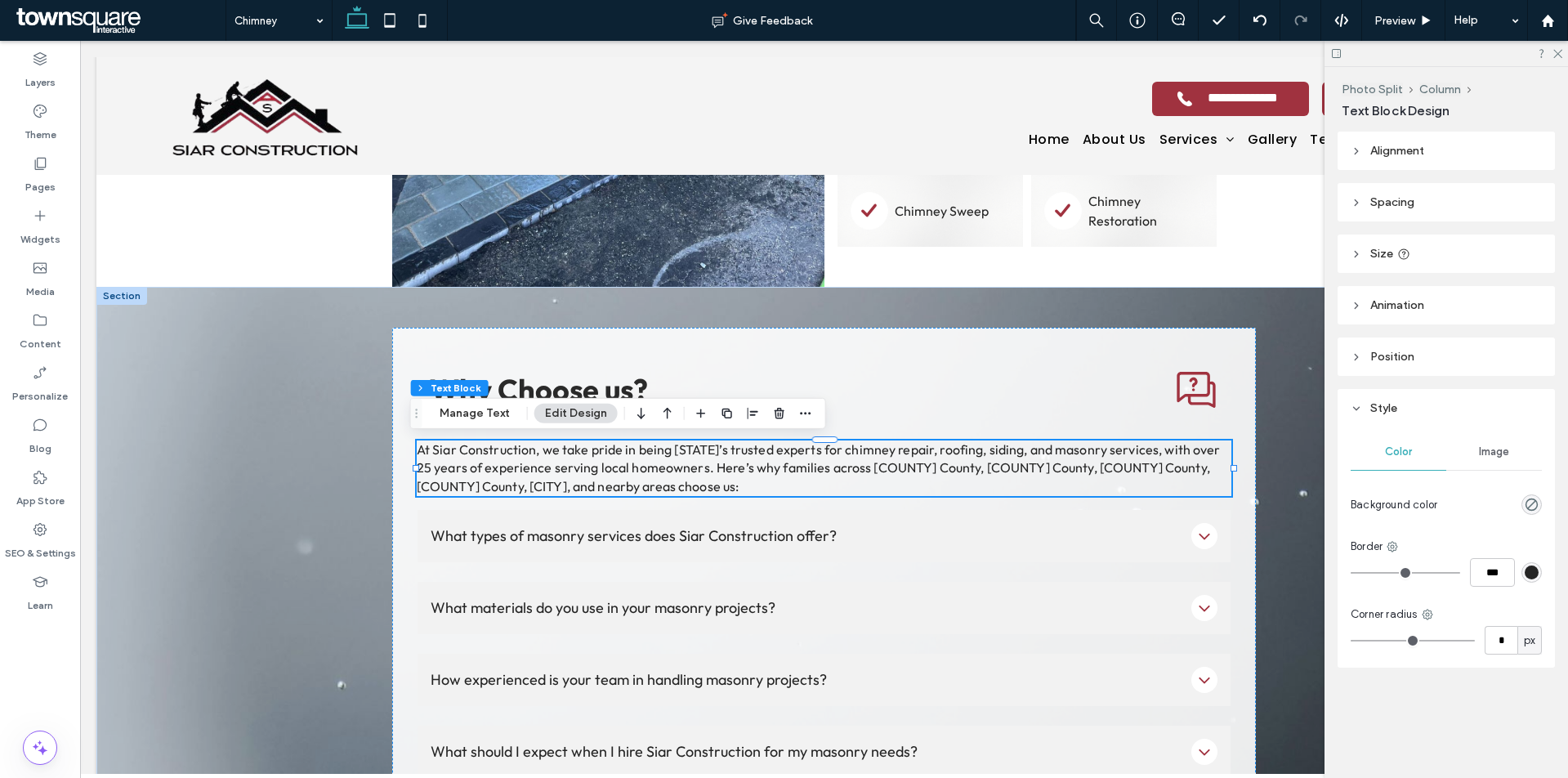 click on "Alignment" at bounding box center (1446, 150) 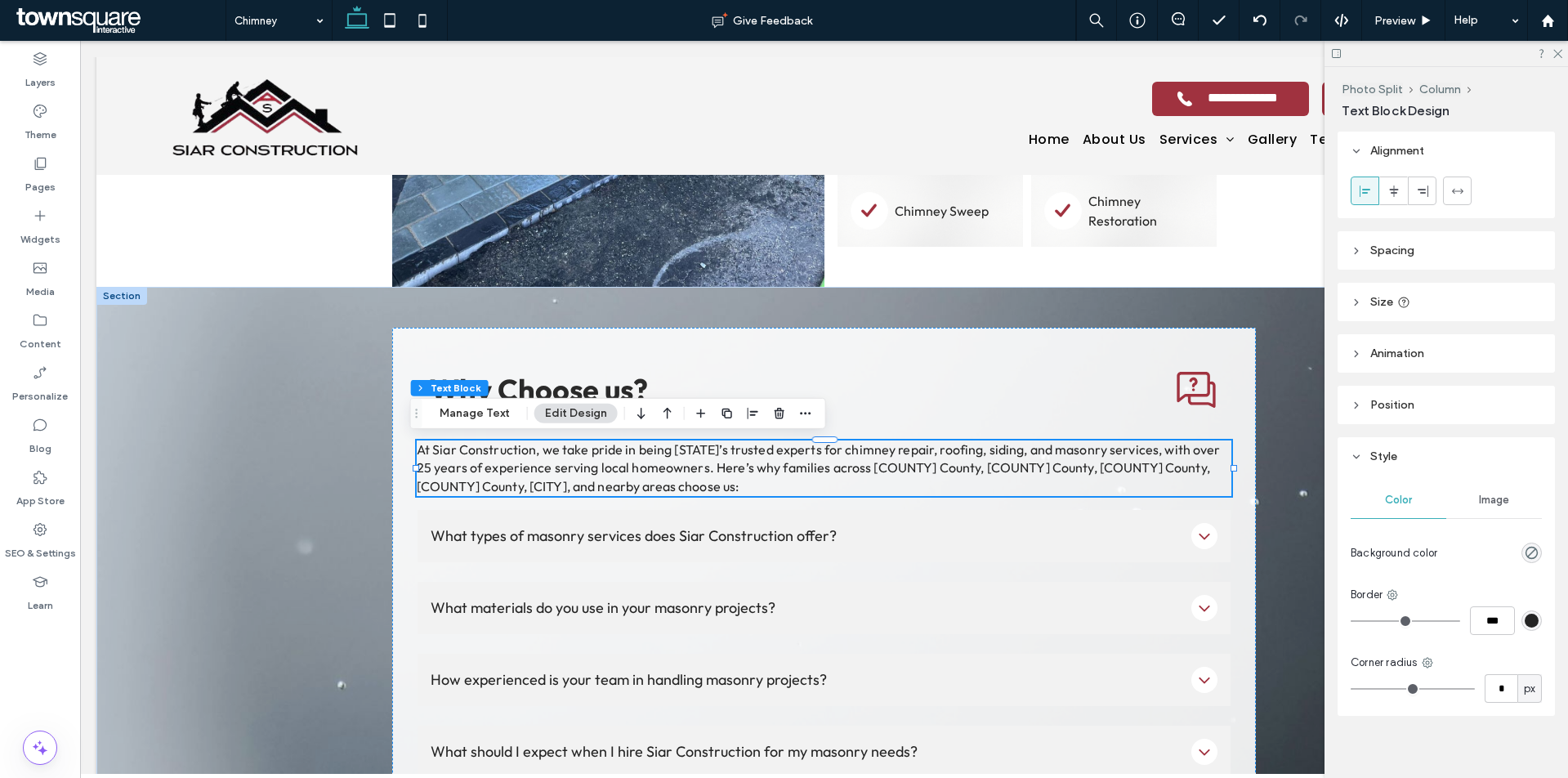 click on "Spacing" at bounding box center (1392, 250) 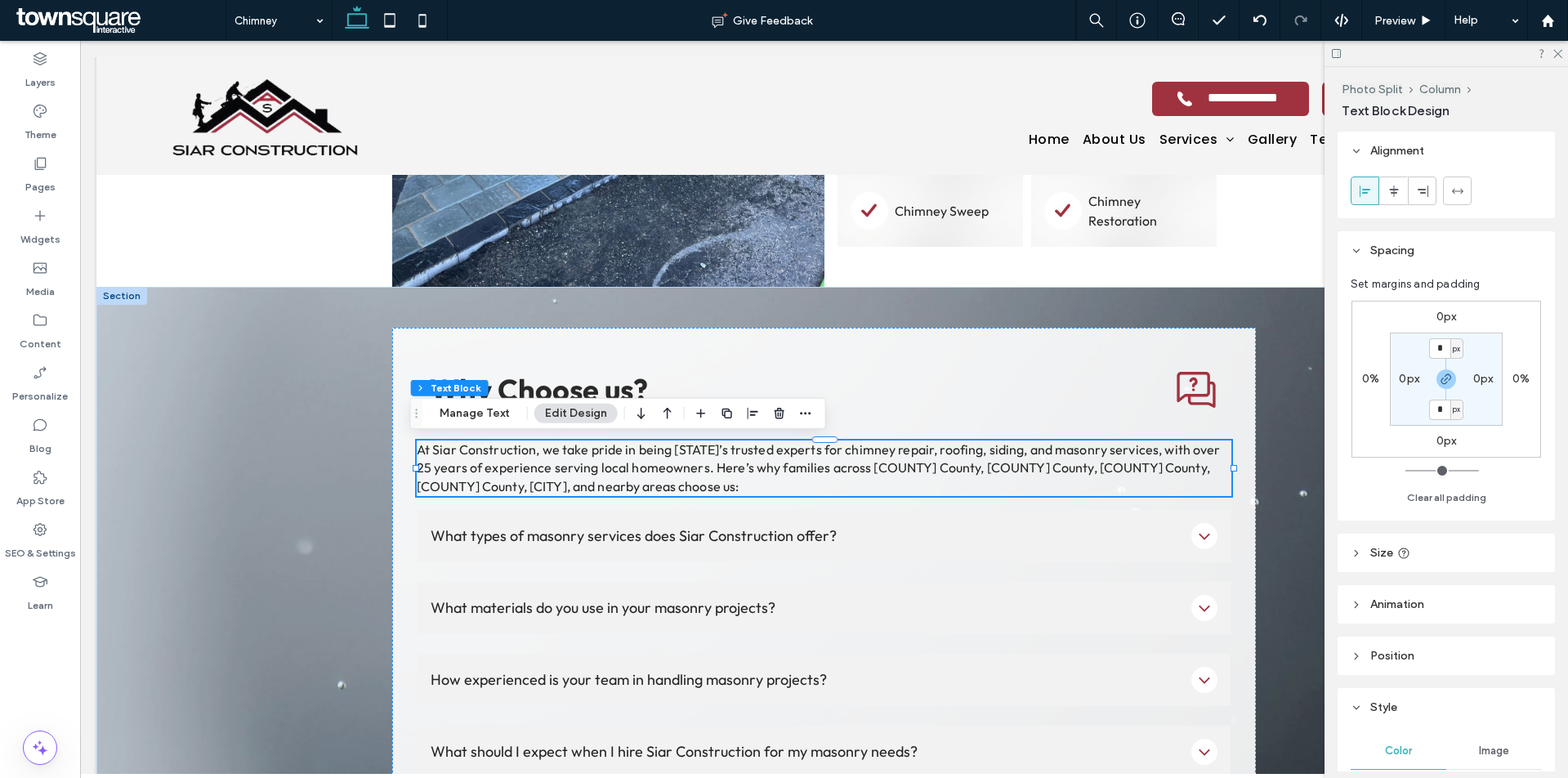 click on "0px" at bounding box center [1409, 378] 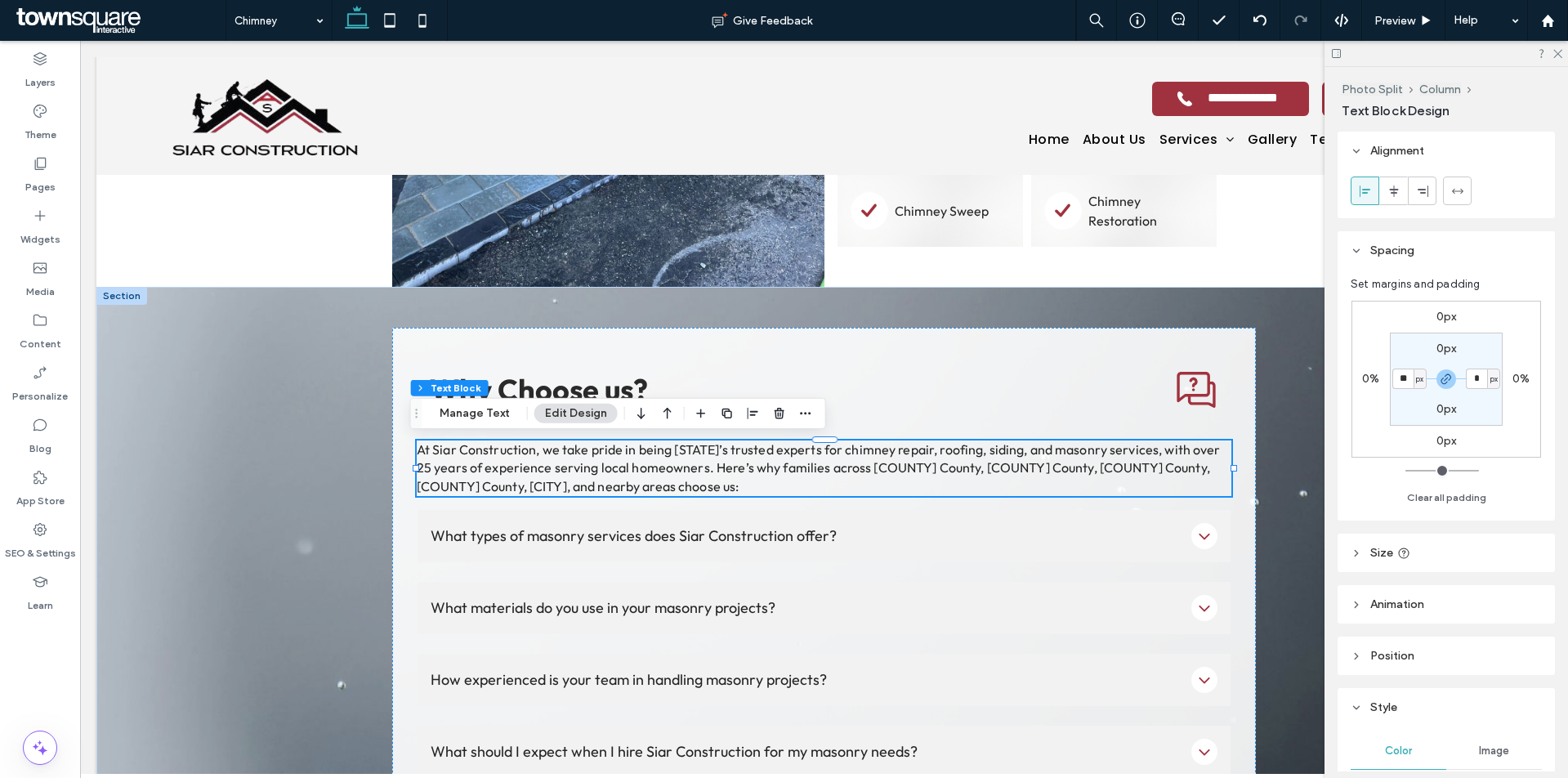 type on "**" 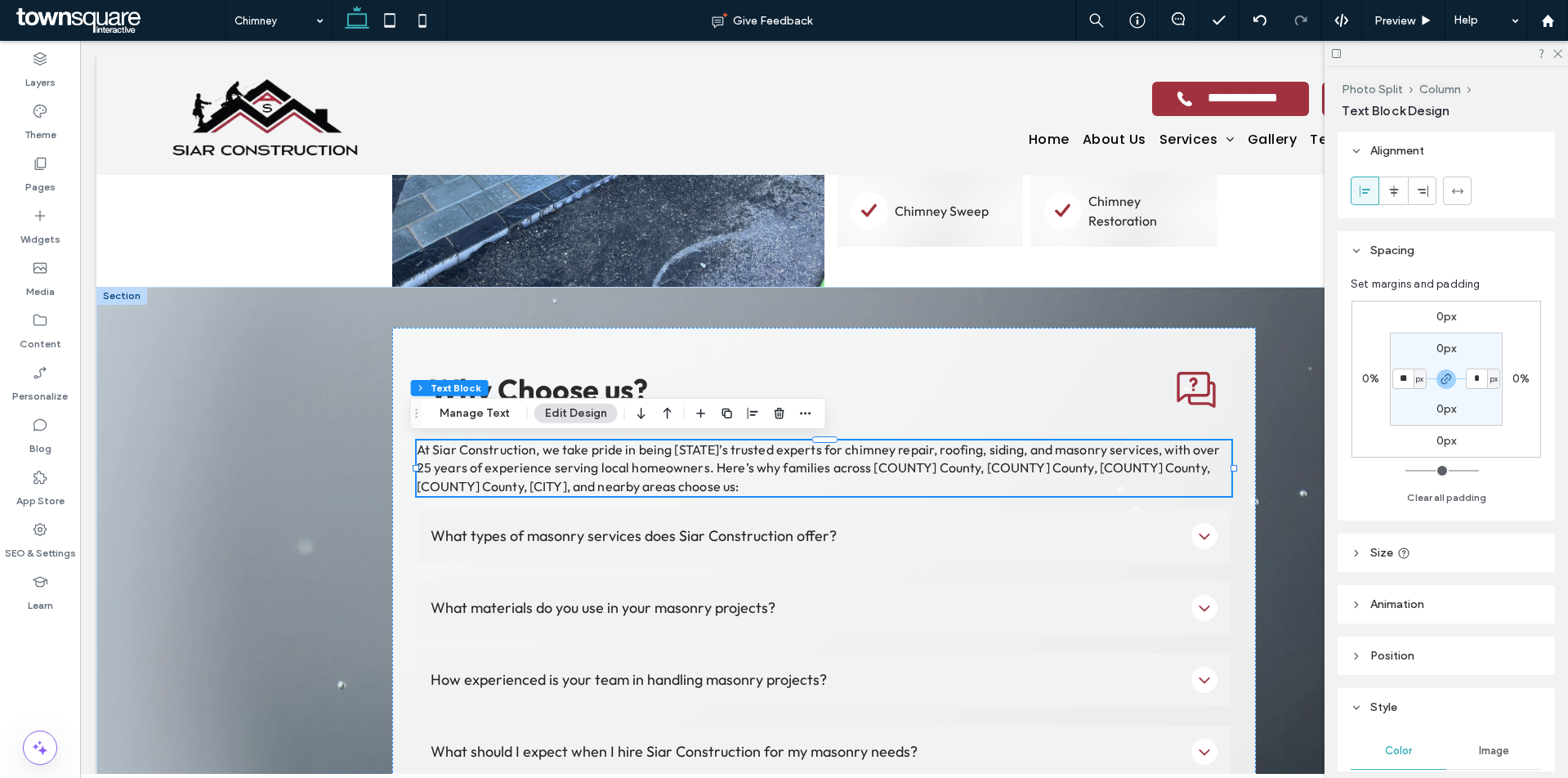 type on "**" 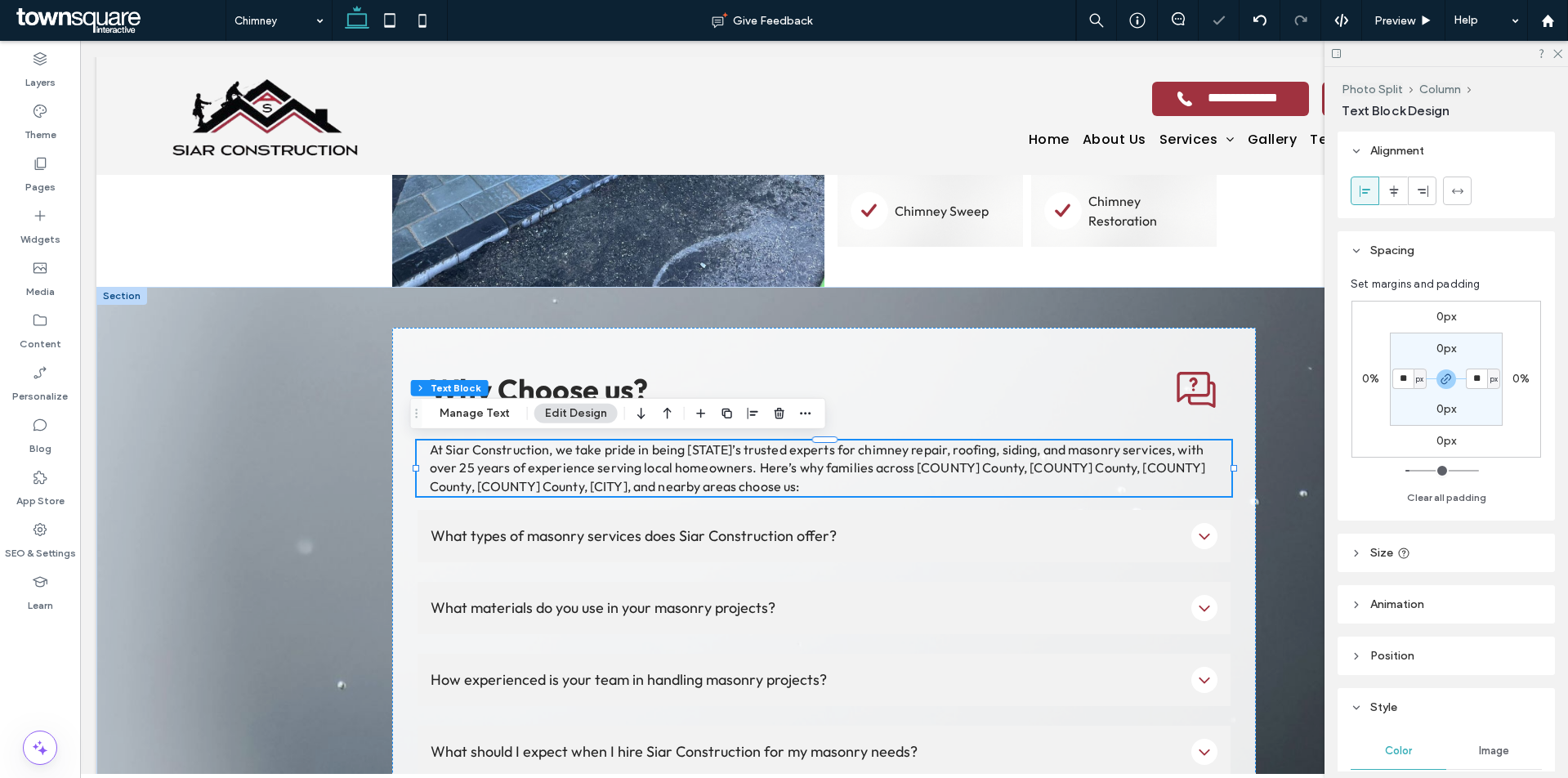 click on "Photo Split Column Text Block Design Alignment Spacing Set margins and padding 0px 0% 0px 0% 0px ** px 0px ** px Clear all padding Size Width *** % Height A More Size Options Animation Trigger None Position Position type Default Style Color Image Background color Border *** Corner radius * px" at bounding box center [1446, 423] 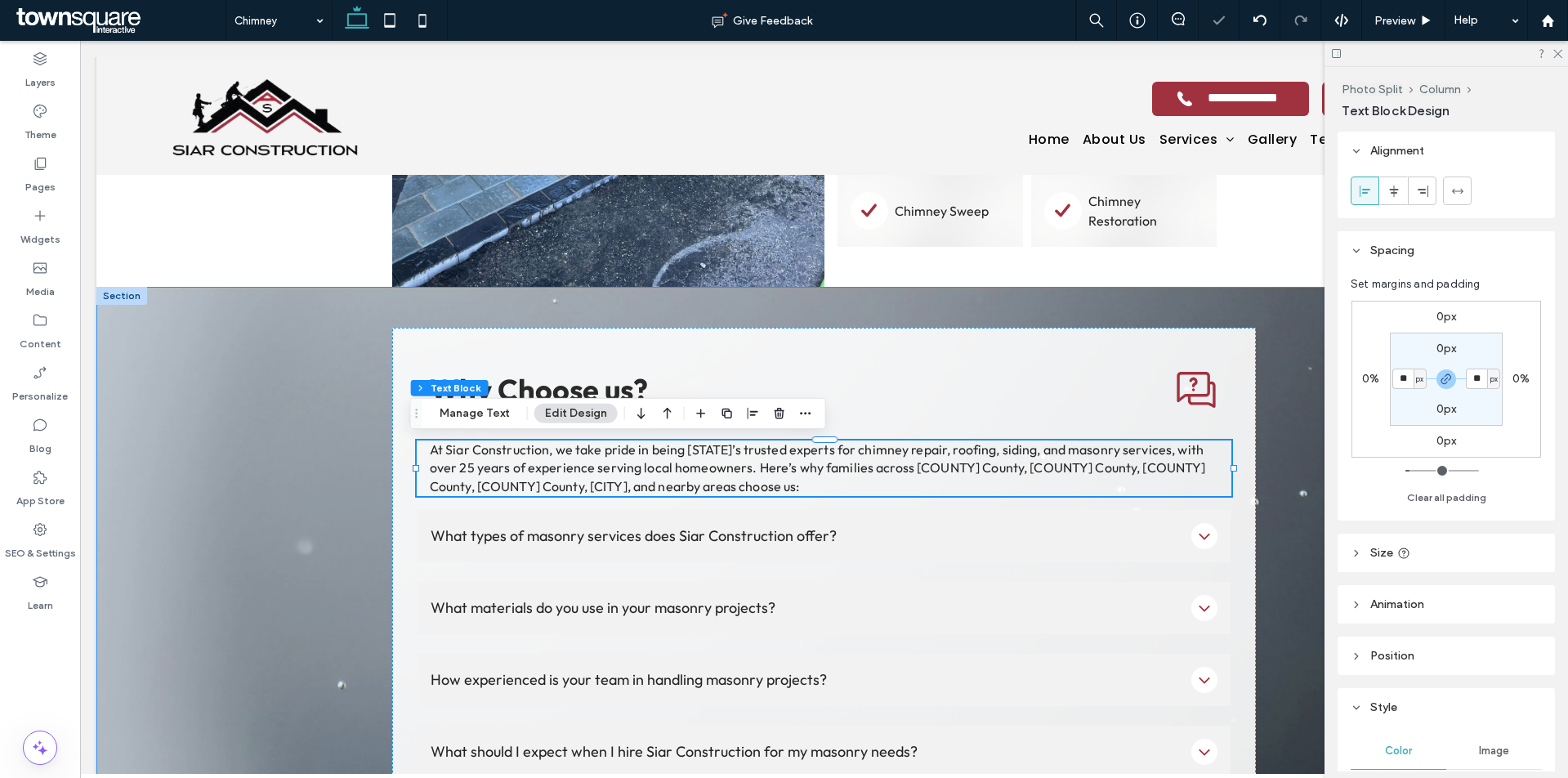 click on "Why Choose us?
At Siar Construction, we take pride in being [STATE]’s trusted experts for chimney repair, roofing, siding, and masonry services, with over 25 years of experience serving local homeowners. Here’s why families across [COUNTY] County, [COUNTY] County, [COUNTY] County, [COUNTY] County, [CITY], and nearby areas choose us:
What types of masonry services does Siar Construction offer? At Siar Construction, we offer a comprehensive range of masonry services. These include brickwork, stonework, concrete block construction, decorative masonry, and restoration work. Whether you’re looking to enhance your home with a beautiful stone patio or need expert brick repairs, we can handle all your masonry needs. What materials do you use in your masonry projects? How experienced is your team in handling masonry projects? What should I expect when I hire Siar Construction for my masonry needs? How can I schedule a consultation for a masonry project? Button" at bounding box center (824, 637) 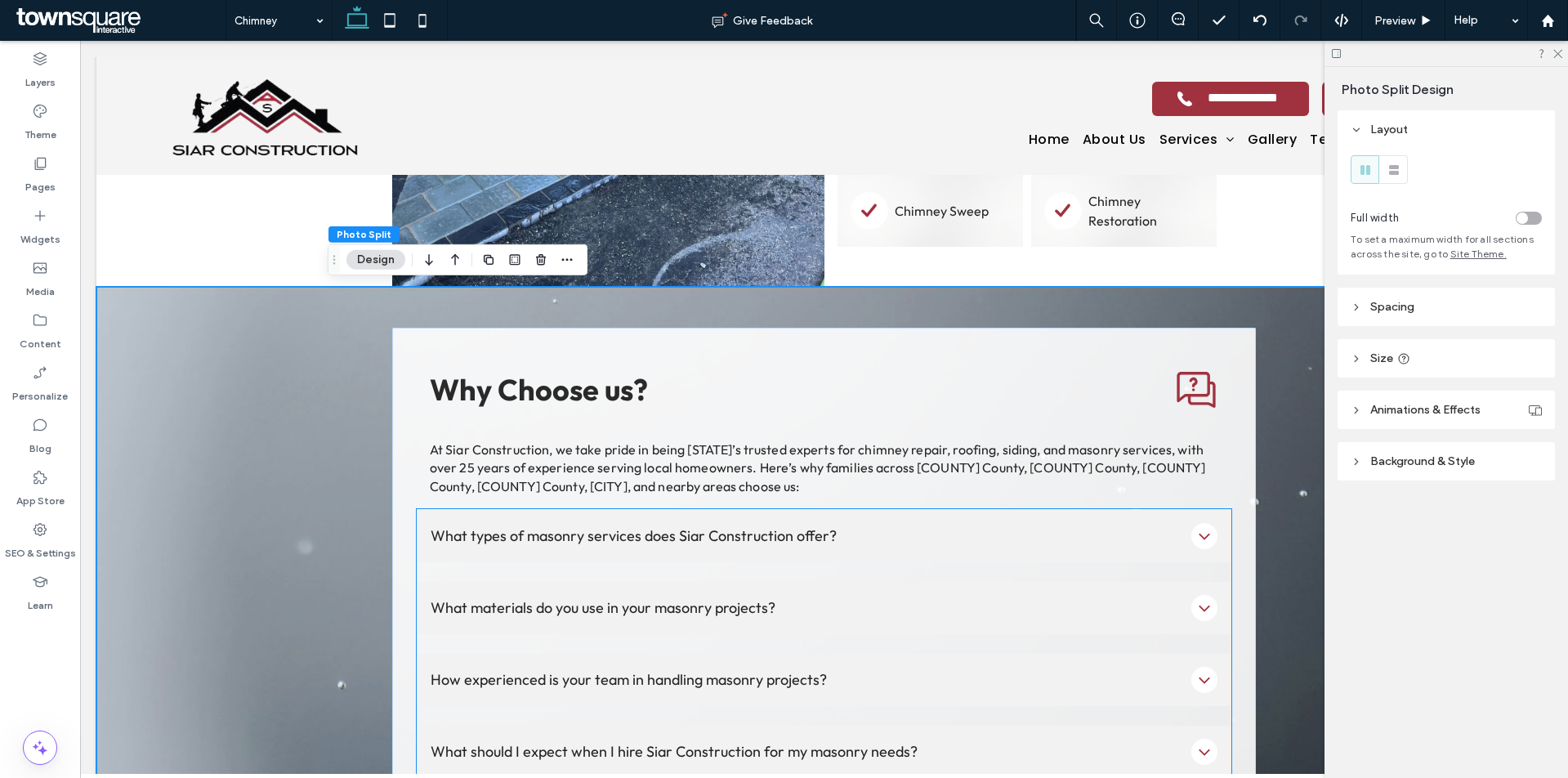 click on "What types of masonry services does Siar Construction offer?" at bounding box center [808, 535] 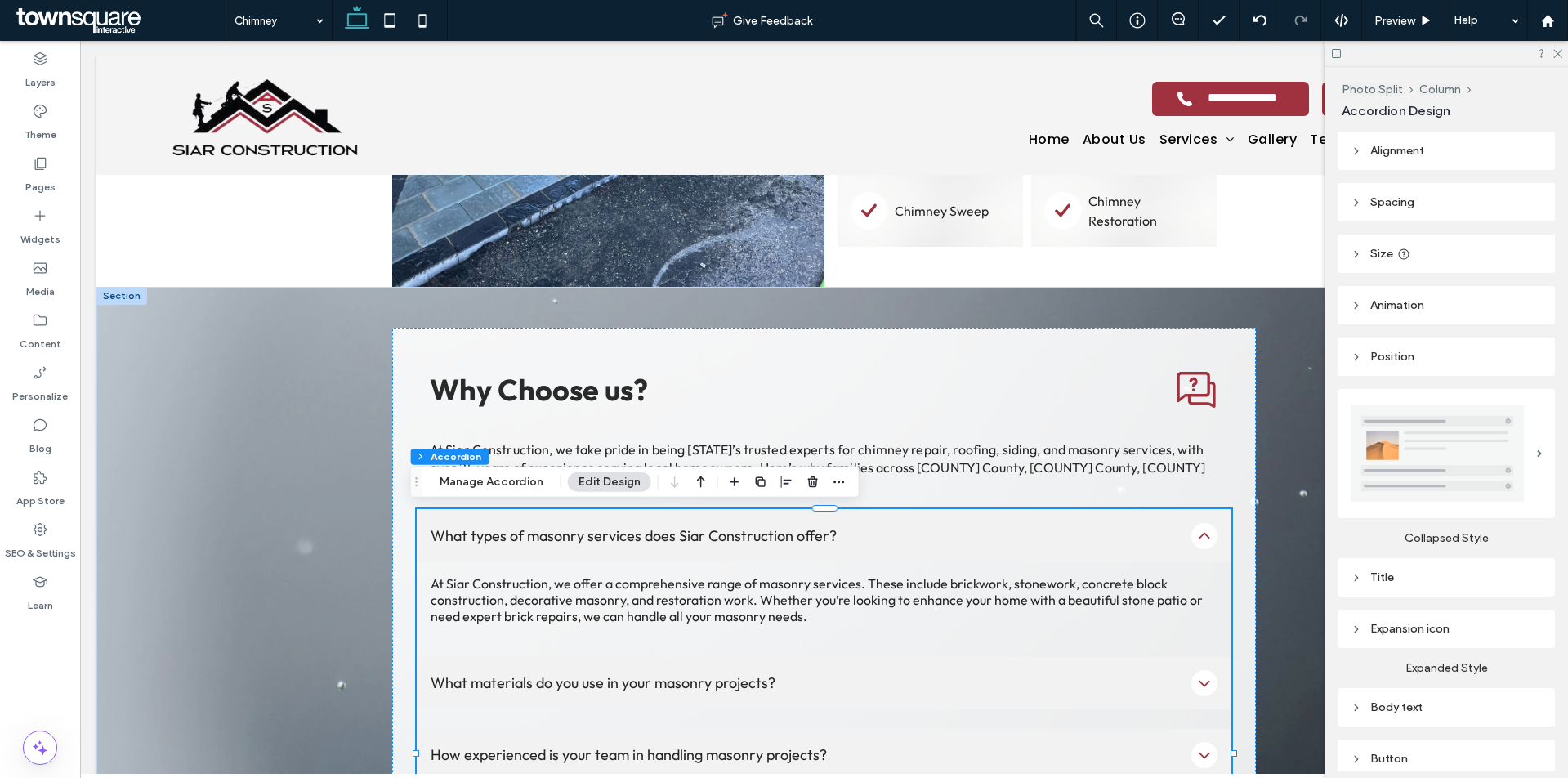 click at bounding box center (1437, 454) 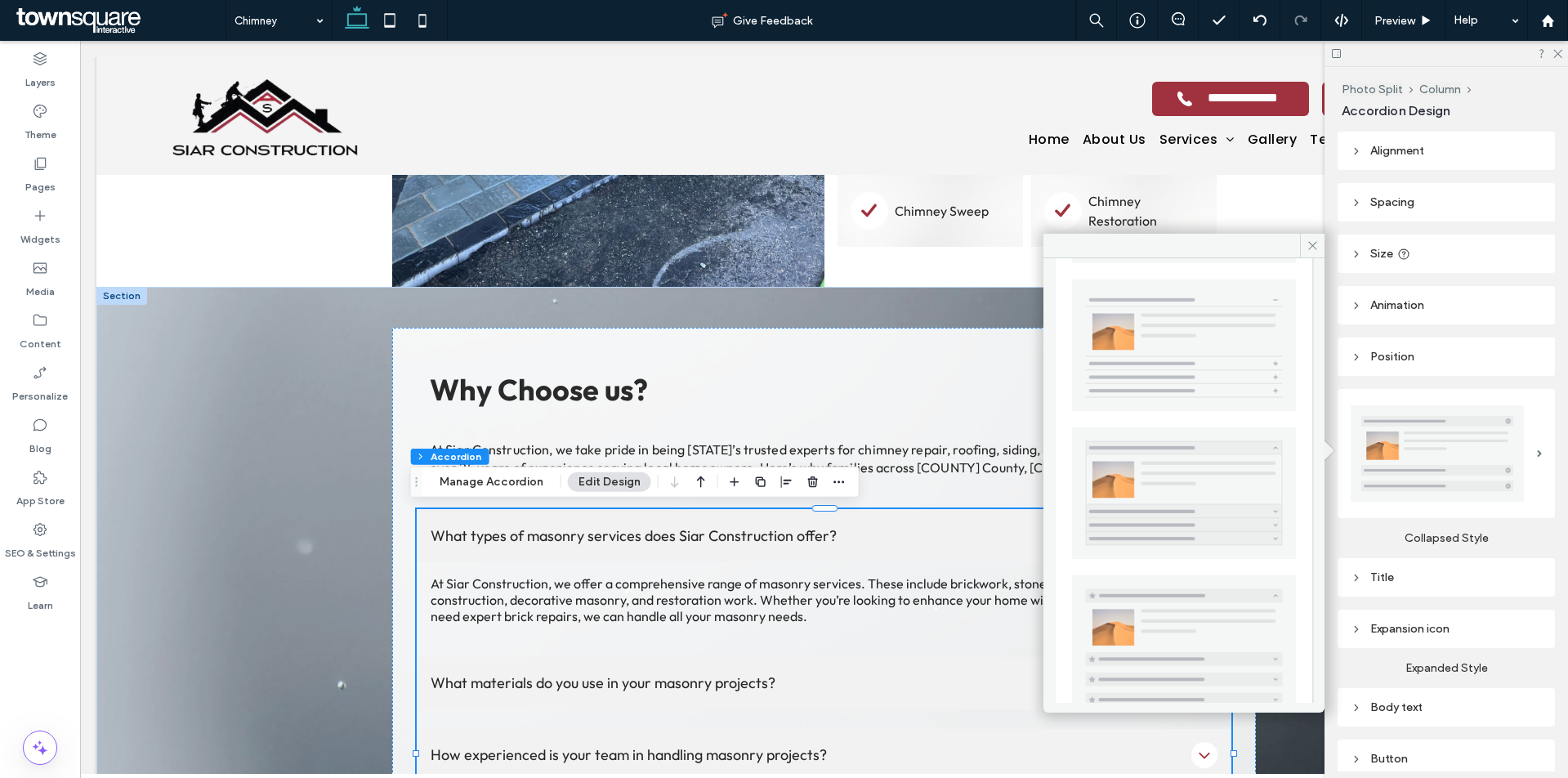 scroll, scrollTop: 329, scrollLeft: 0, axis: vertical 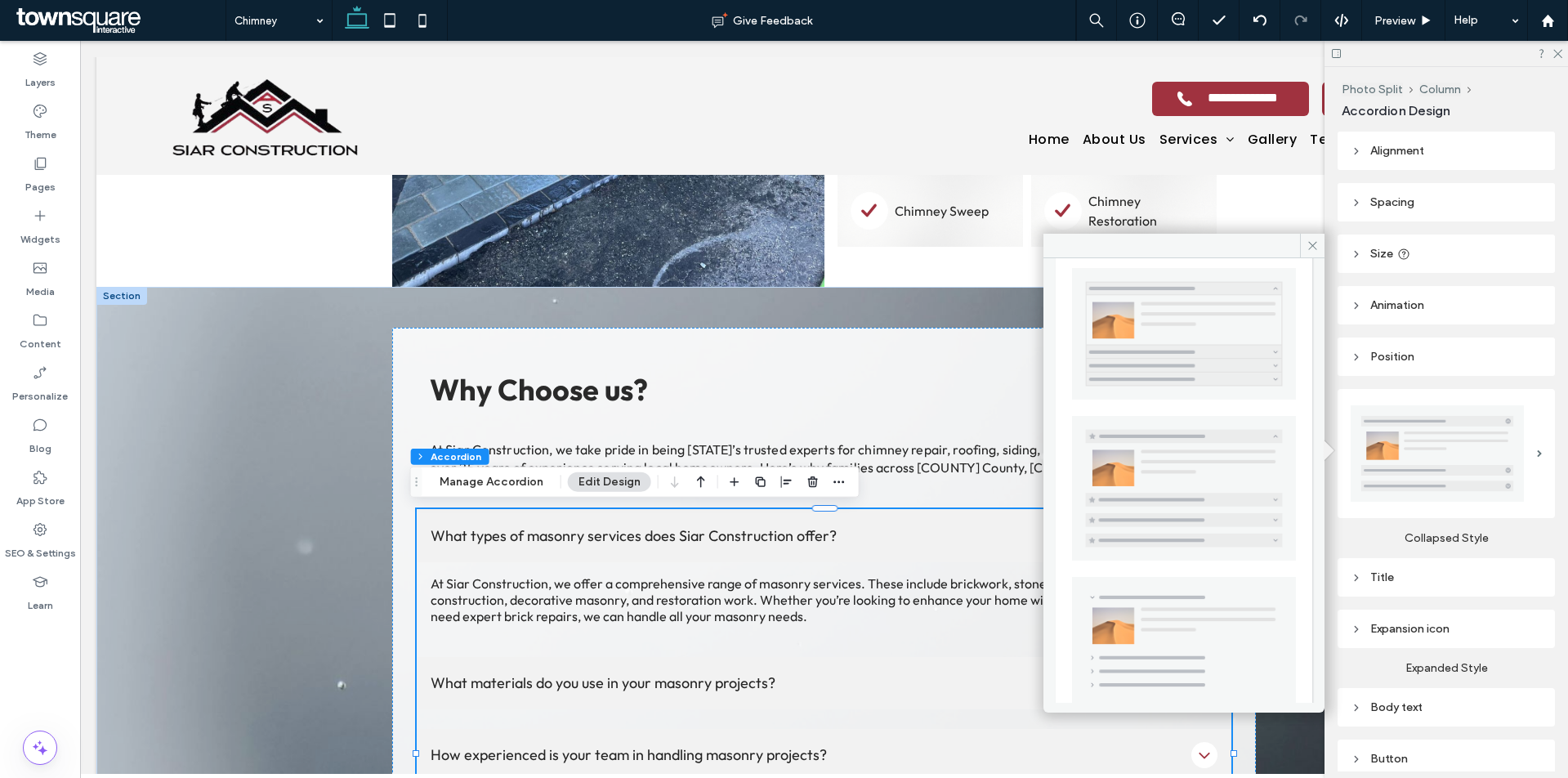 click at bounding box center [1184, 488] 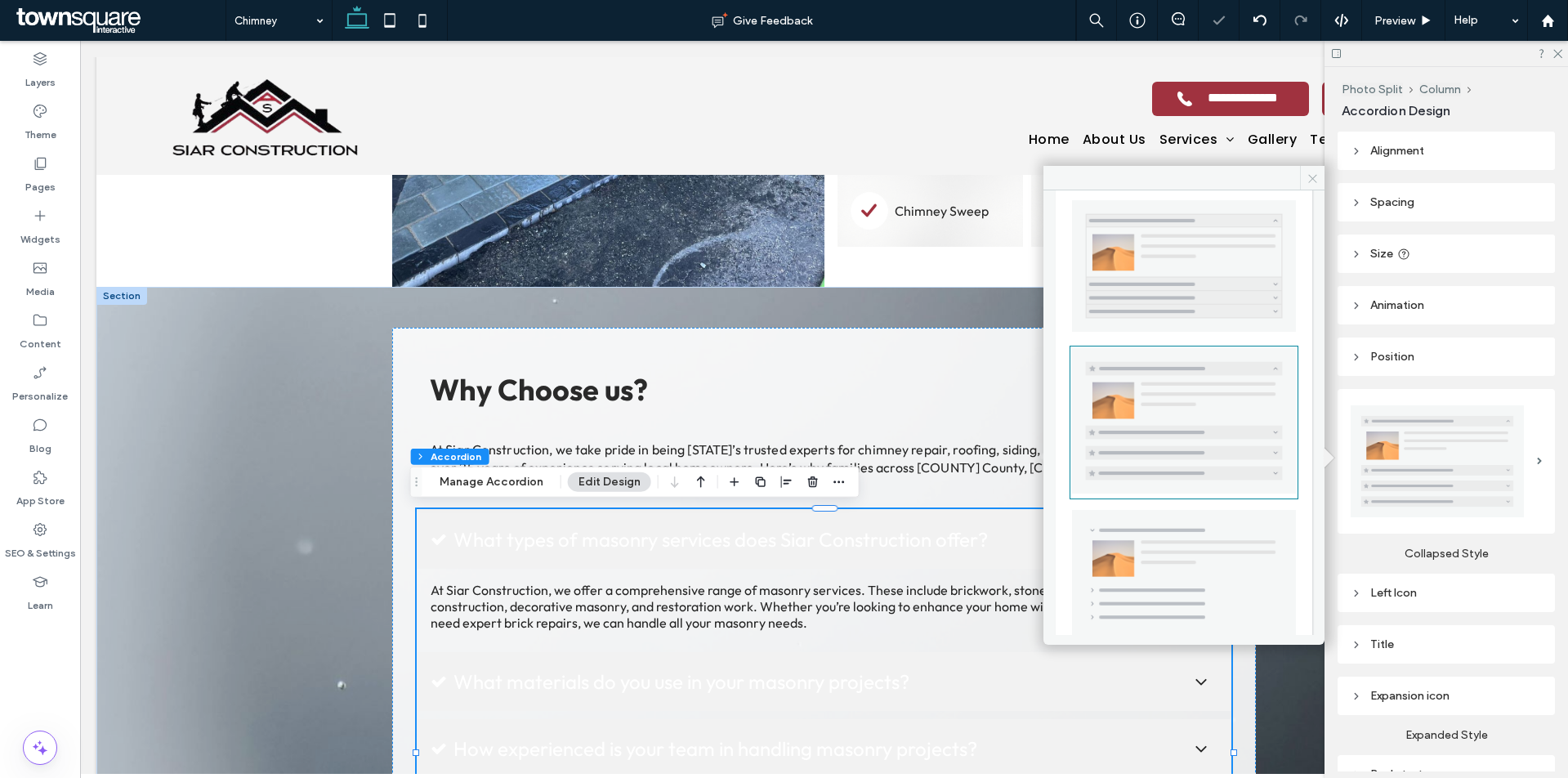 click 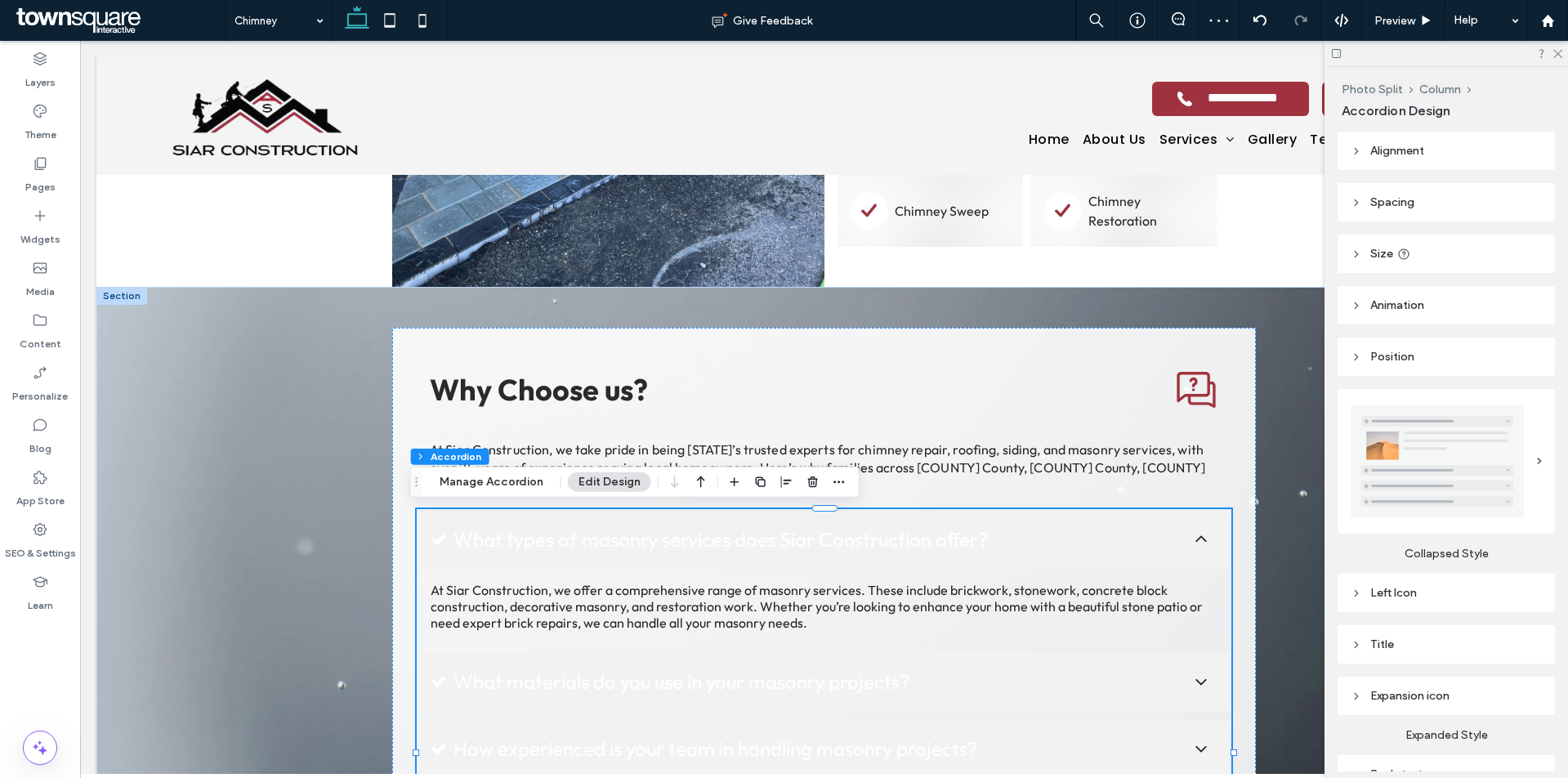 click on "Left Icon" at bounding box center [1446, 592] 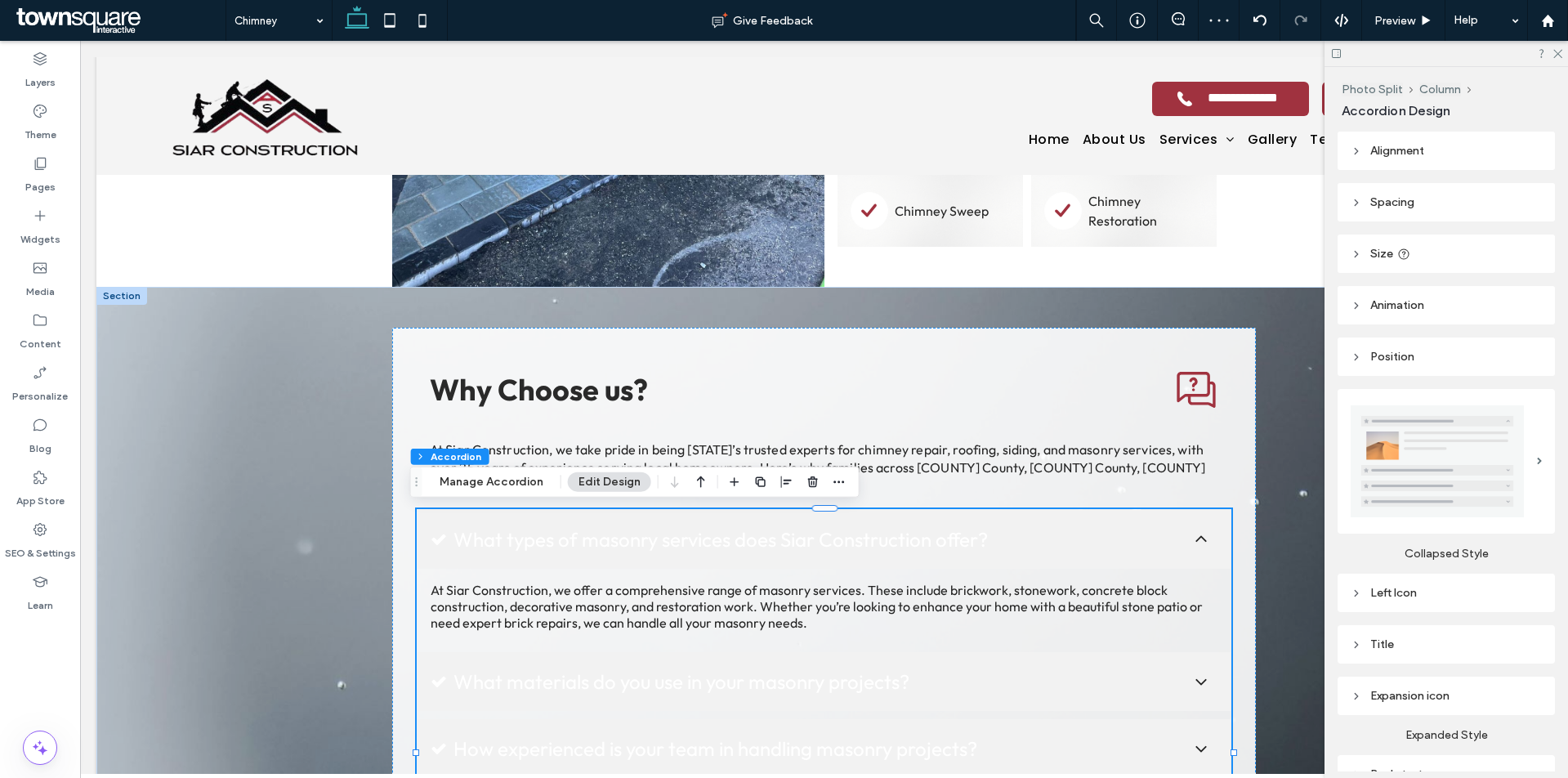 click on "Left Icon" at bounding box center [1446, 592] 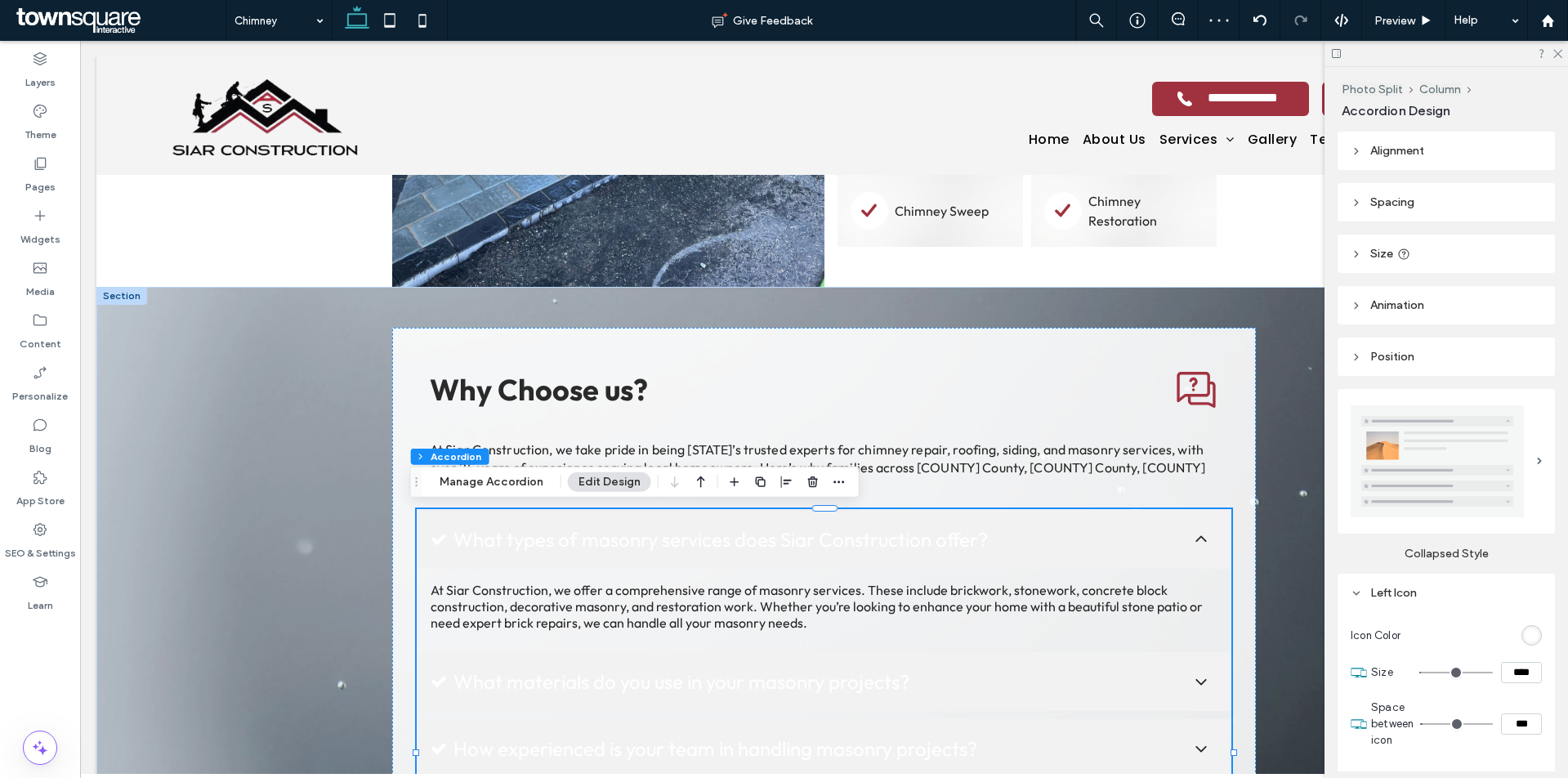click at bounding box center [1531, 635] 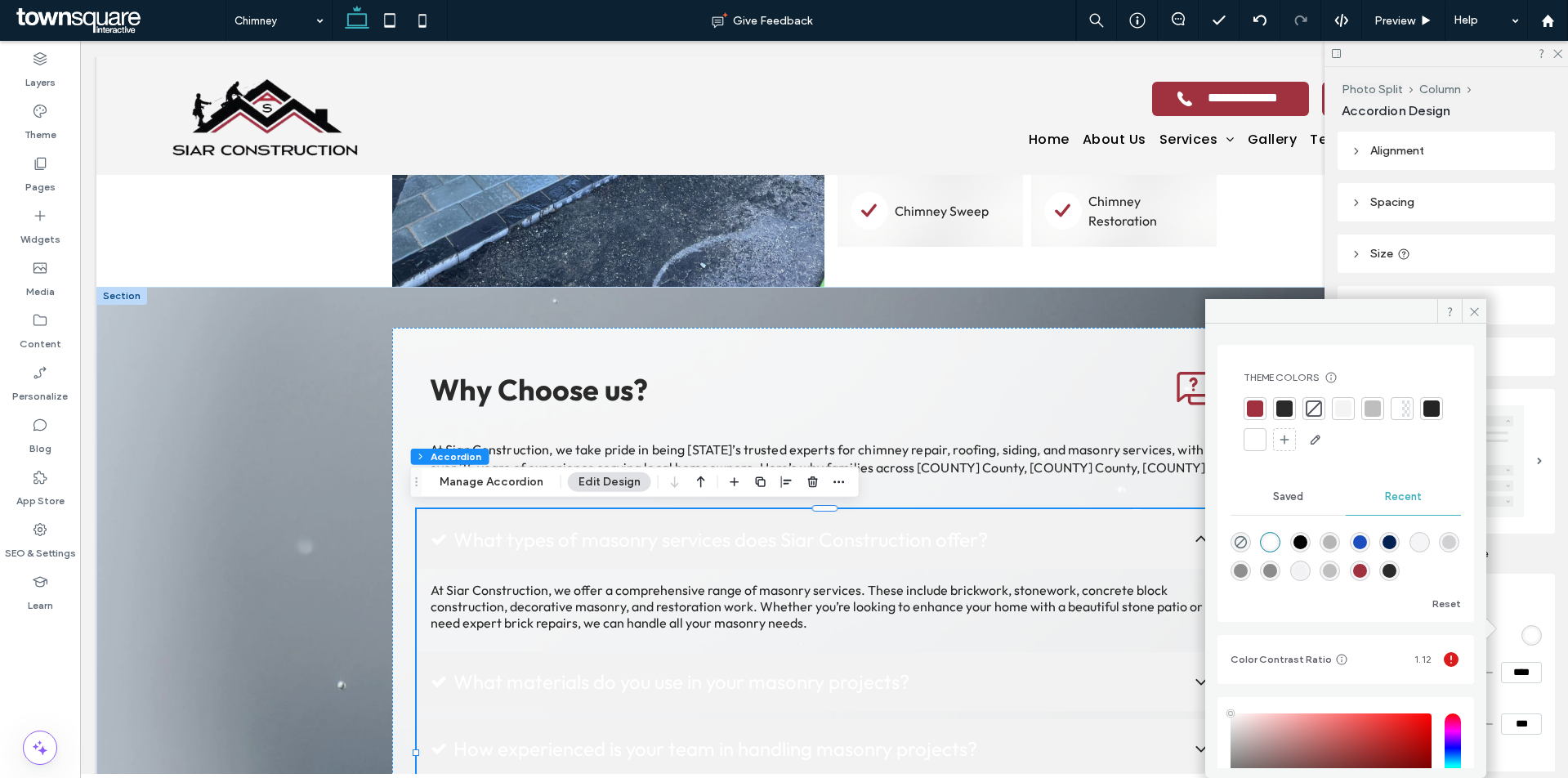click at bounding box center (1255, 409) 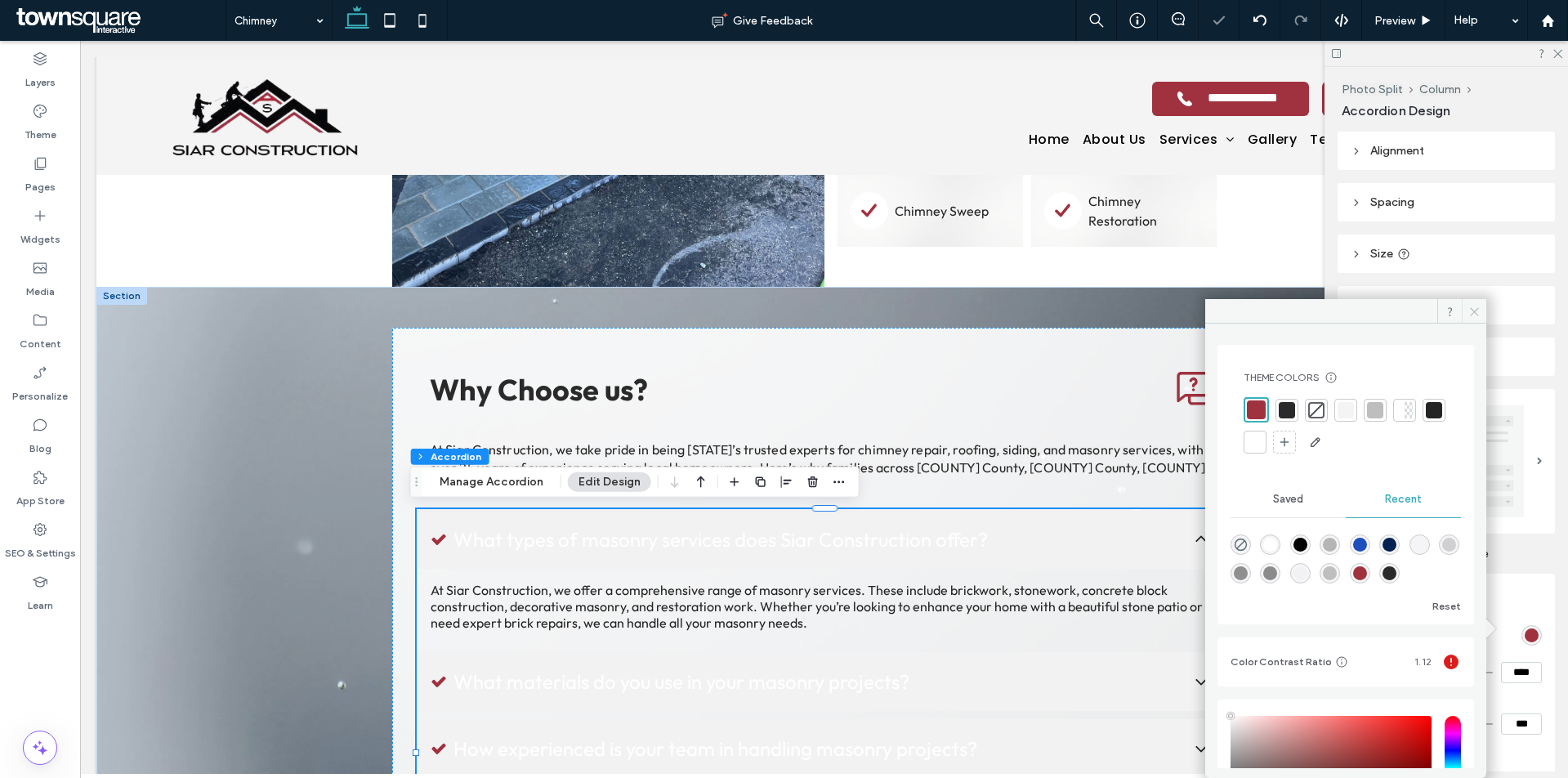 click 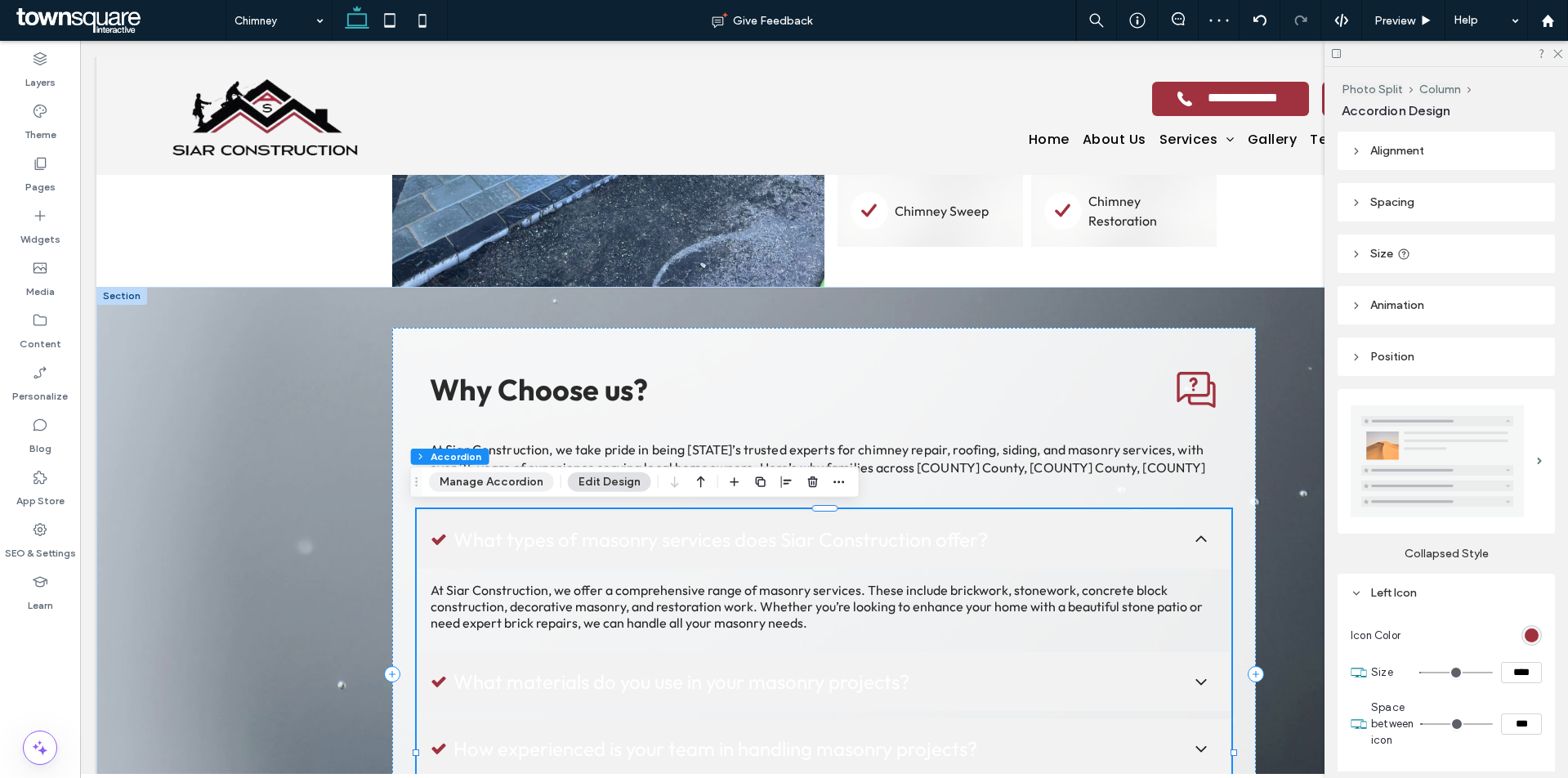 click on "Manage Accordion" at bounding box center [491, 482] 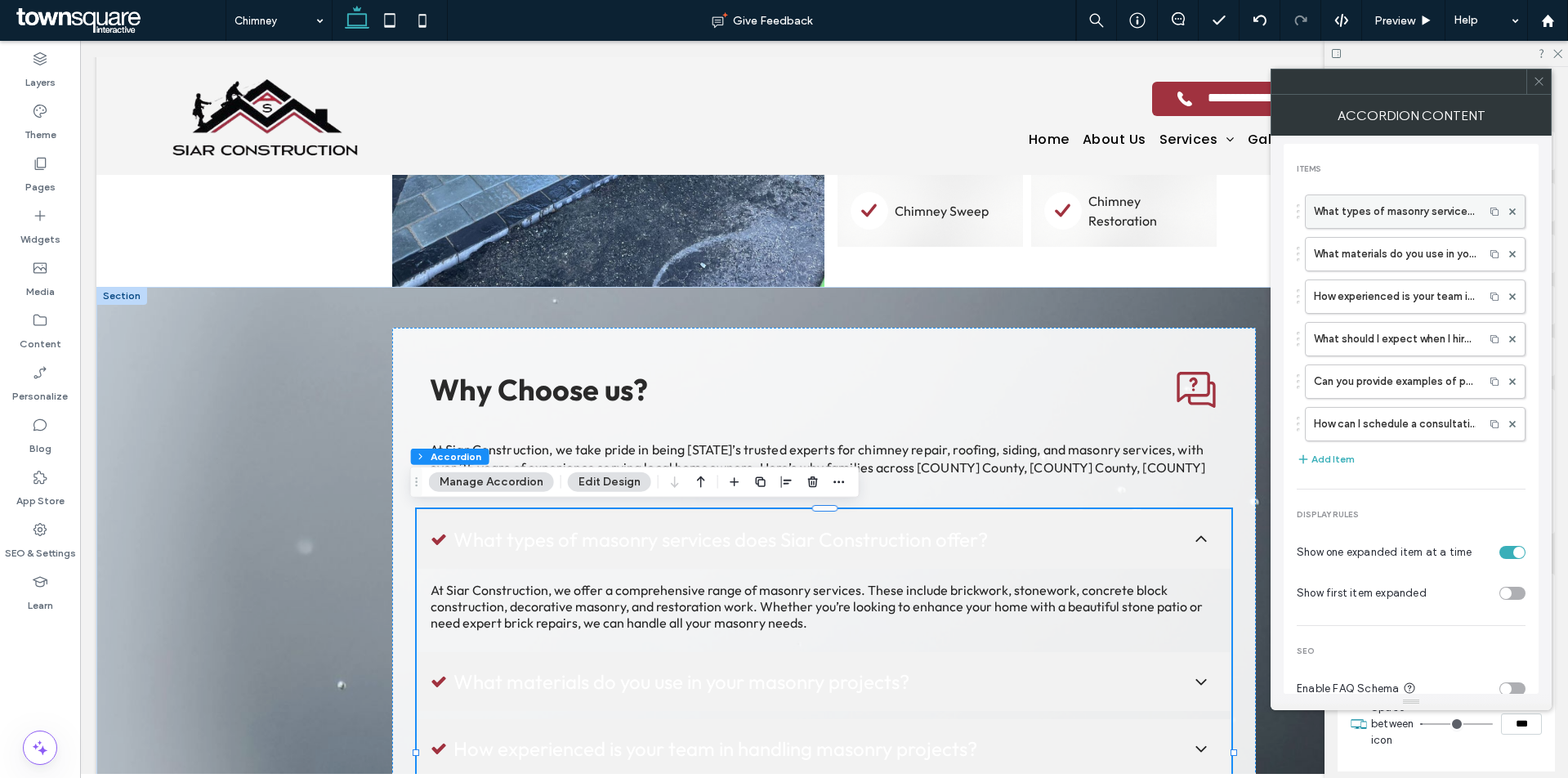 click on "What types of masonry services does Siar Construction offer?" at bounding box center [1395, 212] 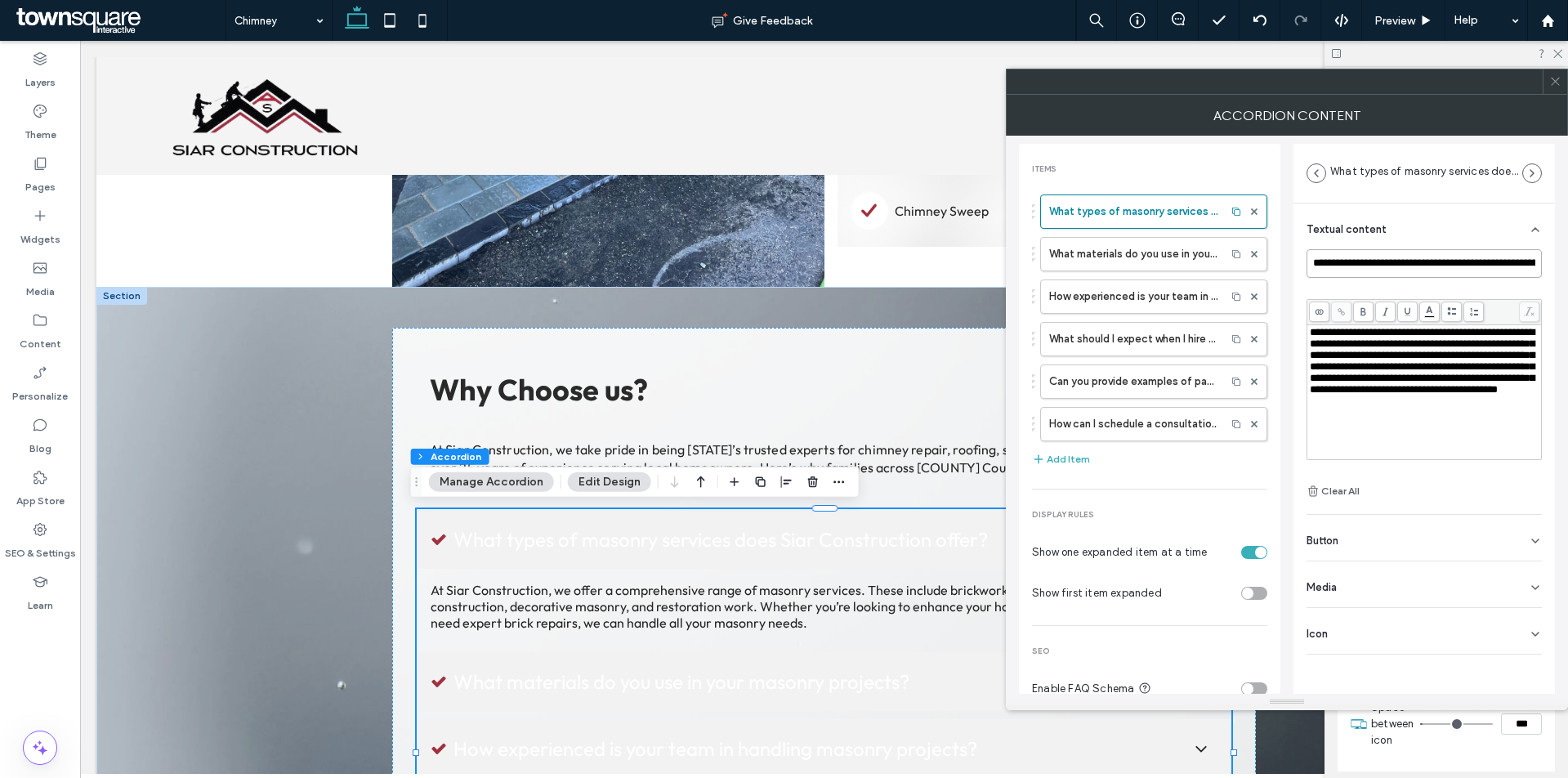 click on "**********" at bounding box center [1424, 263] 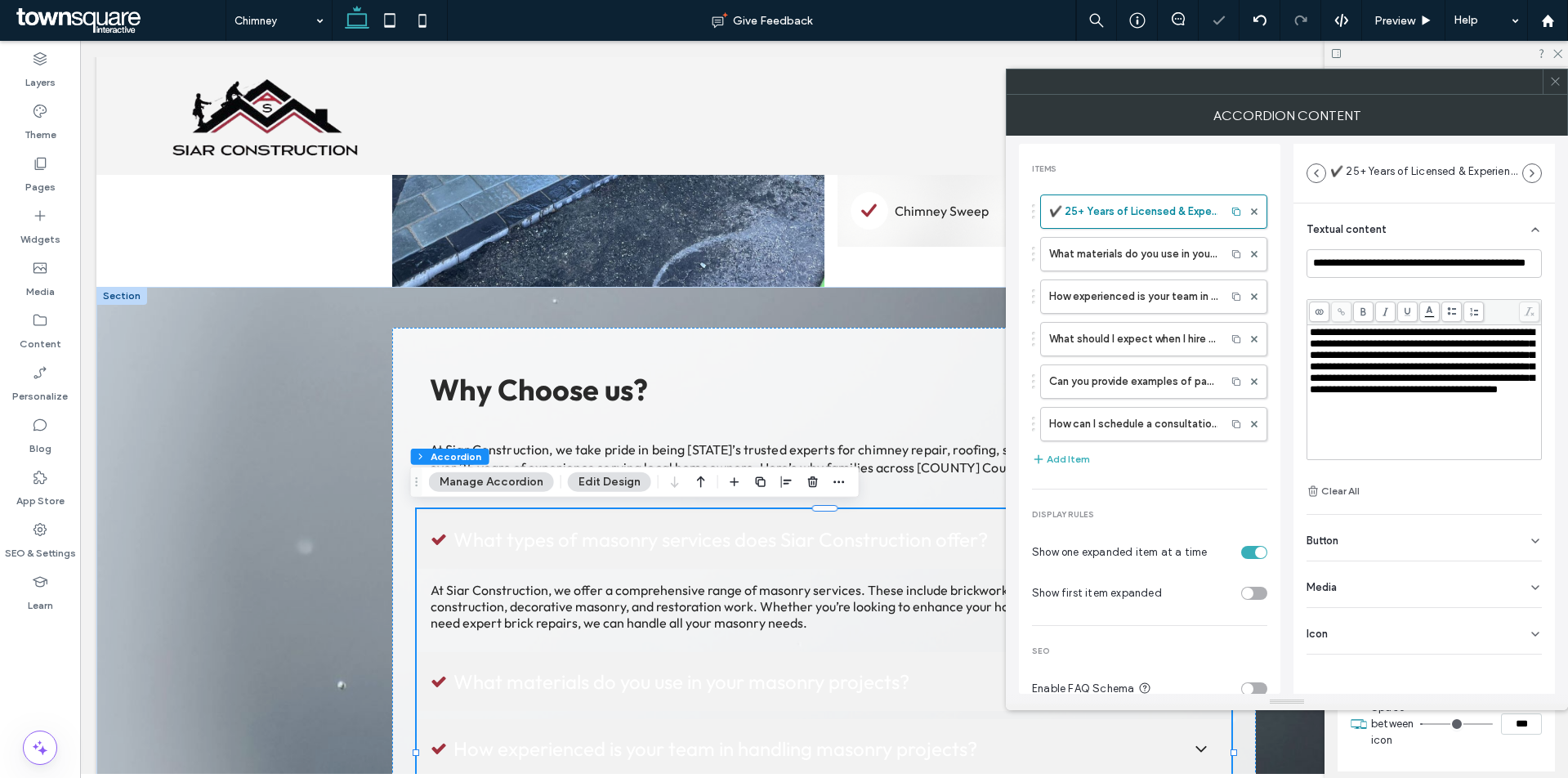 scroll, scrollTop: 0, scrollLeft: 0, axis: both 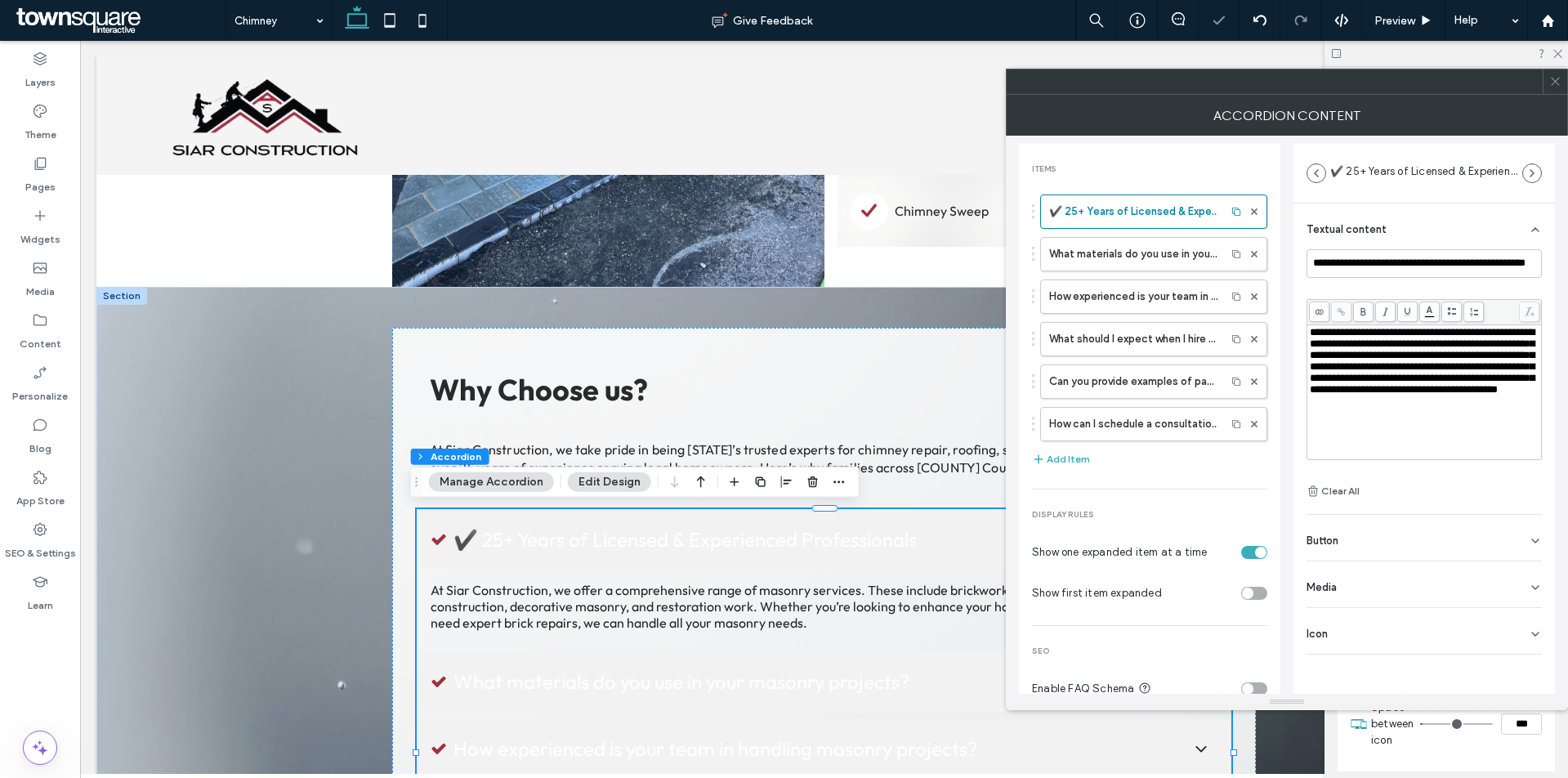 click on "**********" at bounding box center [1422, 360] 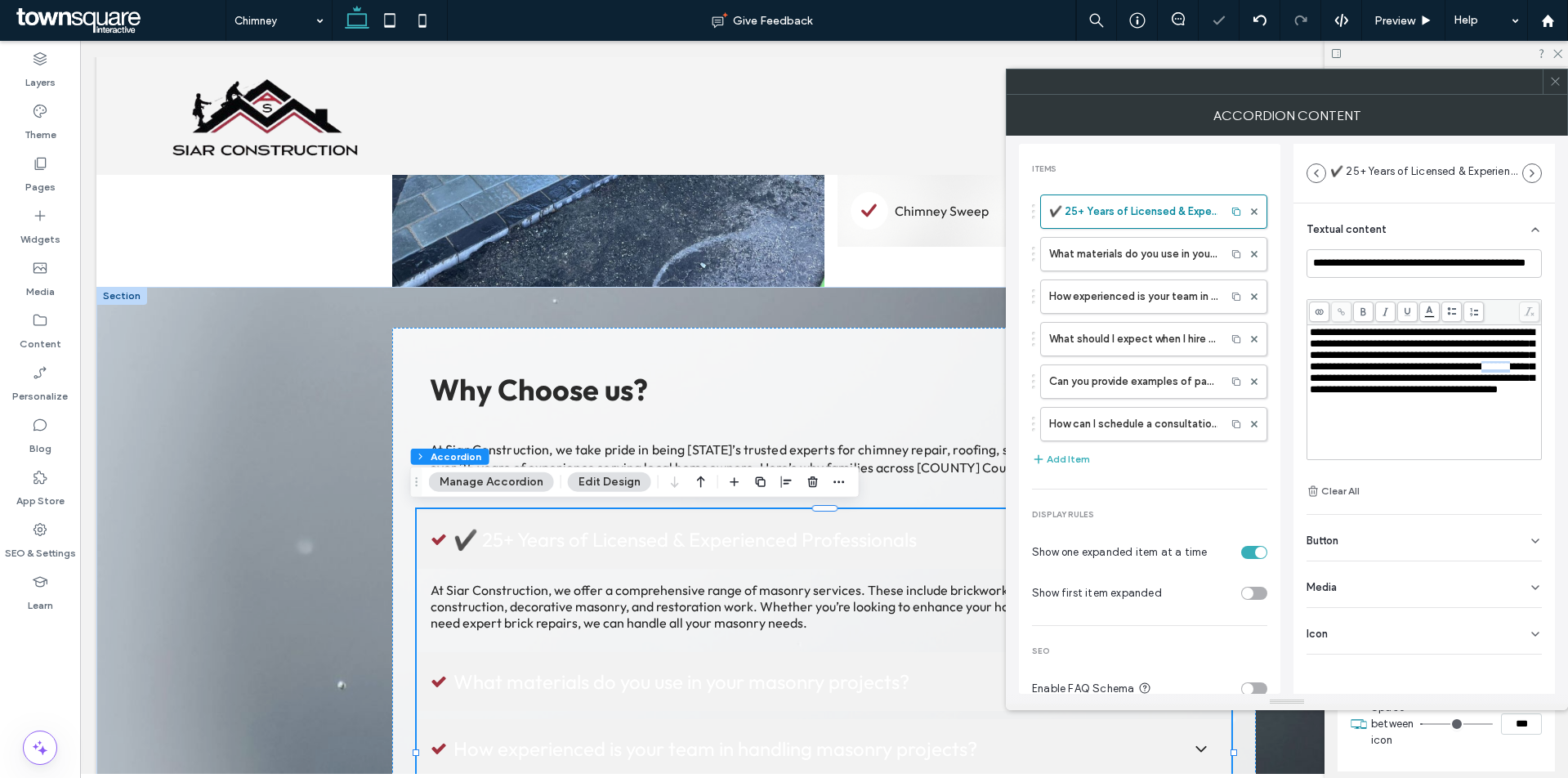 click on "**********" at bounding box center [1422, 360] 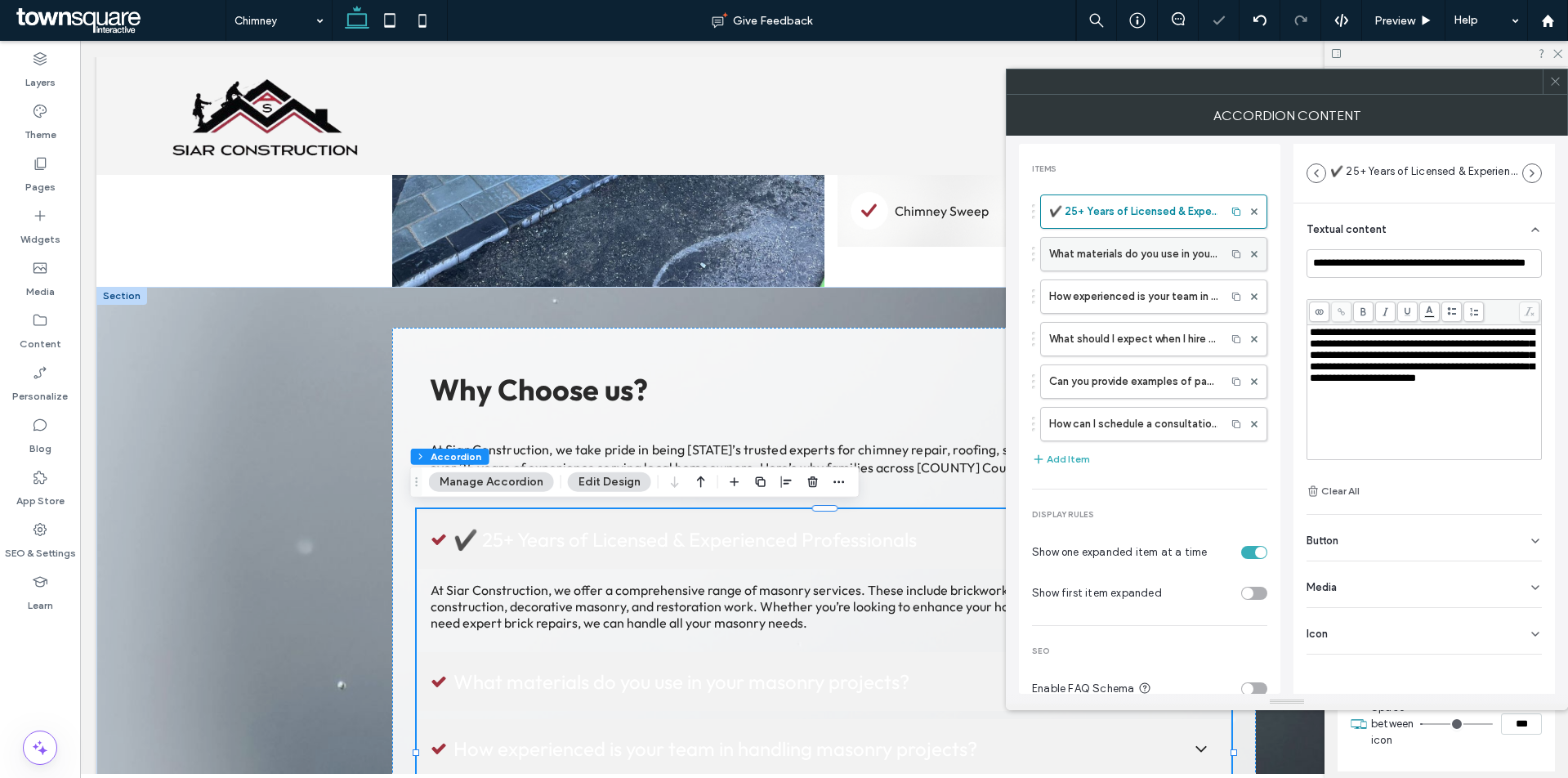 click on "What materials do you use in your masonry projects?" at bounding box center [1133, 254] 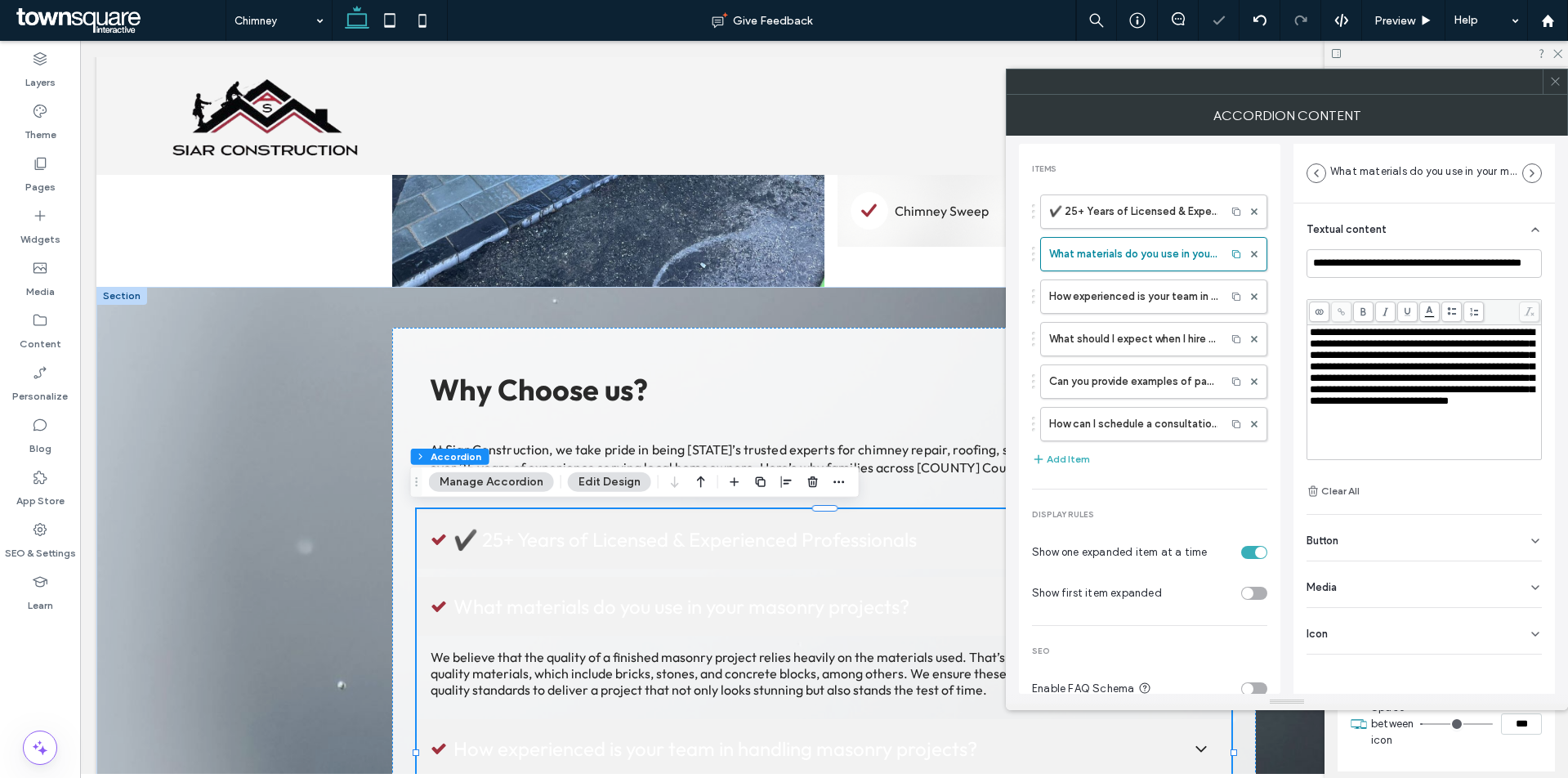 click on "**********" at bounding box center (1422, 366) 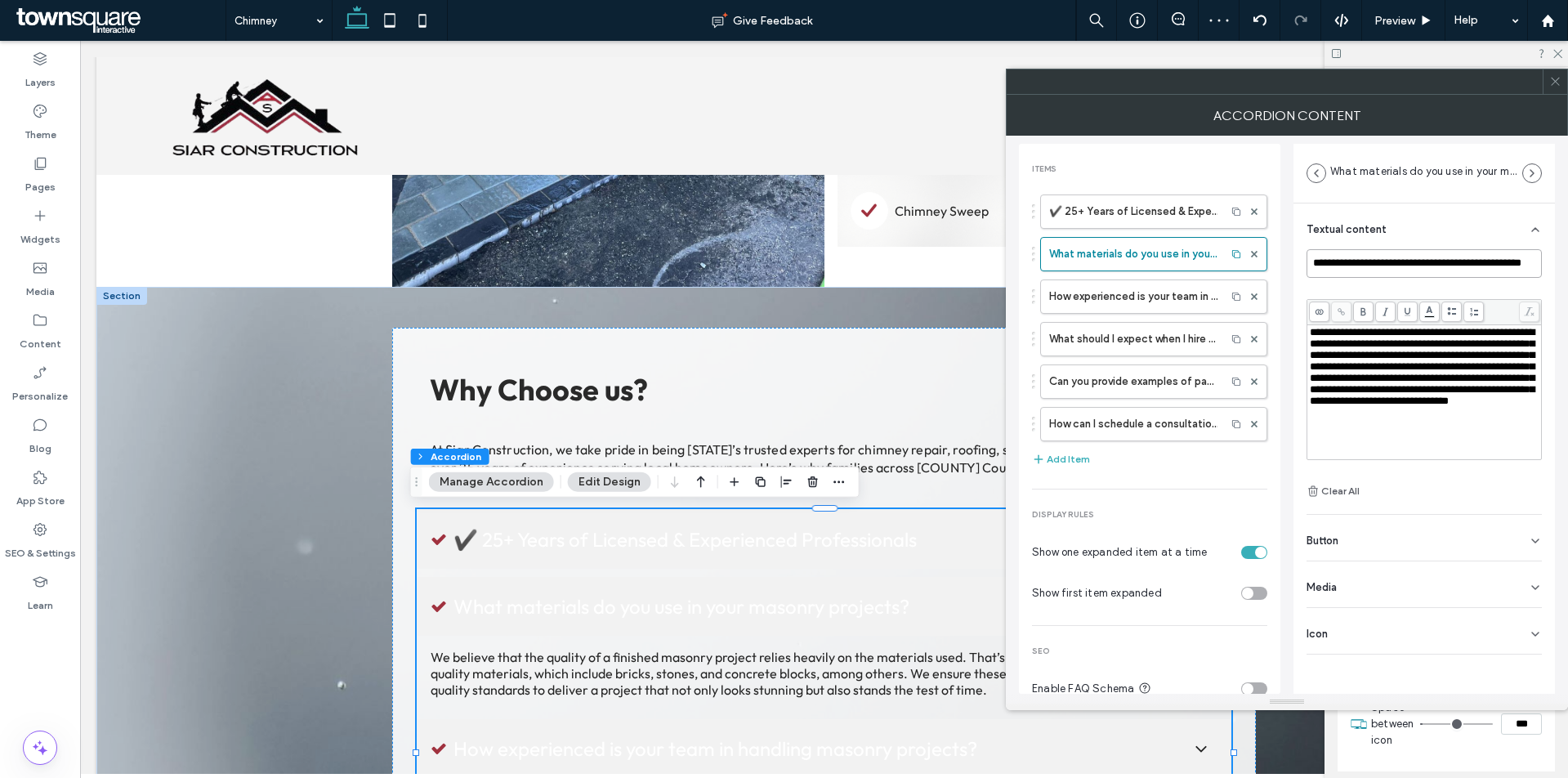 click on "**********" at bounding box center [1424, 263] 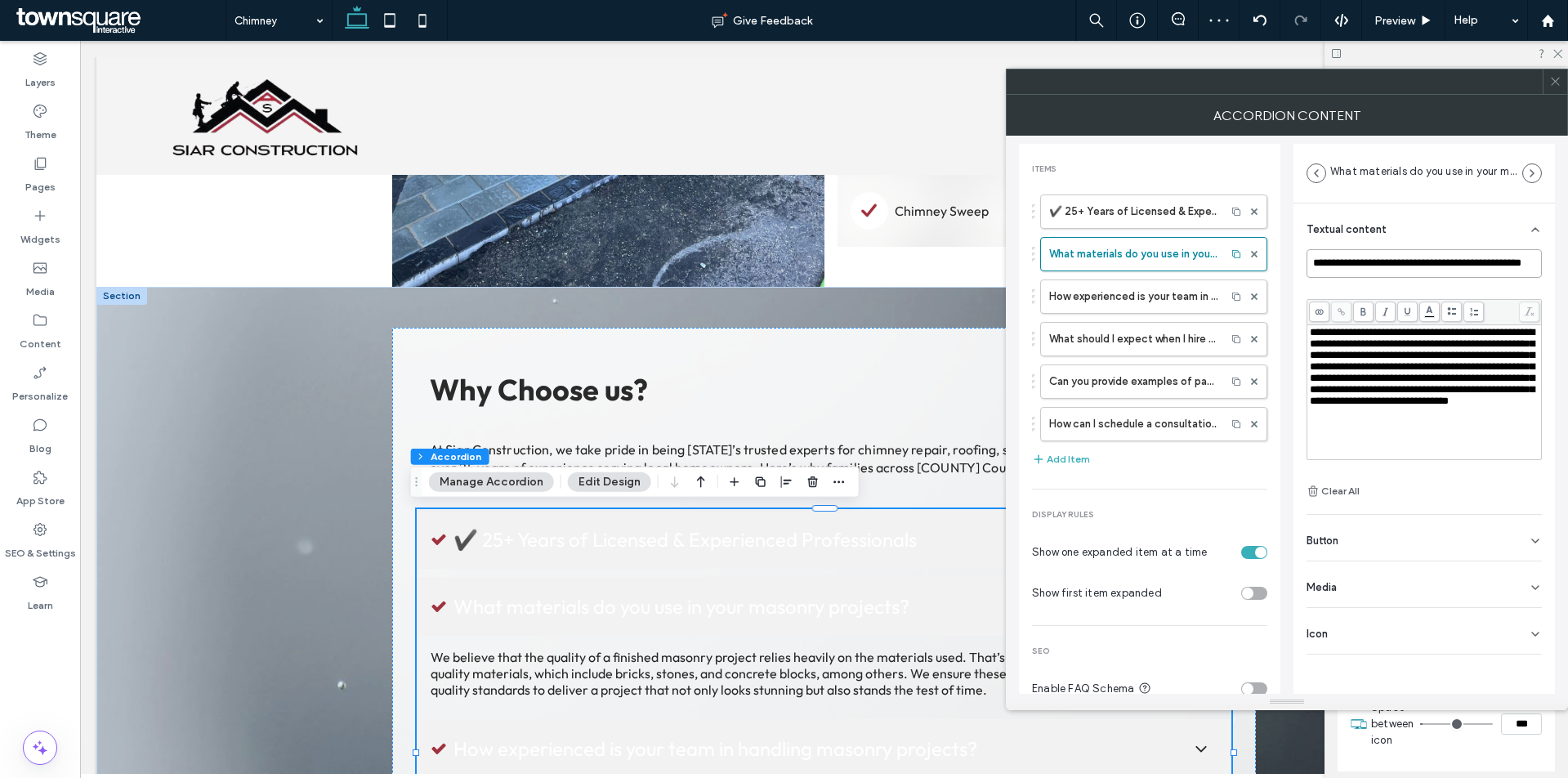 click on "**********" at bounding box center [1424, 263] 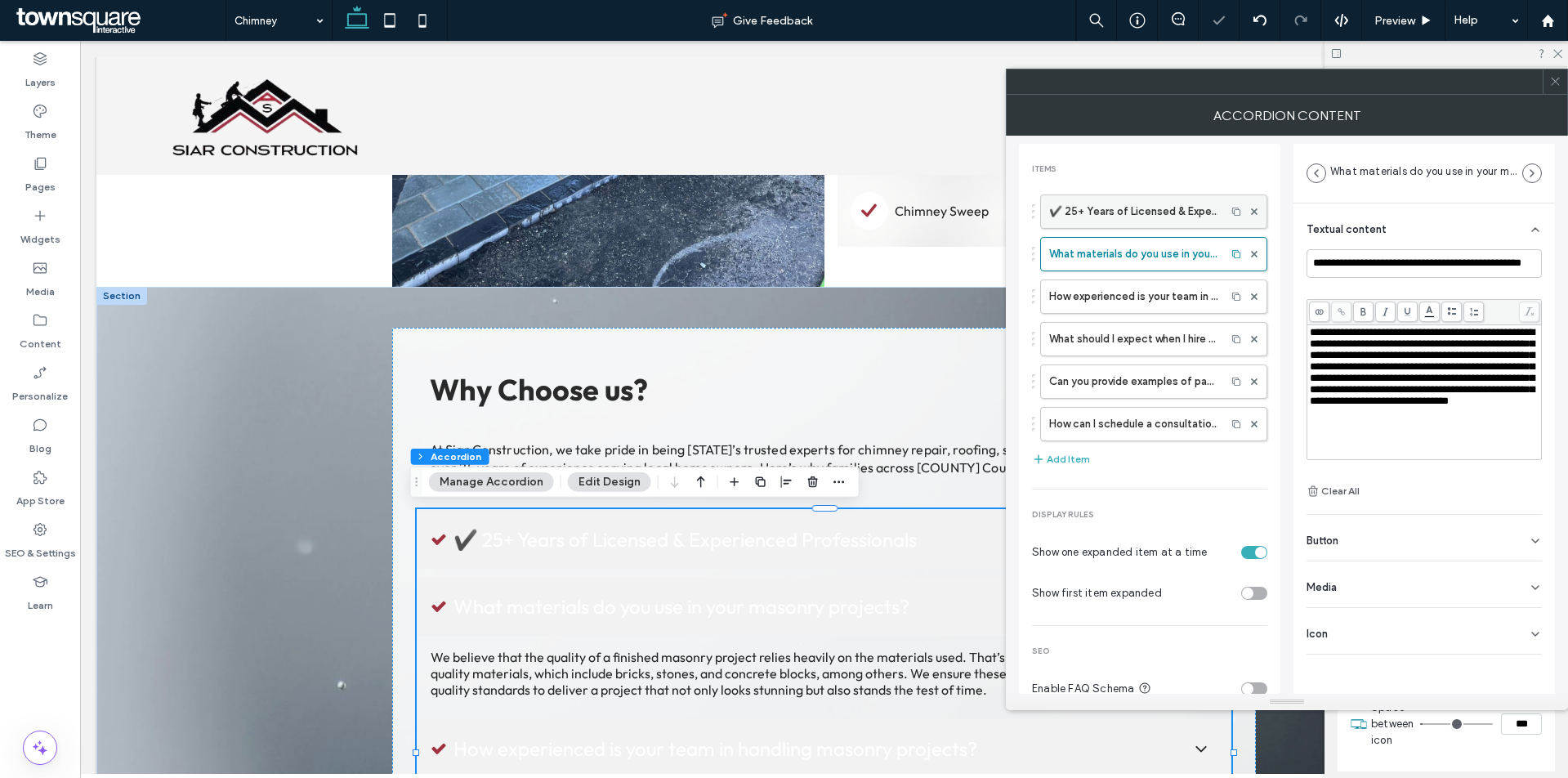 click on "✔️ 25+ Years of Licensed & Experienced Professionals" at bounding box center (1133, 212) 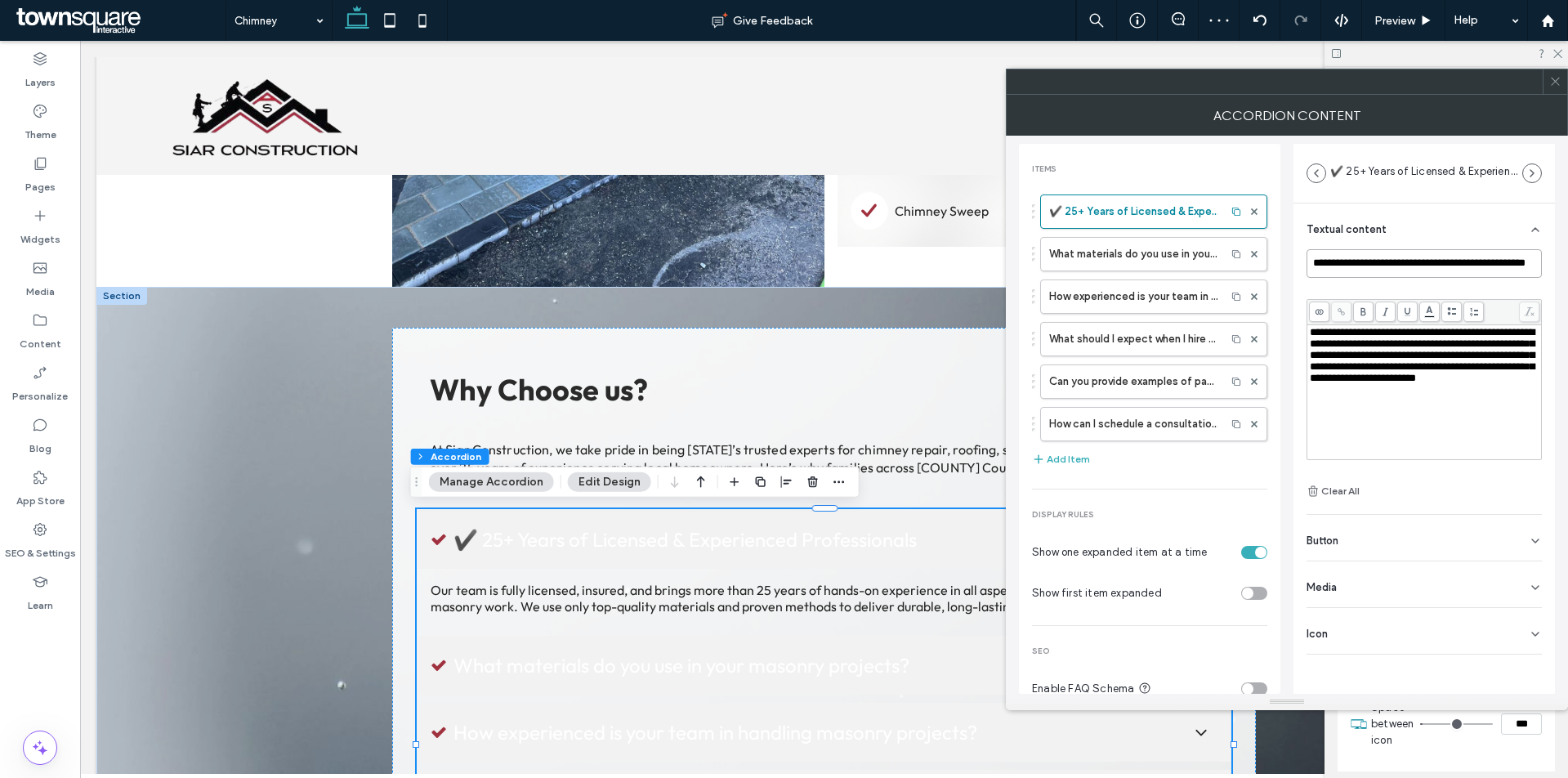 click on "**********" at bounding box center (1424, 263) 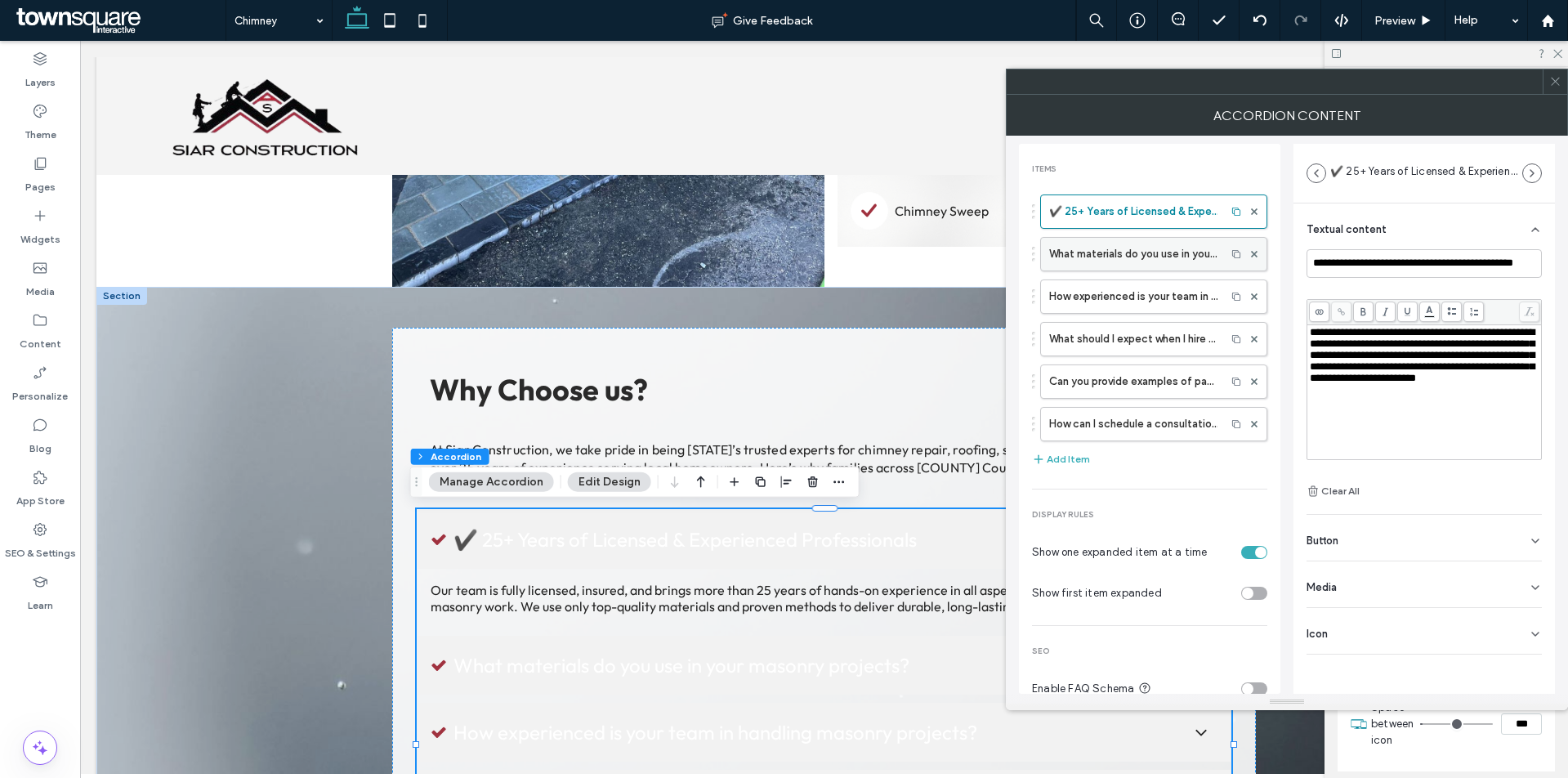click on "What materials do you use in your masonry projects?" at bounding box center [1133, 254] 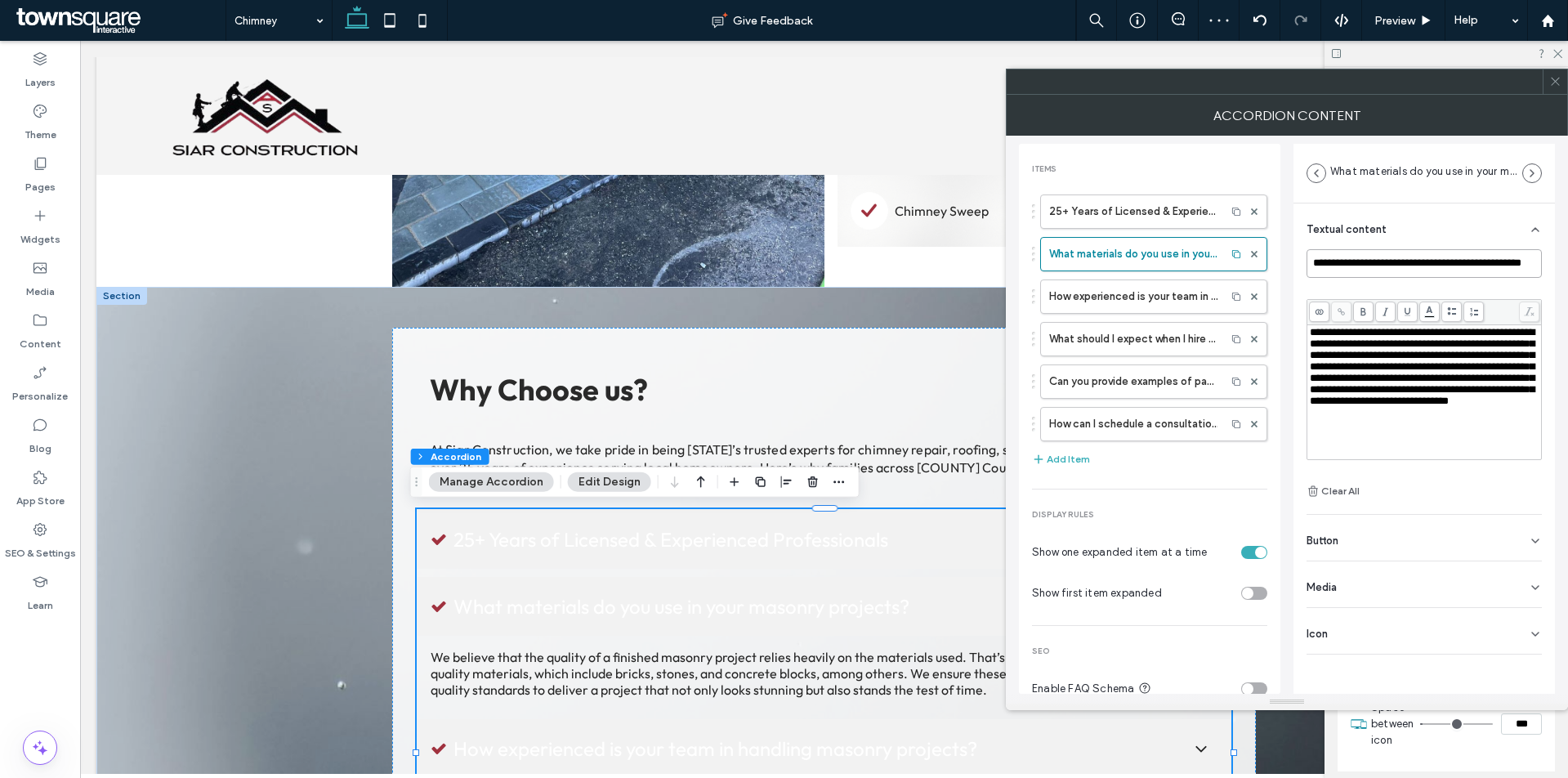 click on "**********" at bounding box center (1424, 263) 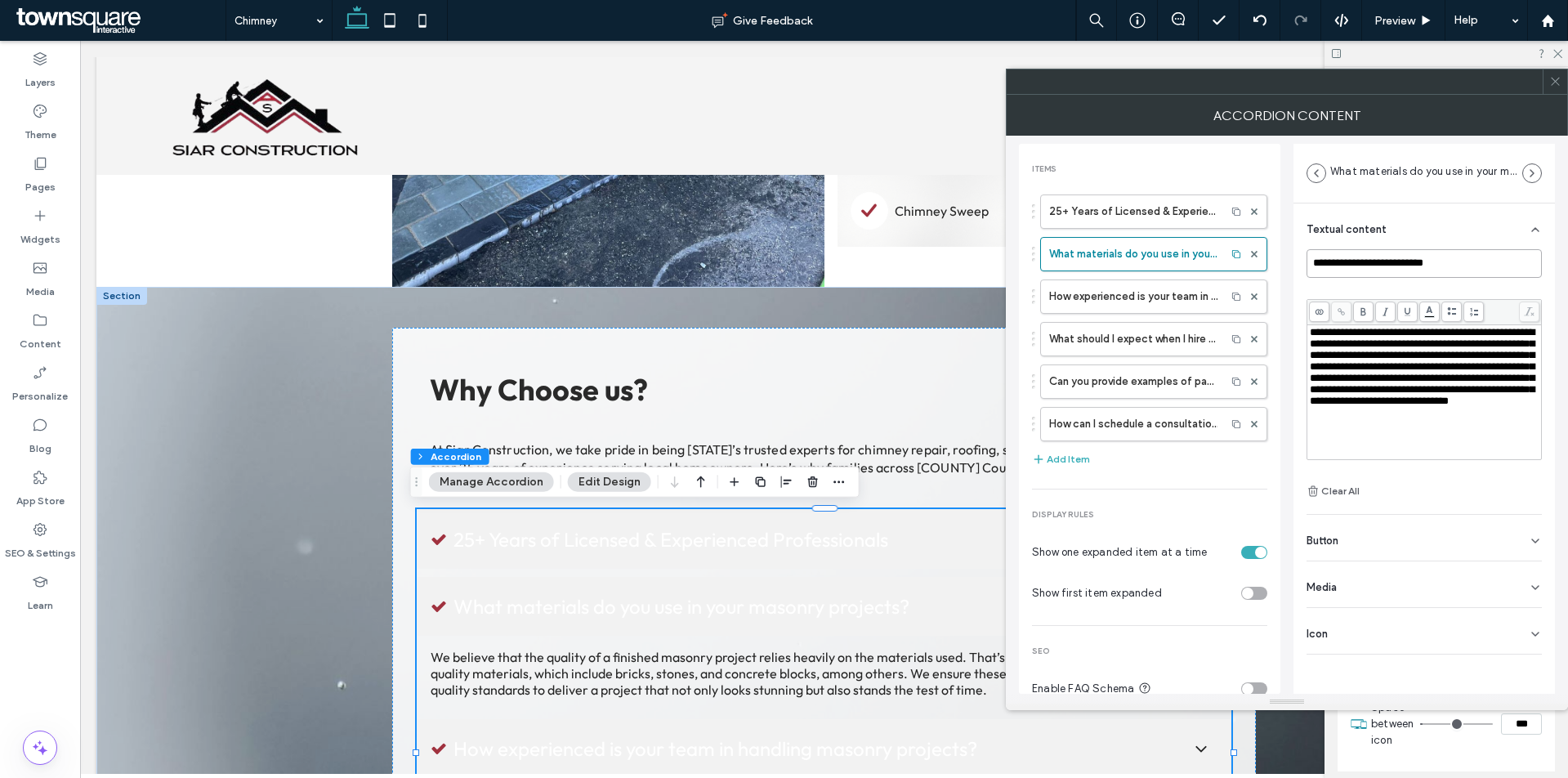 click on "**********" at bounding box center [1424, 263] 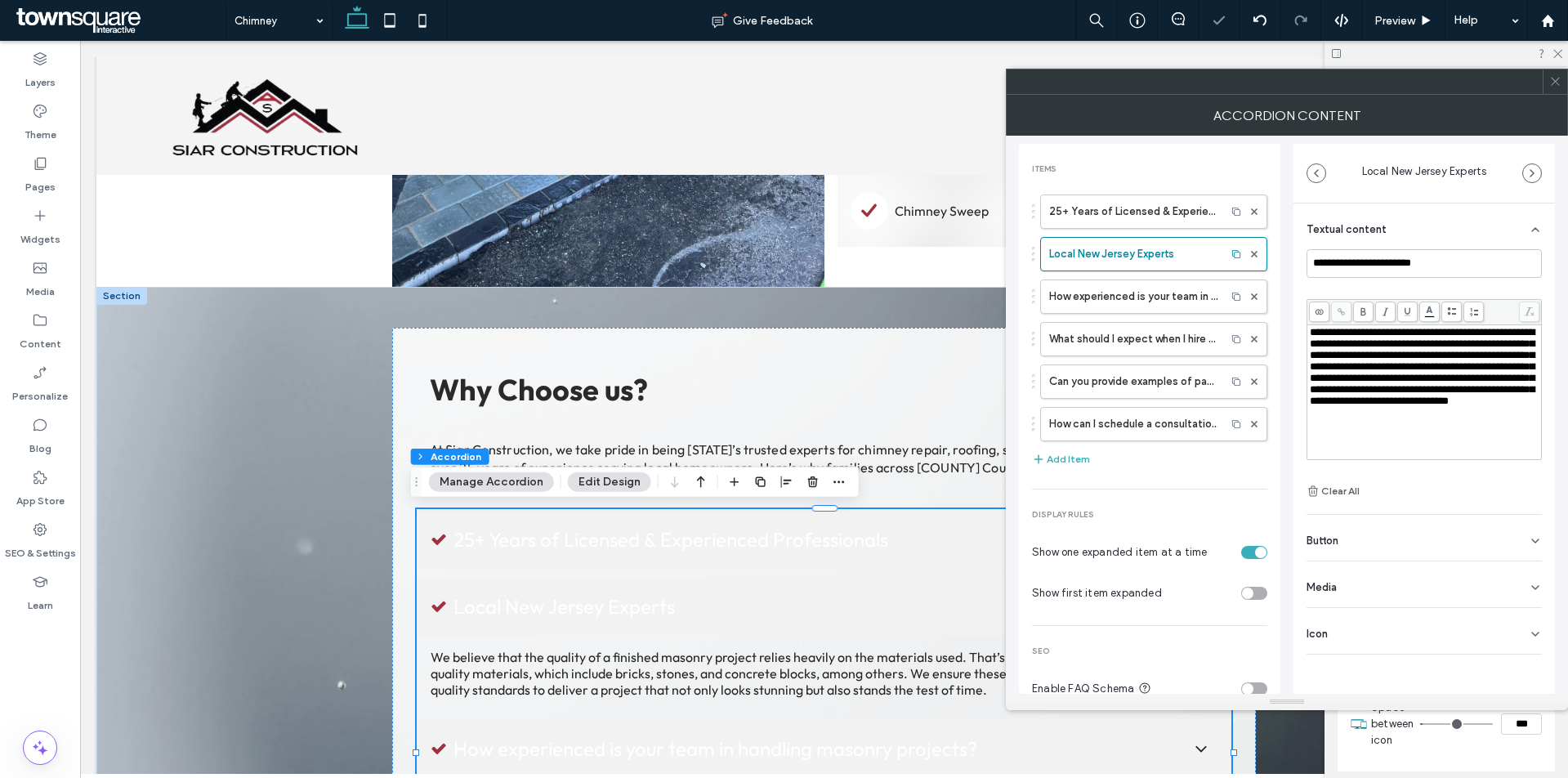 click on "**********" at bounding box center [1422, 366] 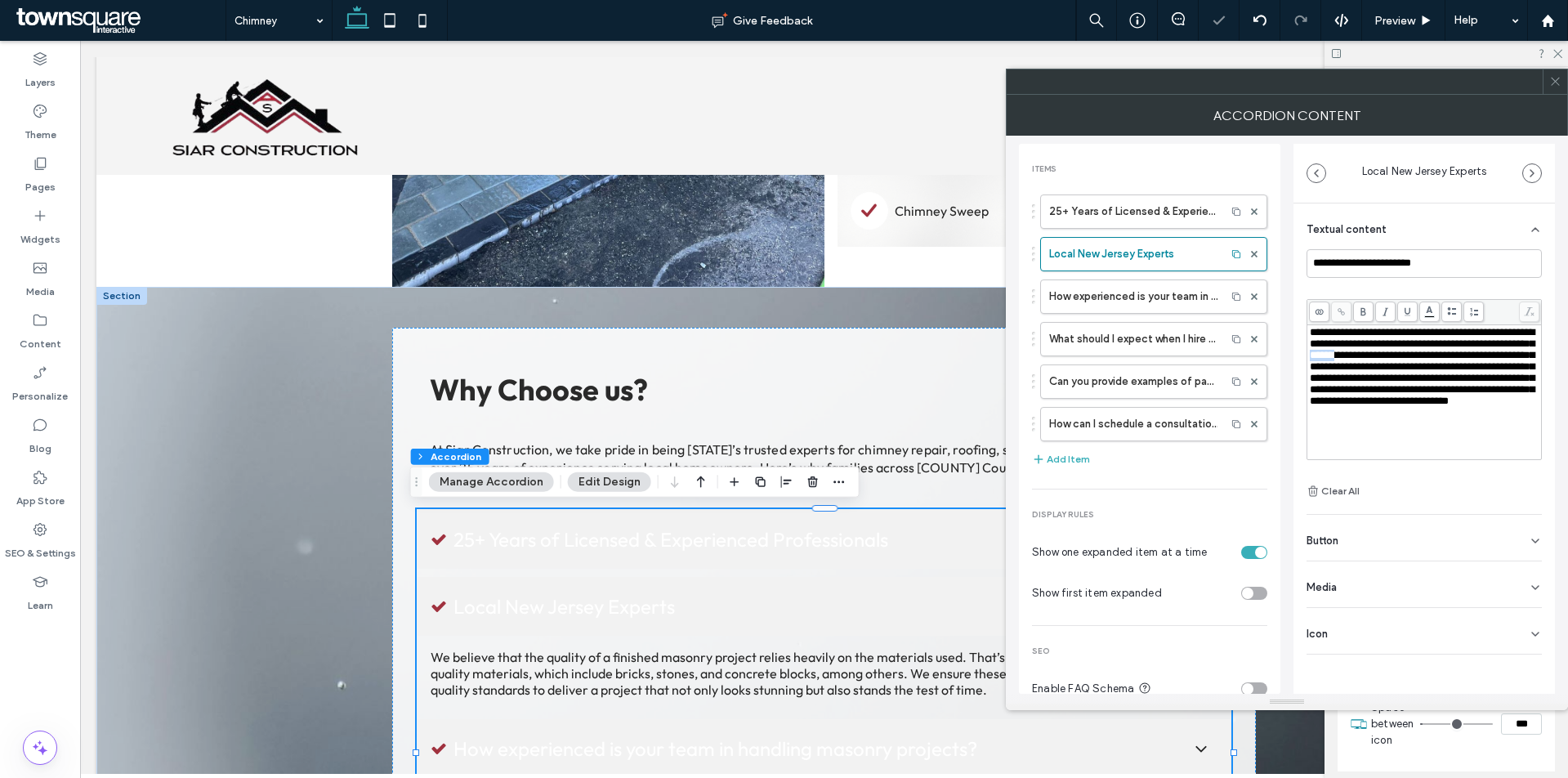 click on "**********" at bounding box center (1422, 366) 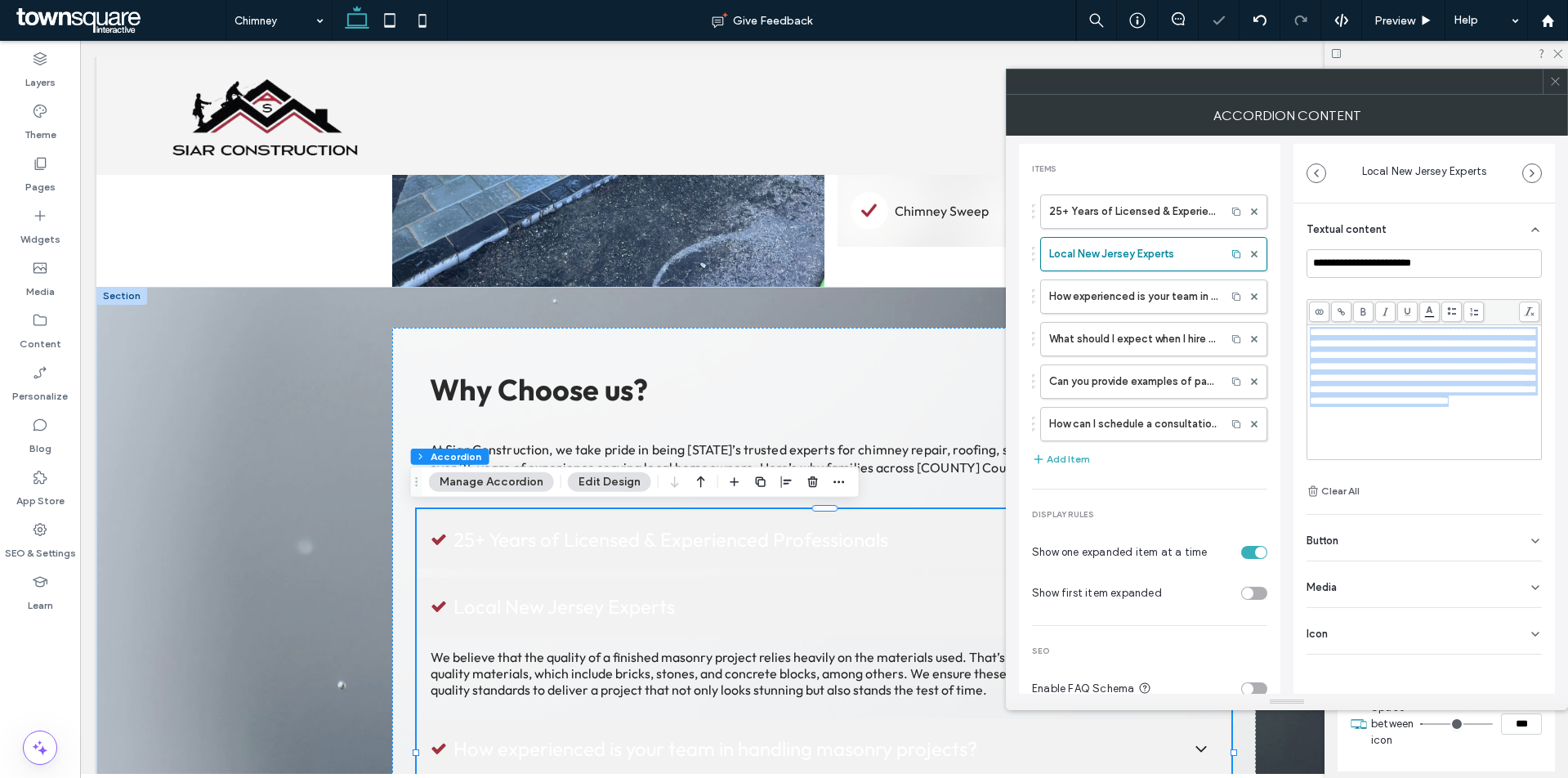 click on "**********" at bounding box center [1422, 366] 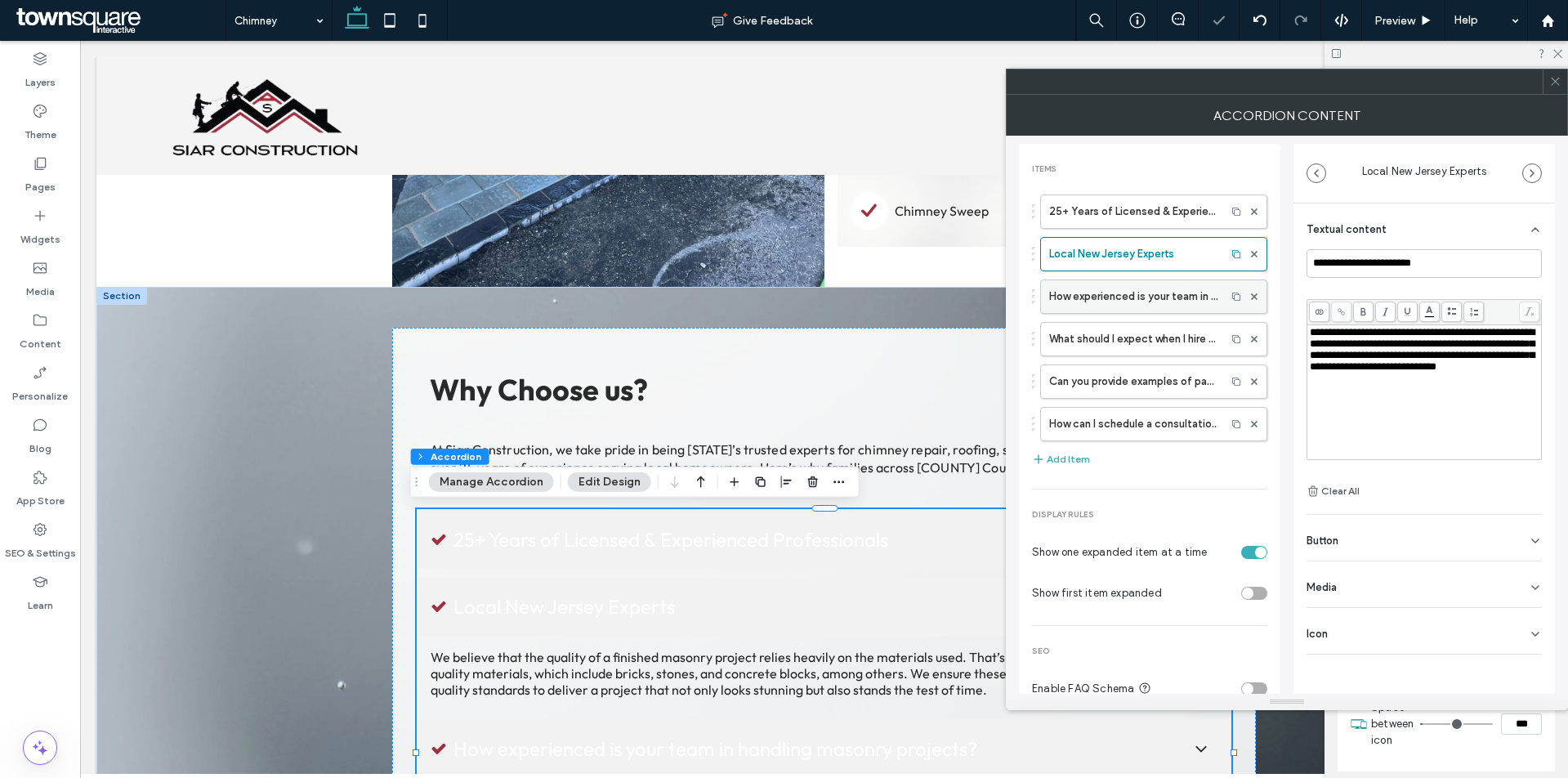 click on "How experienced is your team in handling masonry projects?" at bounding box center [1133, 297] 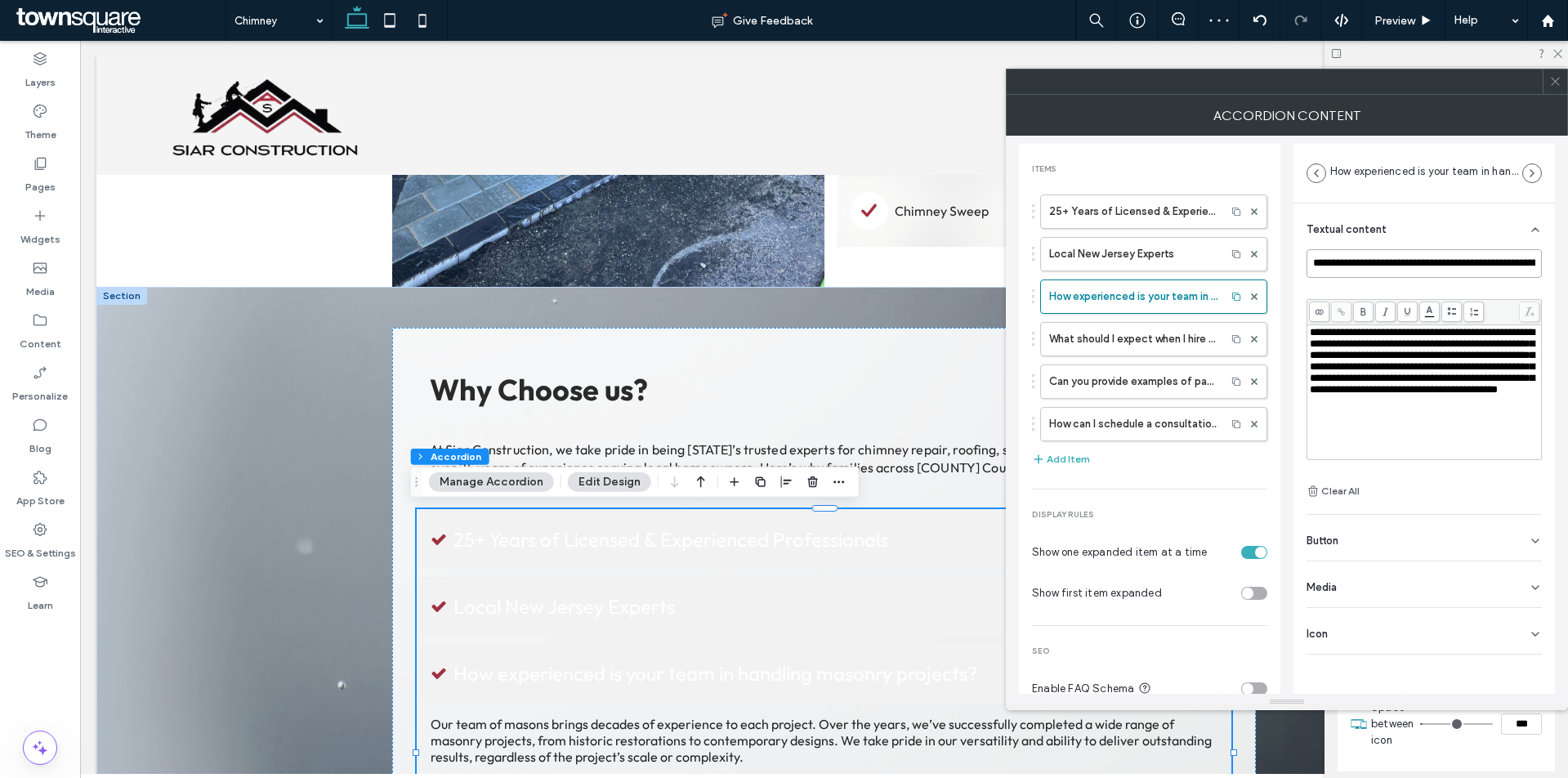click on "**********" at bounding box center (1424, 263) 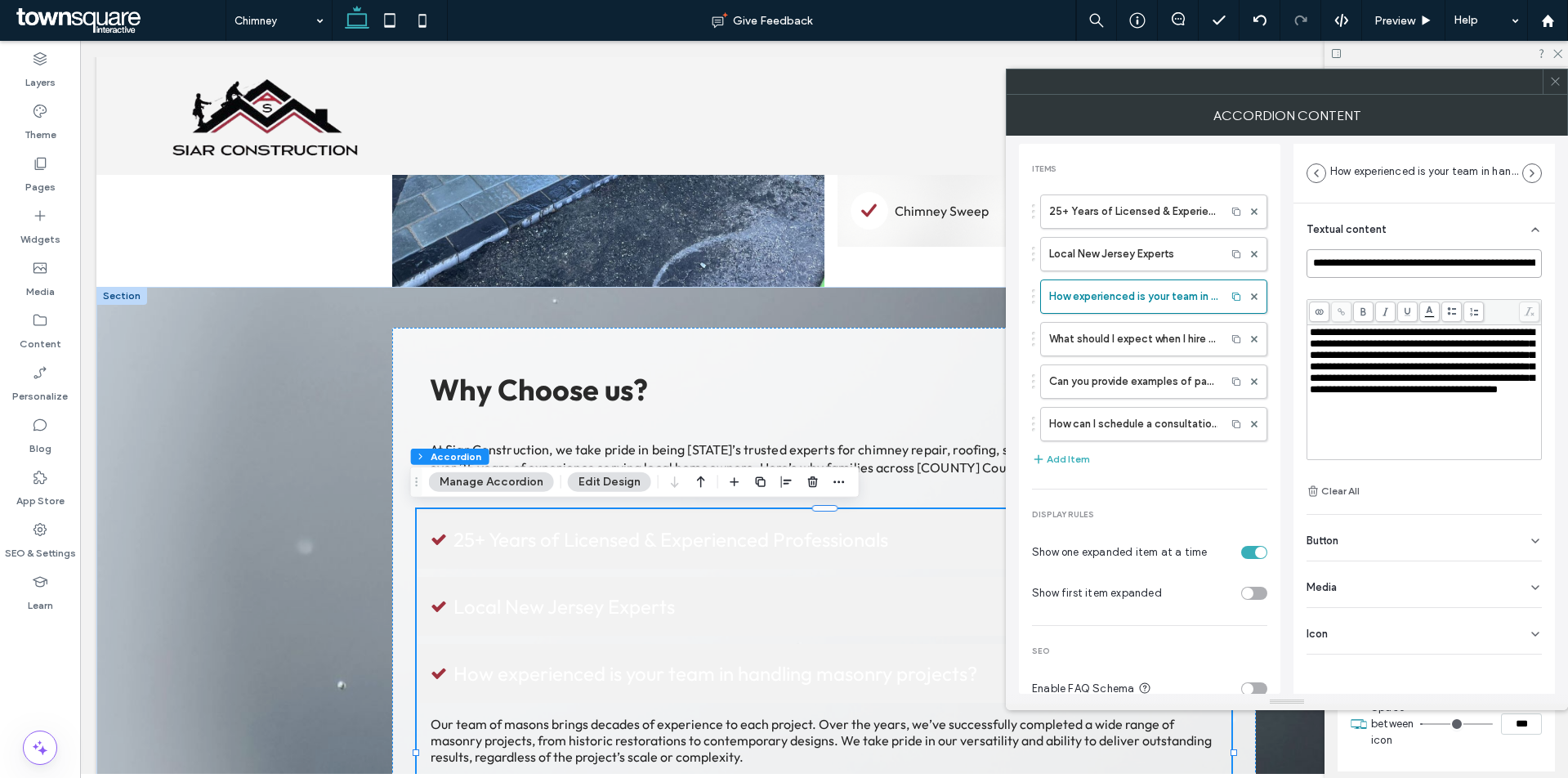 paste 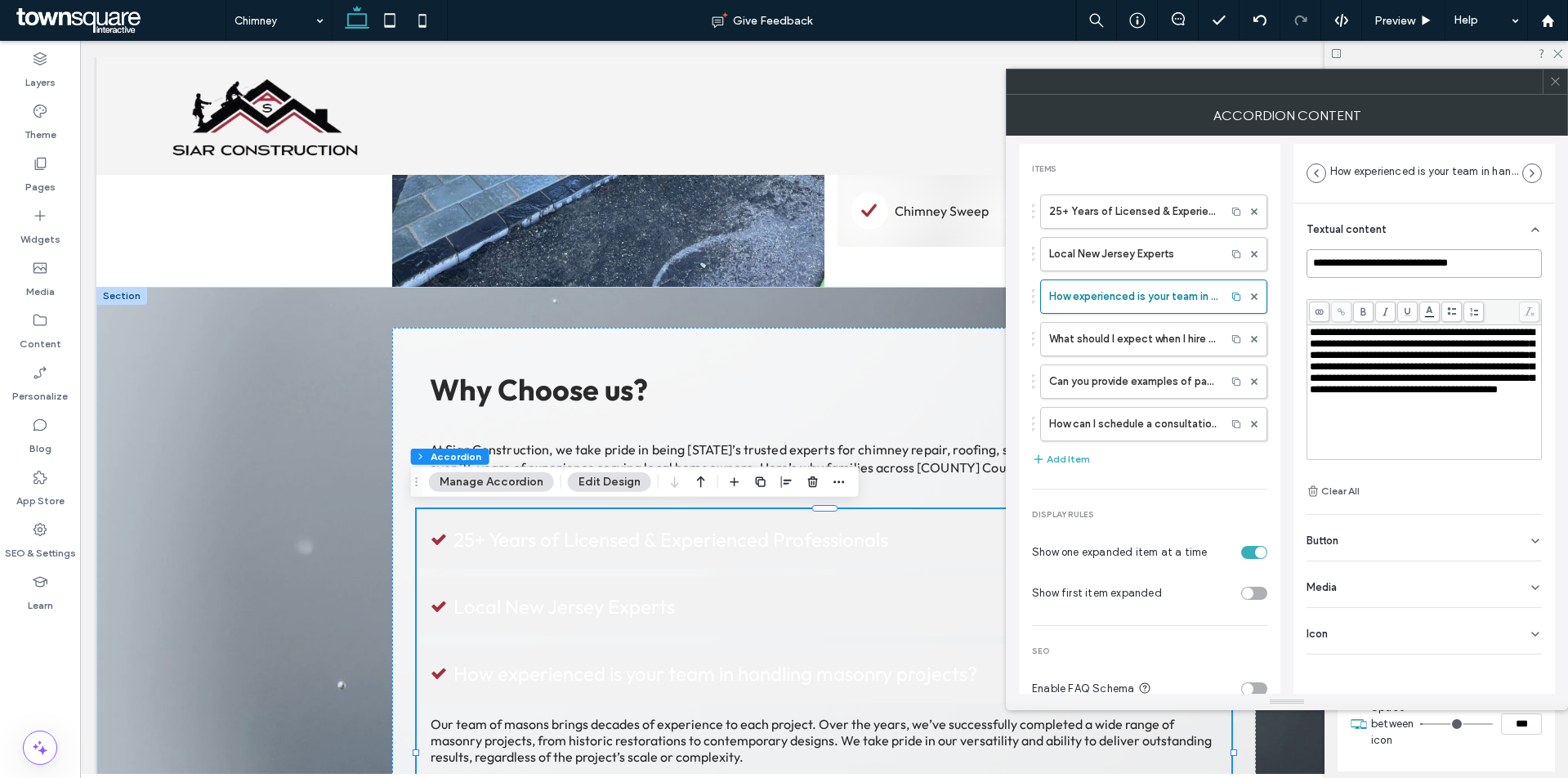 click on "**********" at bounding box center [1424, 263] 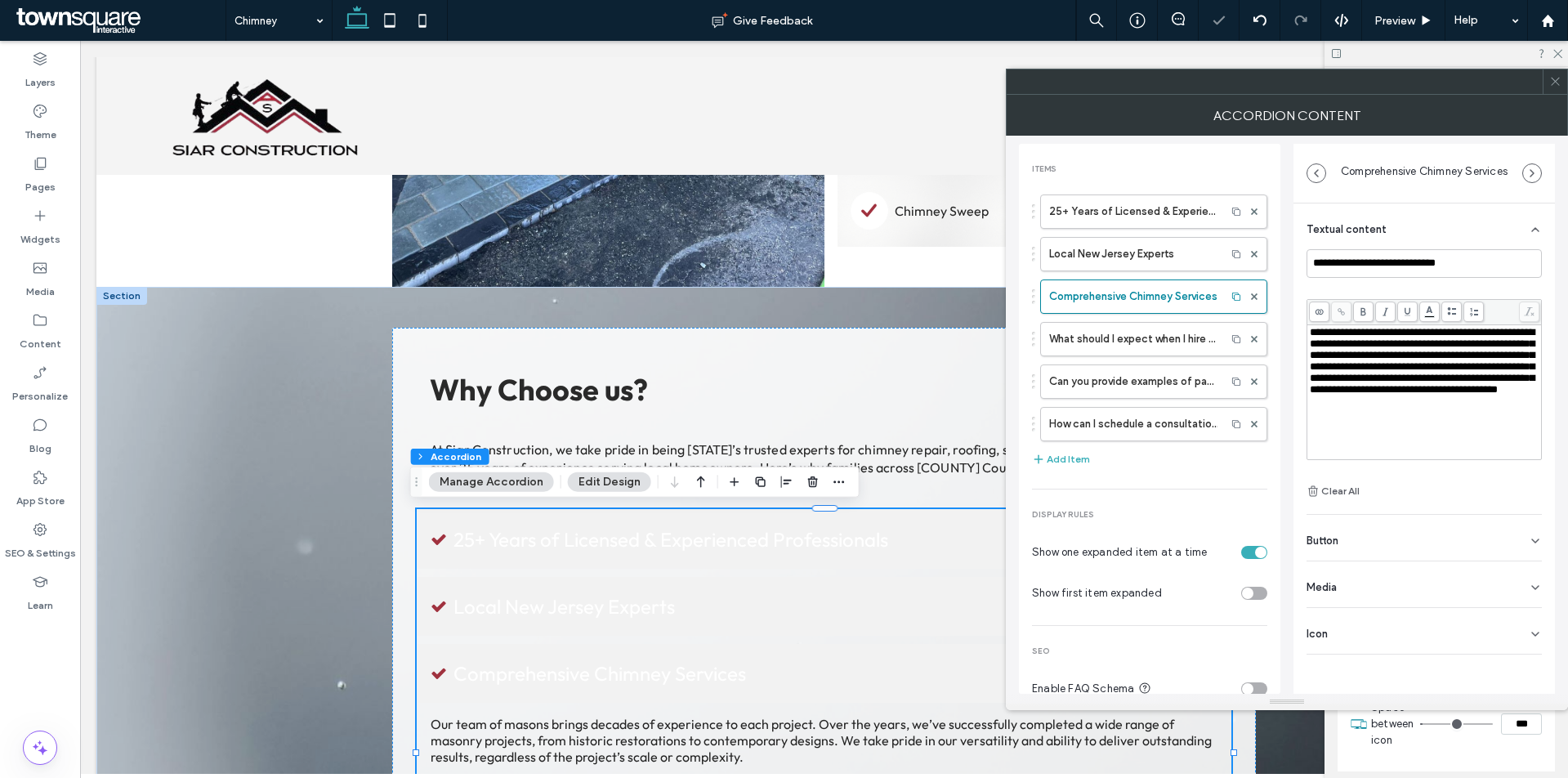 click on "**********" at bounding box center [1422, 360] 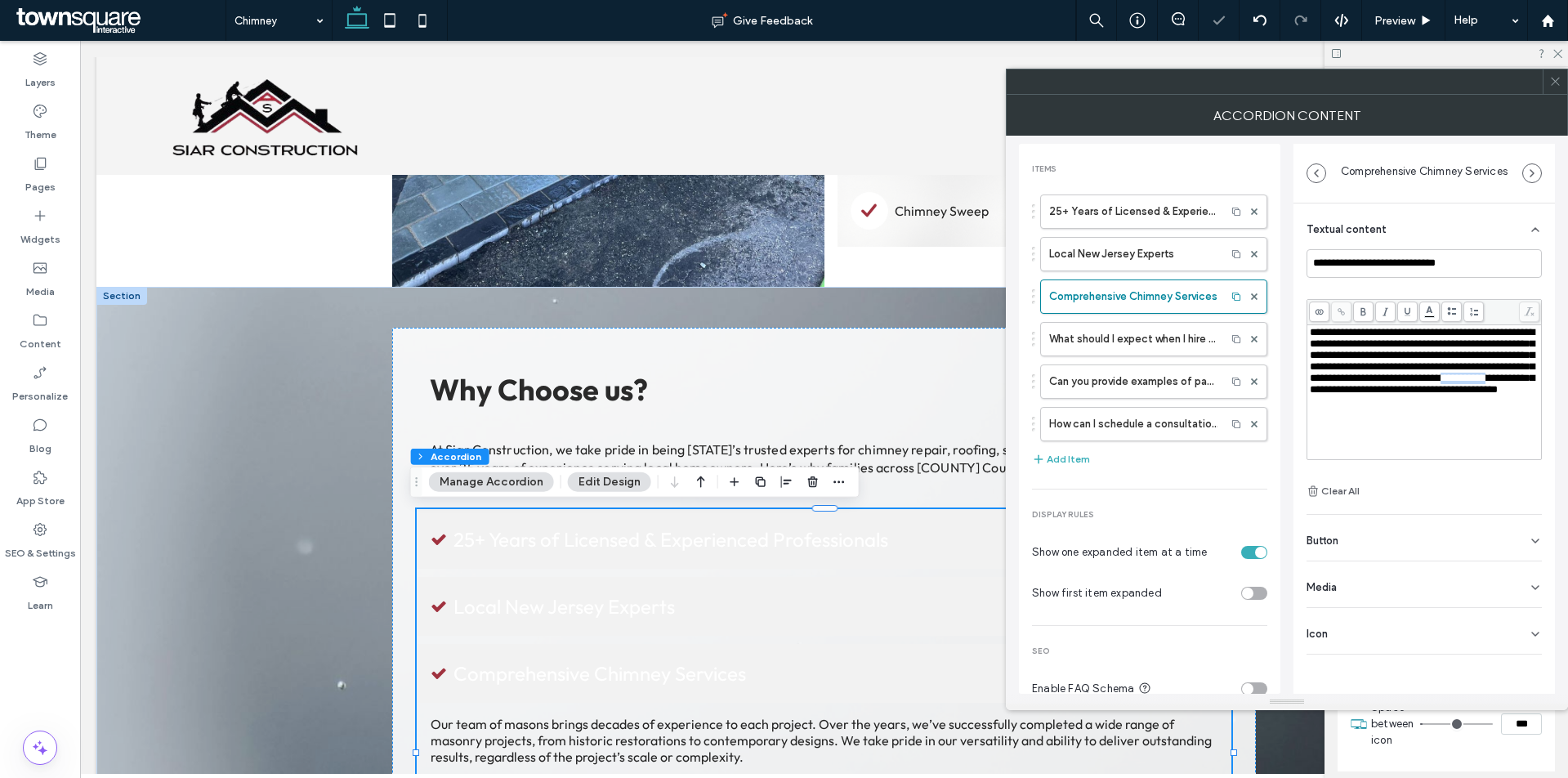 click on "**********" at bounding box center [1422, 360] 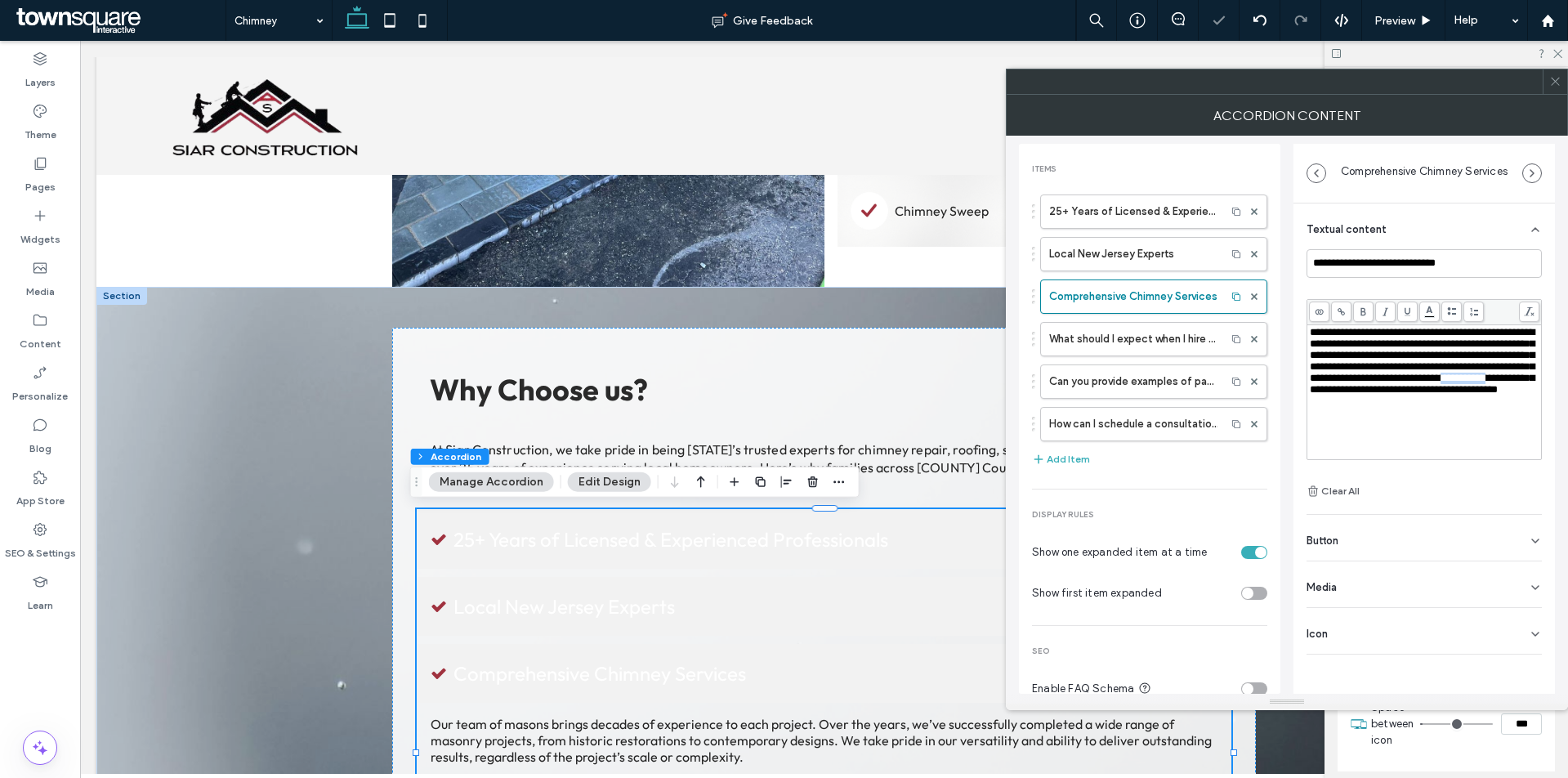 click on "**********" at bounding box center [1422, 360] 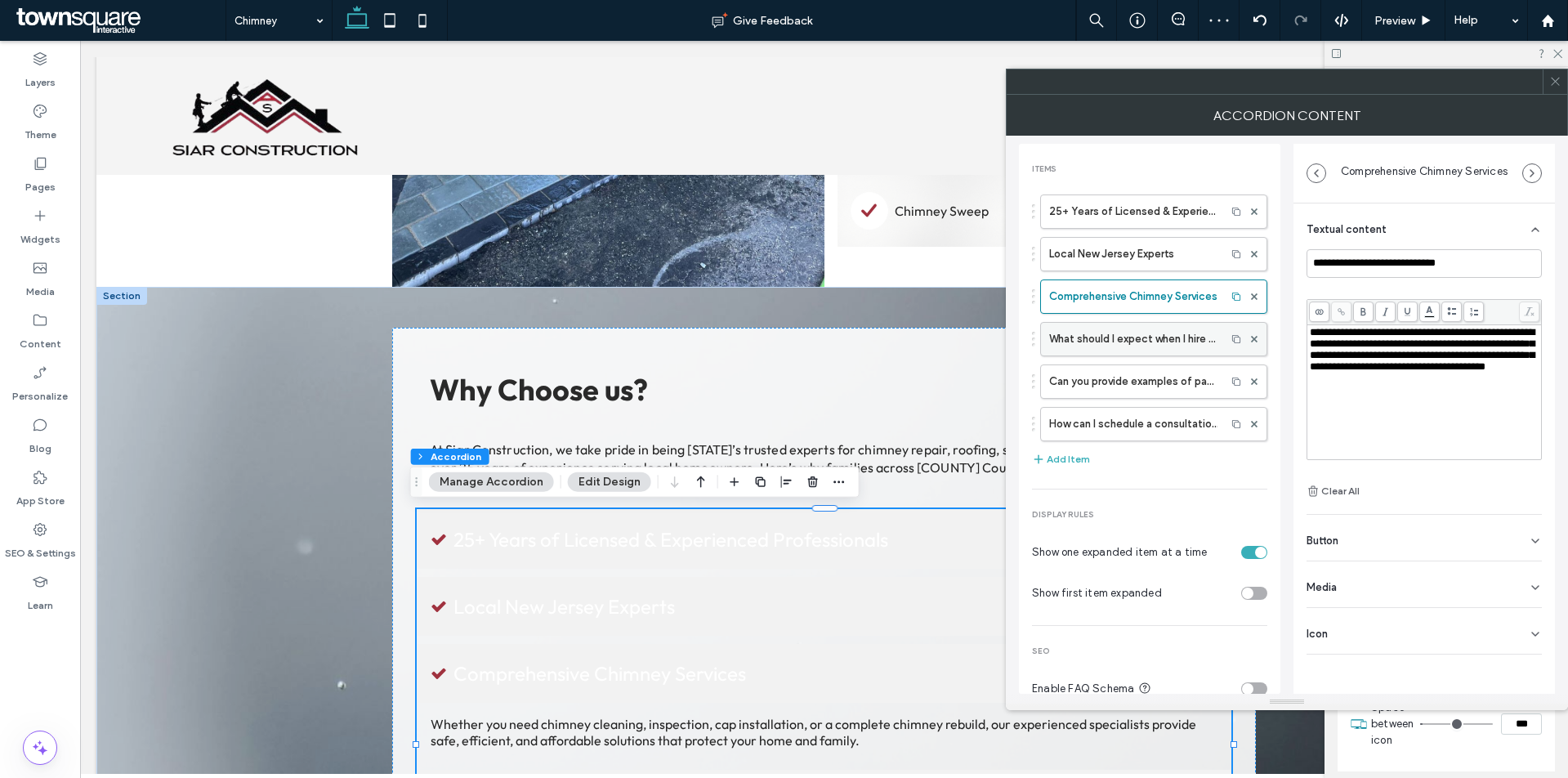 click on "What should I expect when I hire Siar Construction for my masonry needs?" at bounding box center [1133, 339] 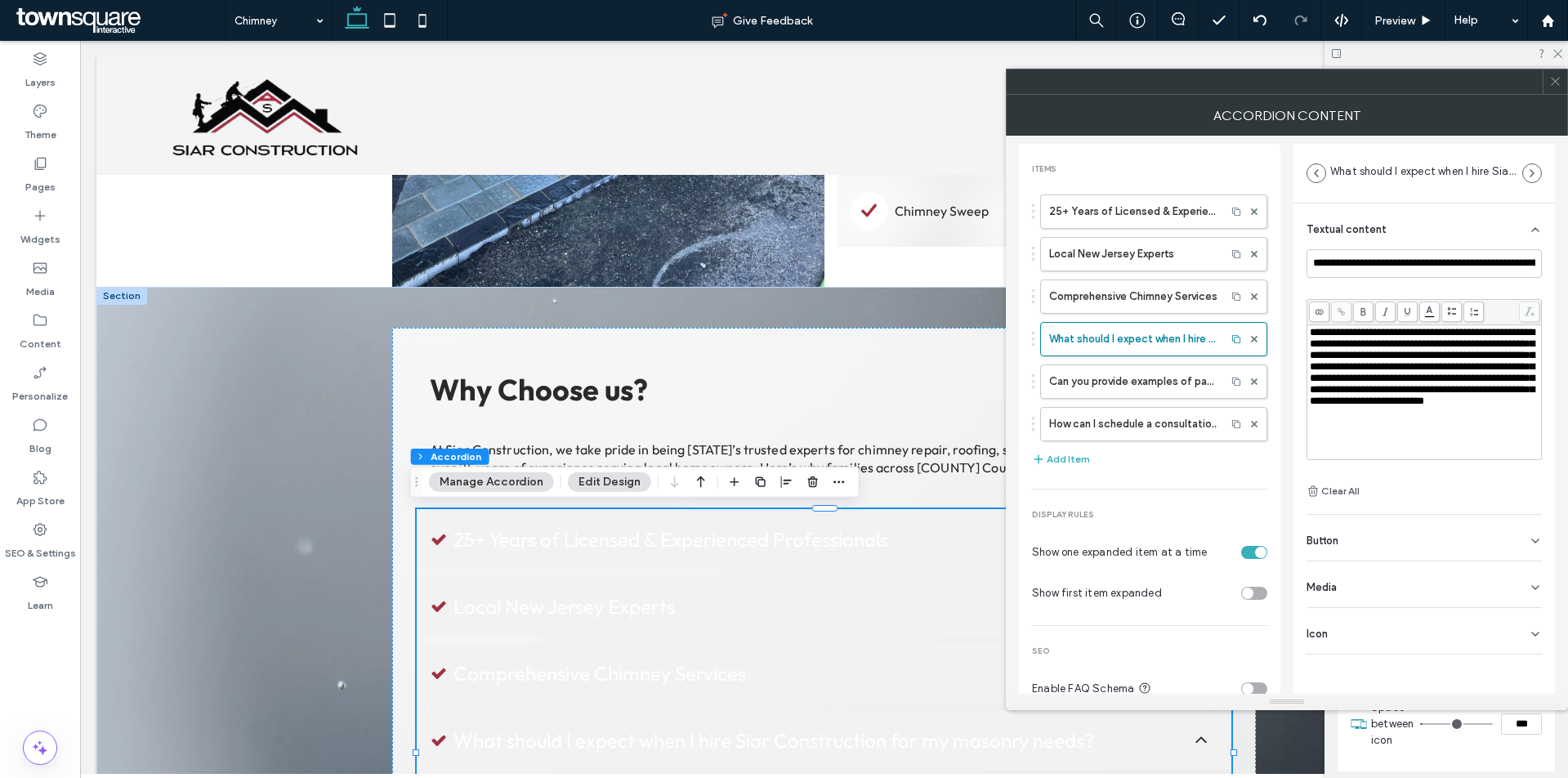 click on "**********" at bounding box center (1424, 375) 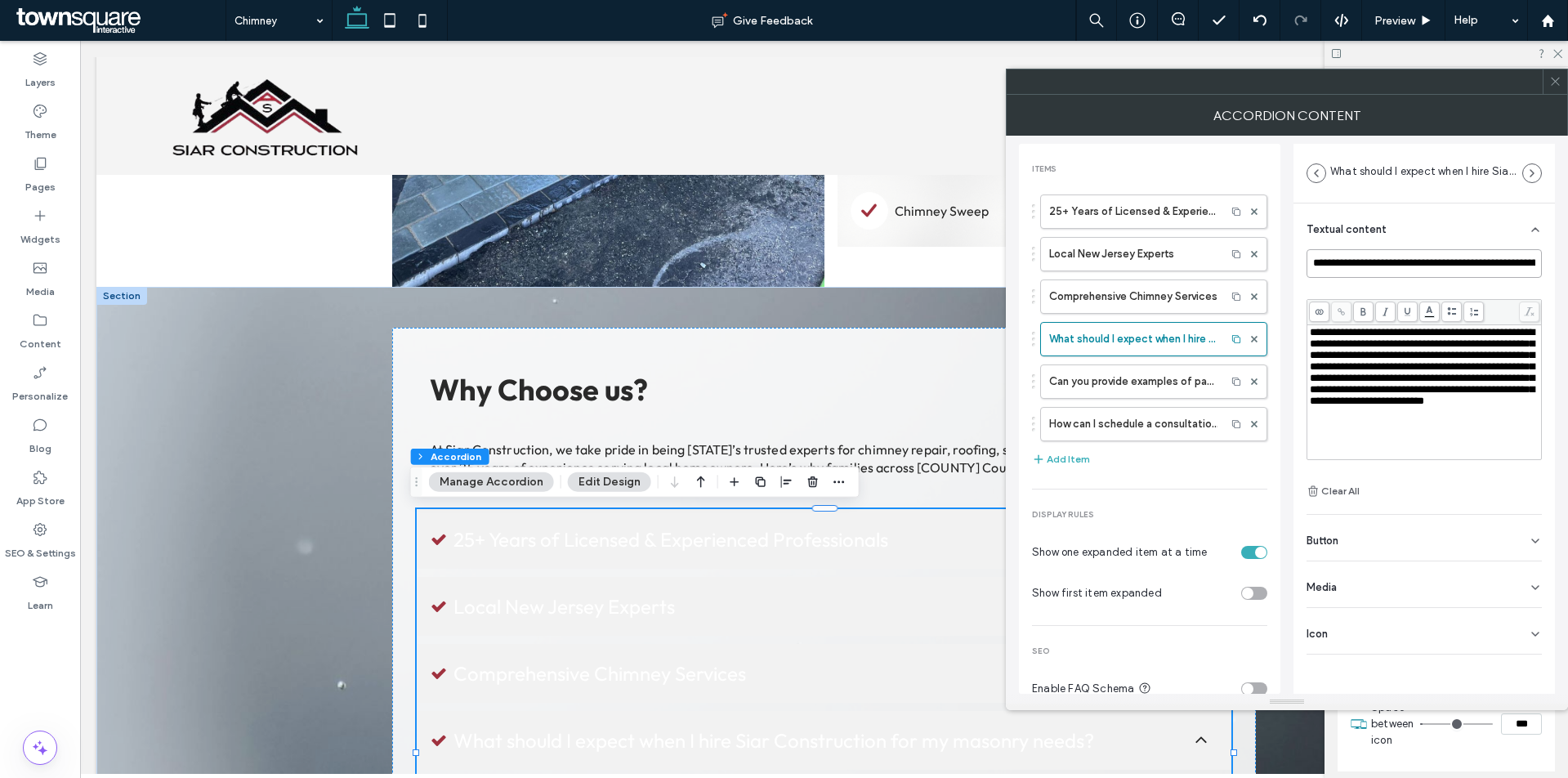 click on "**********" at bounding box center (1424, 263) 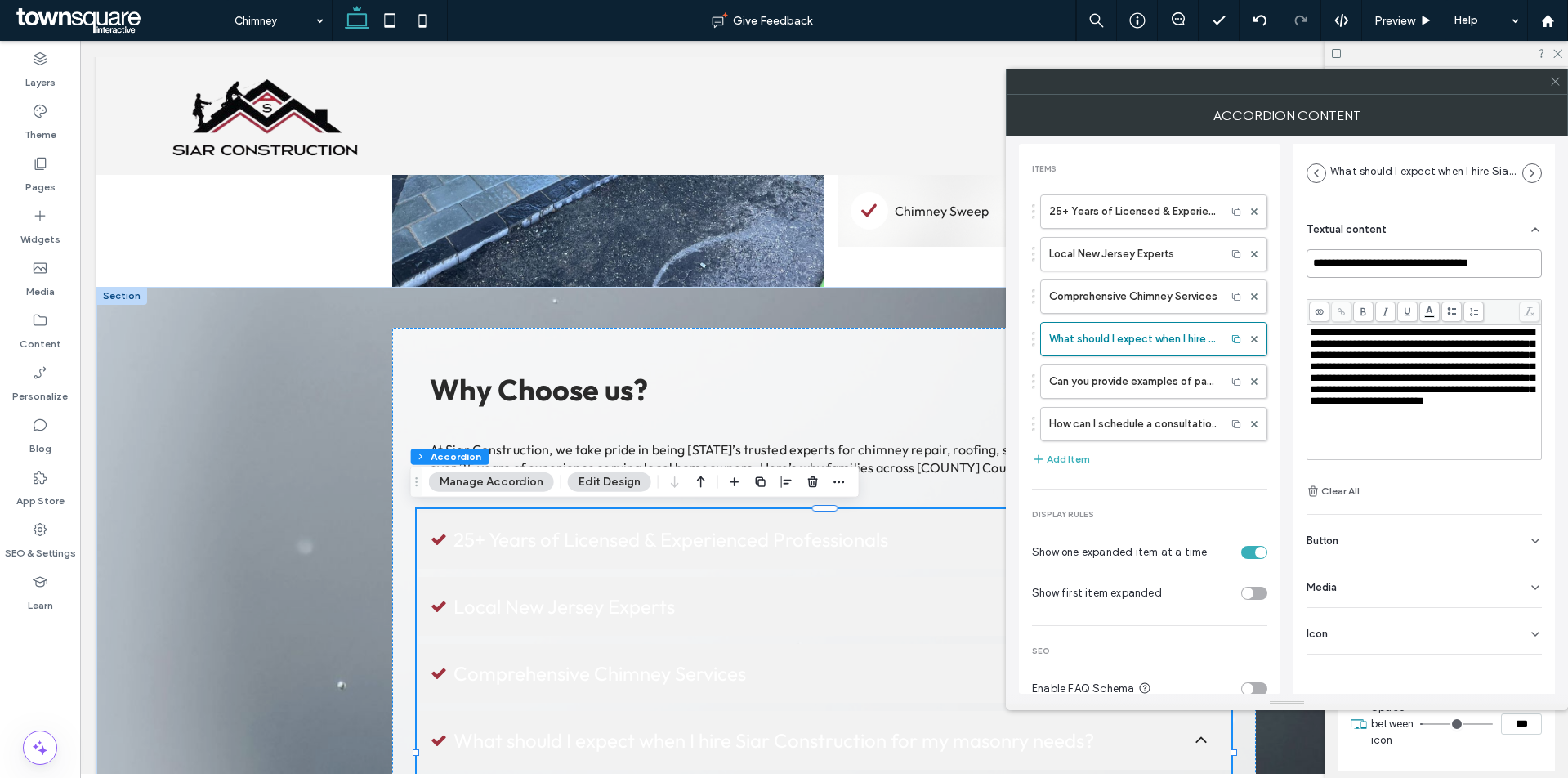 click on "**********" at bounding box center (1424, 263) 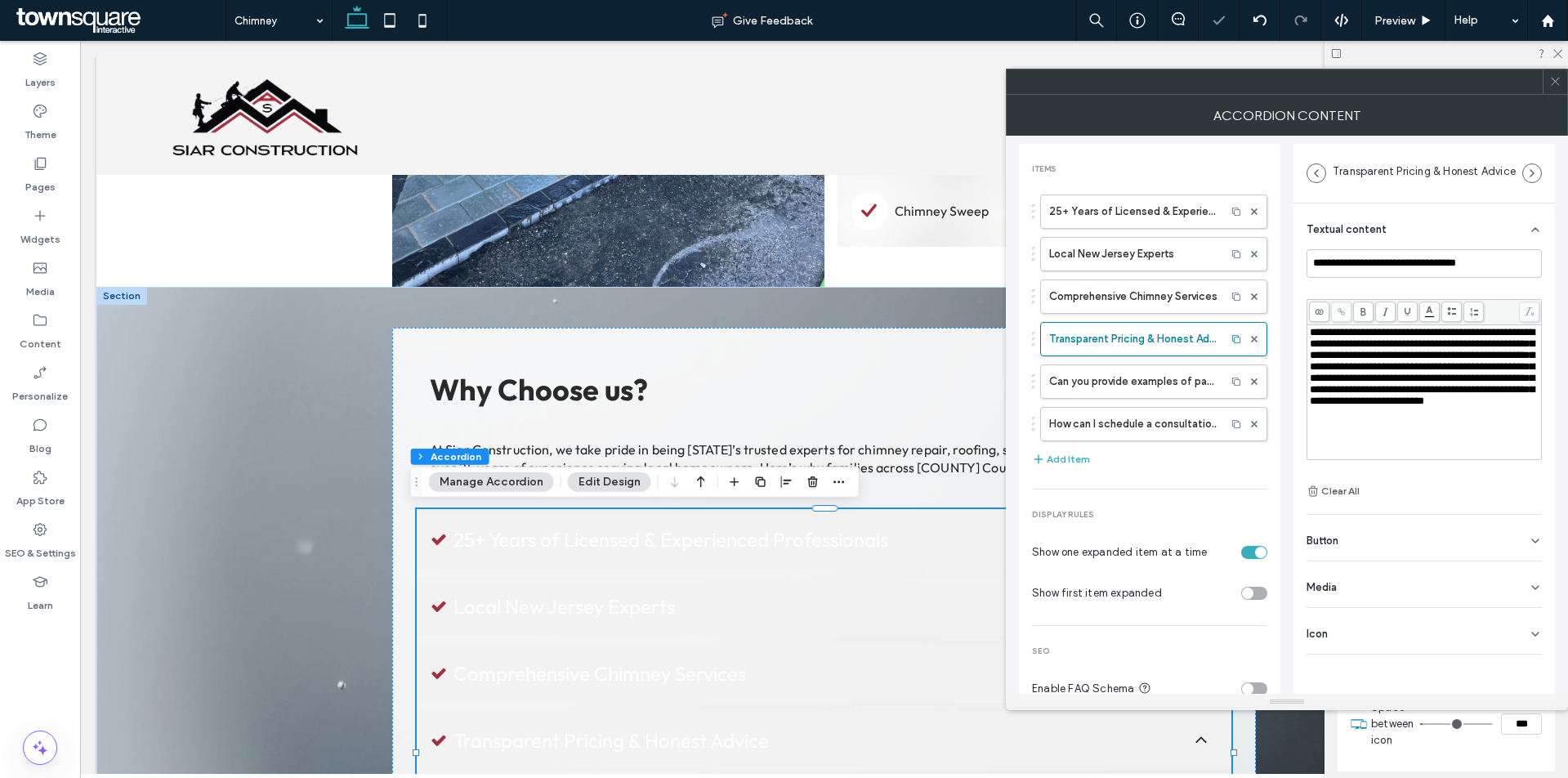 click on "**********" at bounding box center [1422, 366] 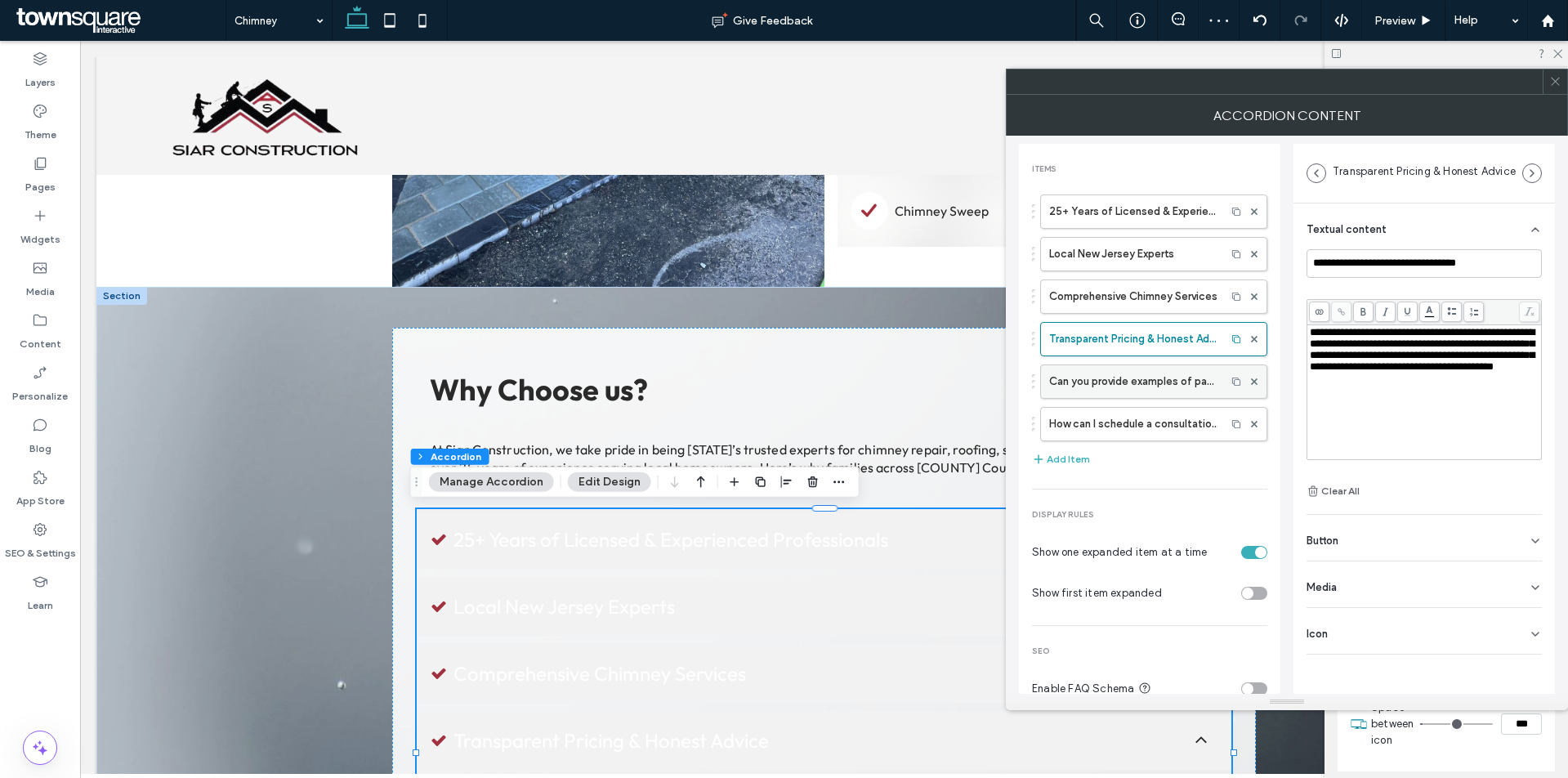 click on "Can you provide examples of past masonry projects completed by Siar Construction?" at bounding box center [1133, 382] 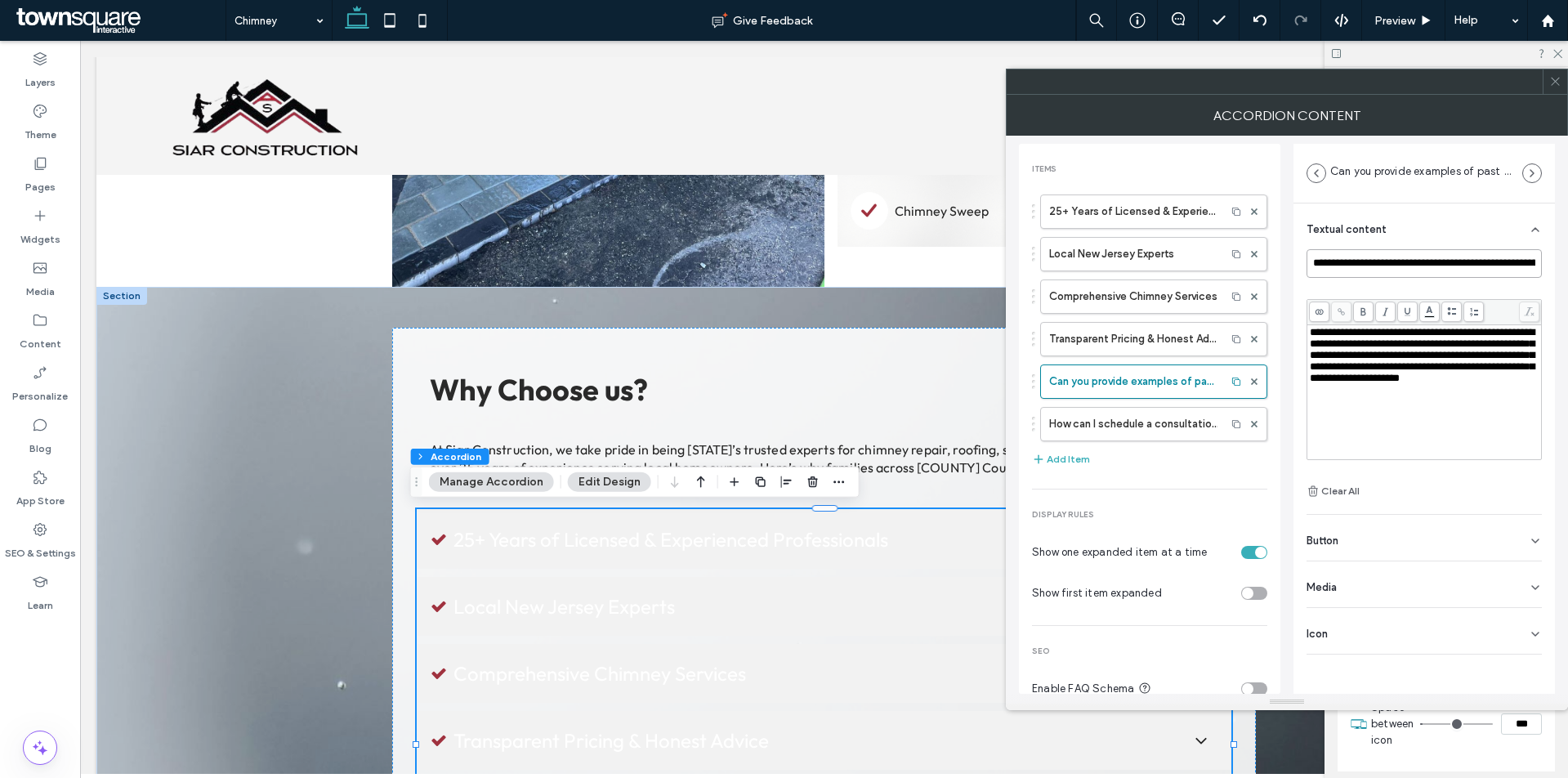 click on "**********" at bounding box center [1424, 263] 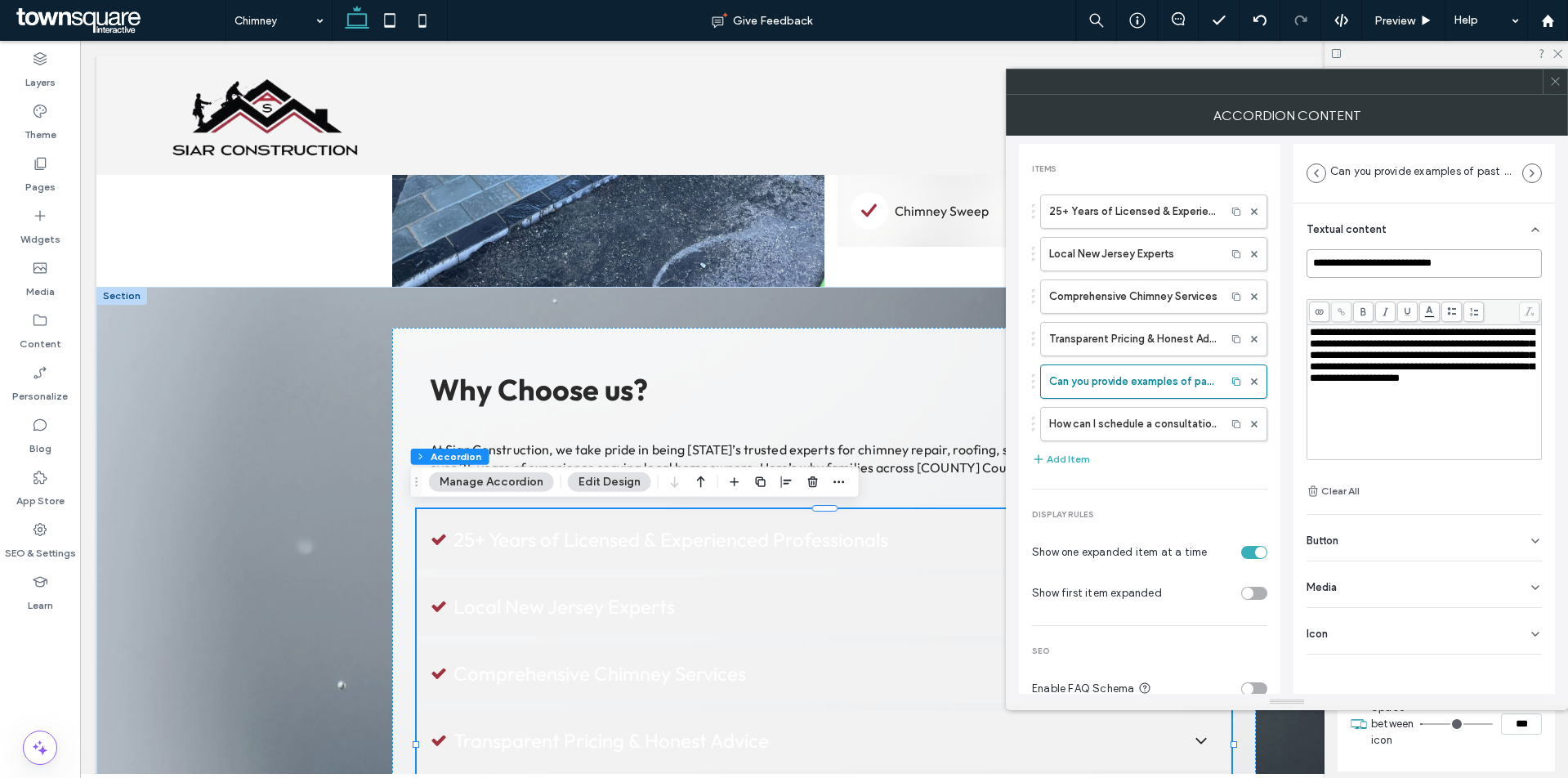 click on "**********" at bounding box center (1424, 263) 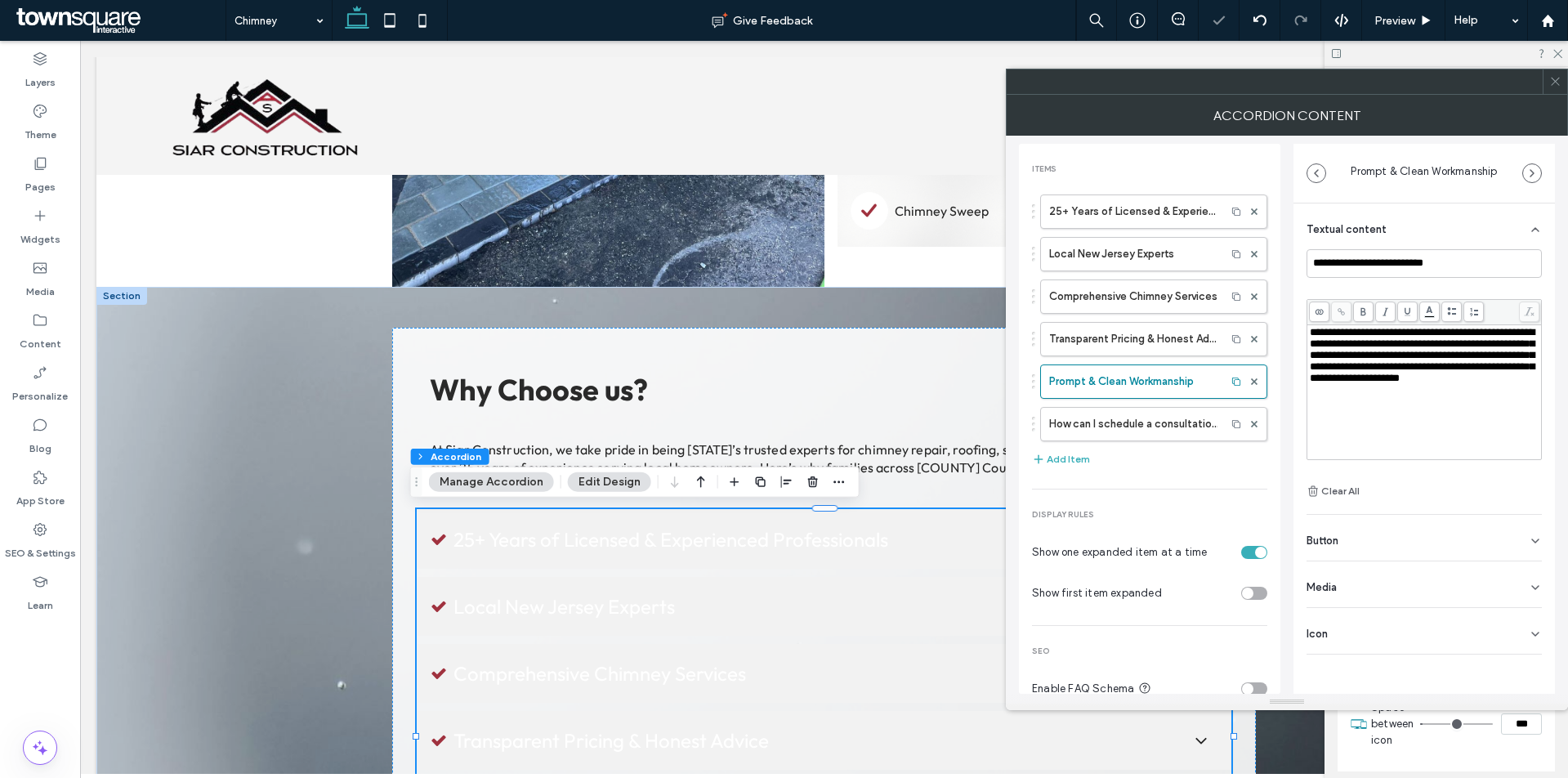 click on "**********" at bounding box center [1422, 355] 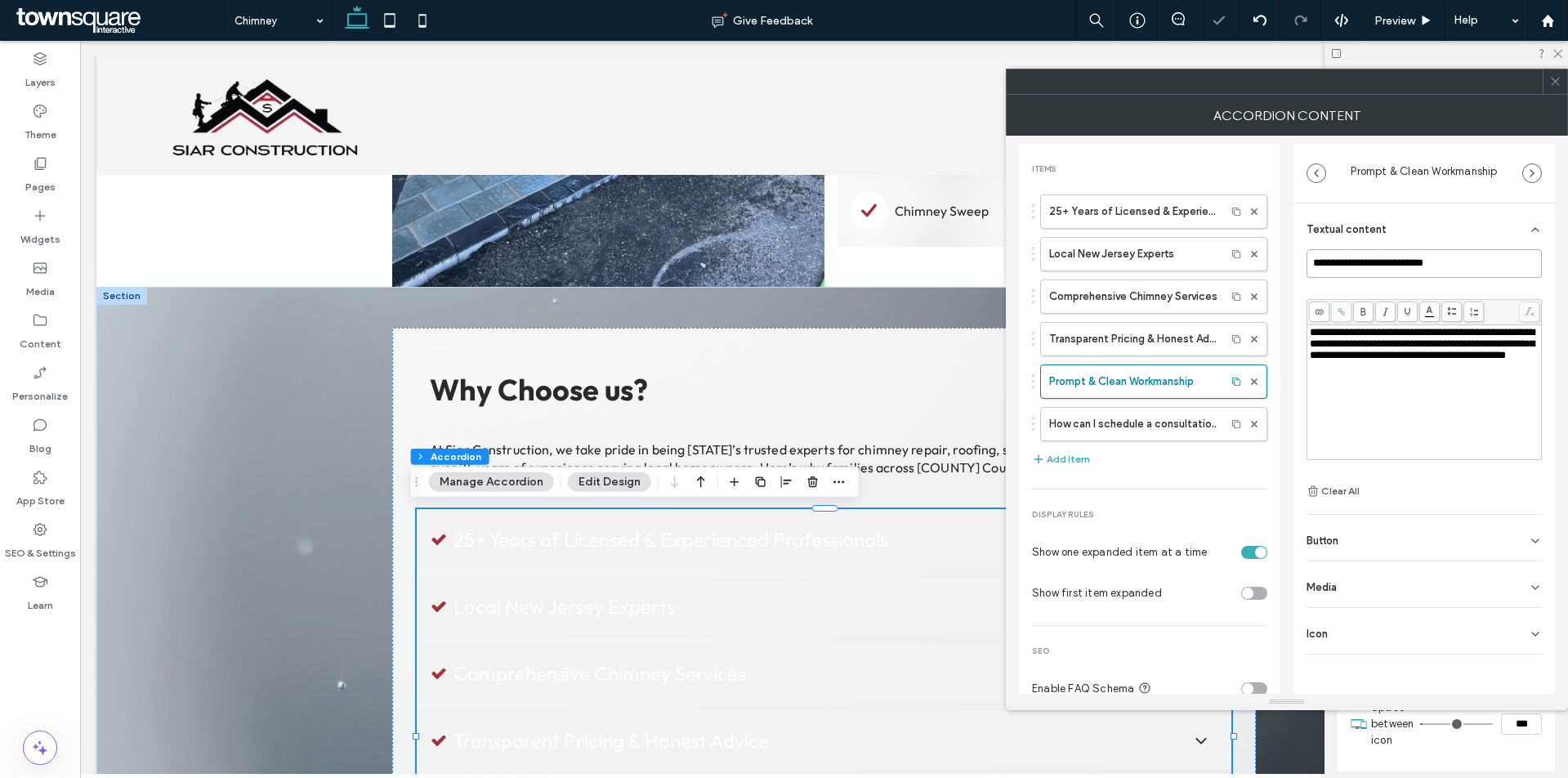 click on "**********" at bounding box center [1424, 263] 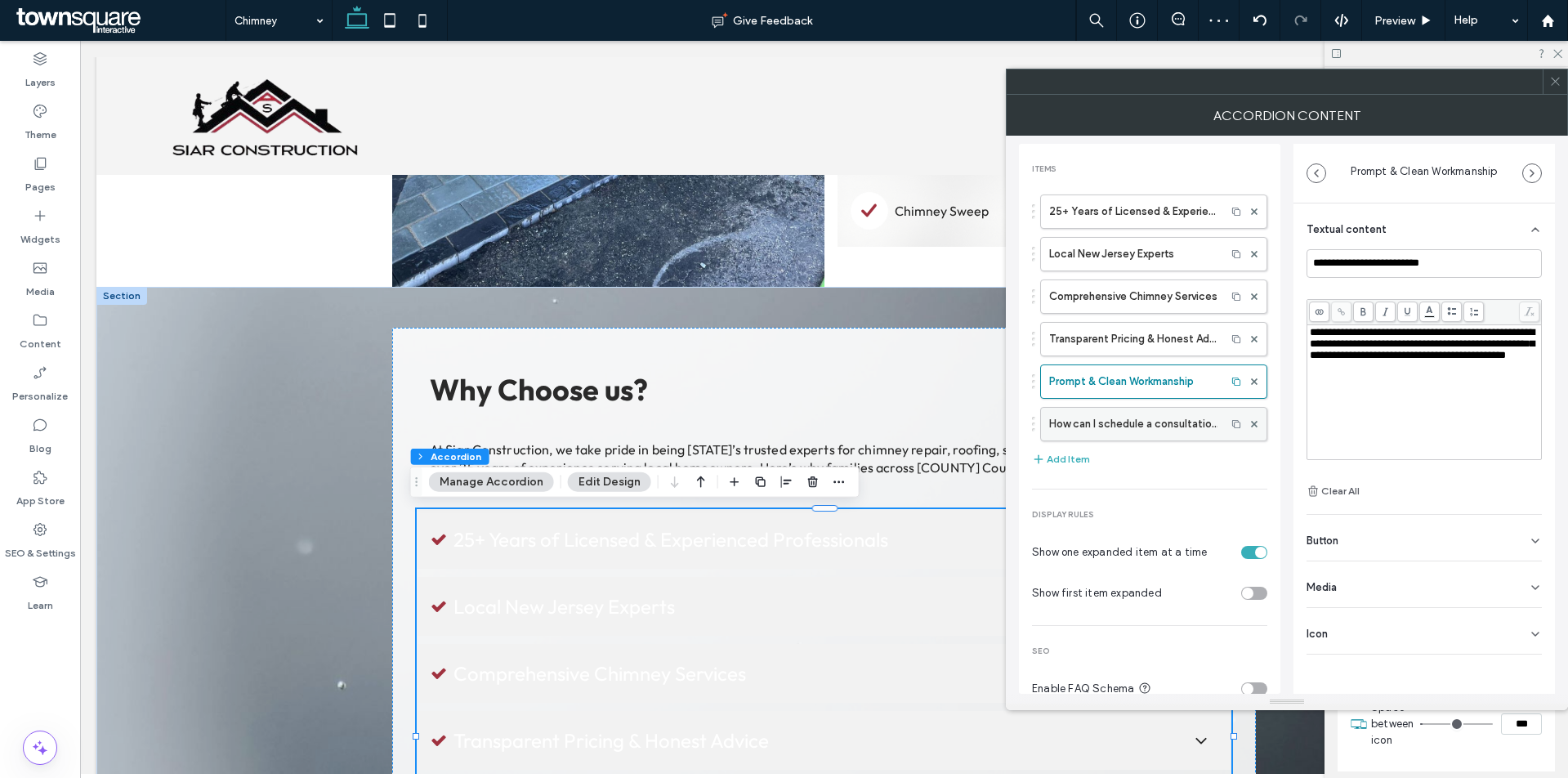 click on "How can I schedule a consultation for a masonry project?" at bounding box center (1133, 424) 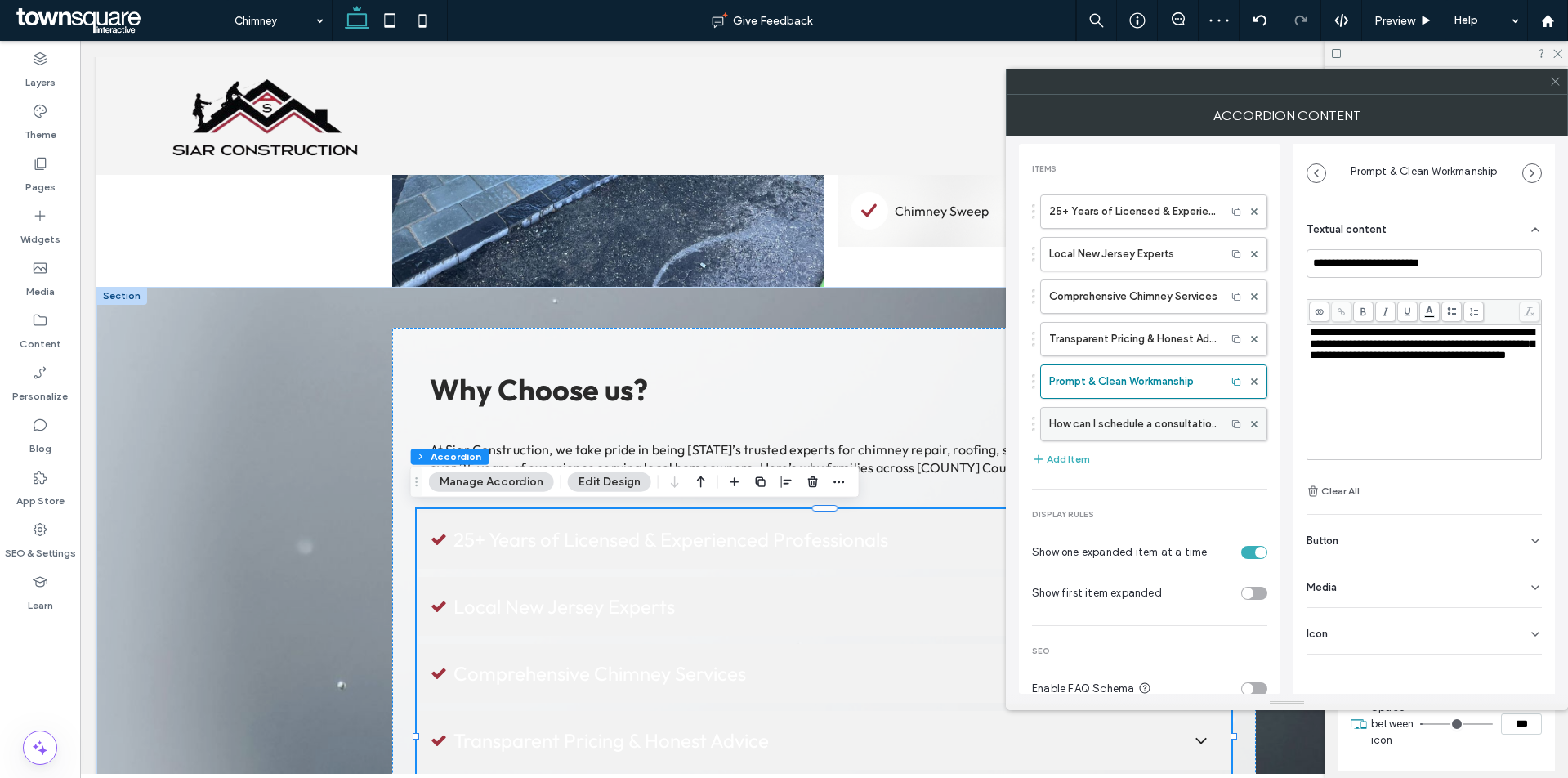 type on "**********" 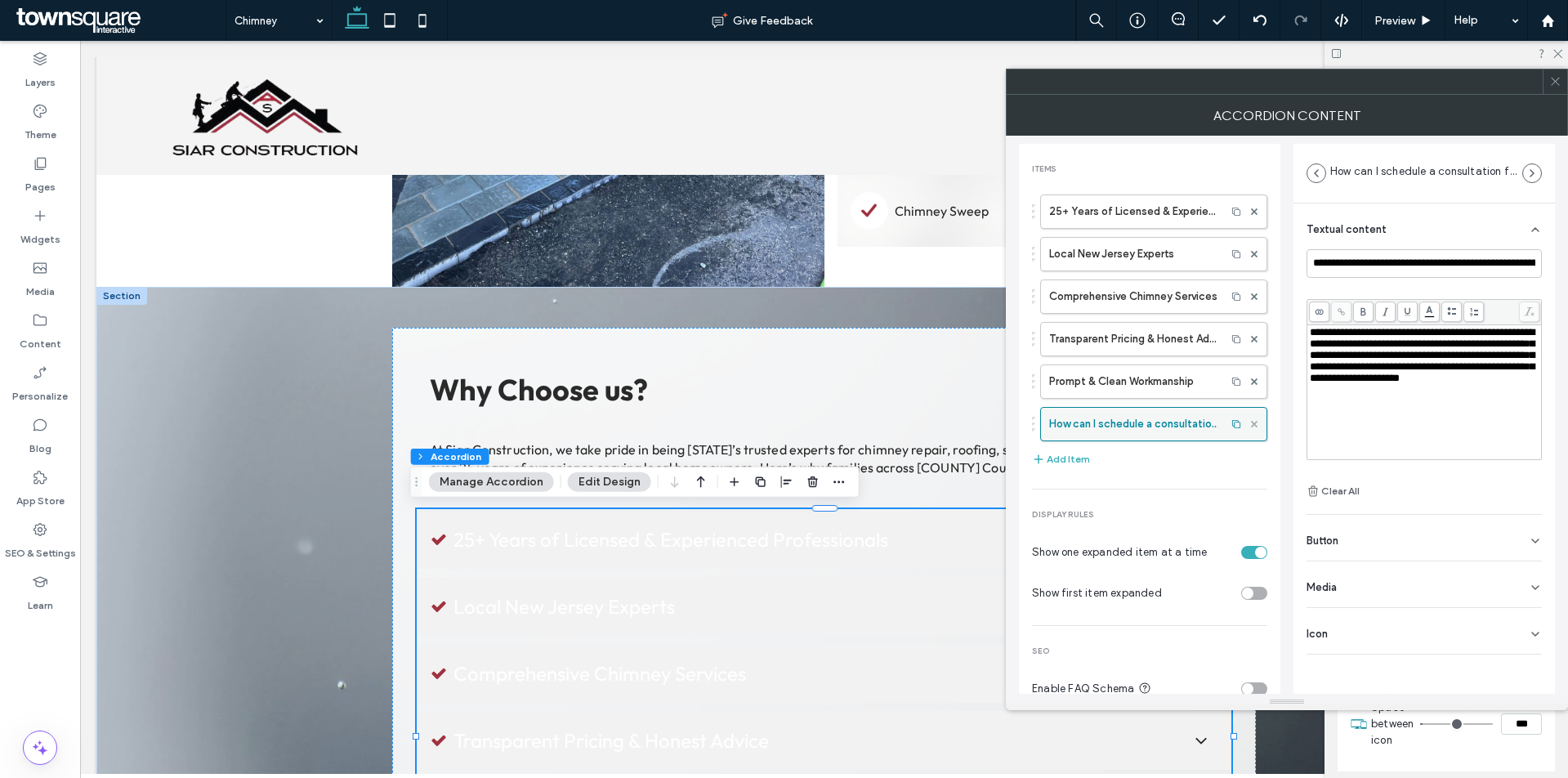 click at bounding box center [1254, 424] 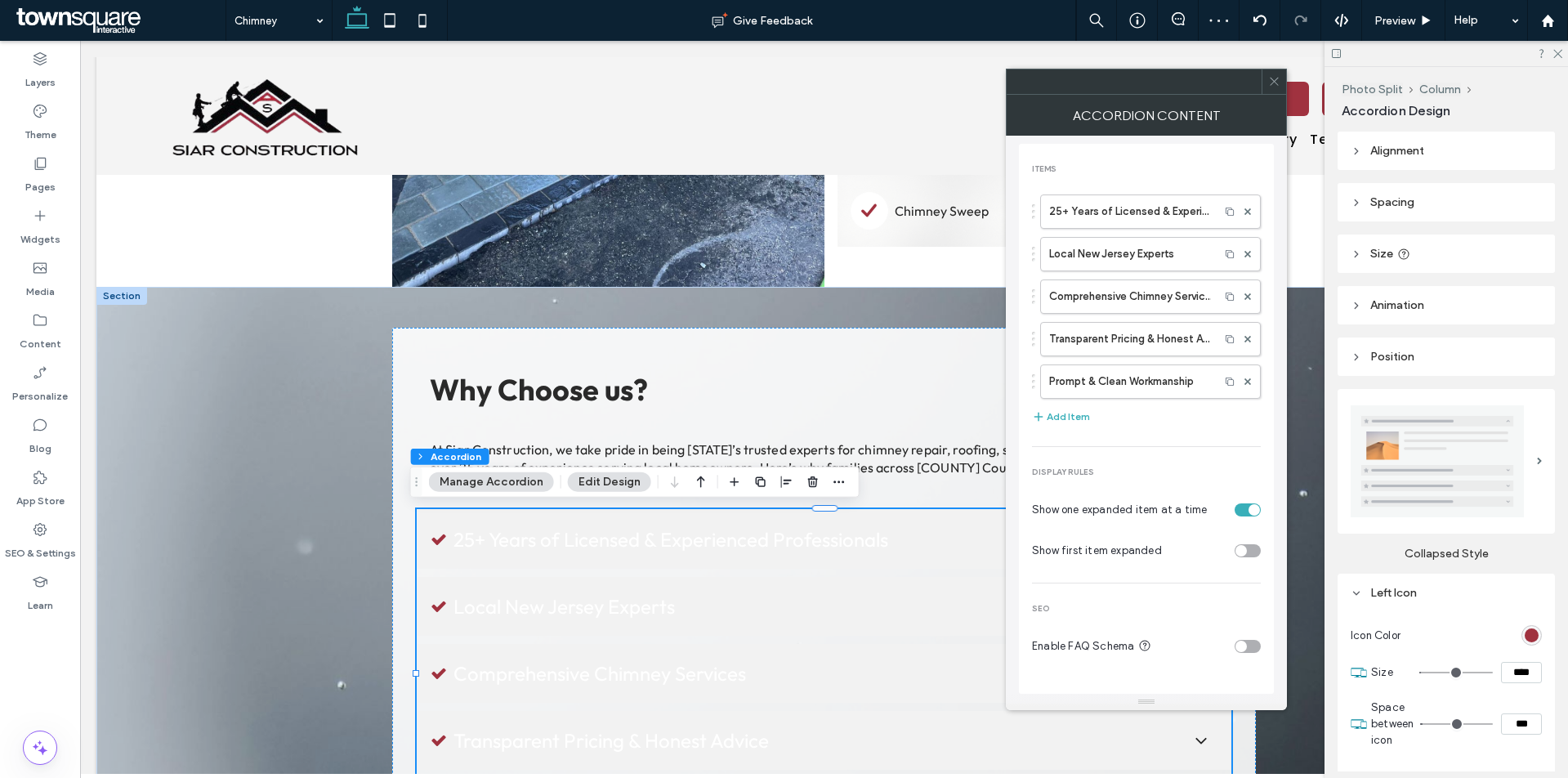 click 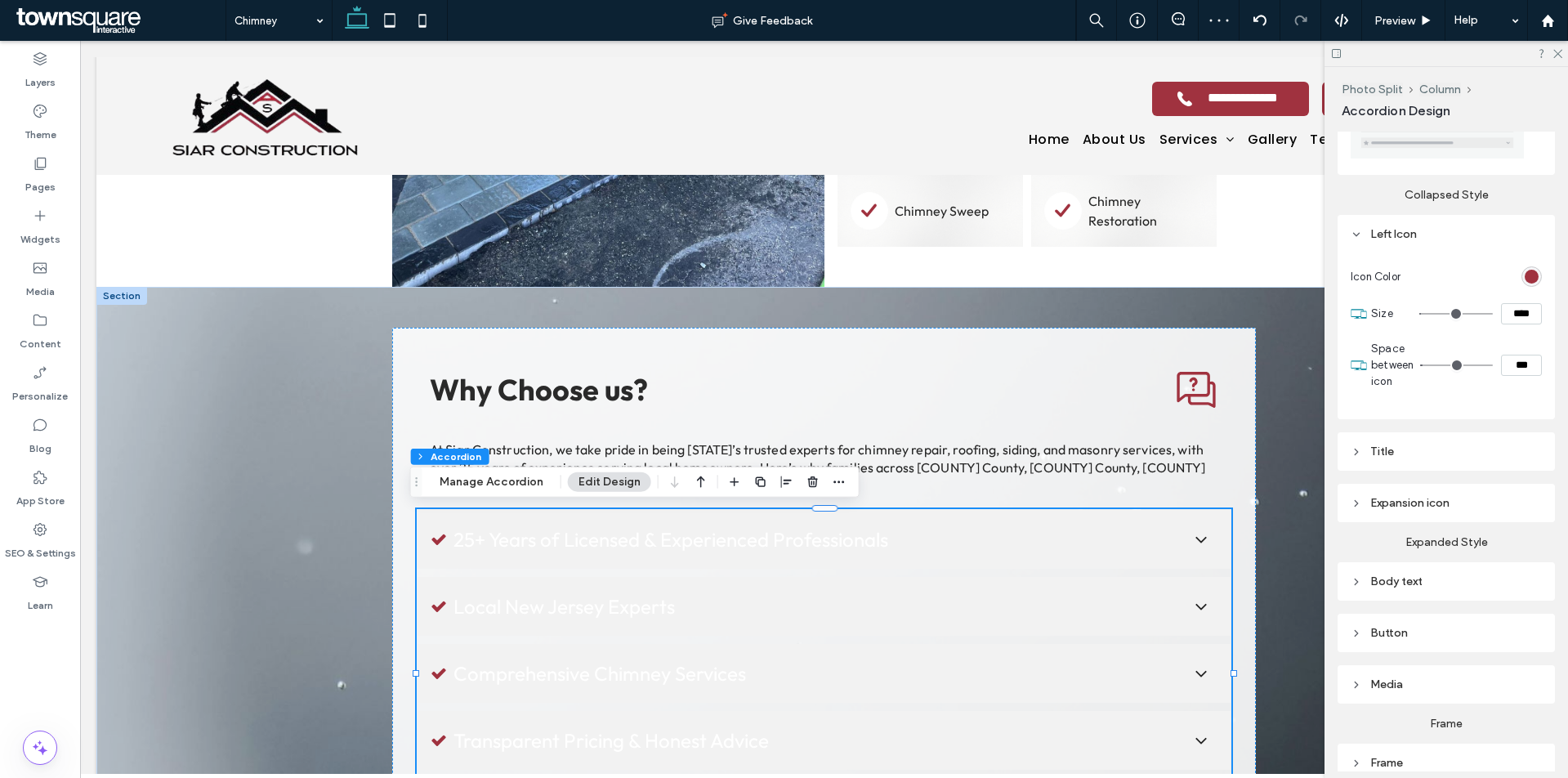 scroll, scrollTop: 430, scrollLeft: 0, axis: vertical 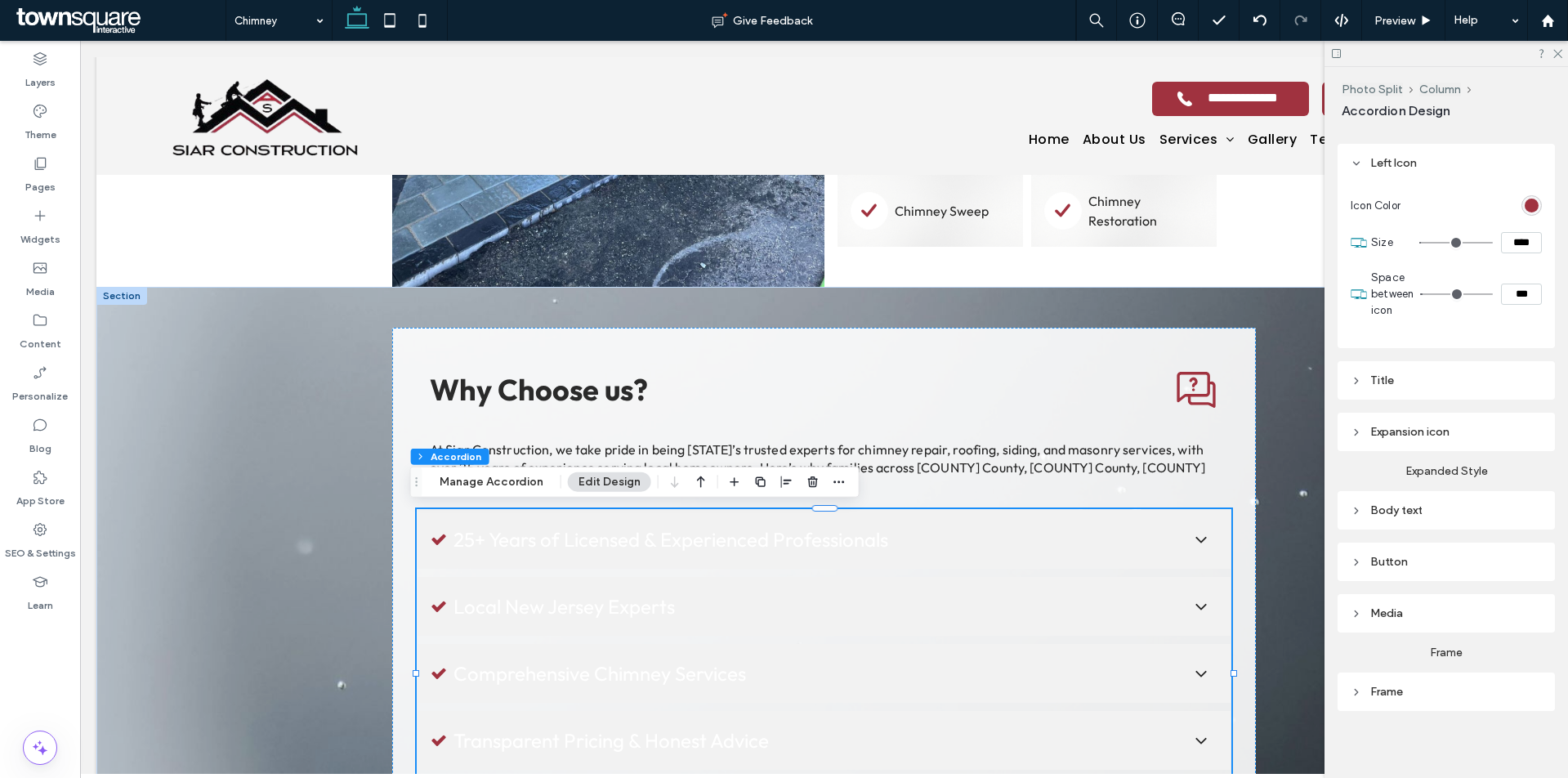 click on "Title" at bounding box center [1446, 380] 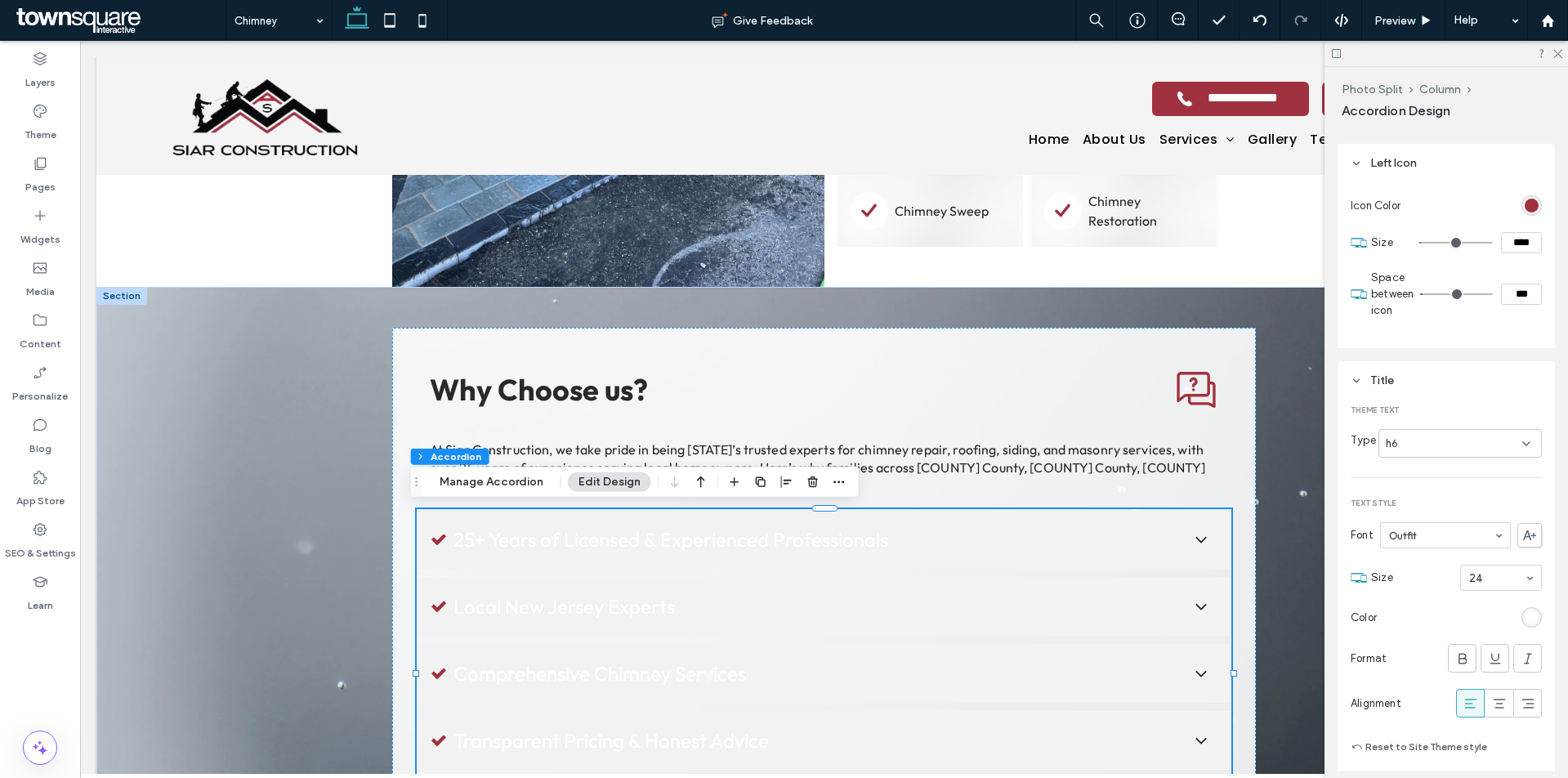 click on "Title" at bounding box center [1446, 380] 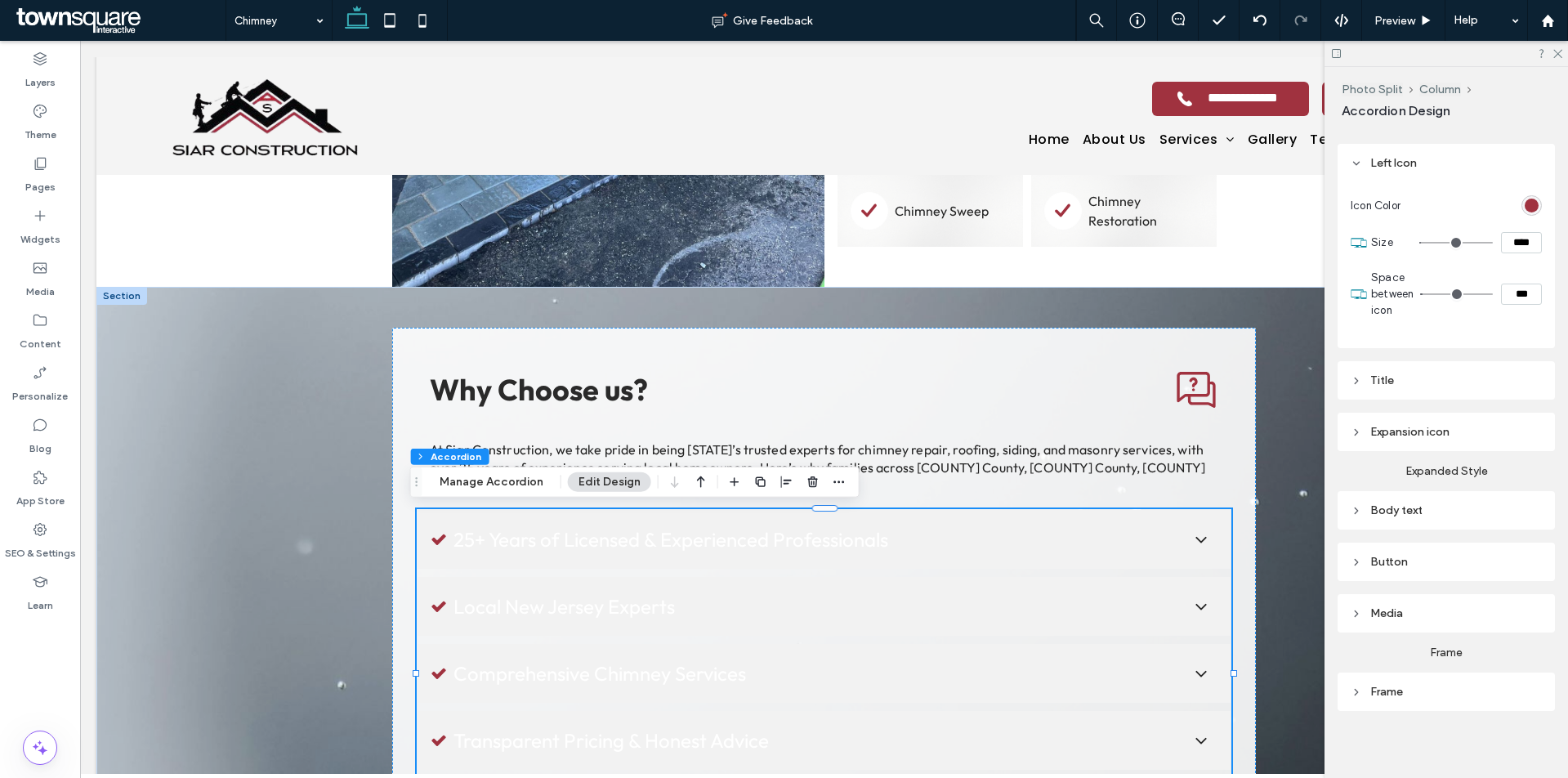 click on "Body text" at bounding box center [1446, 510] 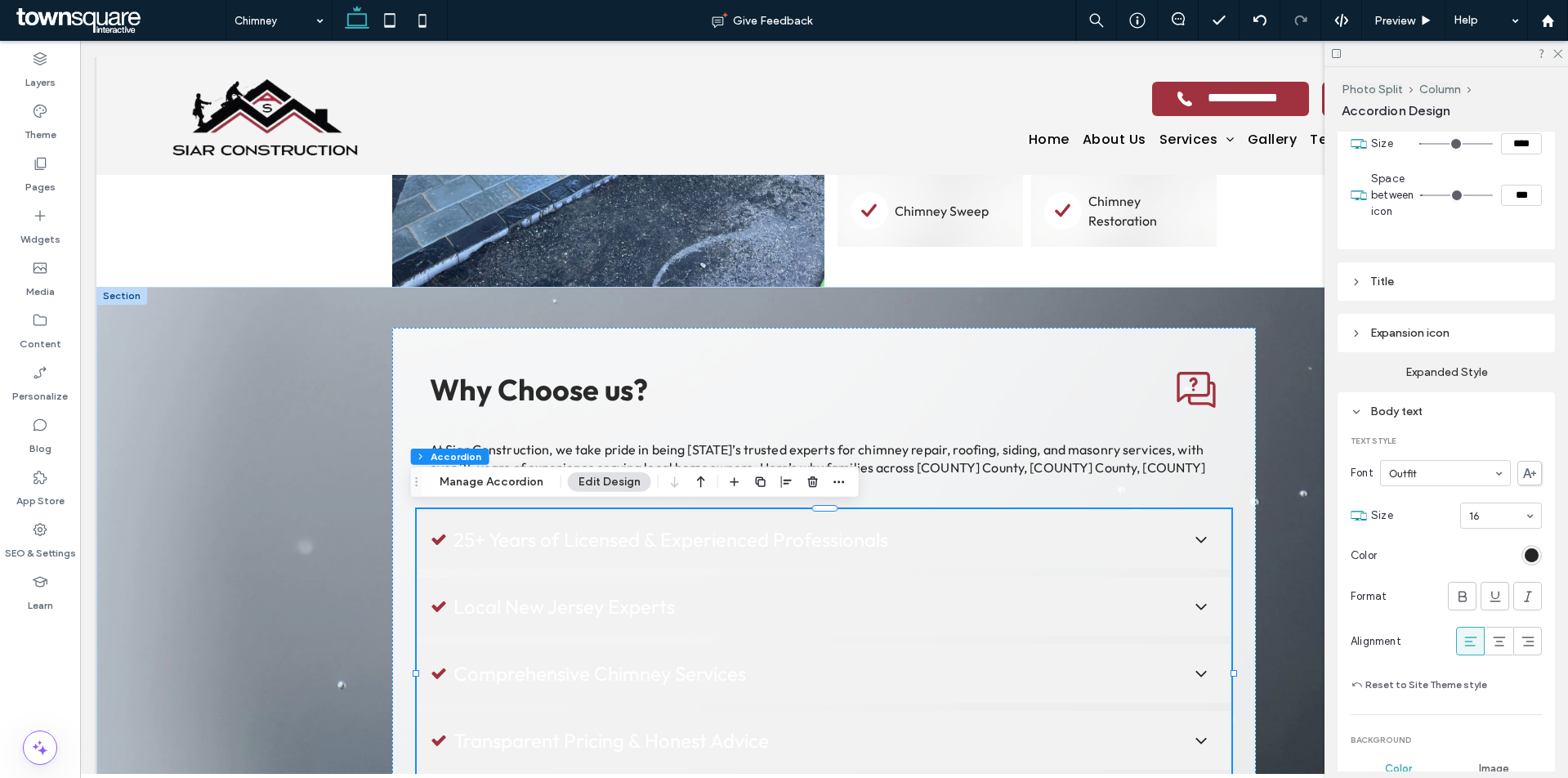 scroll, scrollTop: 546, scrollLeft: 0, axis: vertical 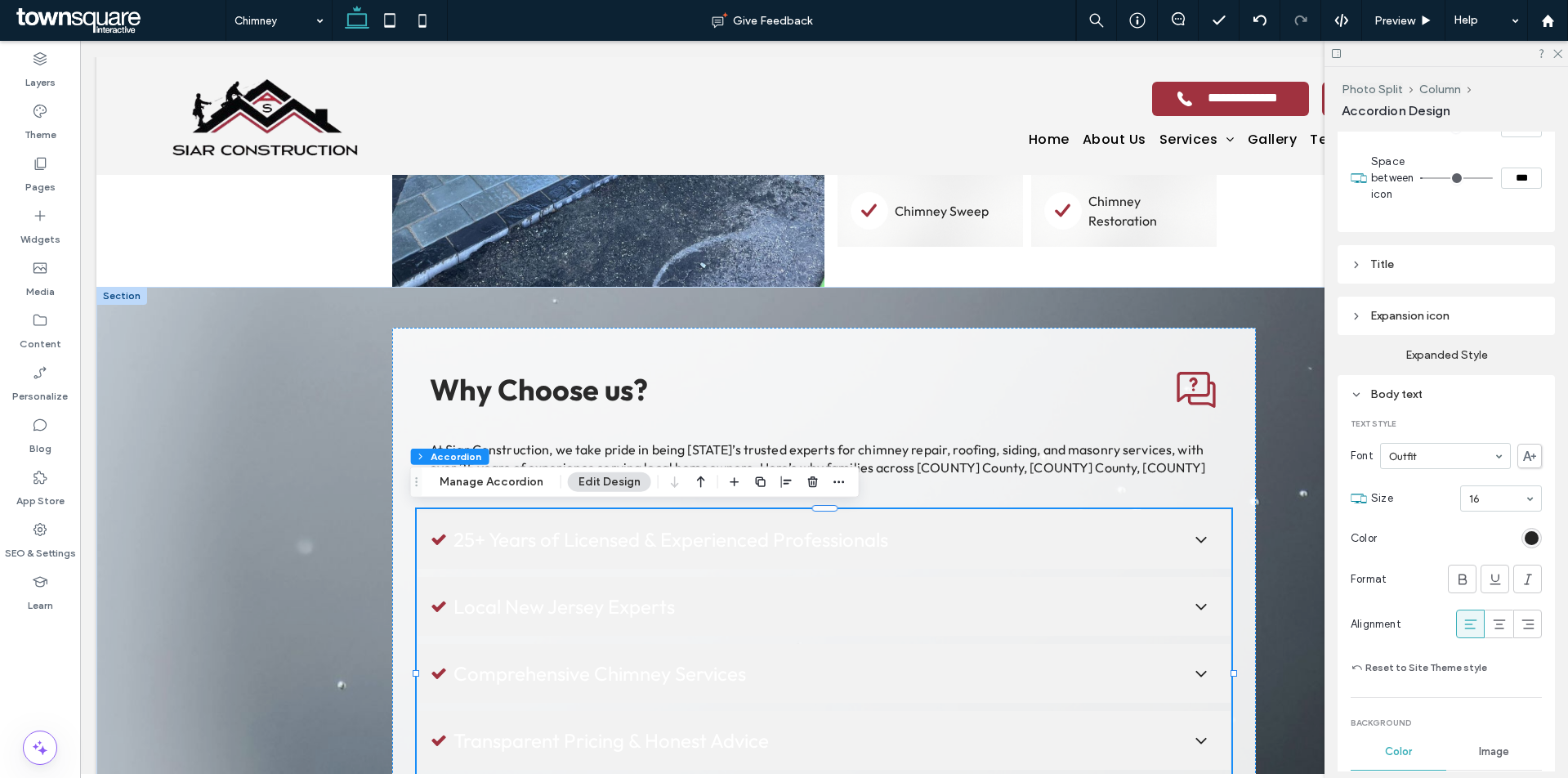 click on "Title Theme Text Type h6 Text Style Font Outfit Size 24 Color Format Alignment Reset to Site Theme style Background Color Image Background color Border ***" at bounding box center (1446, 264) 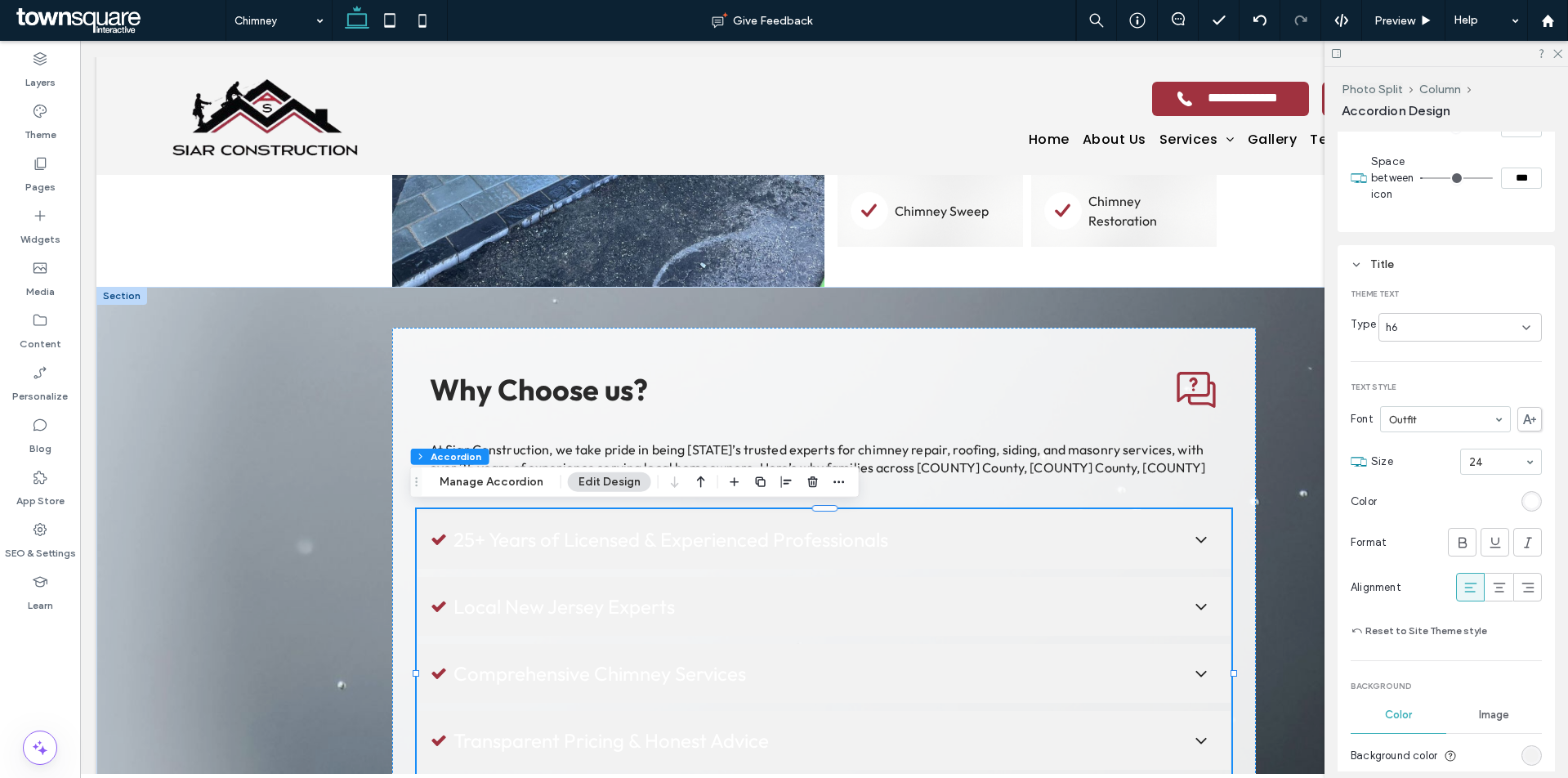 click at bounding box center [1531, 501] 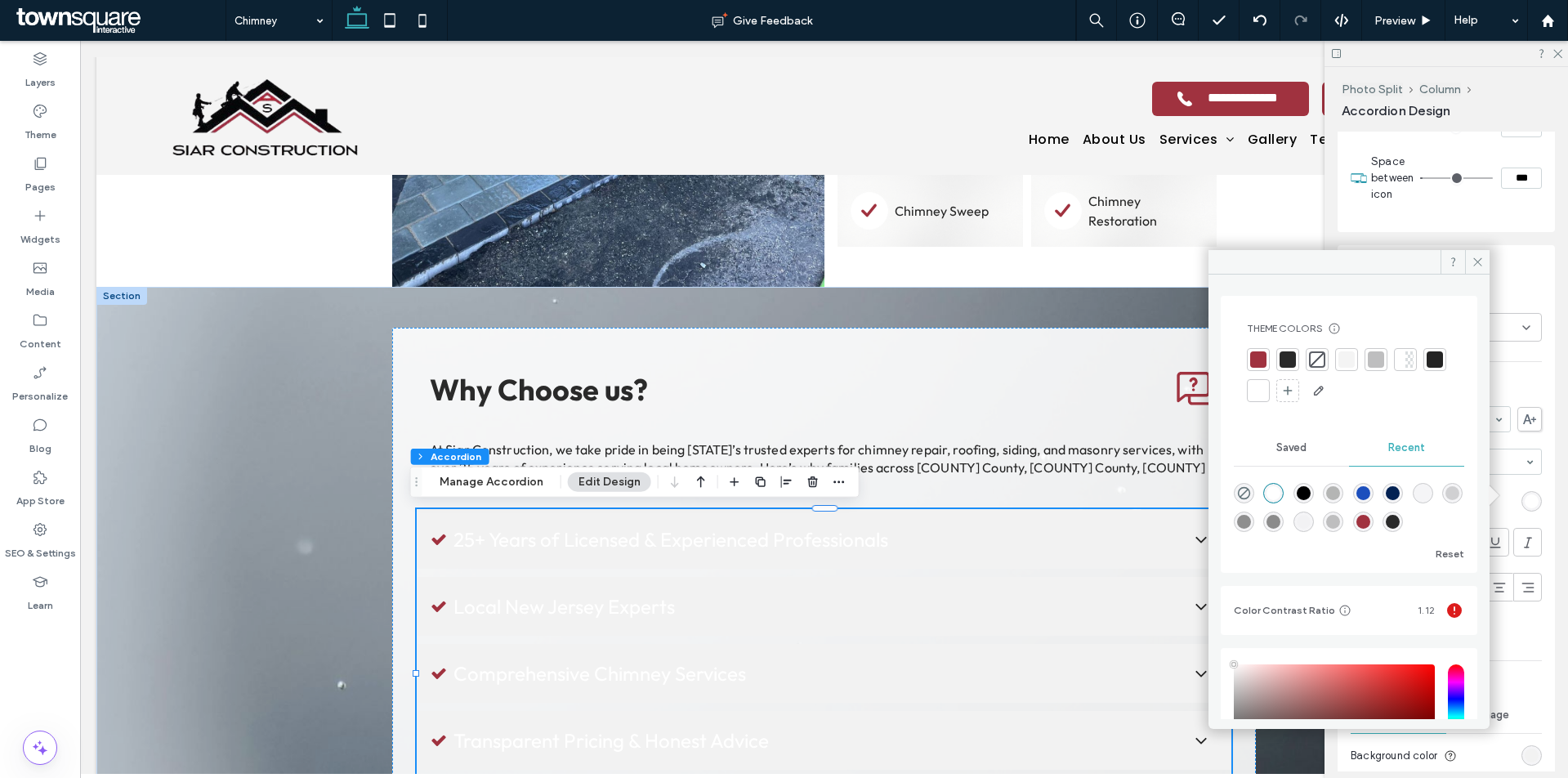 click at bounding box center (1288, 360) 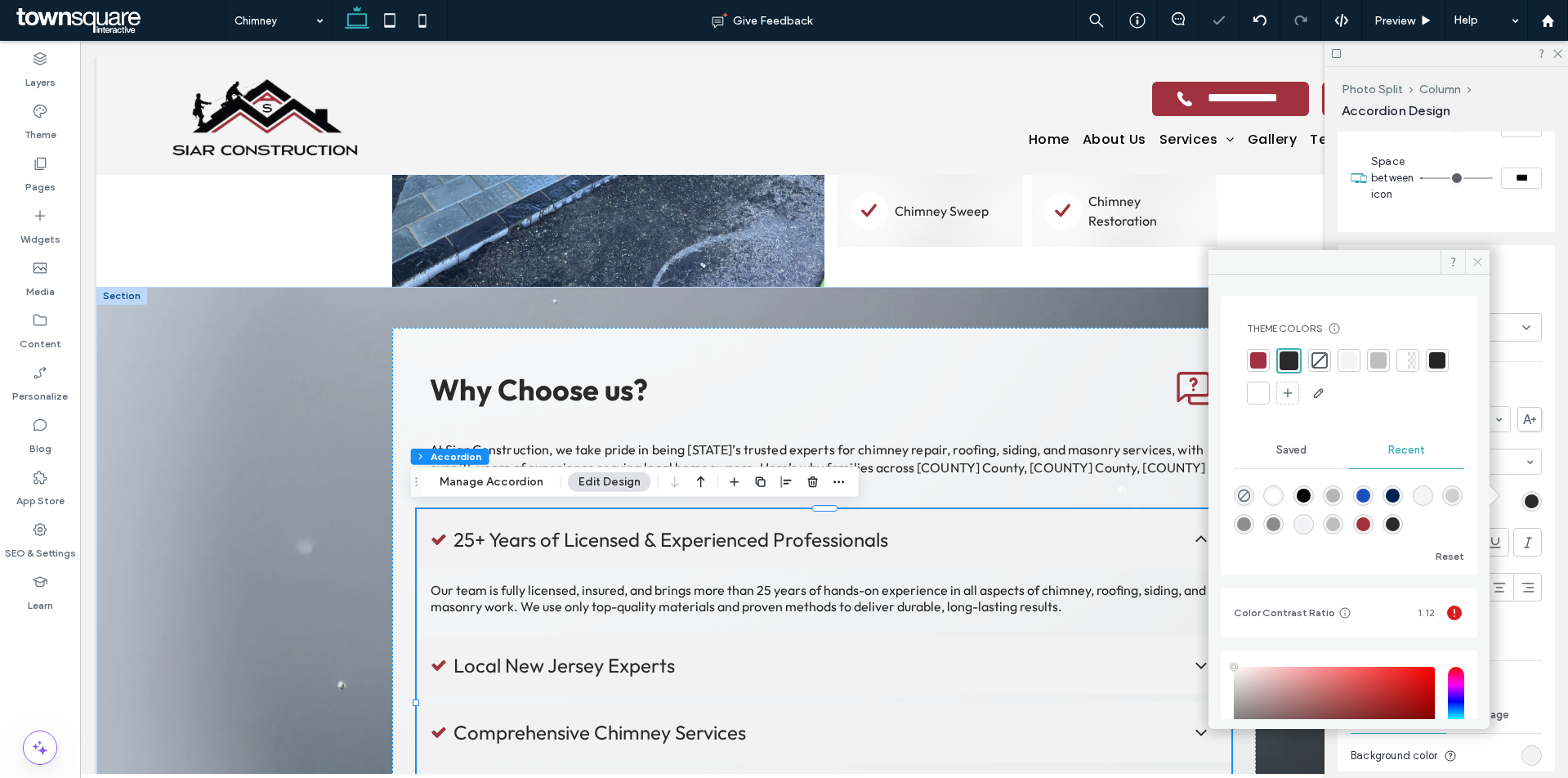 click 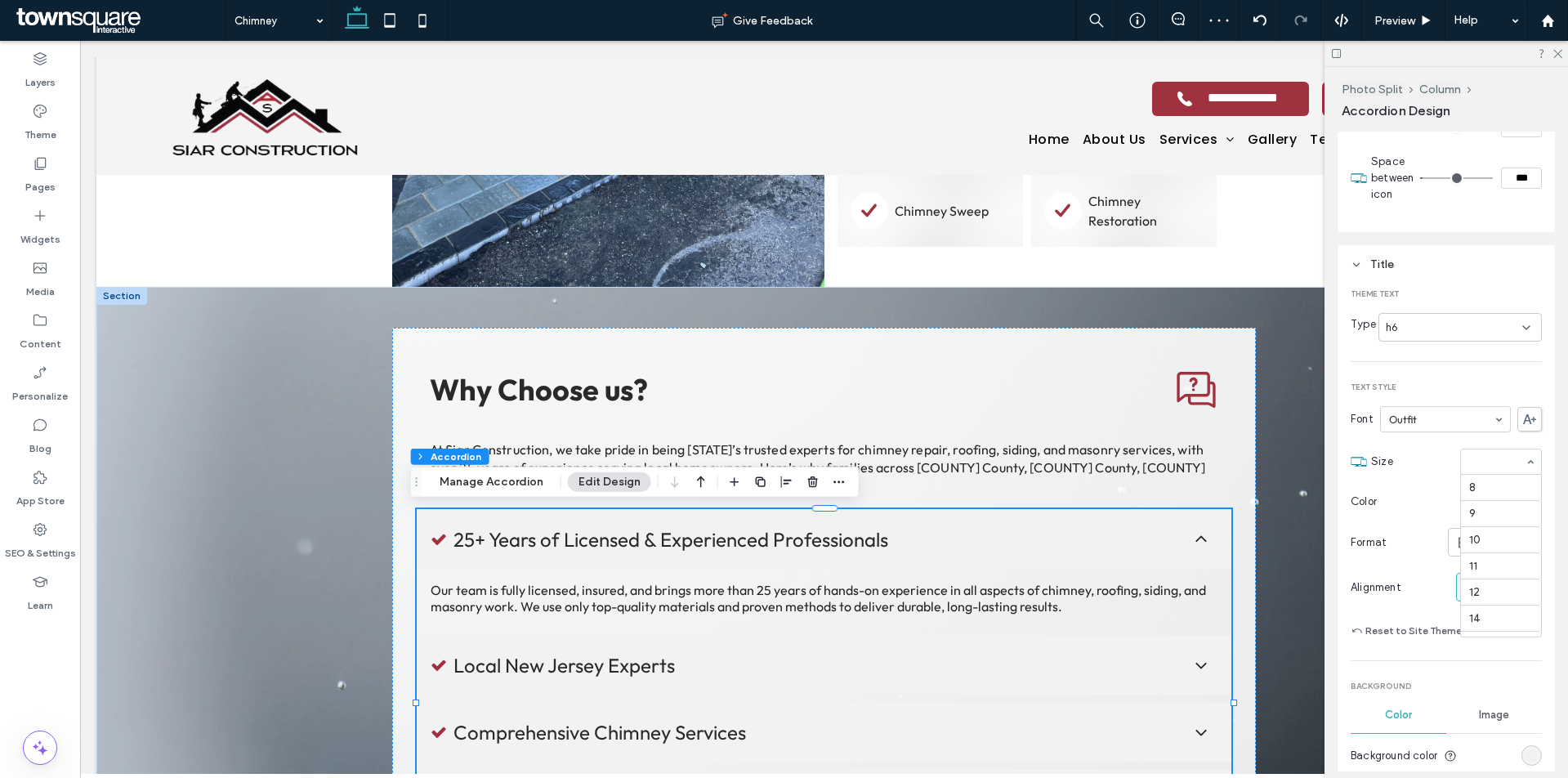 scroll, scrollTop: 209, scrollLeft: 0, axis: vertical 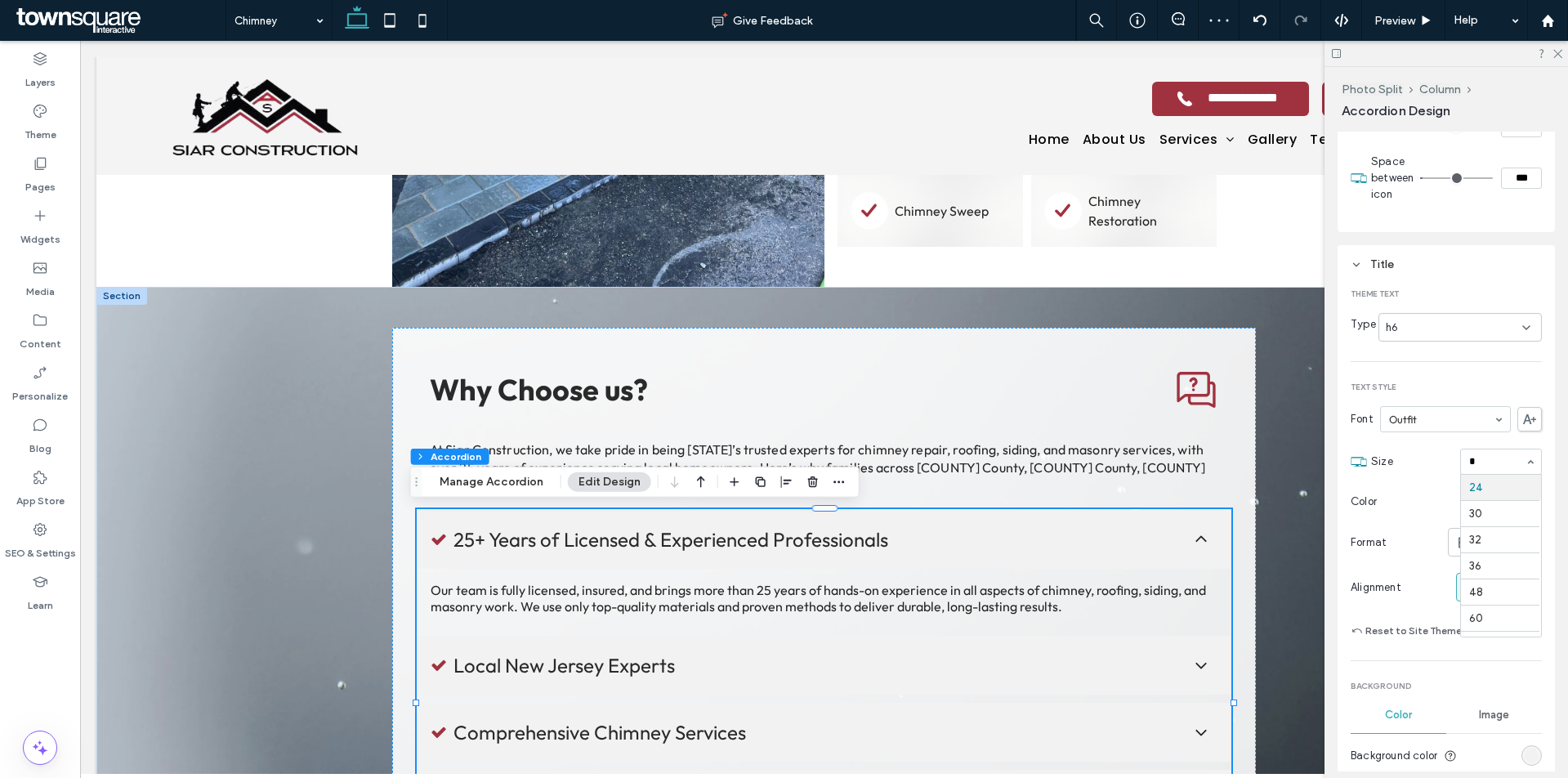 type on "**" 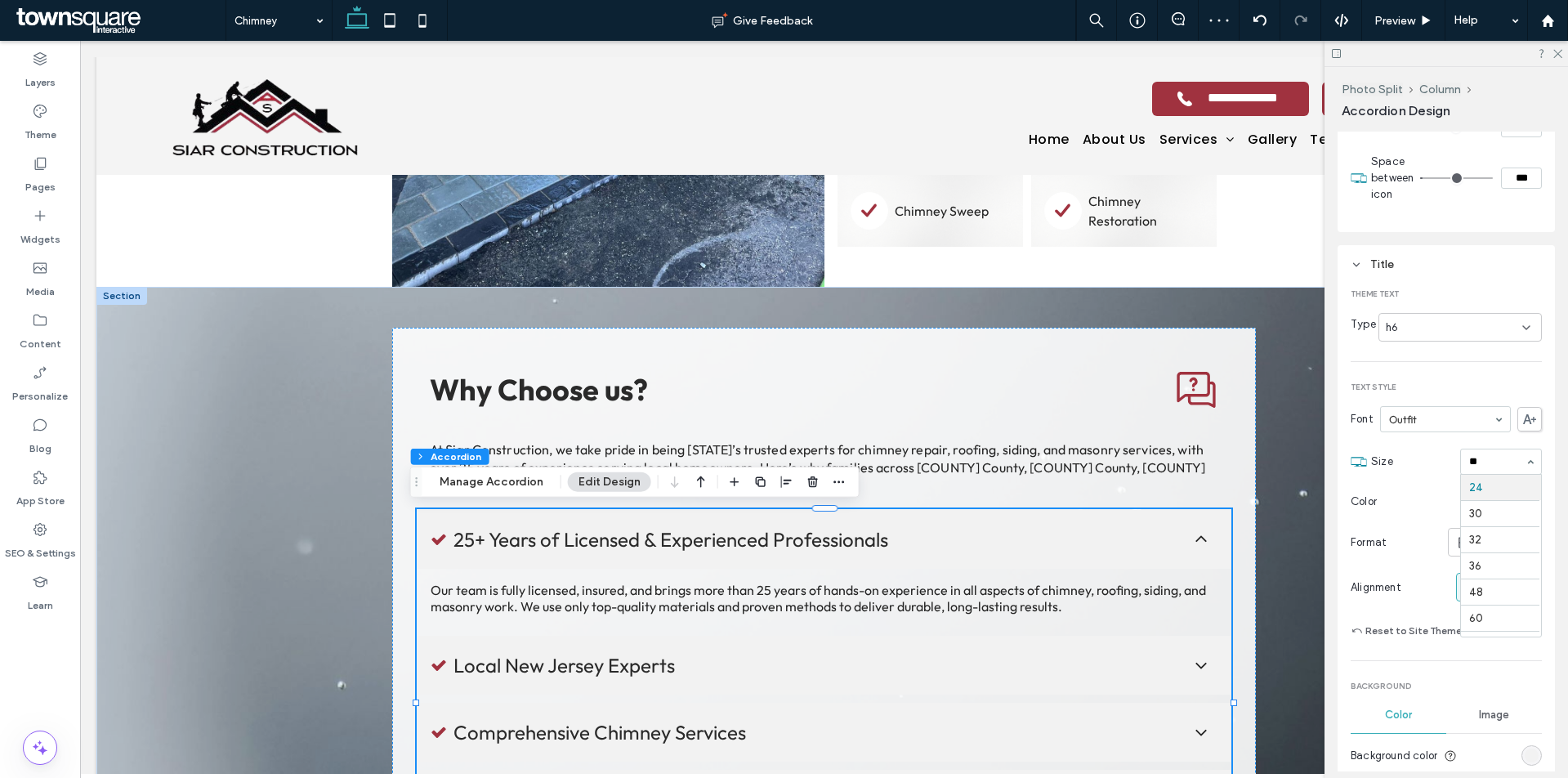 scroll, scrollTop: 0, scrollLeft: 0, axis: both 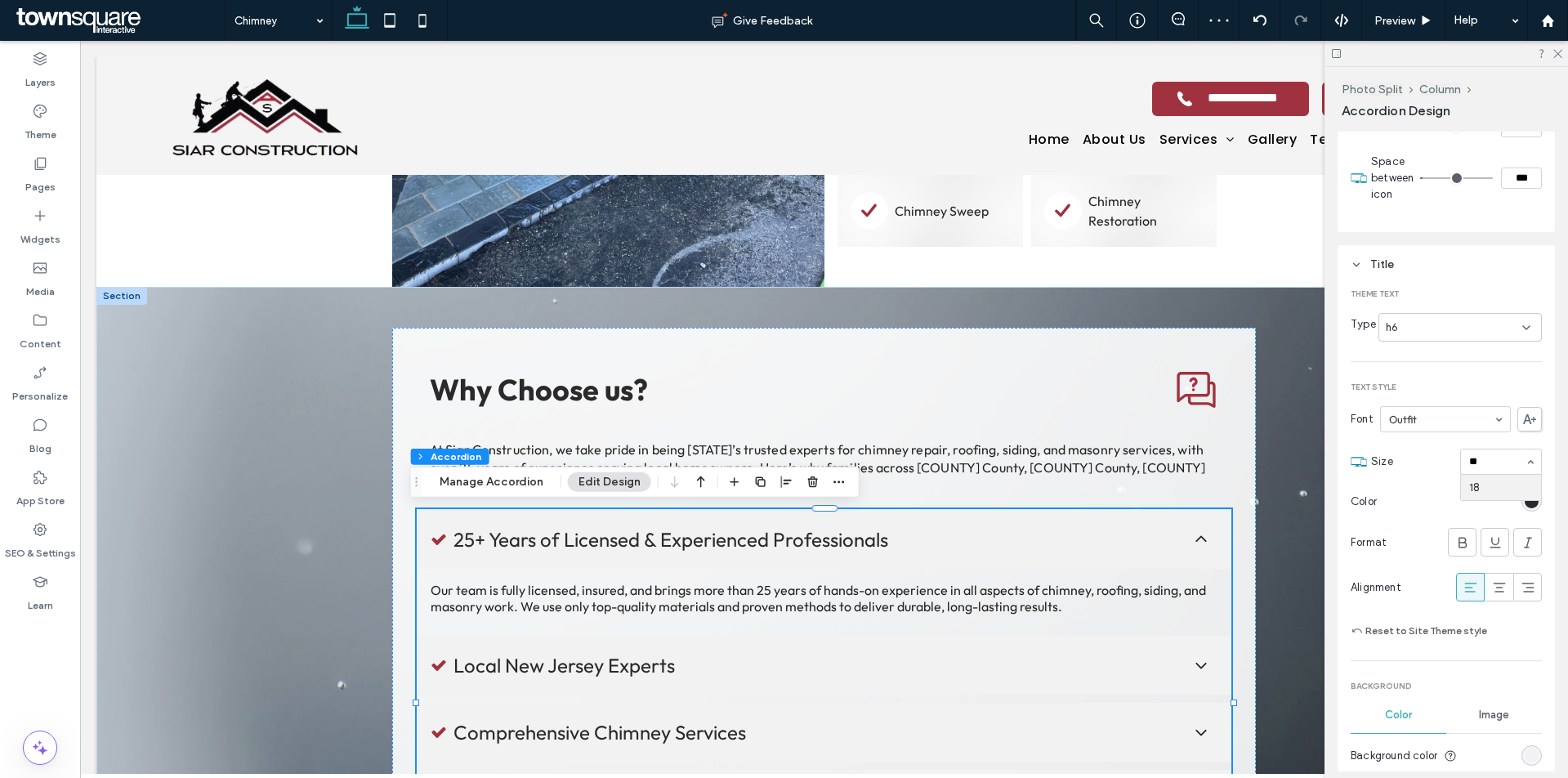 type 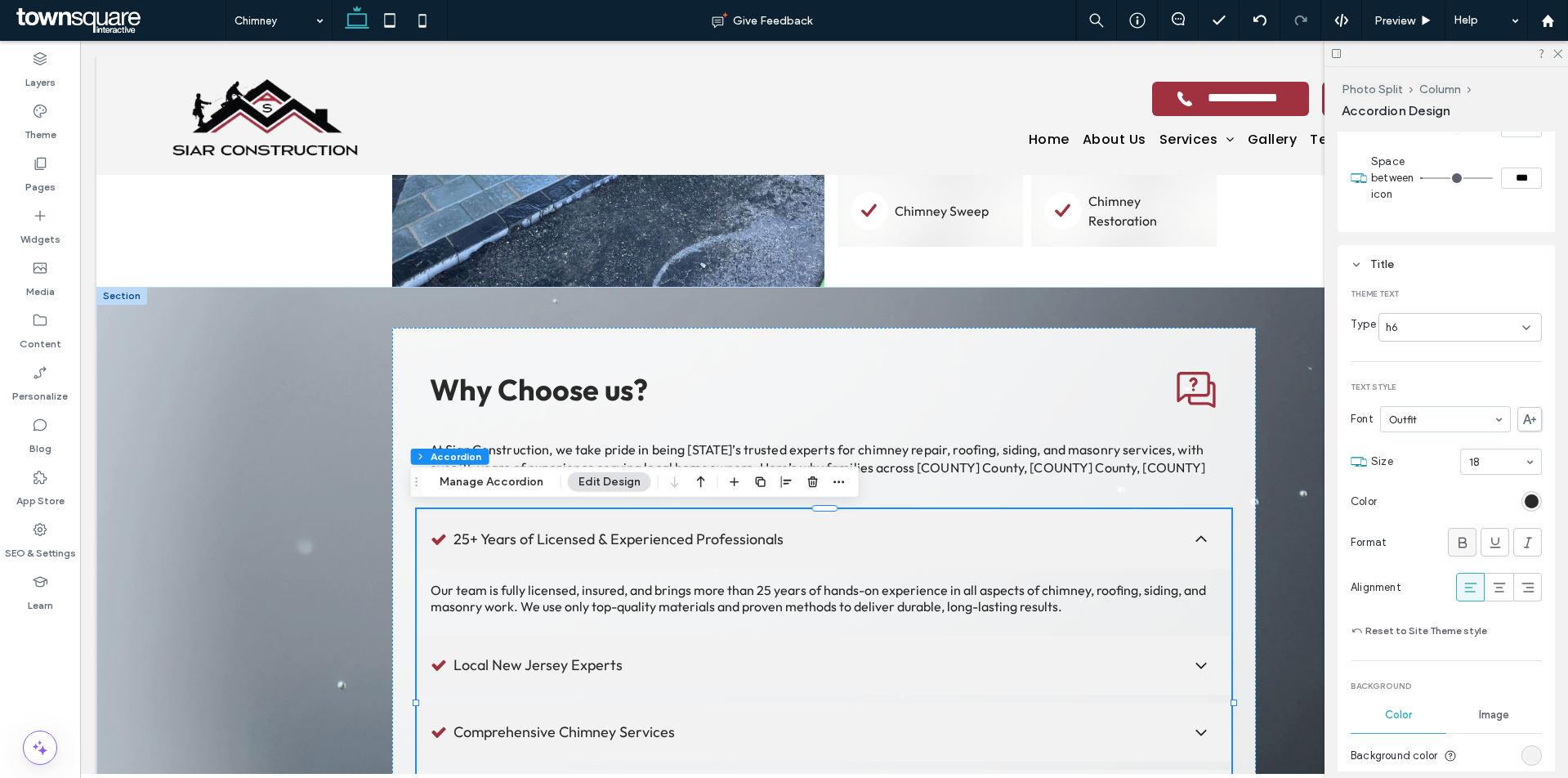click 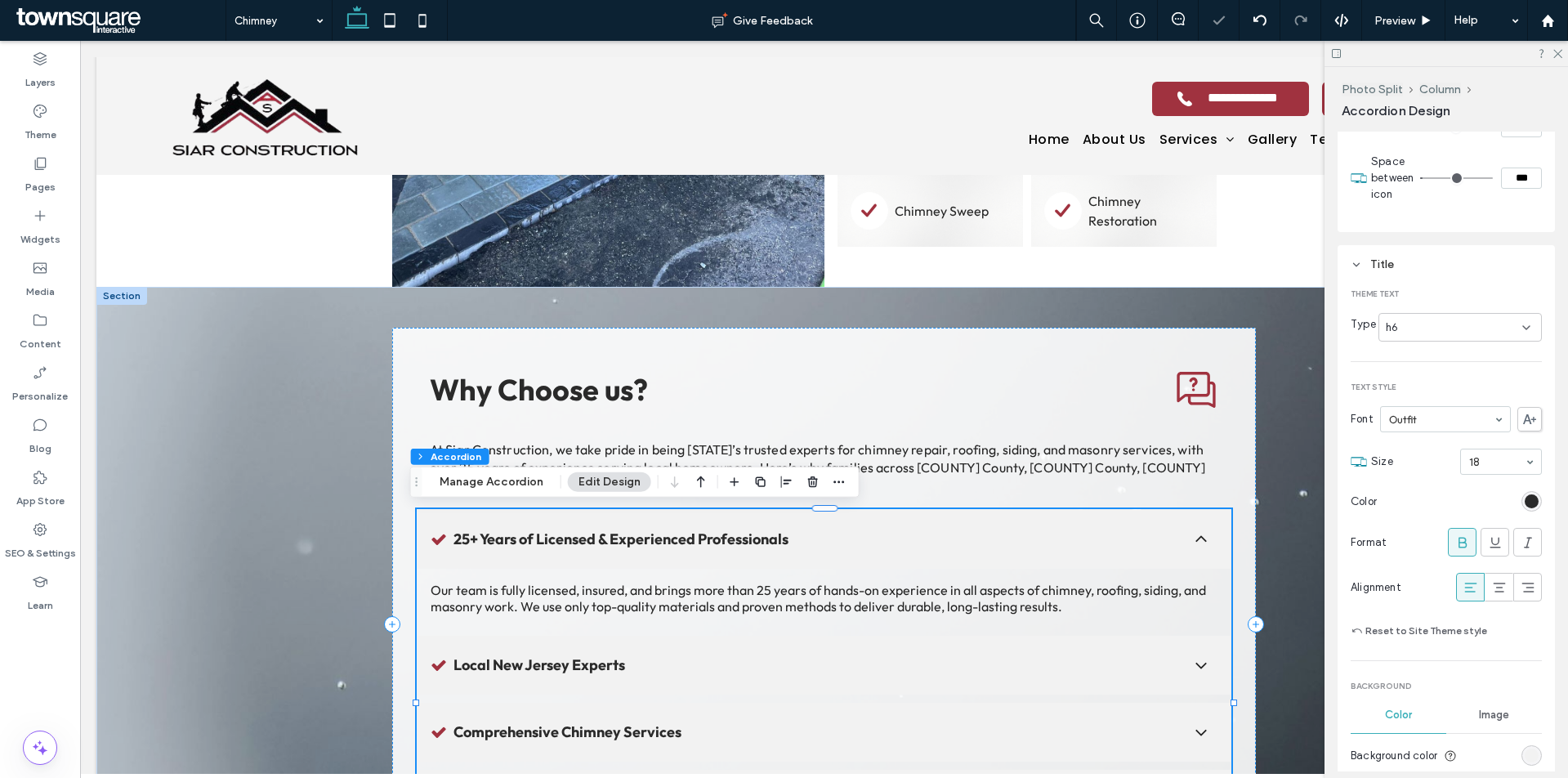 click at bounding box center [1201, 539] 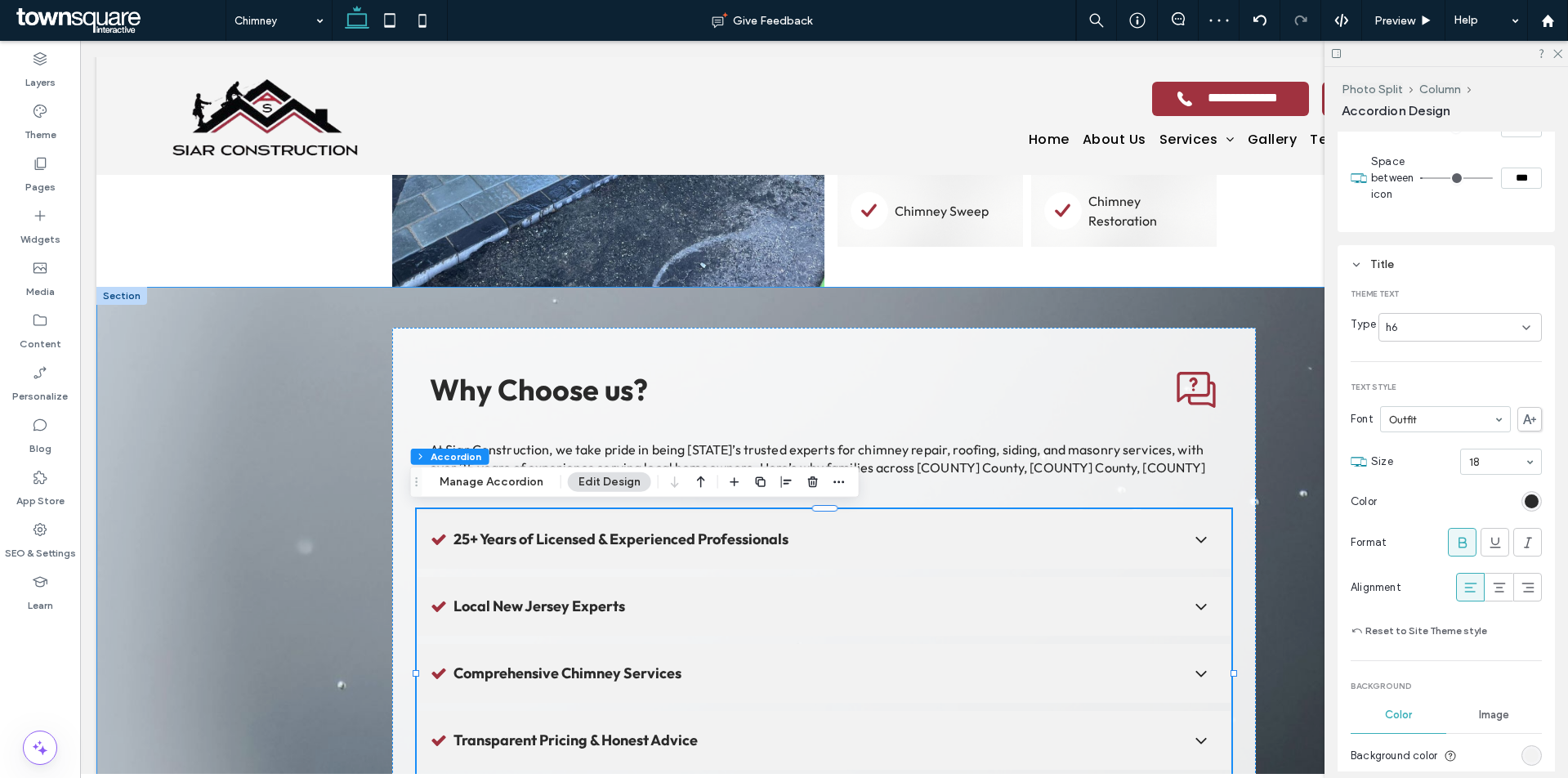 click on "Why Choose us?
At Siar Construction, we take pride in being [STATE]’s trusted experts for chimney repair, roofing, siding, and masonry services, with over 25 years of experience serving local homeowners. Here’s why families across [COUNTY] County, [COUNTY] County, [COUNTY] County, [COUNTY] County, [CITY], and nearby areas choose us:   25+ Years of Licensed & Experienced Professionals Our team is fully licensed, insured, and brings more than 25 years of hands-on experience in all aspects of chimney, roofing, siding, and masonry work. We use only top-quality materials and proven methods to deliver durable, long-lasting results.   Local [STATE] Experts We know [STATE] homes inside and out. From [CITY] to [CITY], [CITY] to [CITY], we deliver customized solutions built to handle local weather conditions and building codes.   Comprehensive Chimney Services   Transparent Pricing & Honest Advice   Prompt & Clean Workmanship   Title or Question" at bounding box center (824, 595) 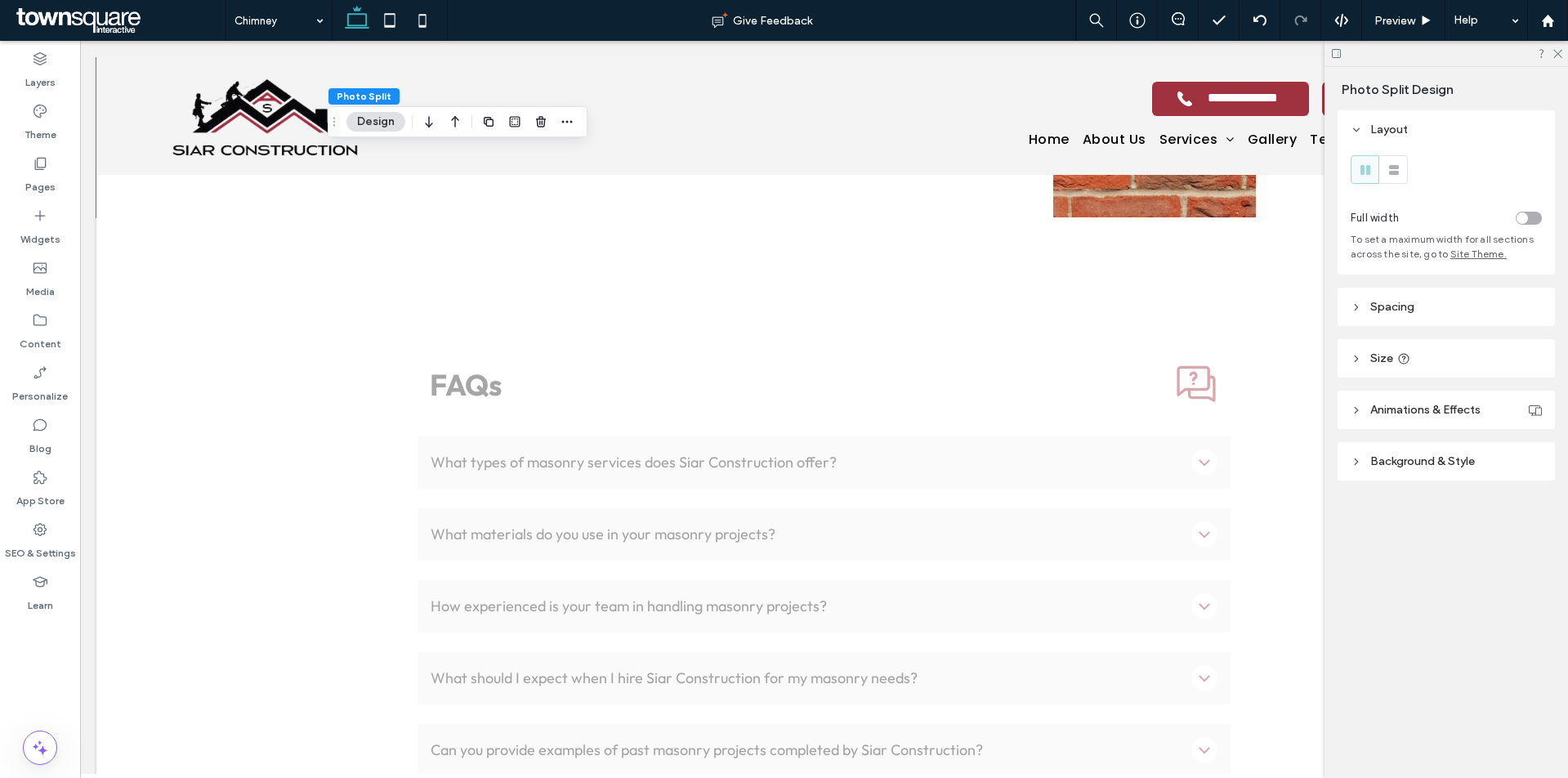 scroll, scrollTop: 2174, scrollLeft: 0, axis: vertical 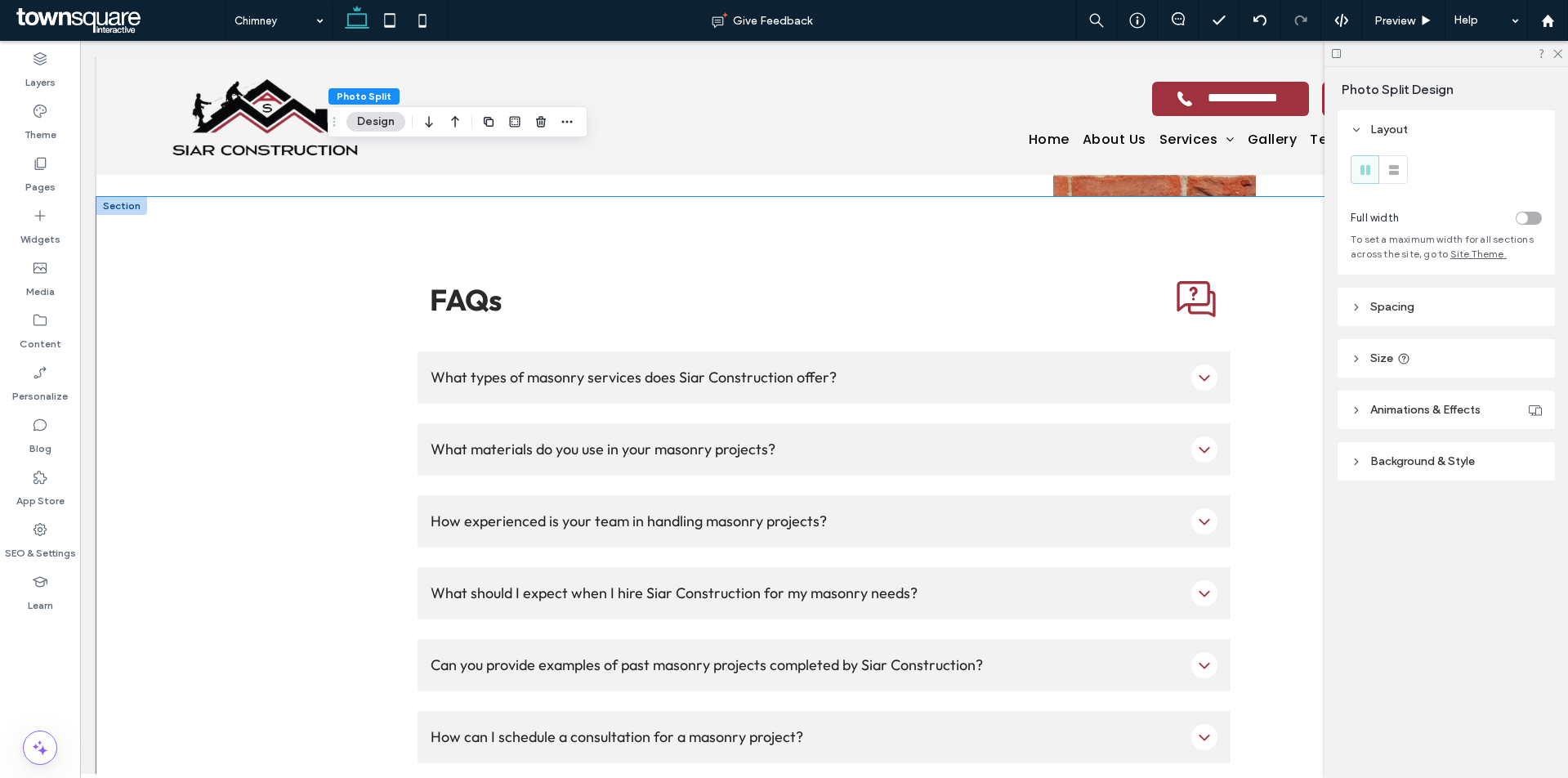 click on "FAQs ﻿
What types of masonry services does Siar Construction offer? At Siar Construction, we offer a comprehensive range of masonry services. These include brickwork, stonework, concrete block construction, decorative masonry, and restoration work. Whether you’re looking to enhance your home with a beautiful stone patio or need expert brick repairs, we can handle all your masonry needs. What materials do you use in your masonry projects? We believe that the quality of a finished masonry project relies heavily on the materials used. That’s why we source only the highest quality materials, which include bricks, stones, and concrete blocks, among others. We ensure these materials meet our stringent quality standards to deliver a project that not only looks stunning but also stands the test of time. How experienced is your team in handling masonry projects? What should I expect when I hire Siar Construction for my masonry needs? Title or Question Button Button" at bounding box center (824, 513) 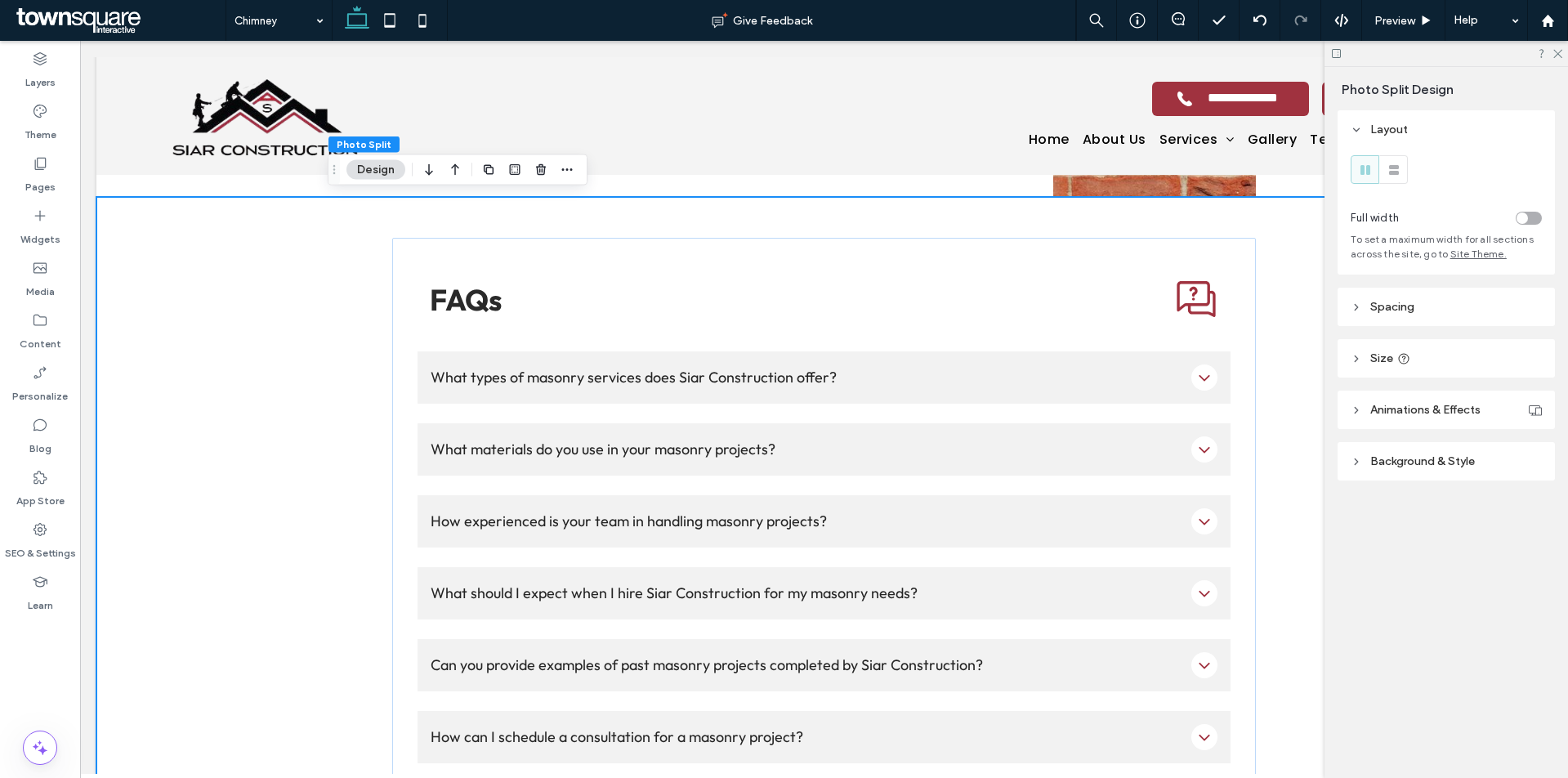 click on "FAQs ﻿
What types of masonry services does Siar Construction offer? At Siar Construction, we offer a comprehensive range of masonry services. These include brickwork, stonework, concrete block construction, decorative masonry, and restoration work. Whether you’re looking to enhance your home with a beautiful stone patio or need expert brick repairs, we can handle all your masonry needs. What materials do you use in your masonry projects? We believe that the quality of a finished masonry project relies heavily on the materials used. That’s why we source only the highest quality materials, which include bricks, stones, and concrete blocks, among others. We ensure these materials meet our stringent quality standards to deliver a project that not only looks stunning but also stands the test of time. How experienced is your team in handling masonry projects? What should I expect when I hire Siar Construction for my masonry needs? Title or Question Button Button" at bounding box center (824, 513) 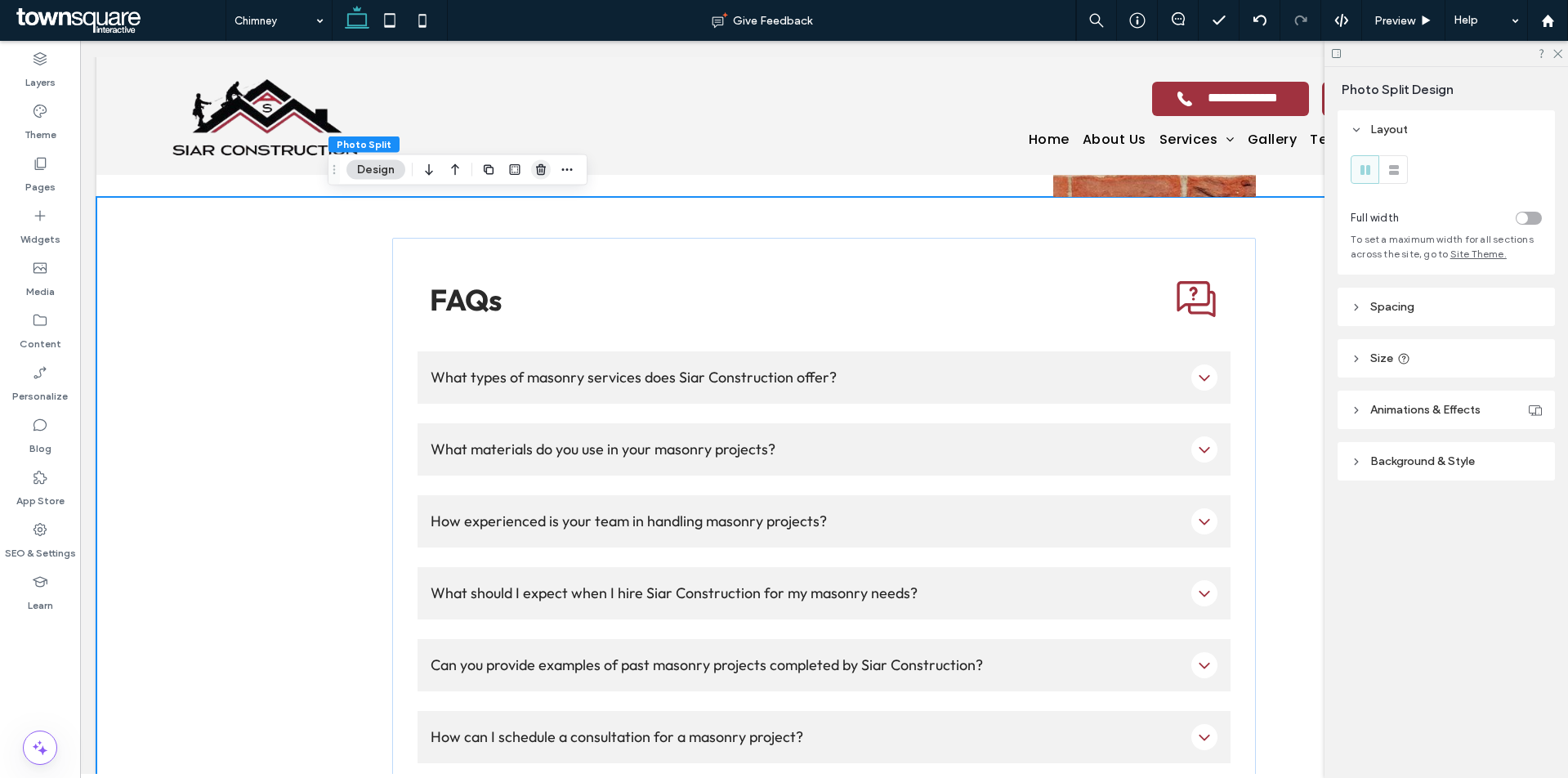 click 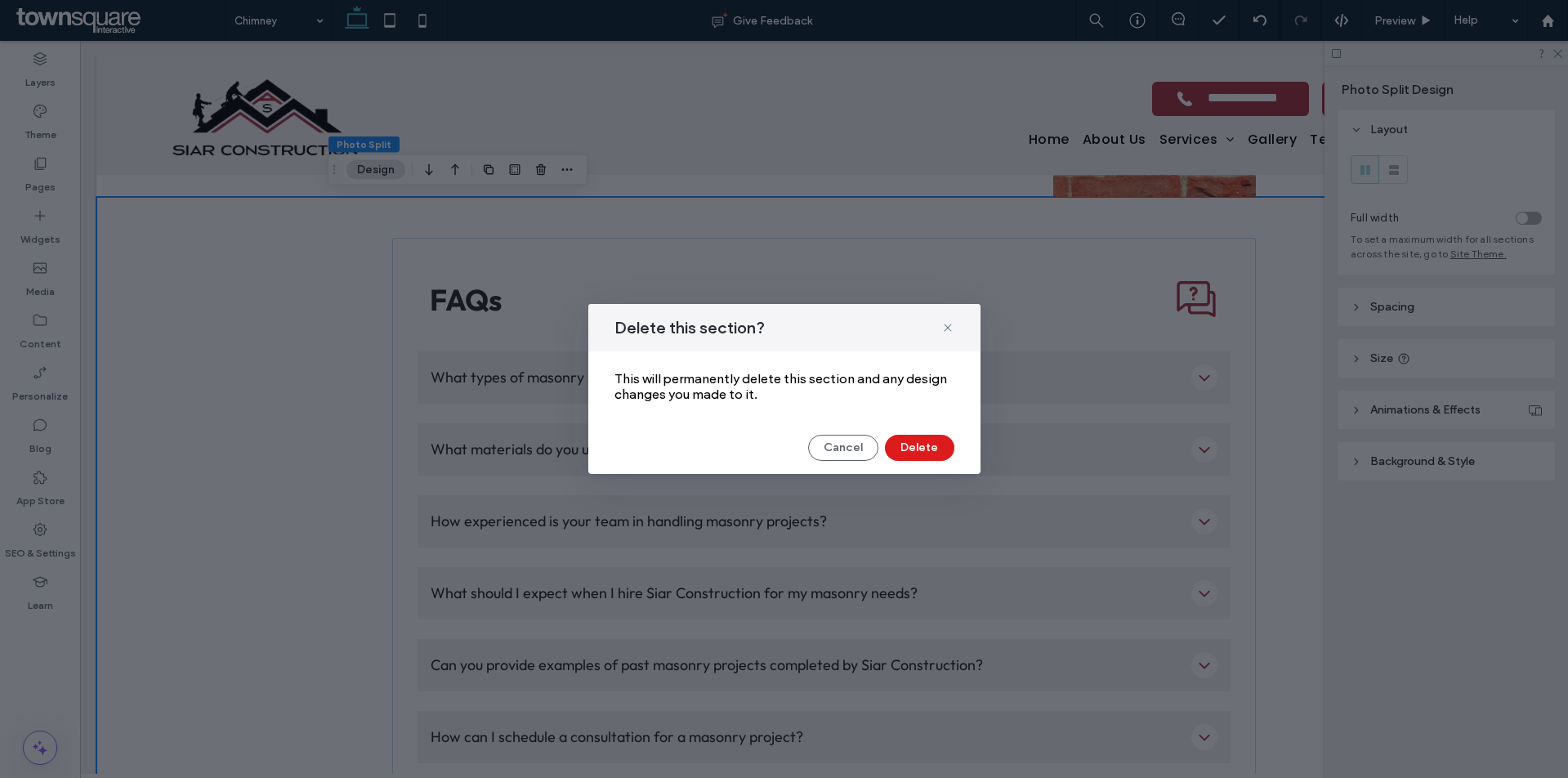 click on "Delete this section? This will permanently delete this section and any design changes you made to it. Cancel Delete" at bounding box center [784, 389] 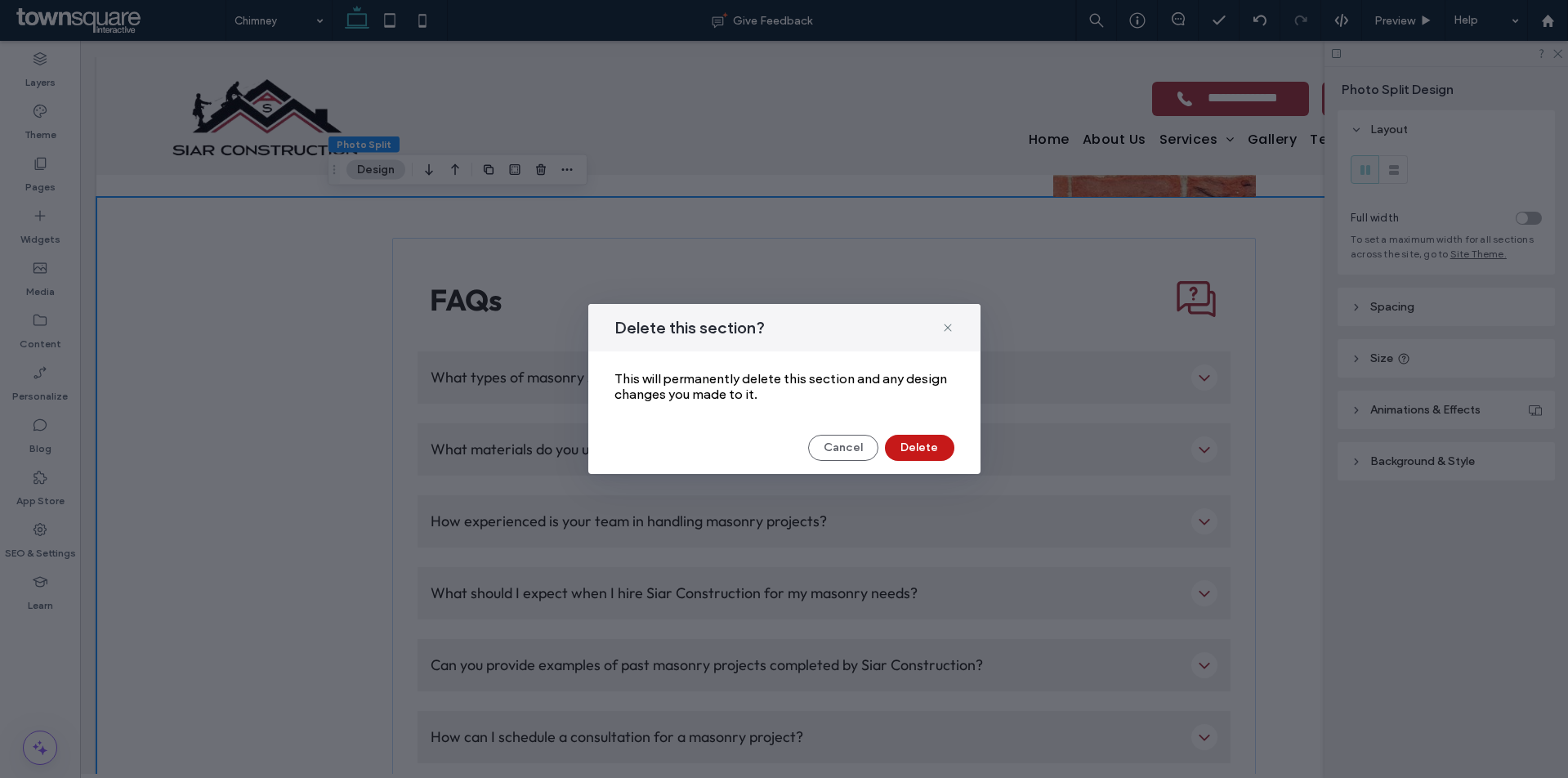 click on "Delete" at bounding box center [919, 448] 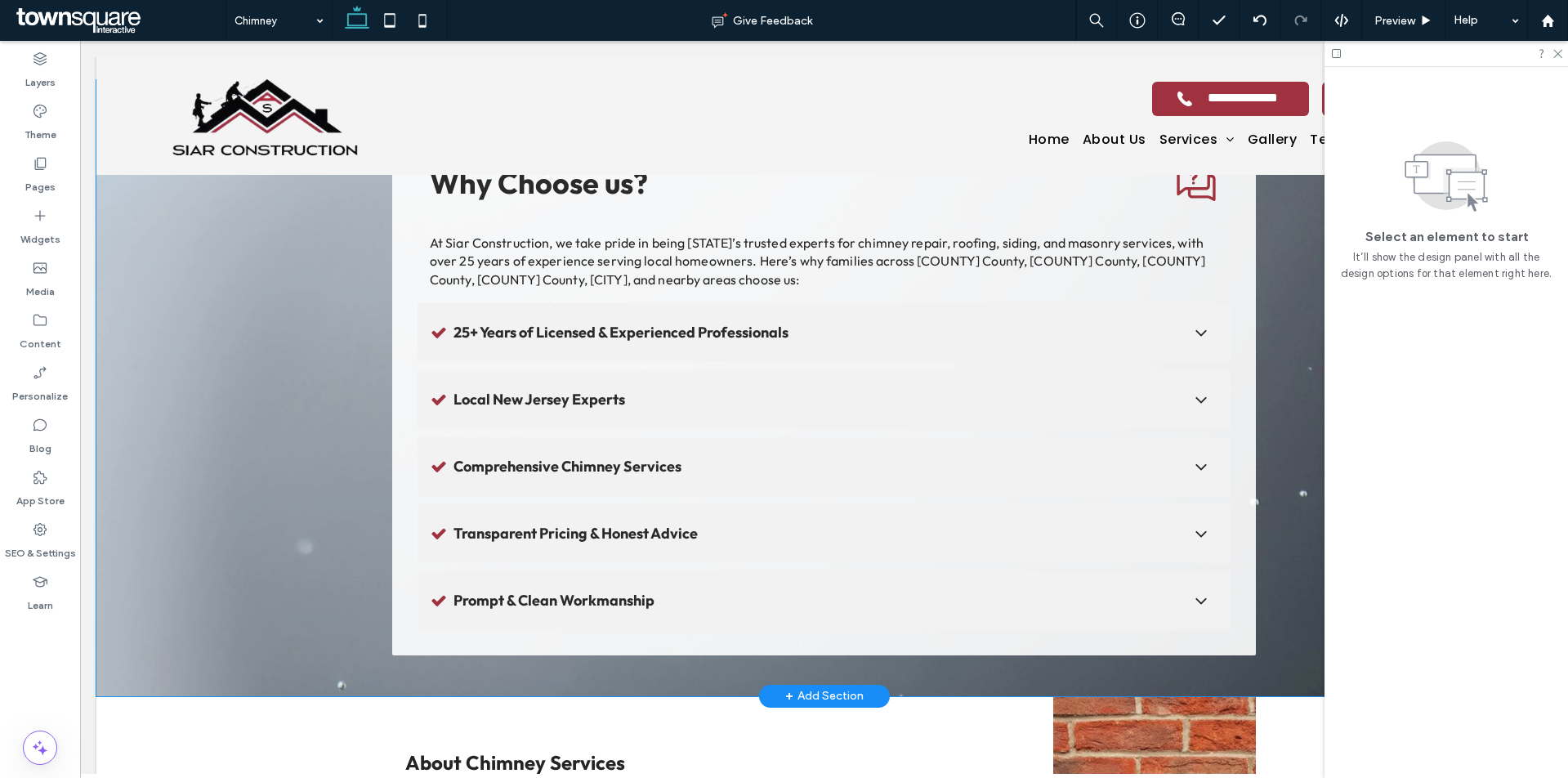 scroll, scrollTop: 1002, scrollLeft: 0, axis: vertical 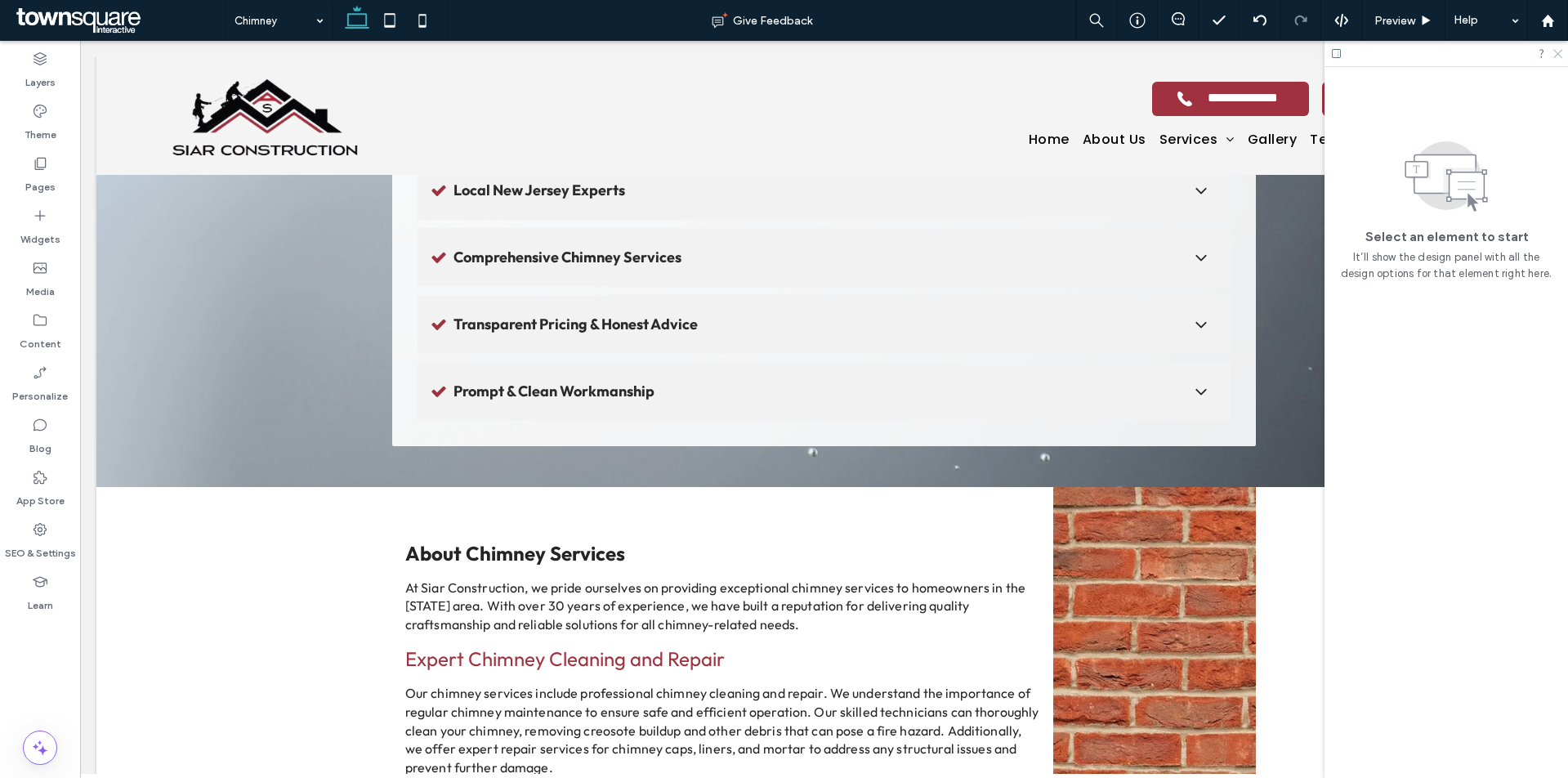 click 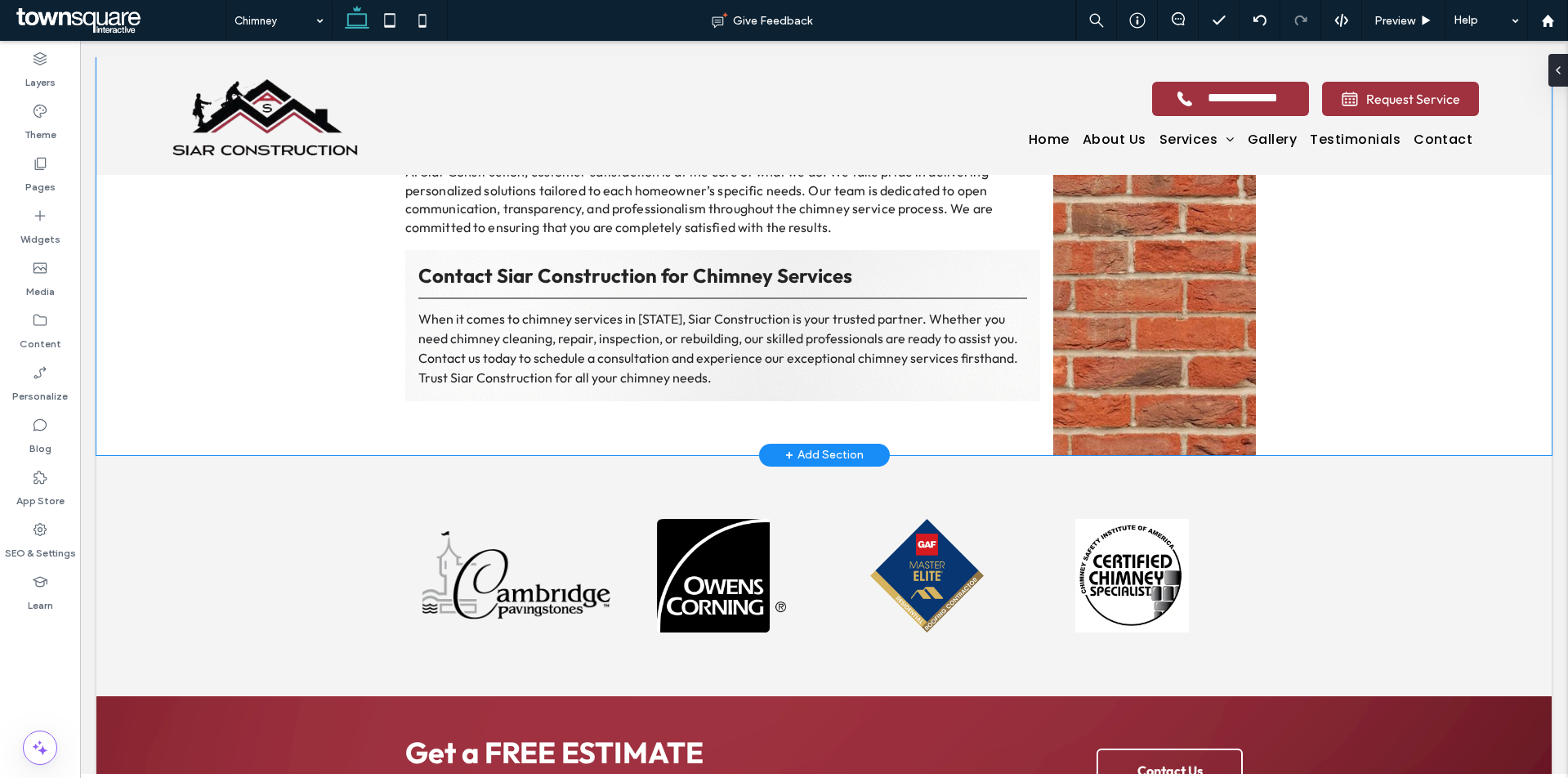 scroll, scrollTop: 2005, scrollLeft: 0, axis: vertical 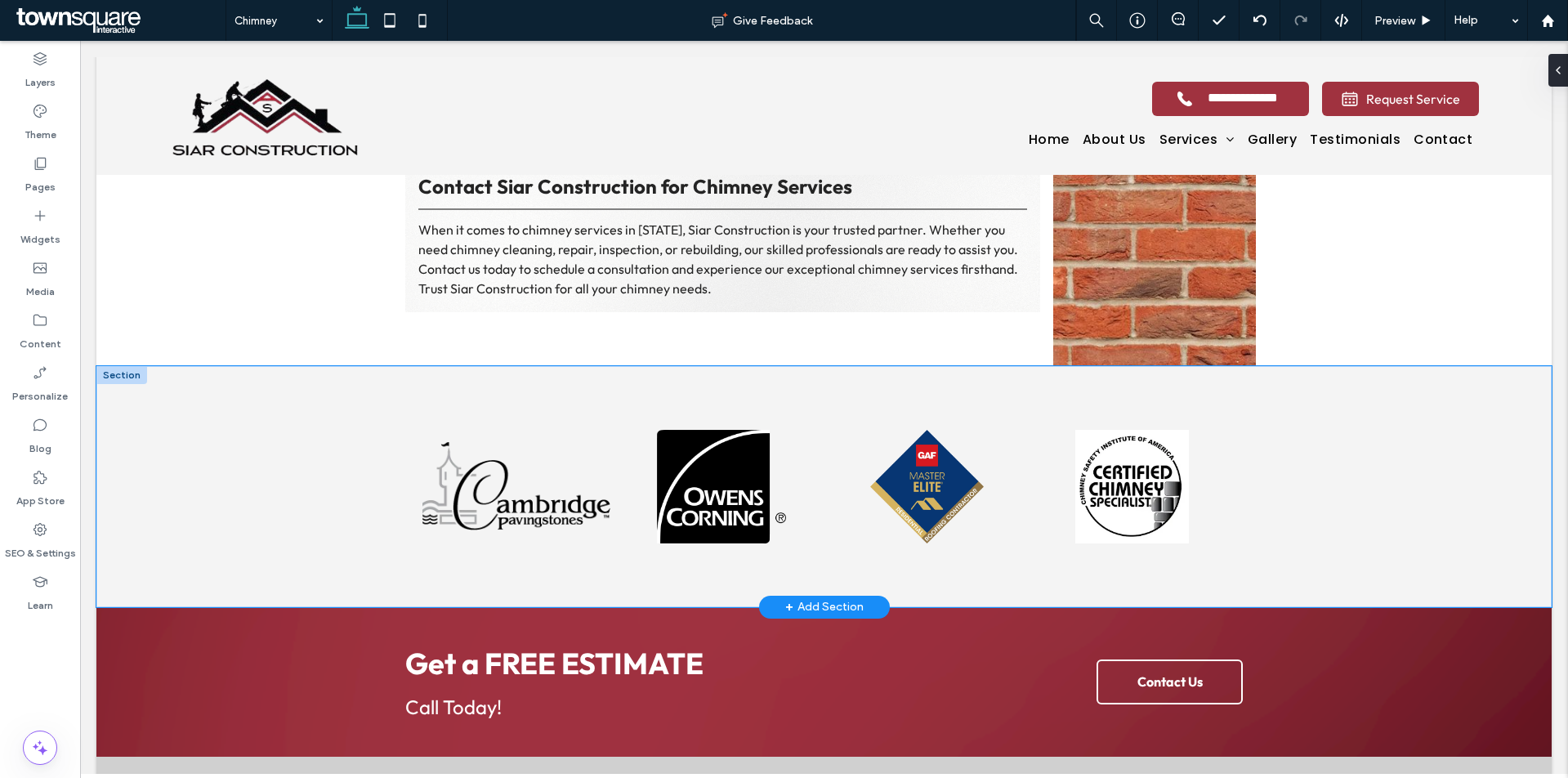 click on "Button
Button
Button
Button" at bounding box center [824, 486] 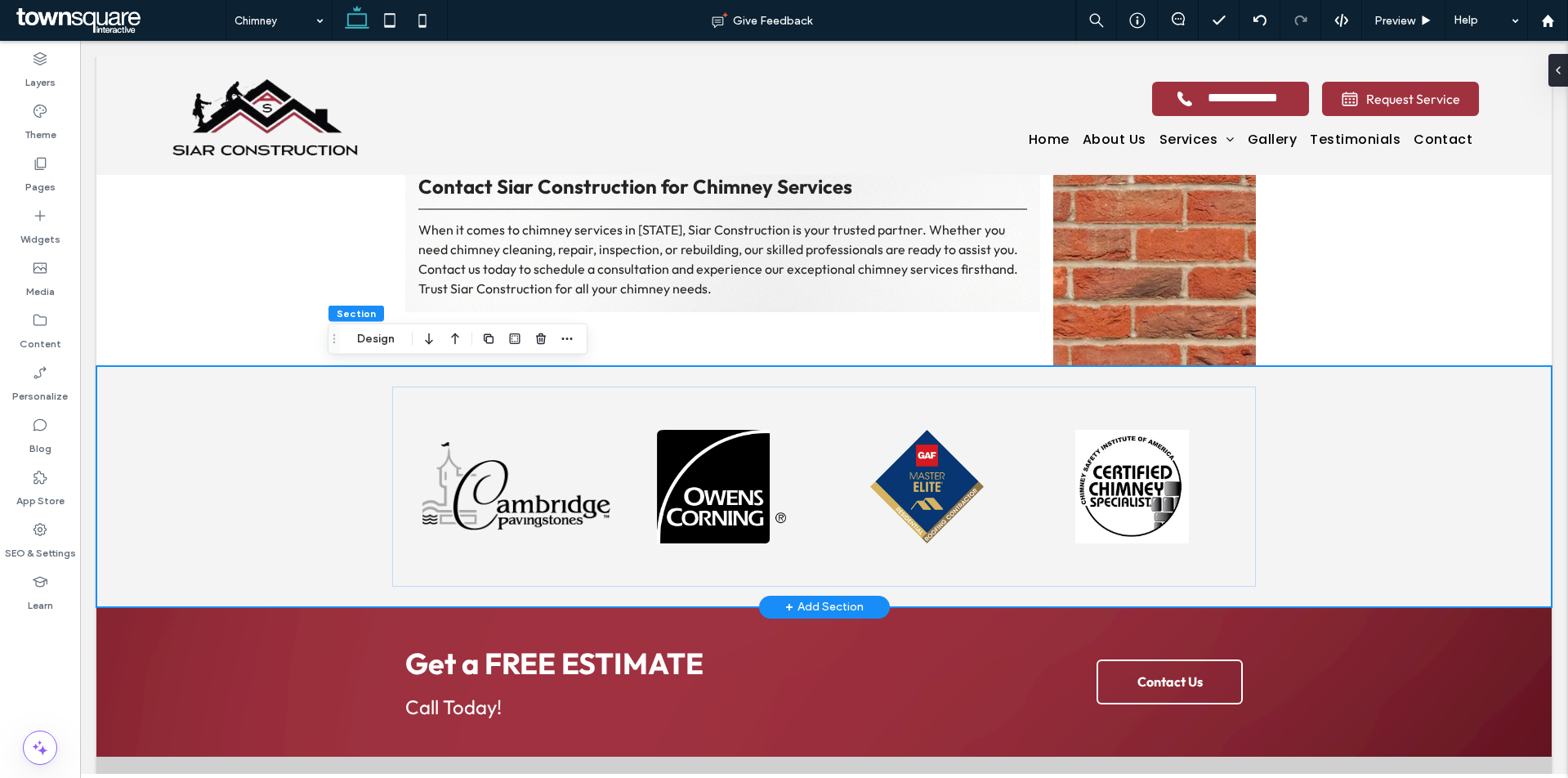 click on "Button
Button
Button
Button" at bounding box center [824, 486] 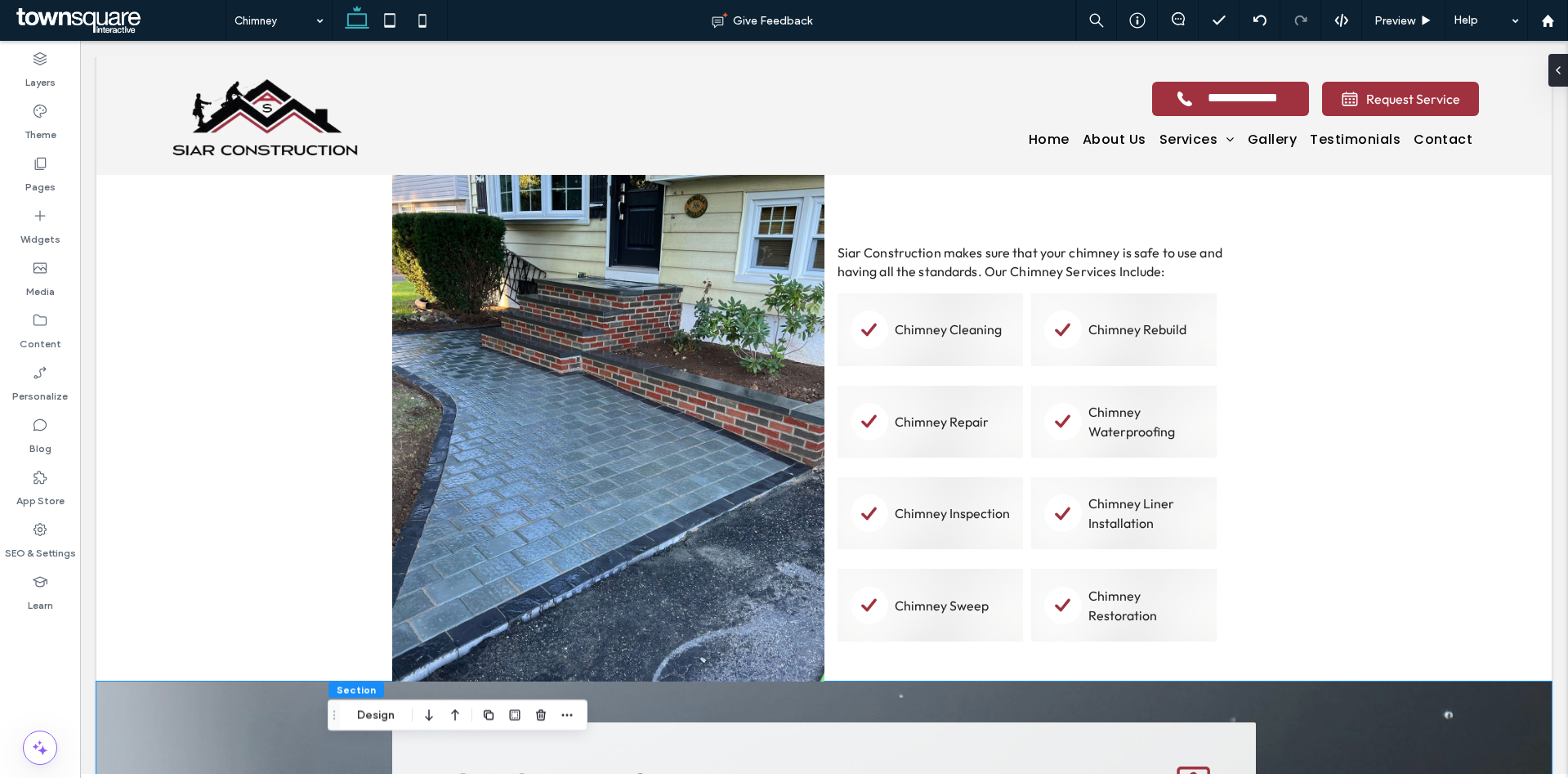 scroll, scrollTop: 0, scrollLeft: 0, axis: both 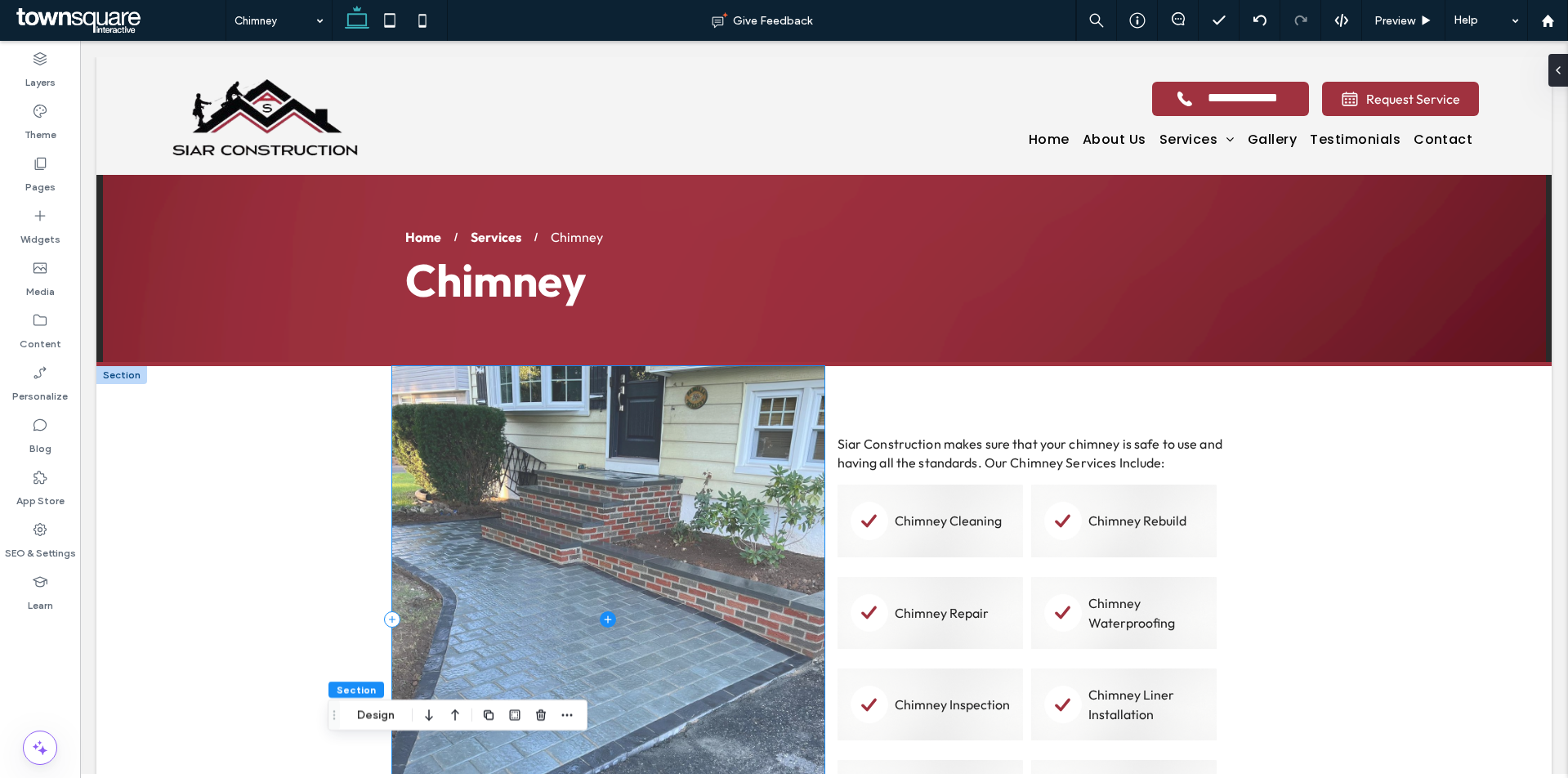 click at bounding box center (608, 619) 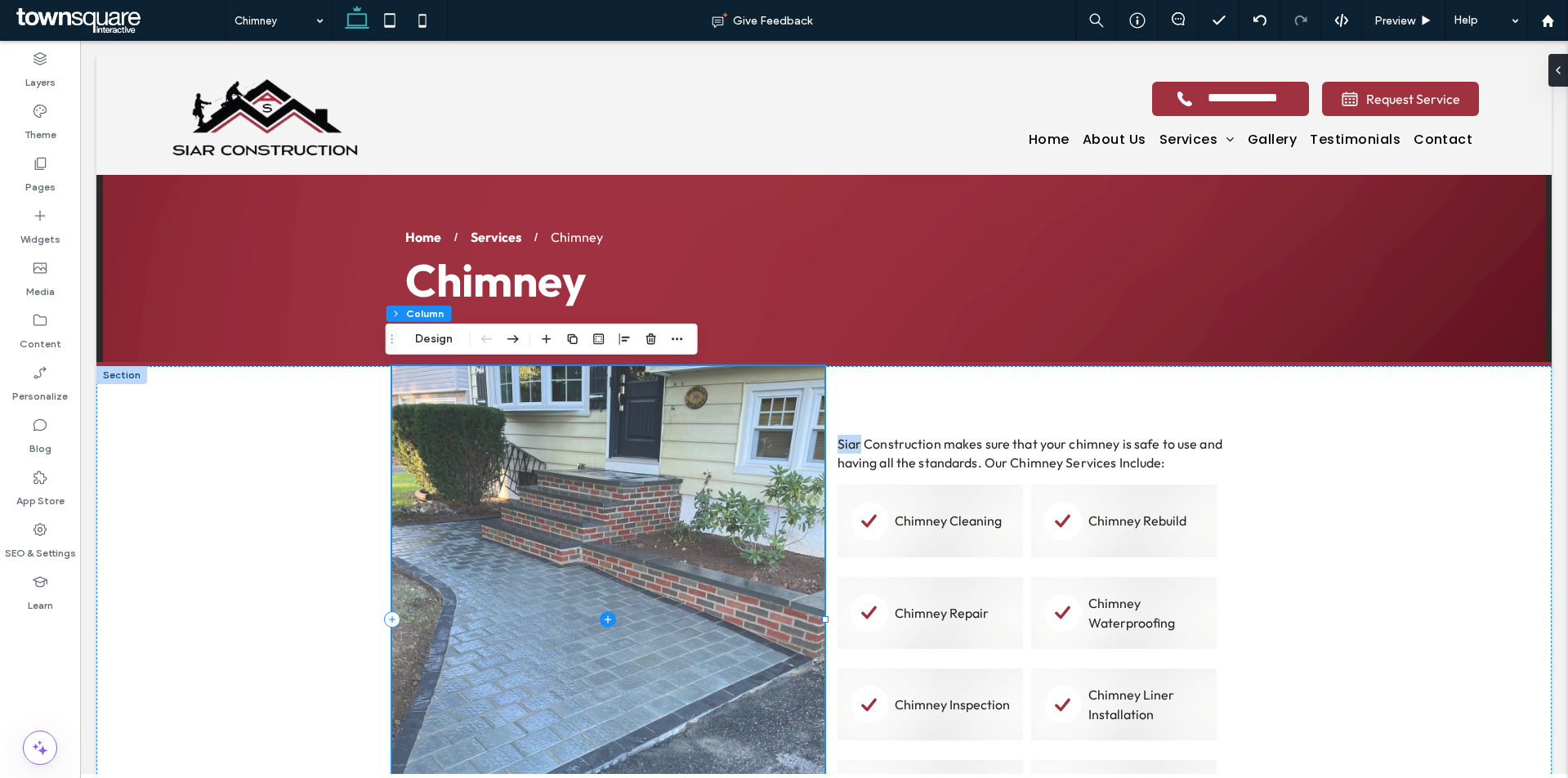 click at bounding box center [608, 619] 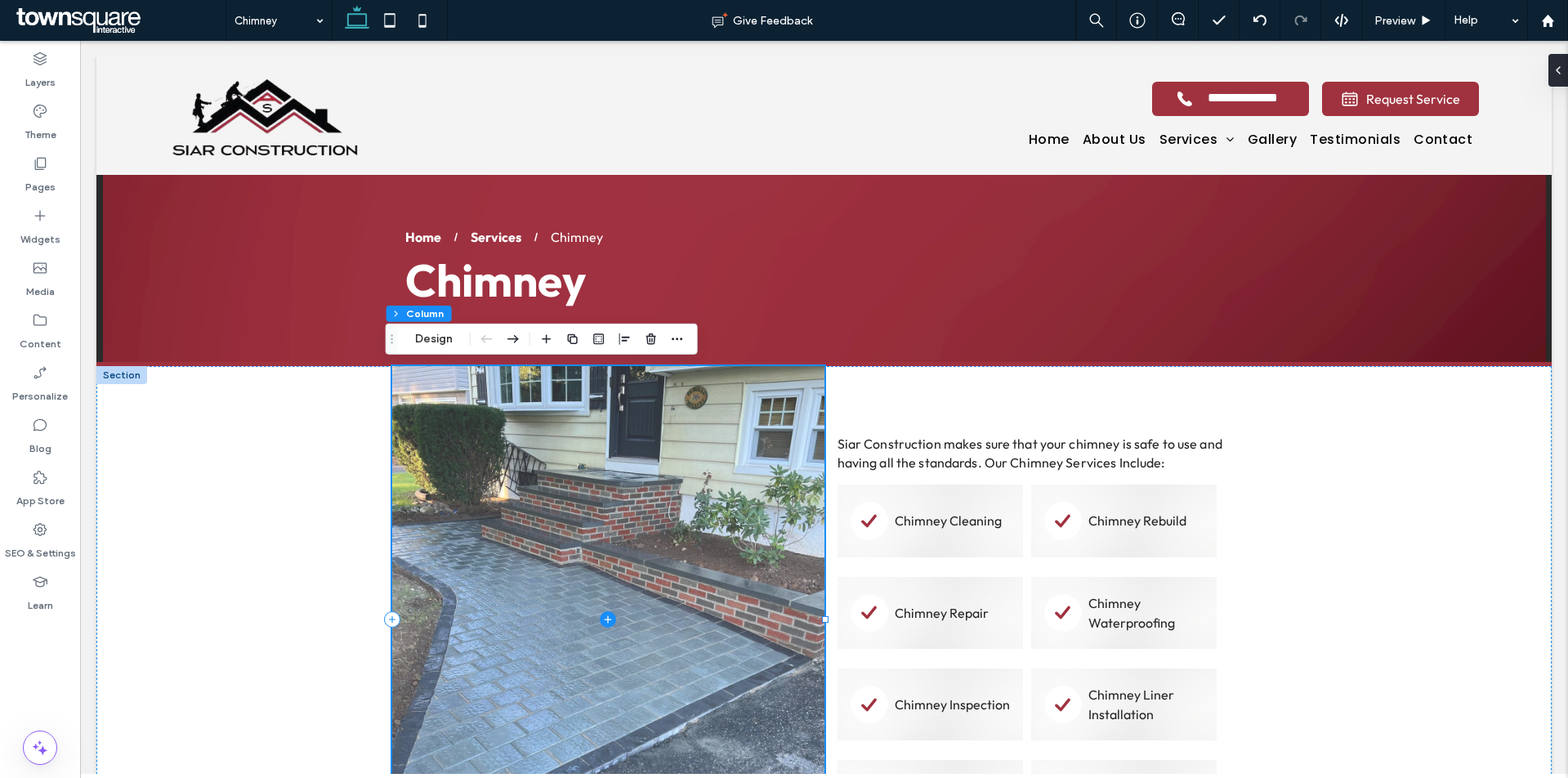 click at bounding box center [608, 619] 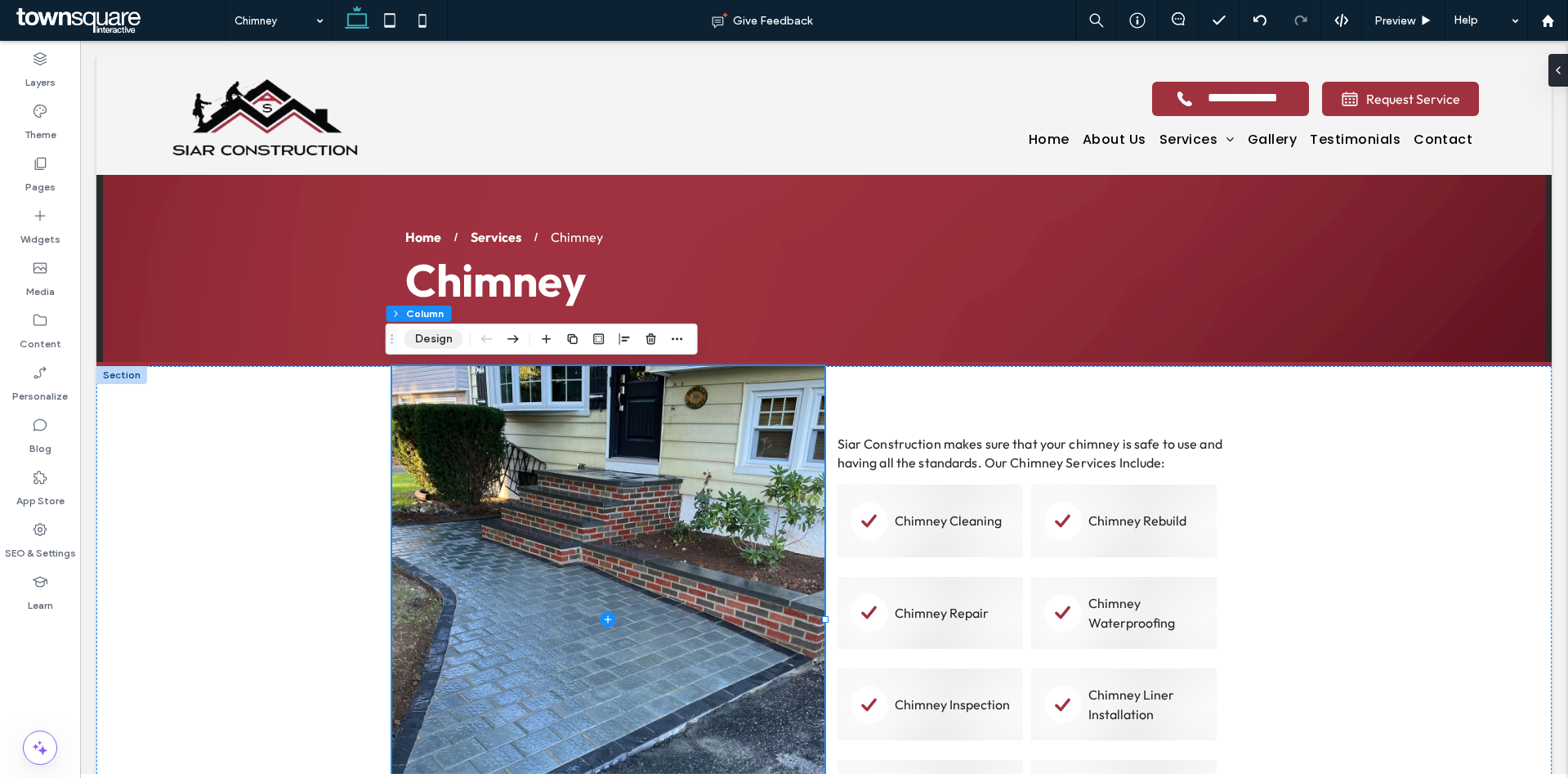 click on "Design" at bounding box center (434, 339) 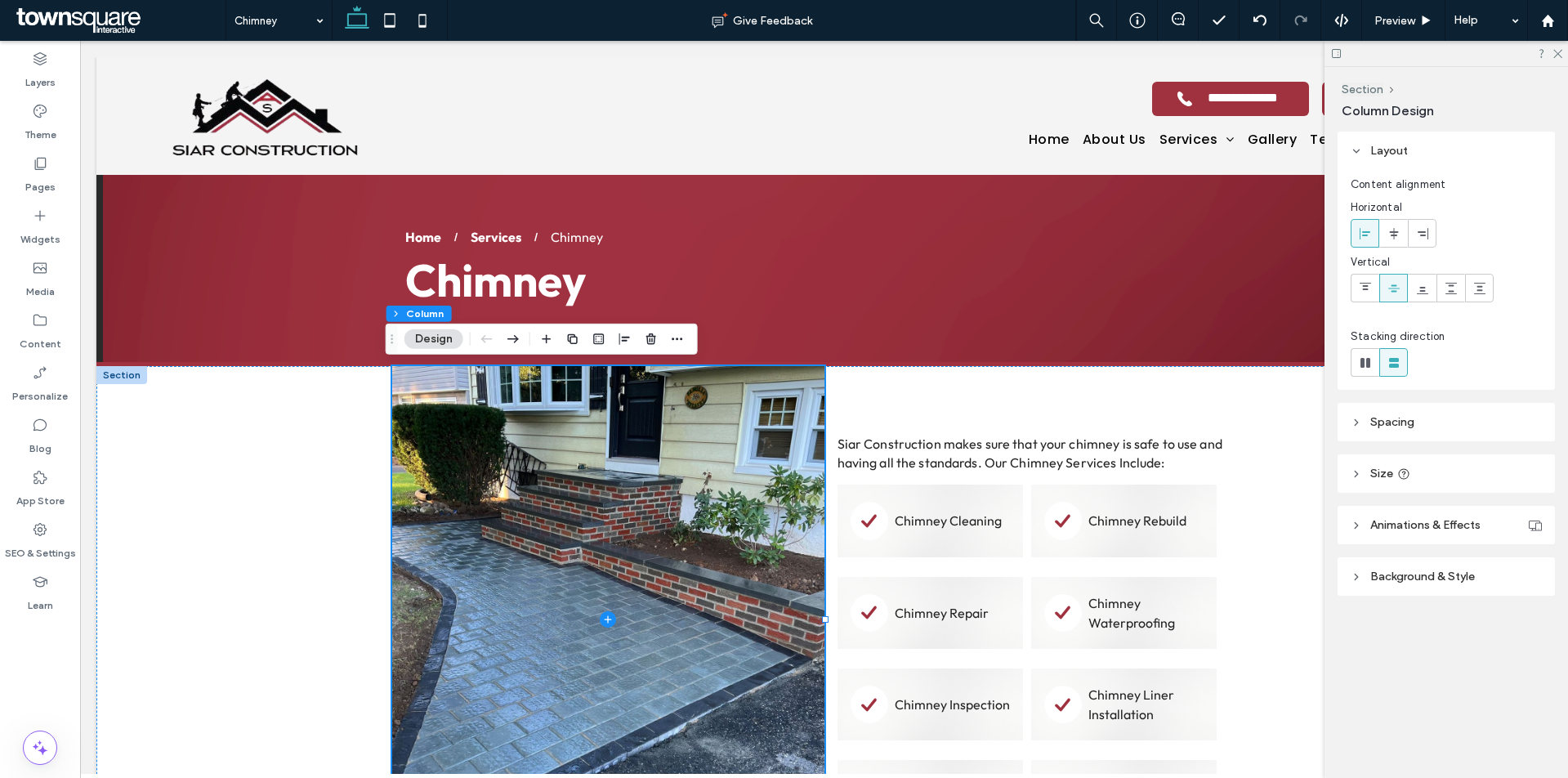 click on "Background & Style" at bounding box center (1423, 576) 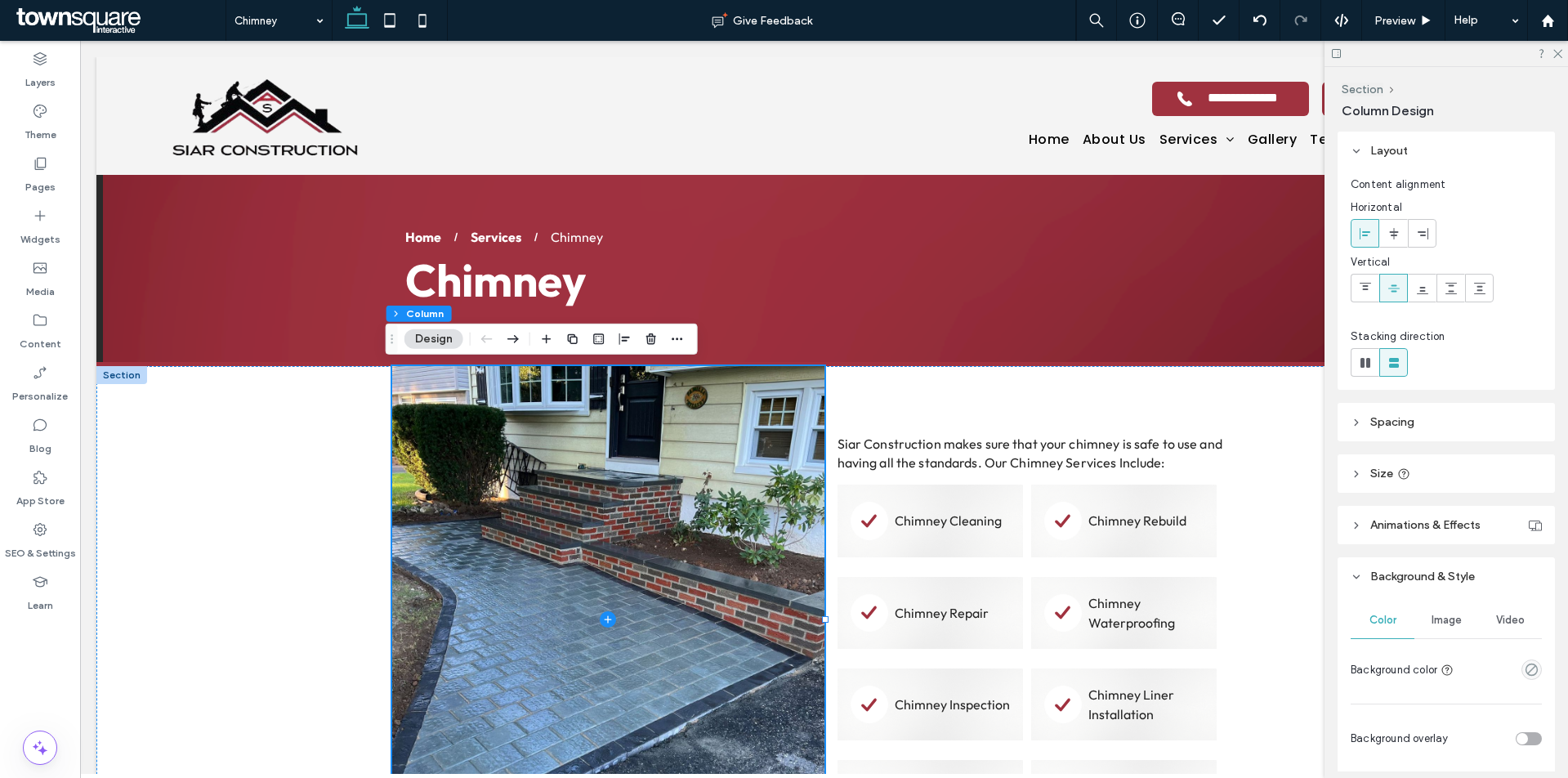 click on "Image" at bounding box center [1446, 620] 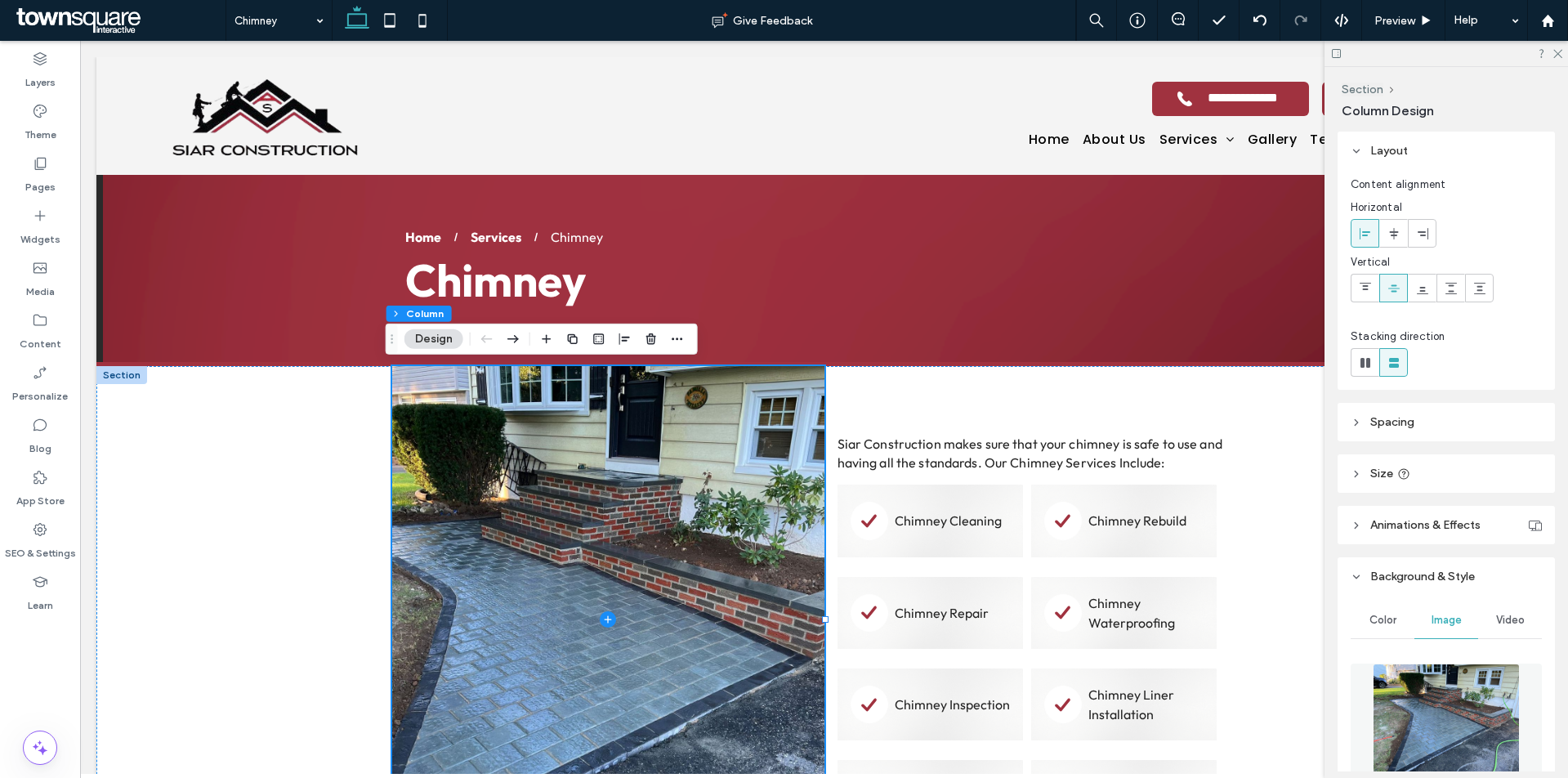 click at bounding box center (1446, 719) 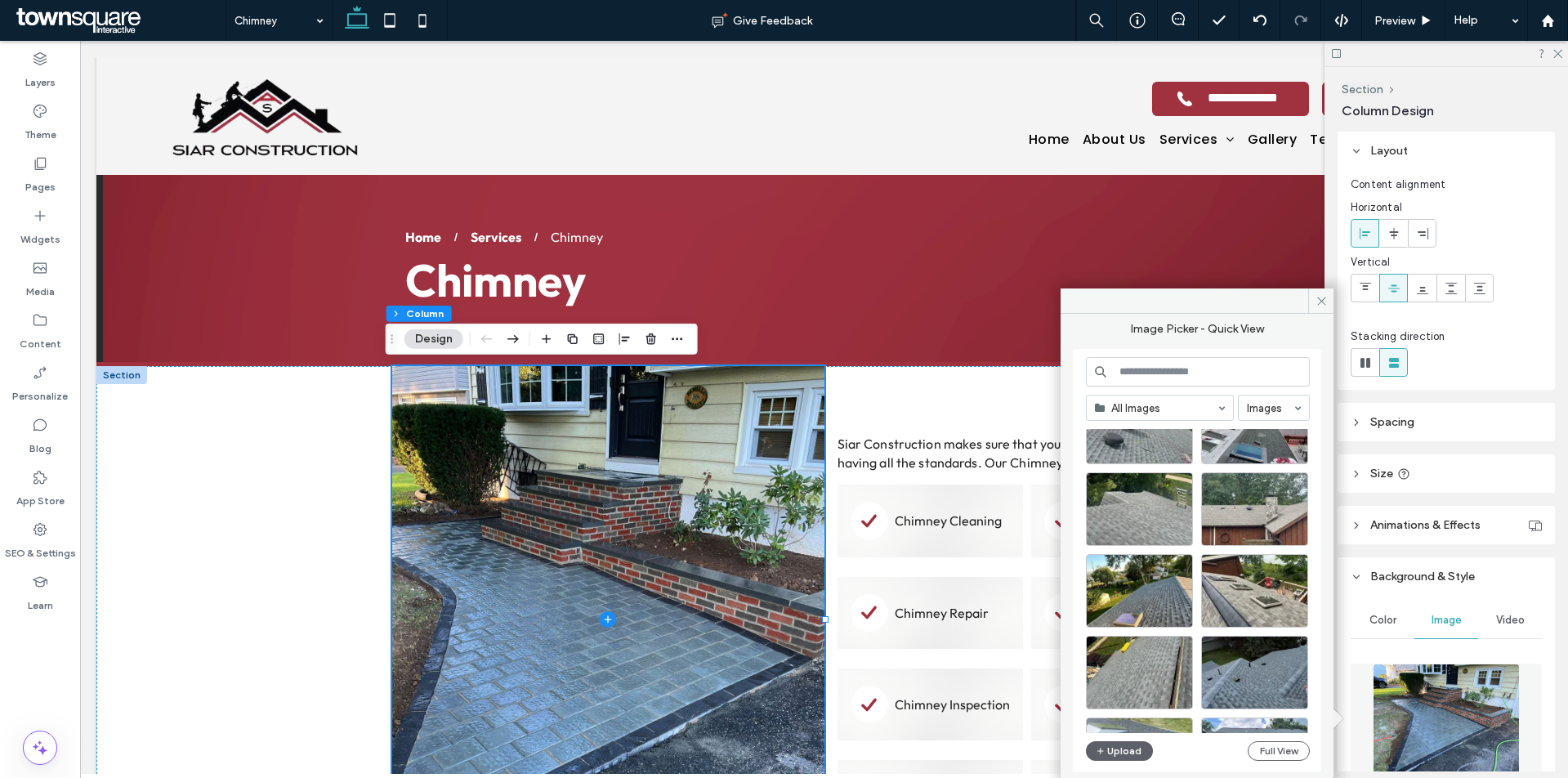 scroll, scrollTop: 2698, scrollLeft: 0, axis: vertical 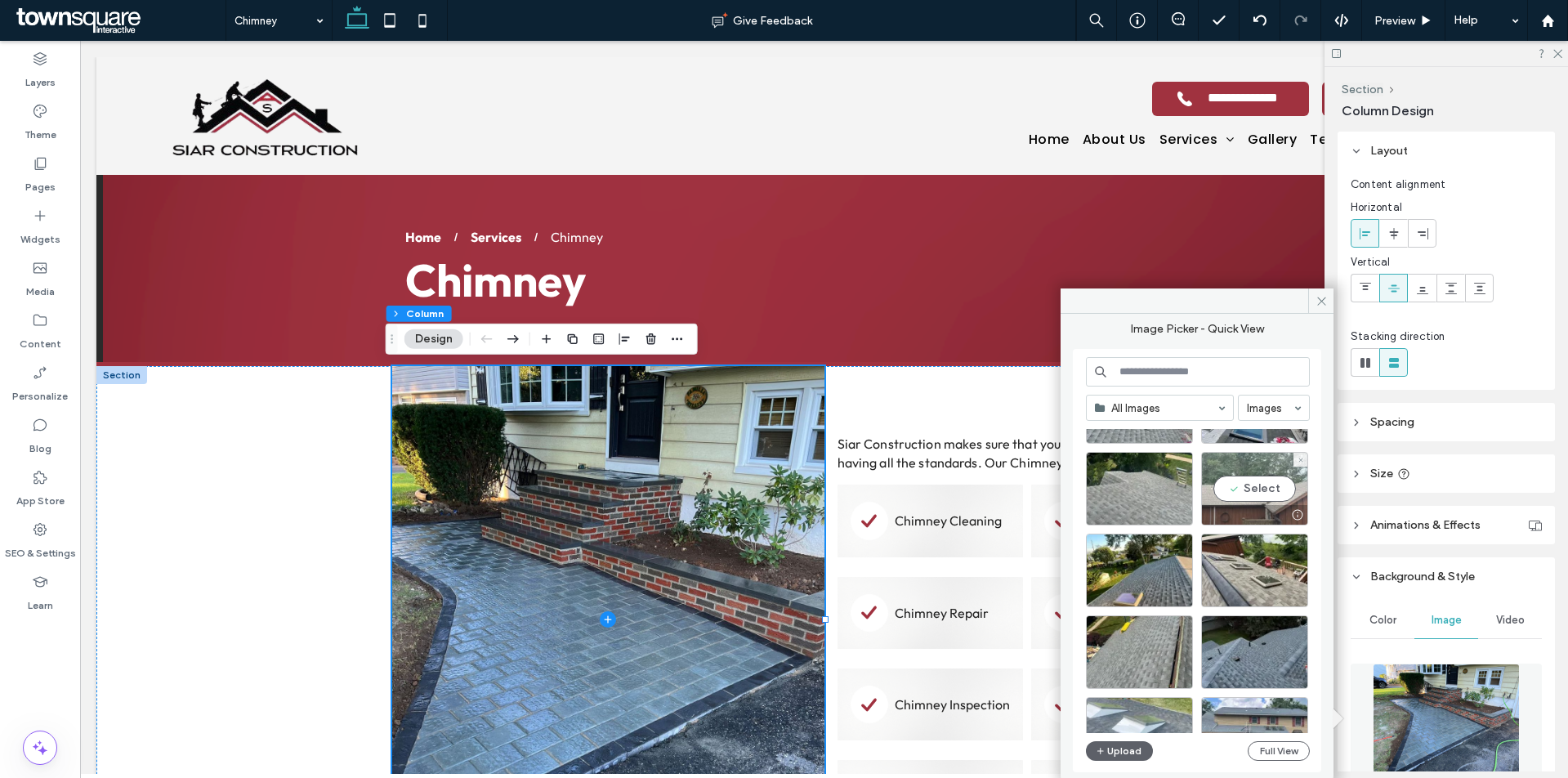 click on "Select" at bounding box center [1254, 489] 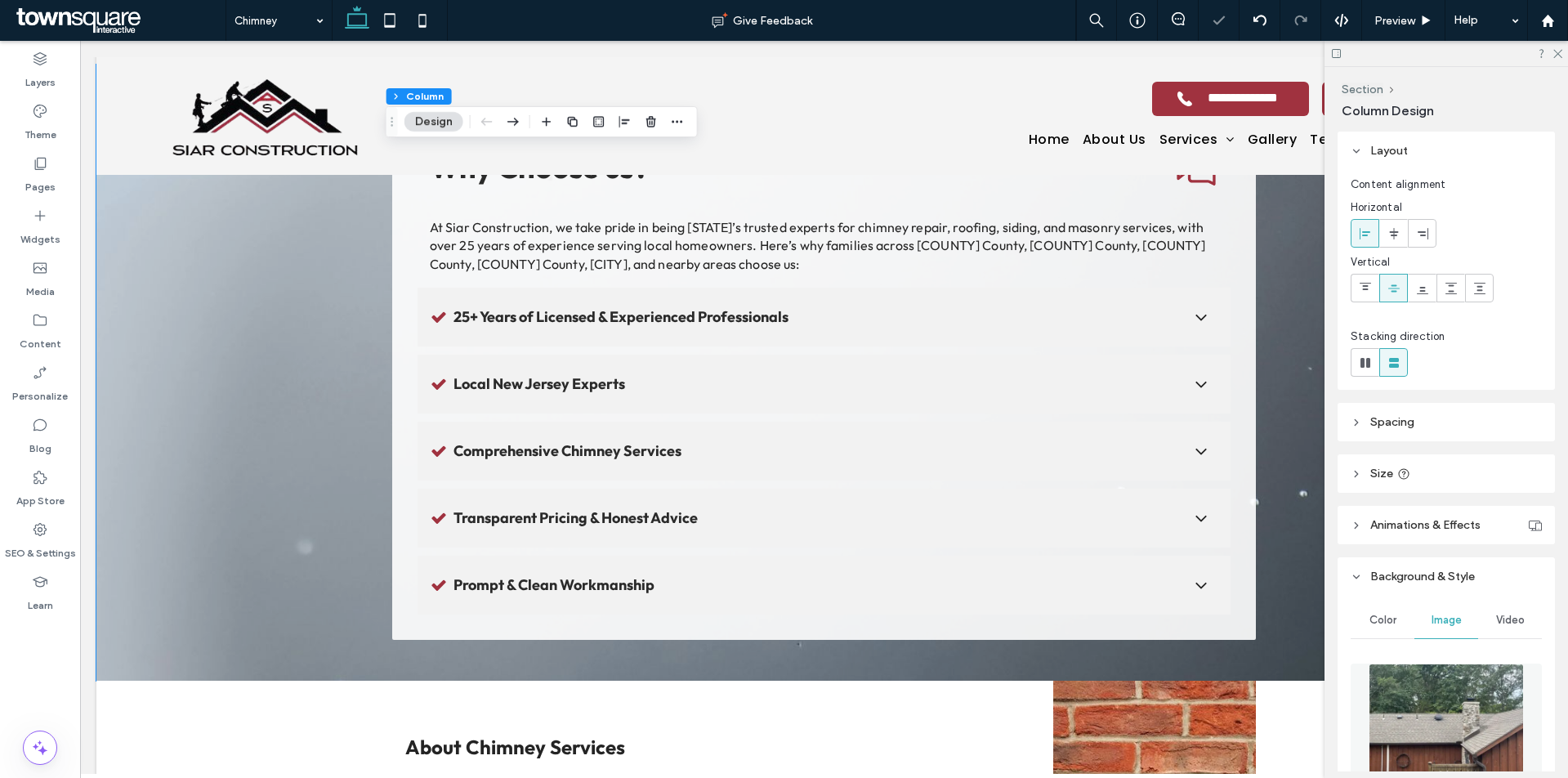 scroll, scrollTop: 1160, scrollLeft: 0, axis: vertical 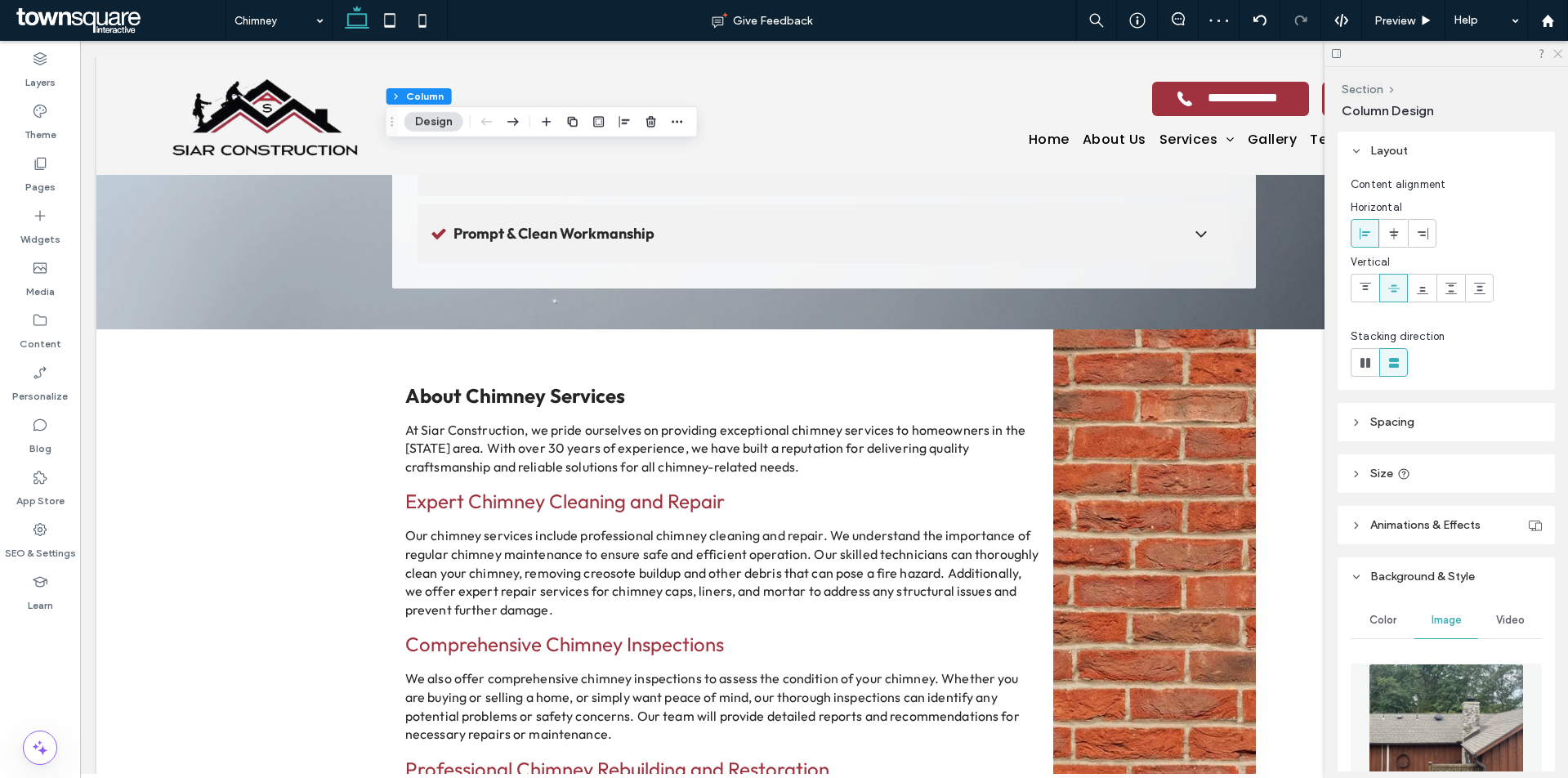 click 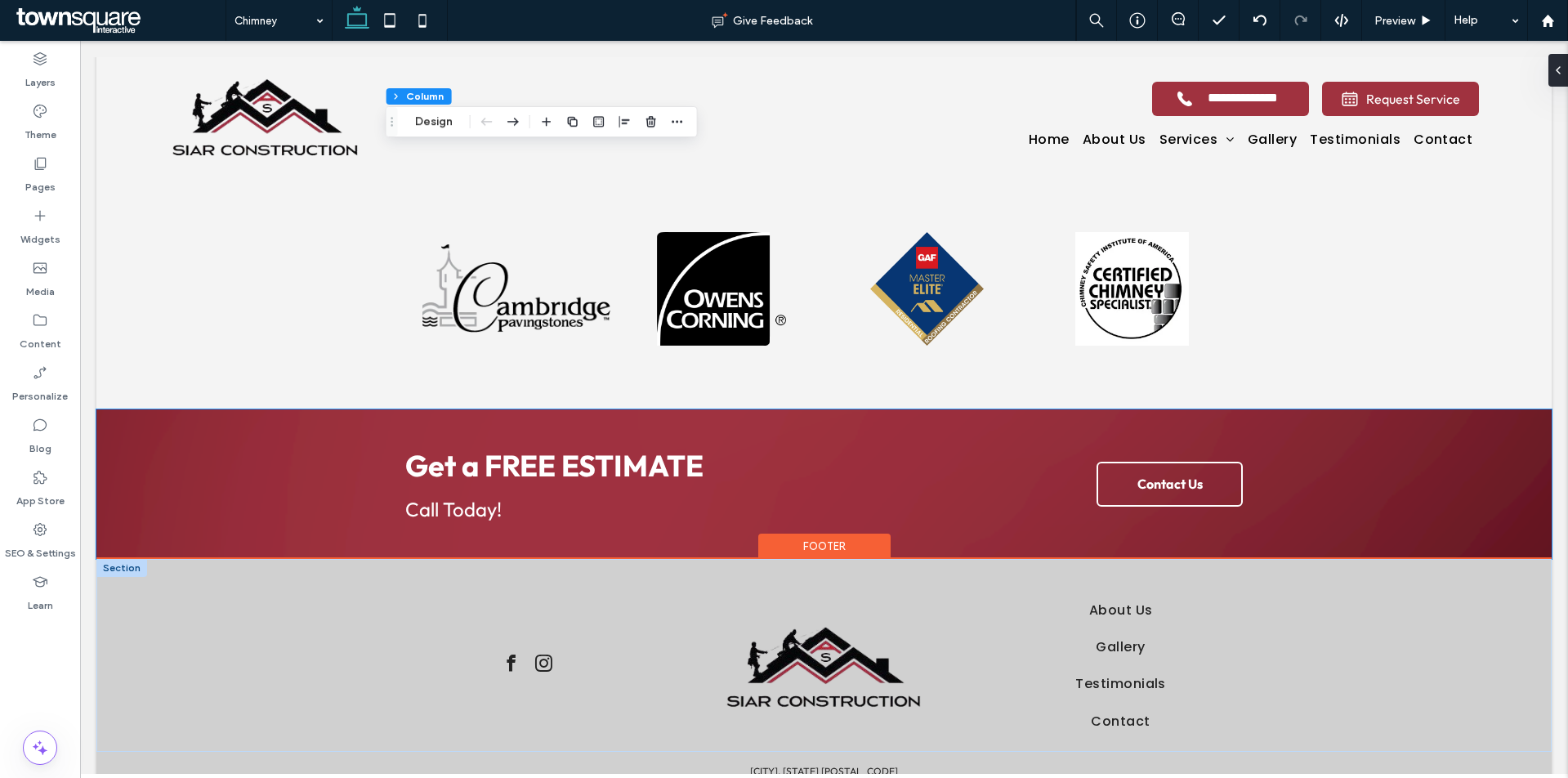 scroll, scrollTop: 2113, scrollLeft: 0, axis: vertical 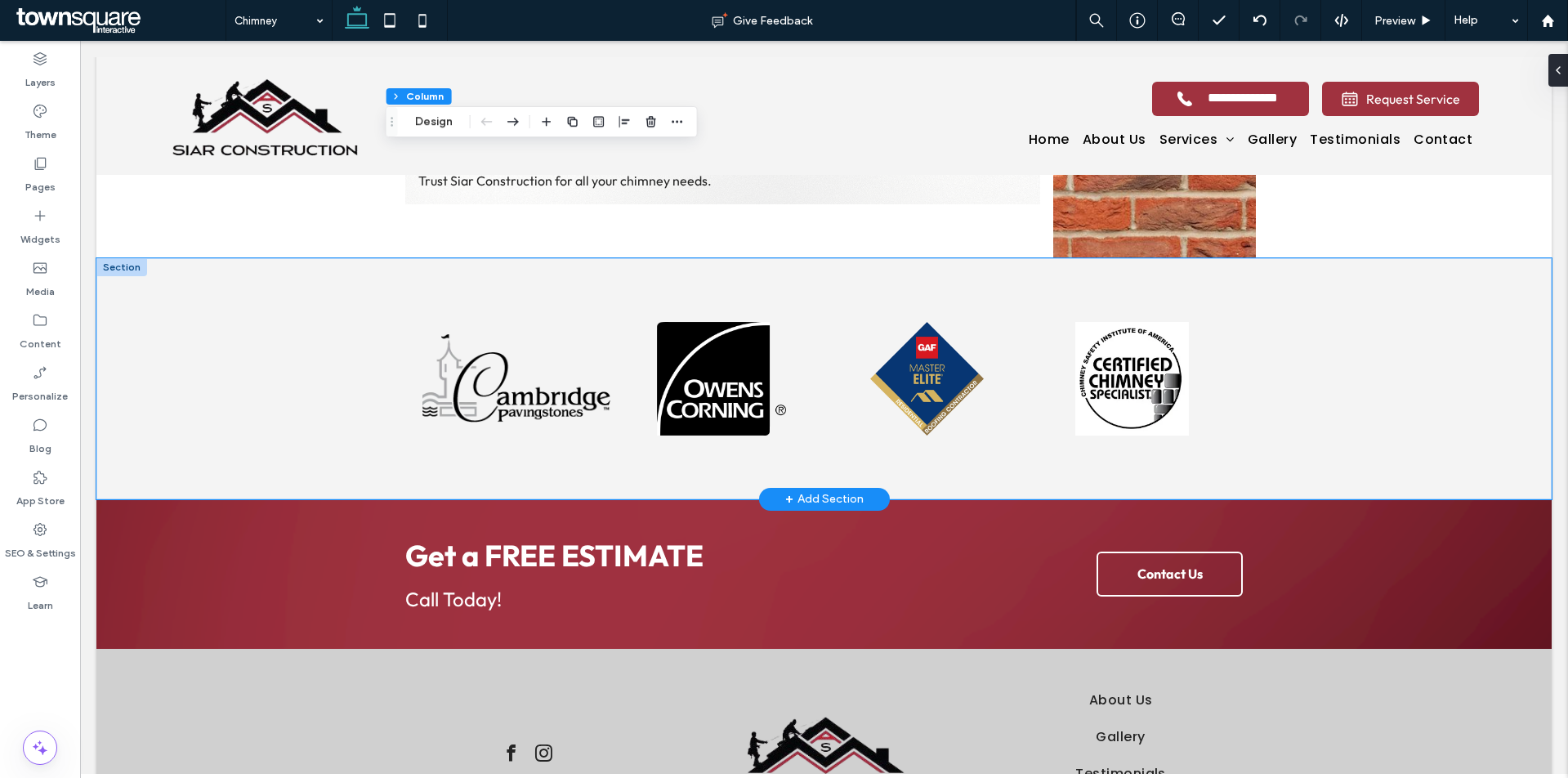 click on "Button
Button
Button
Button" at bounding box center [824, 378] 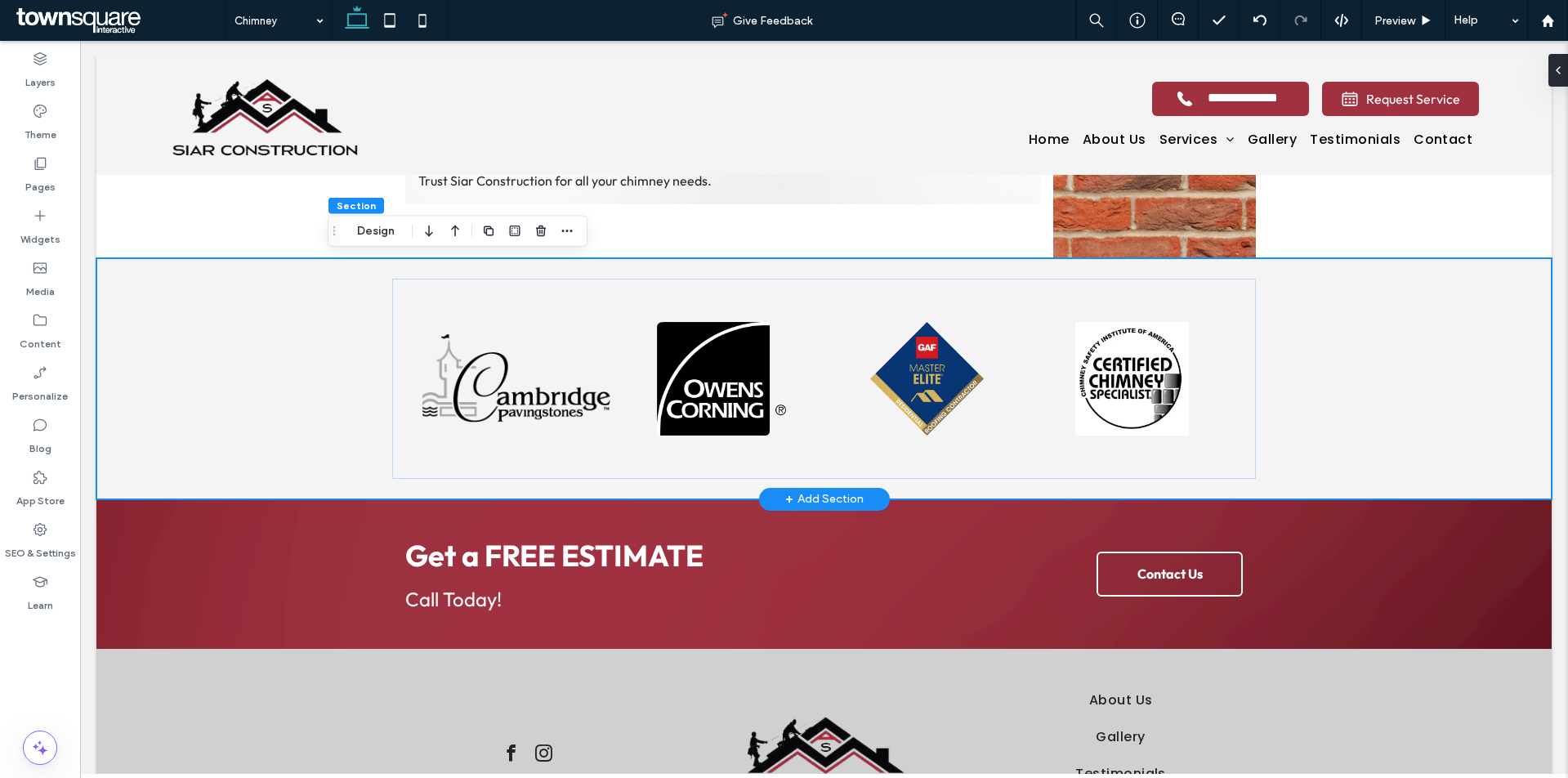 click on "Button
Button
Button
Button" at bounding box center (824, 378) 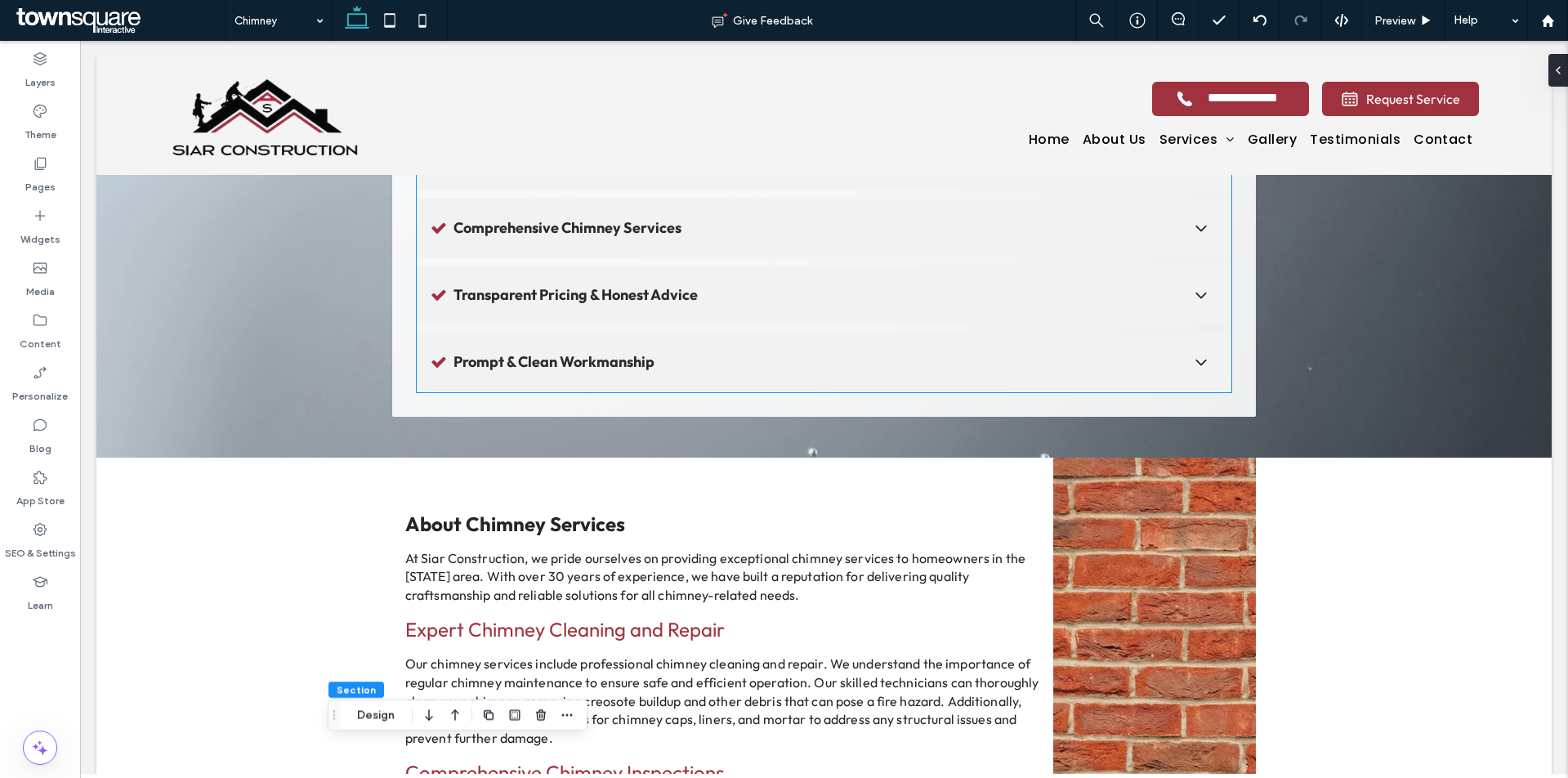 scroll, scrollTop: 0, scrollLeft: 0, axis: both 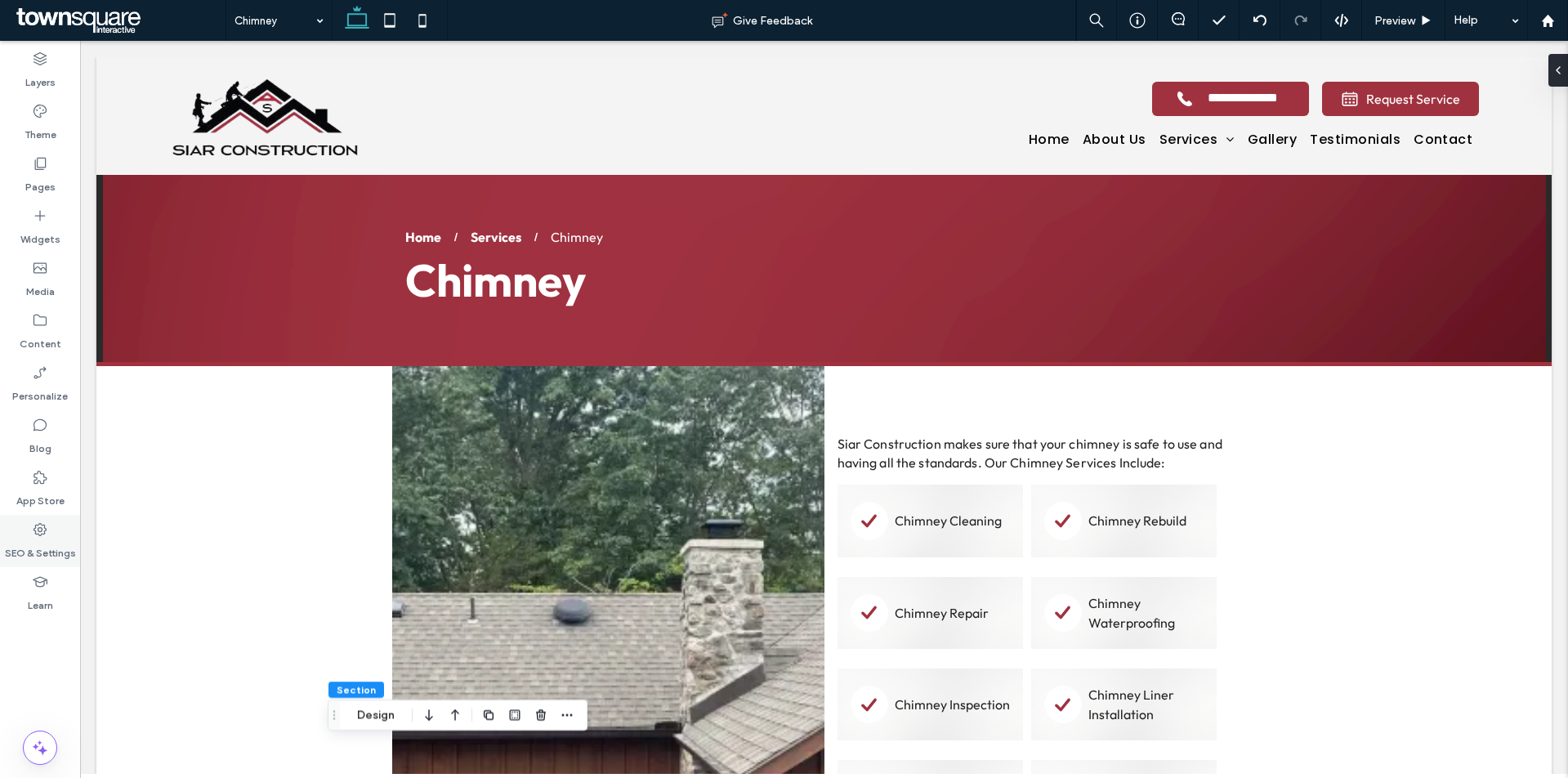 click on "SEO & Settings" at bounding box center [40, 541] 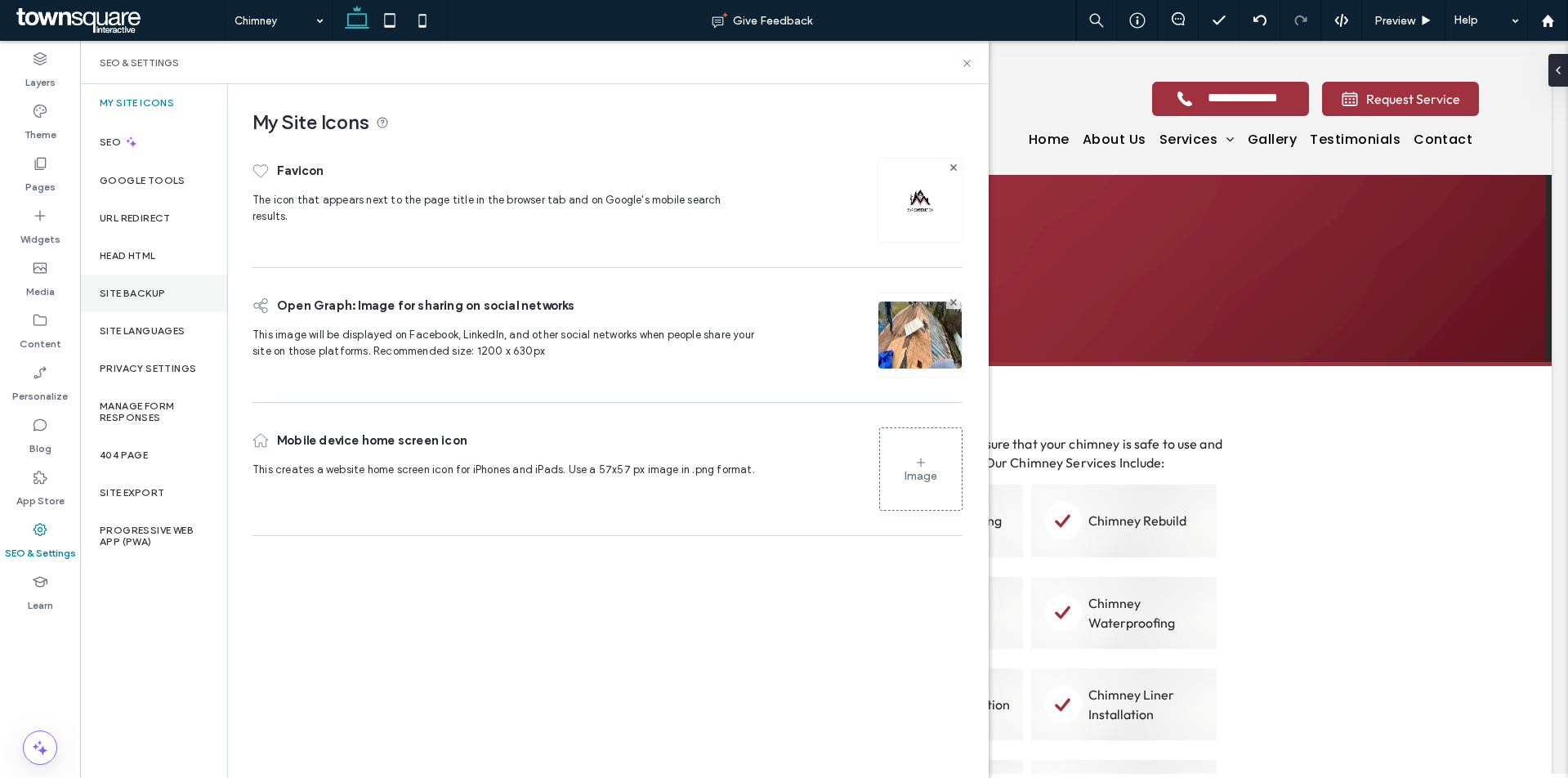 click on "Site Backup" at bounding box center [132, 293] 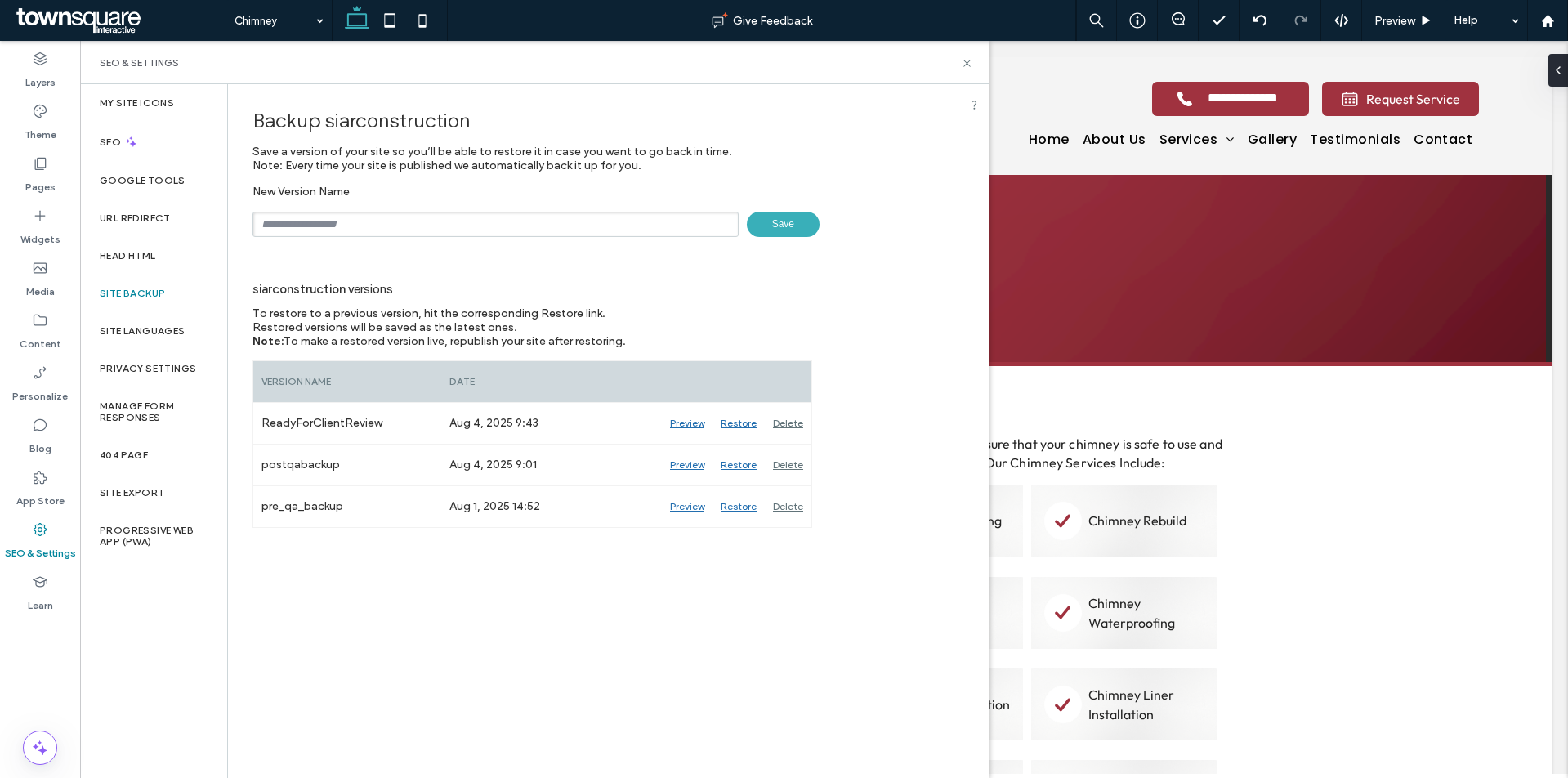 click at bounding box center (495, 224) 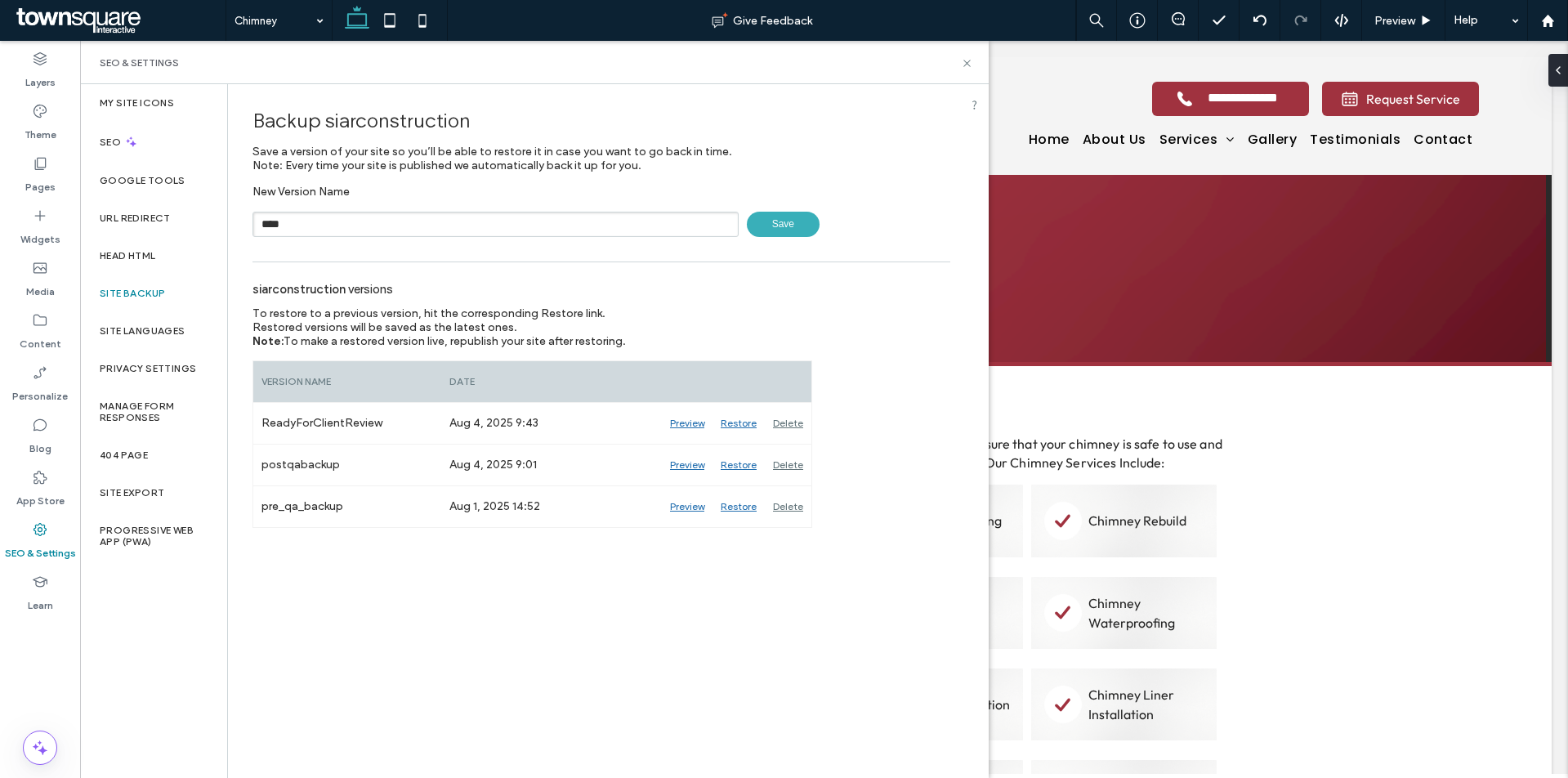 paste on "******" 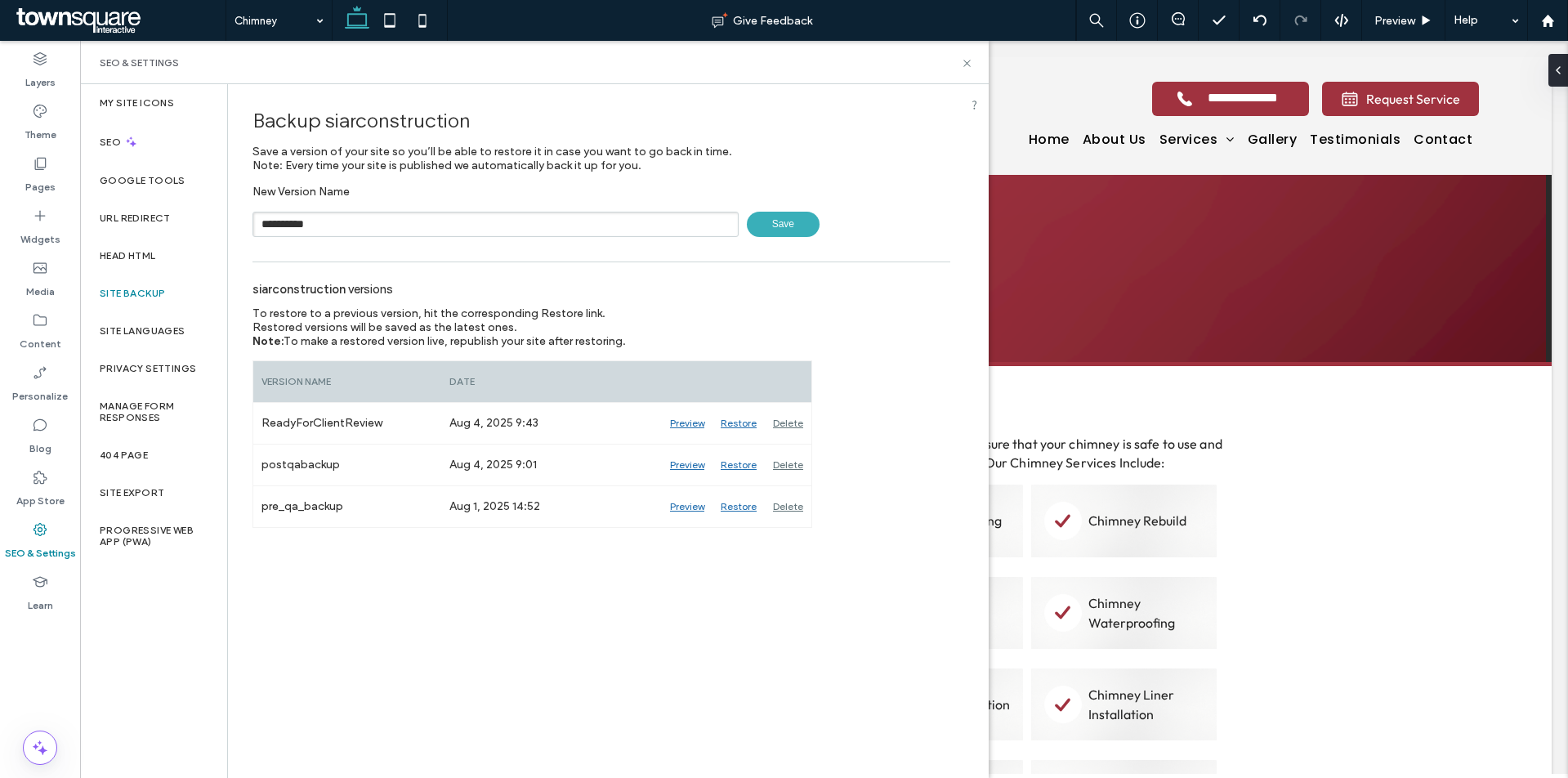 type on "**********" 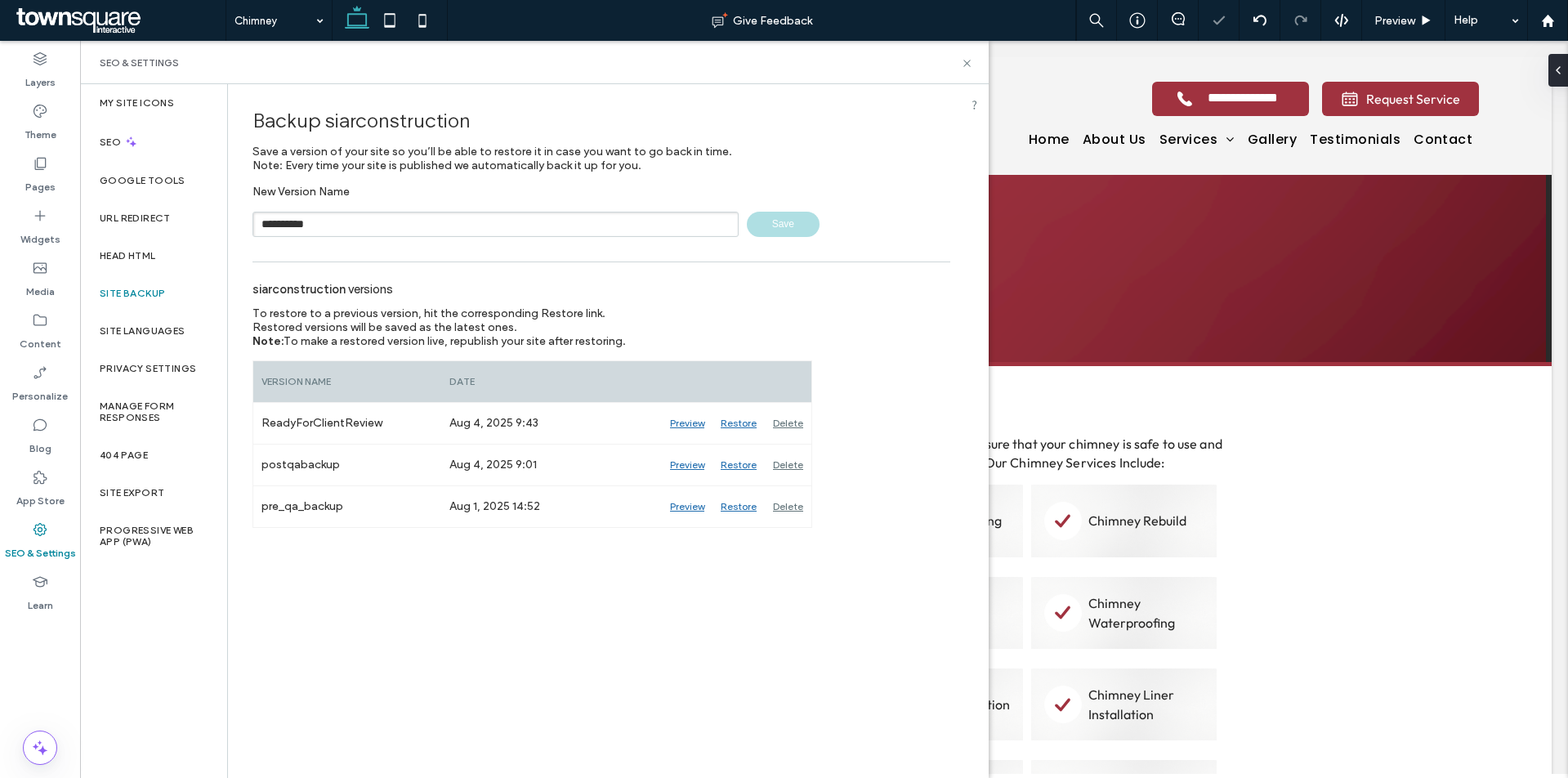 type 